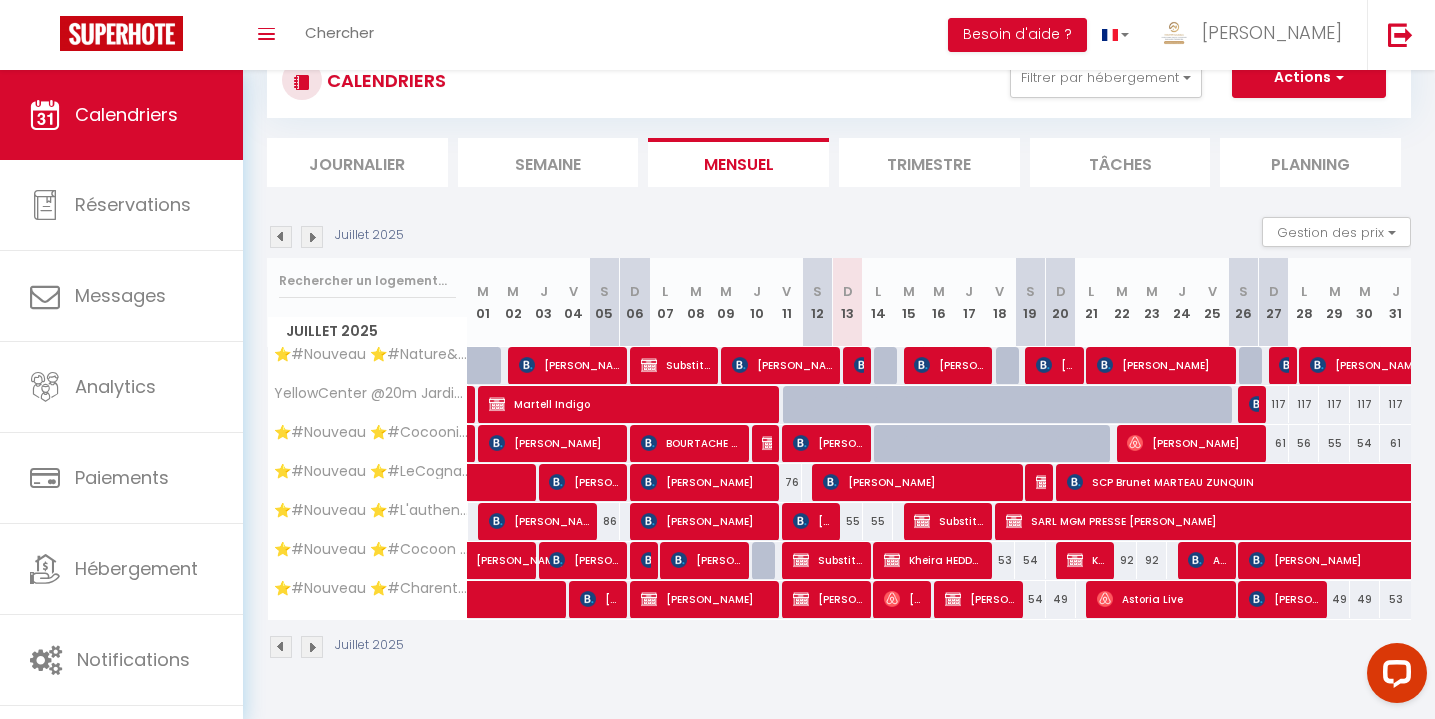 scroll, scrollTop: 70, scrollLeft: 0, axis: vertical 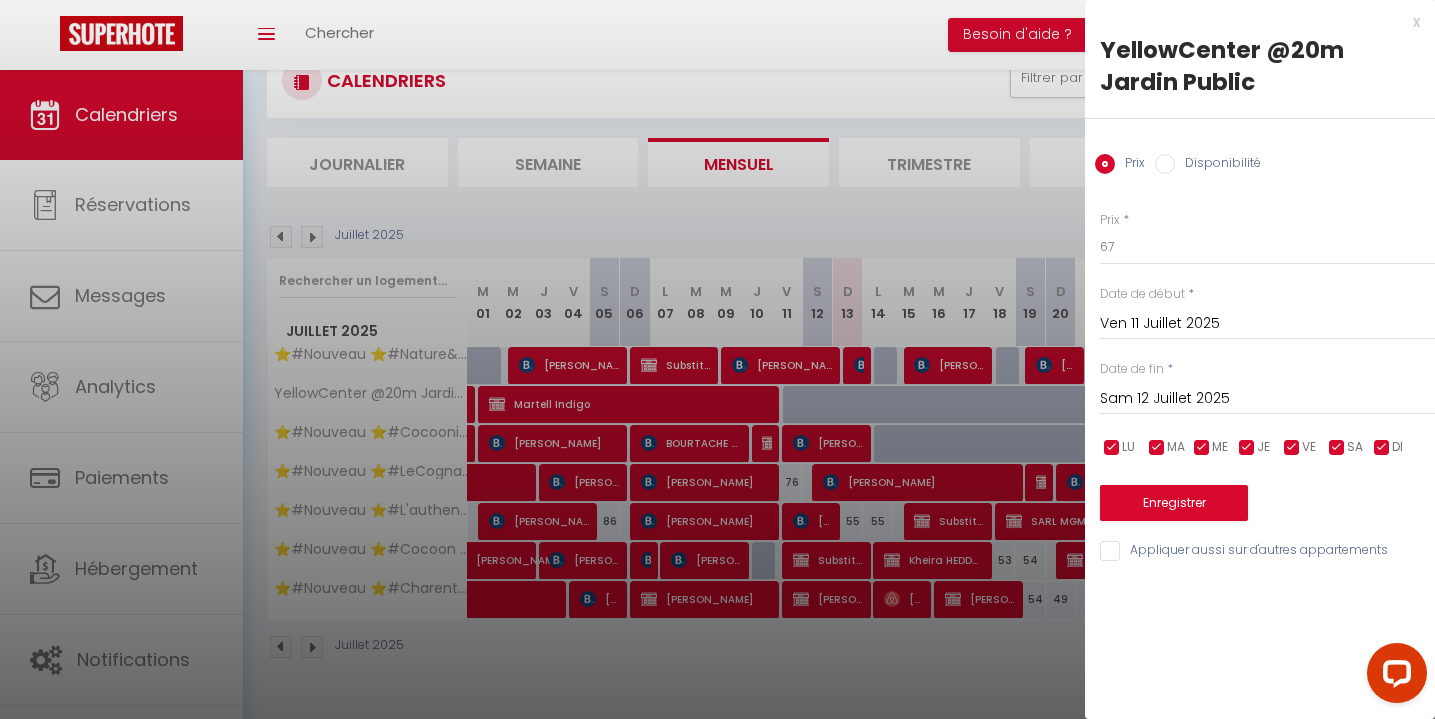 click on "Disponibilité" at bounding box center (1165, 164) 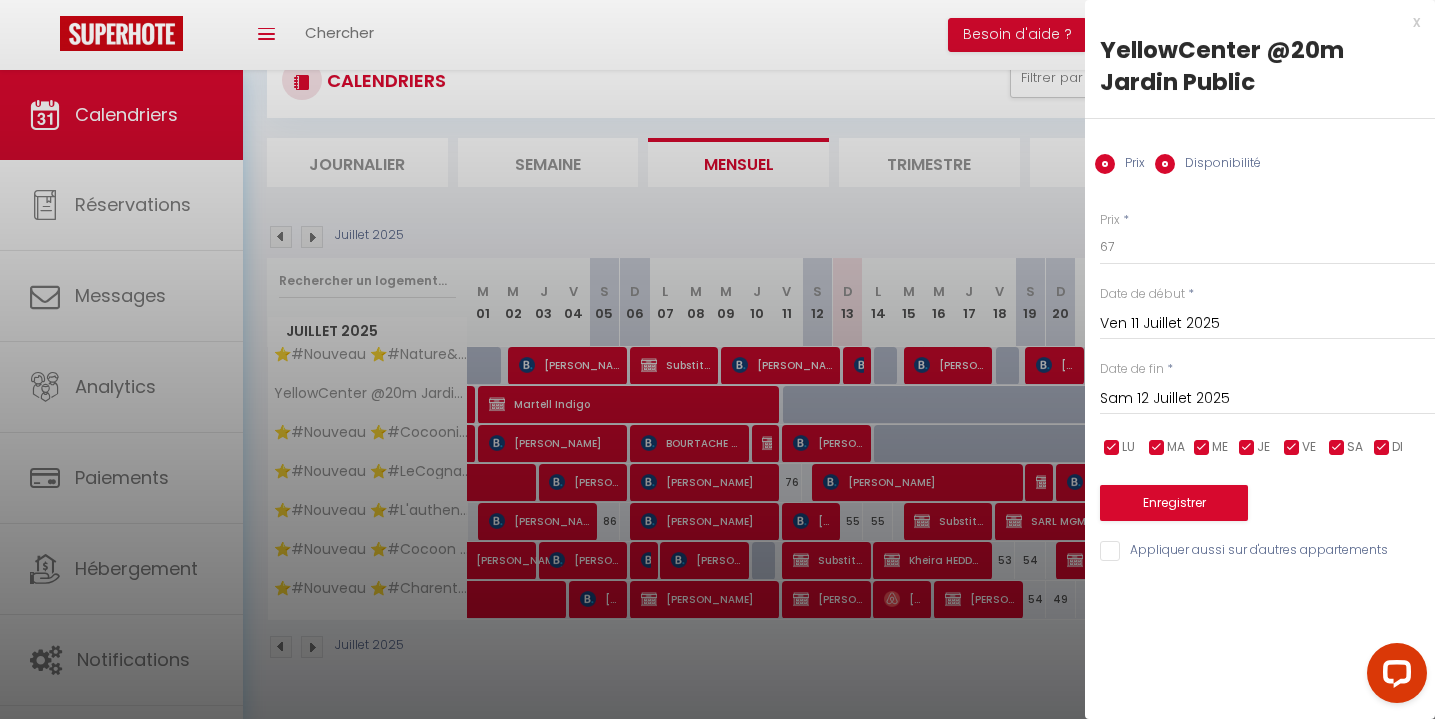 radio on "false" 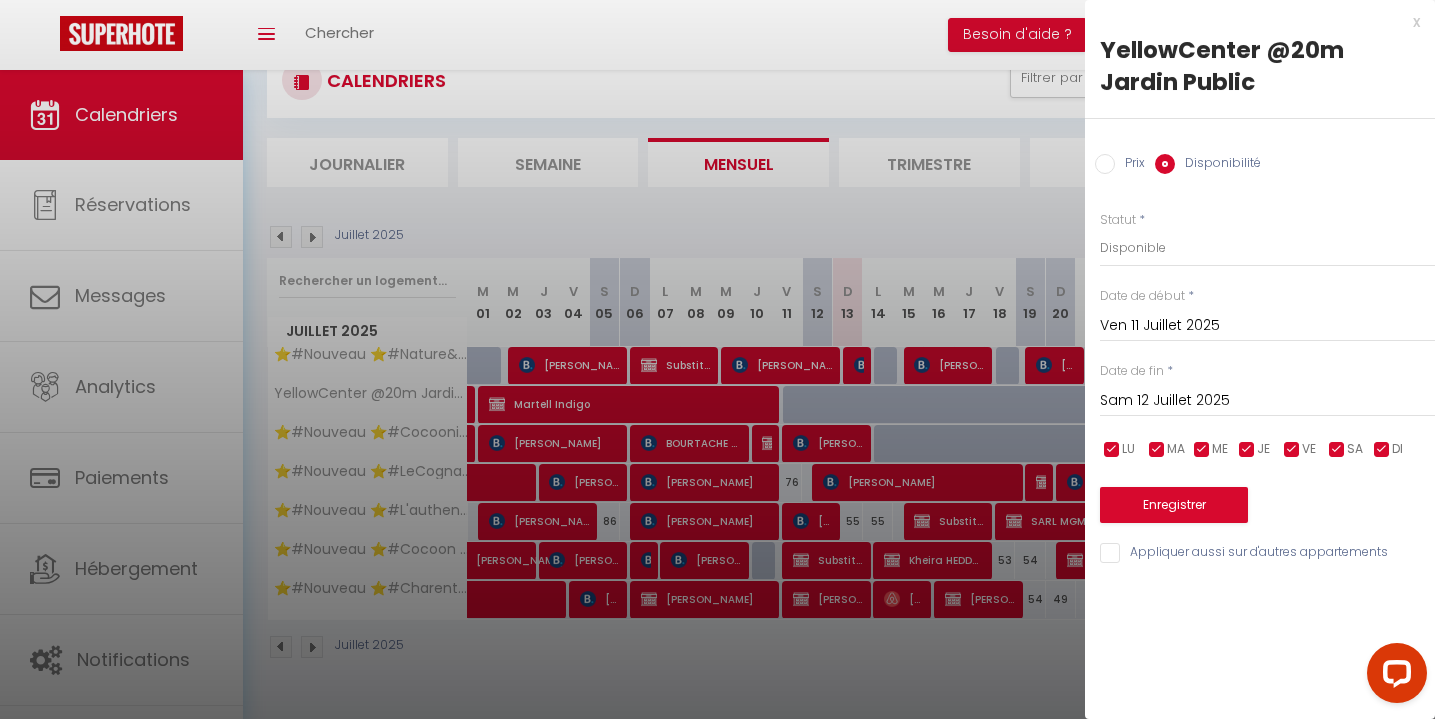 click on "Sam 12 Juillet 2025" at bounding box center [1267, 401] 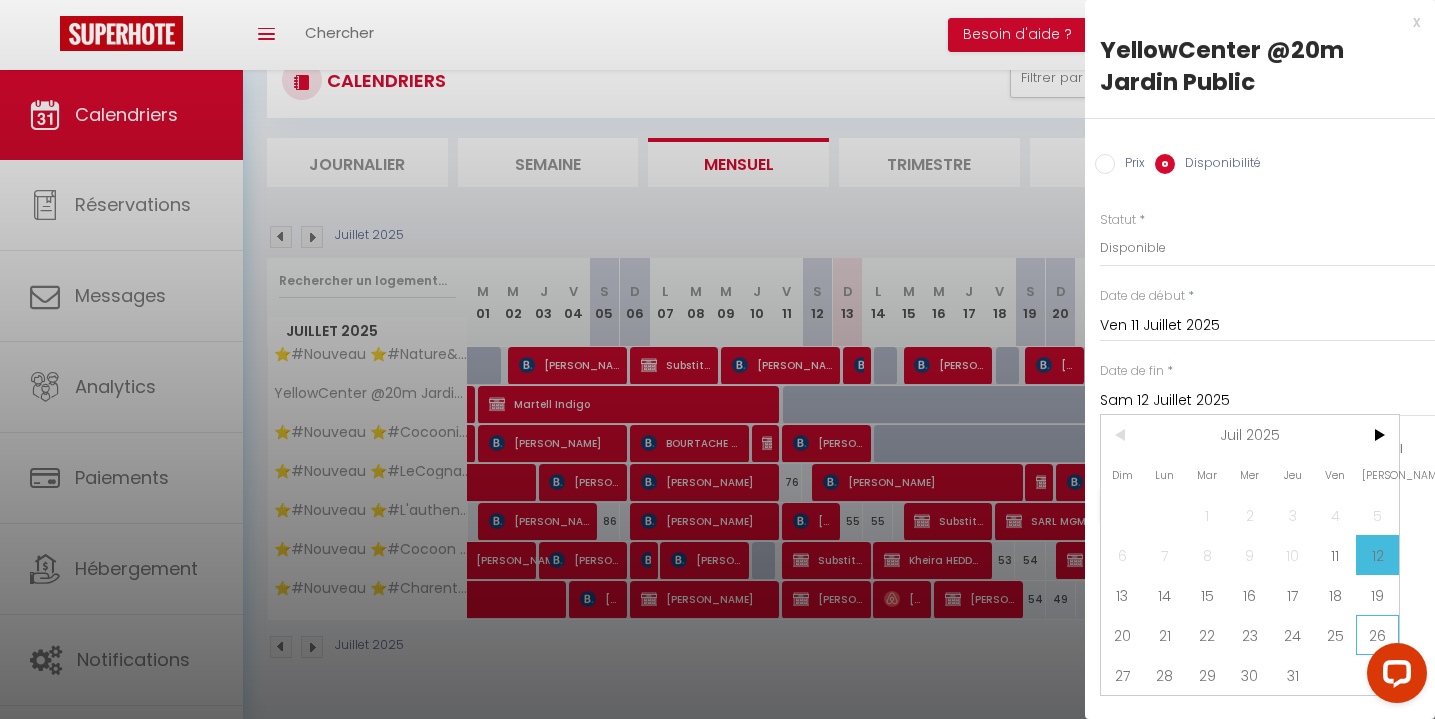 click on "26" at bounding box center [1377, 635] 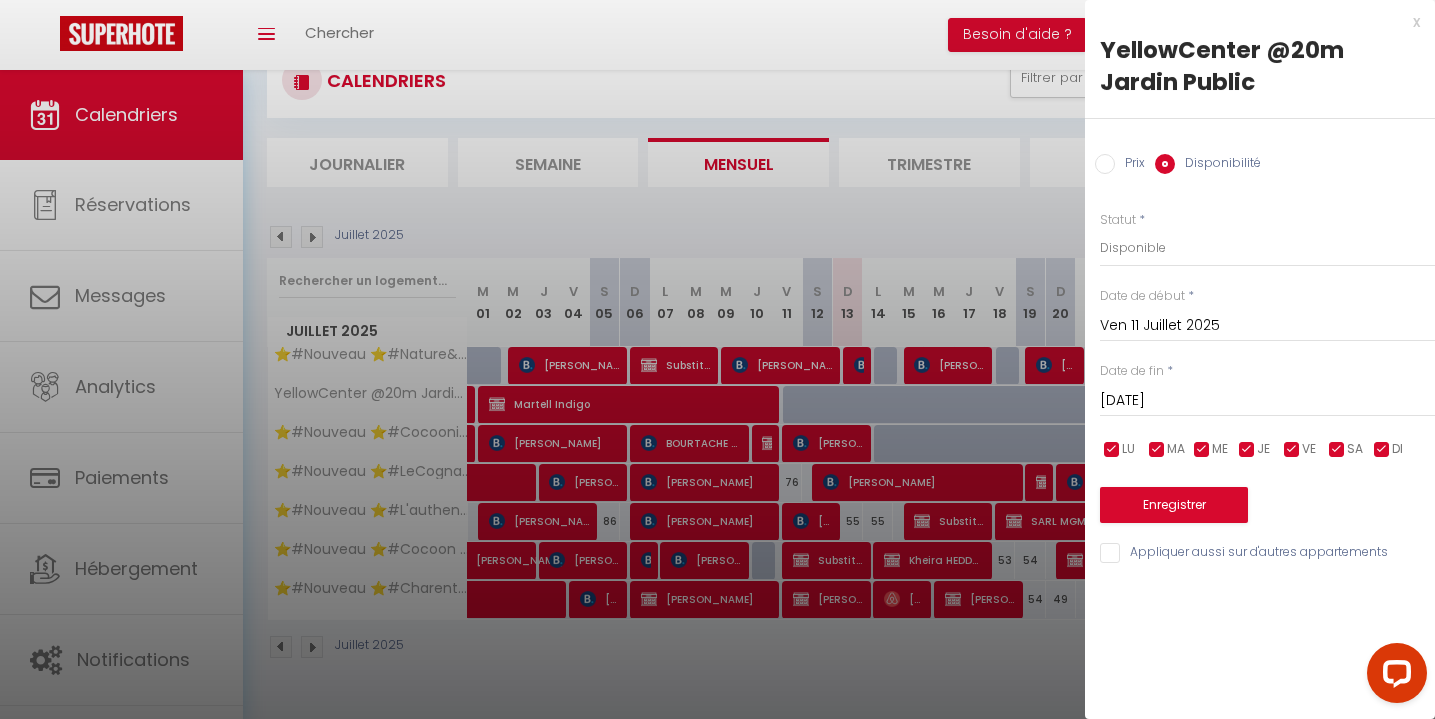 click on "Enregistrer" at bounding box center (1174, 505) 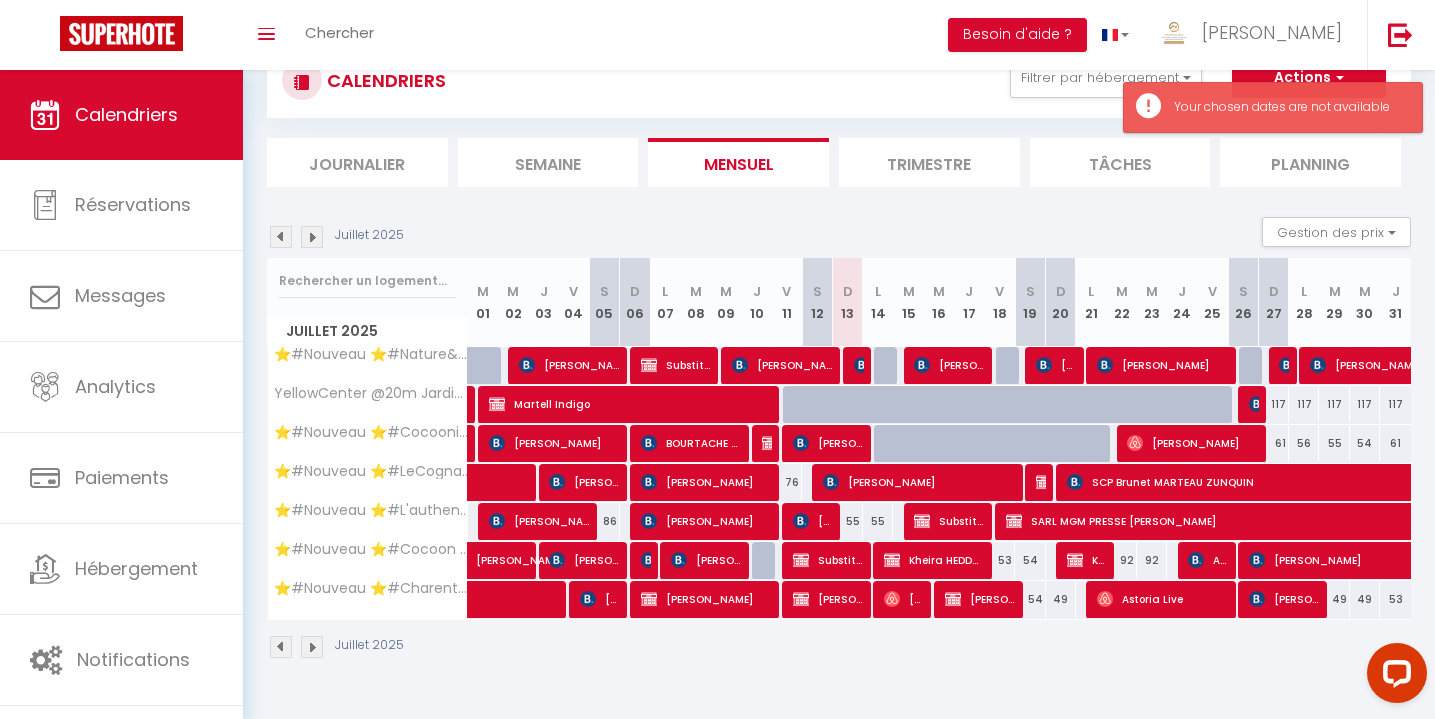 click on "Martell Indigo" at bounding box center [629, 404] 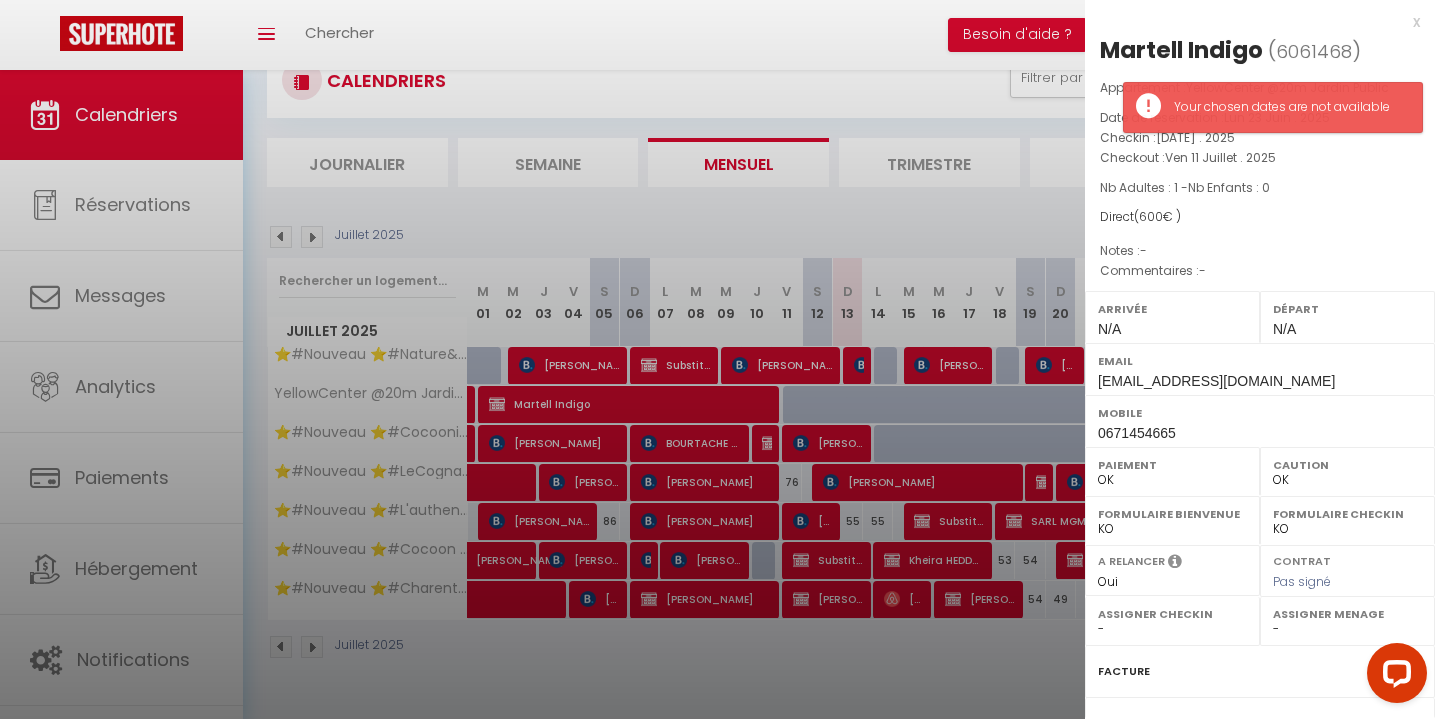 select on "43167" 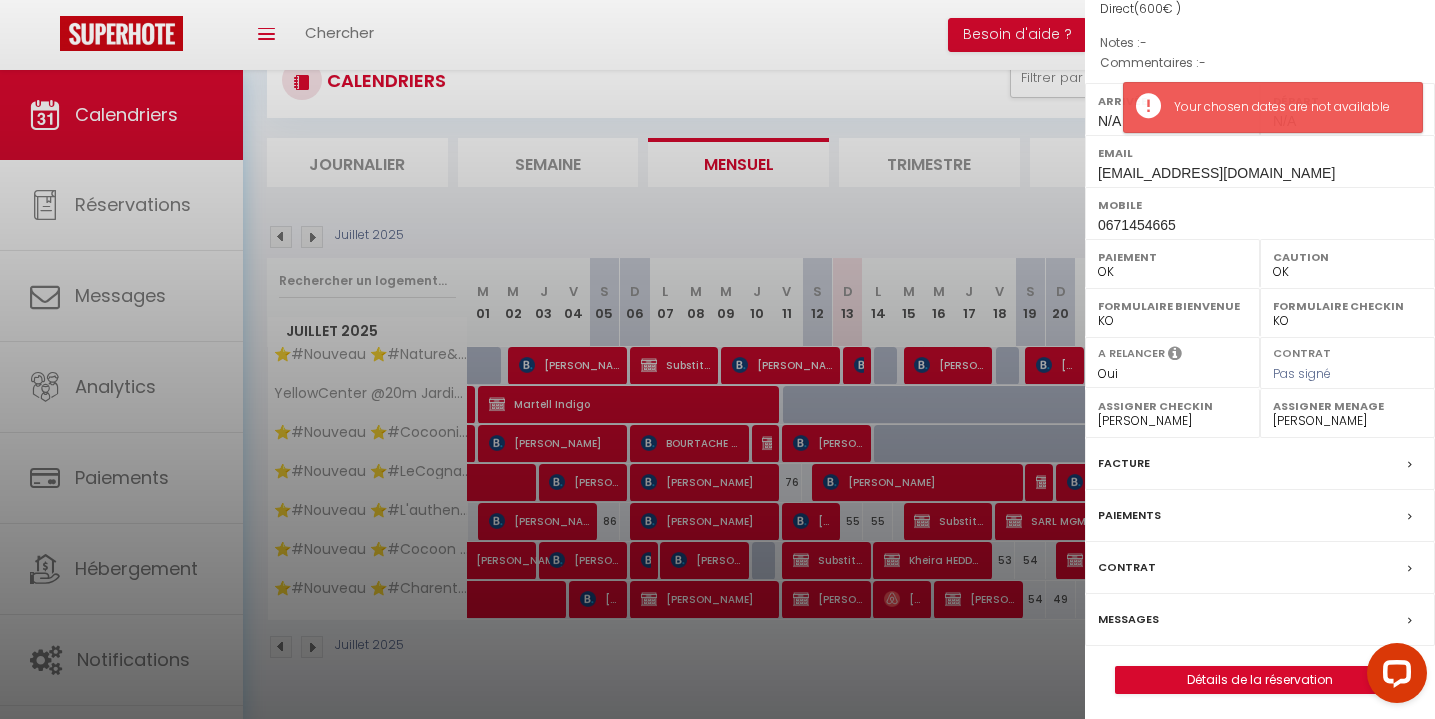 scroll, scrollTop: 207, scrollLeft: 0, axis: vertical 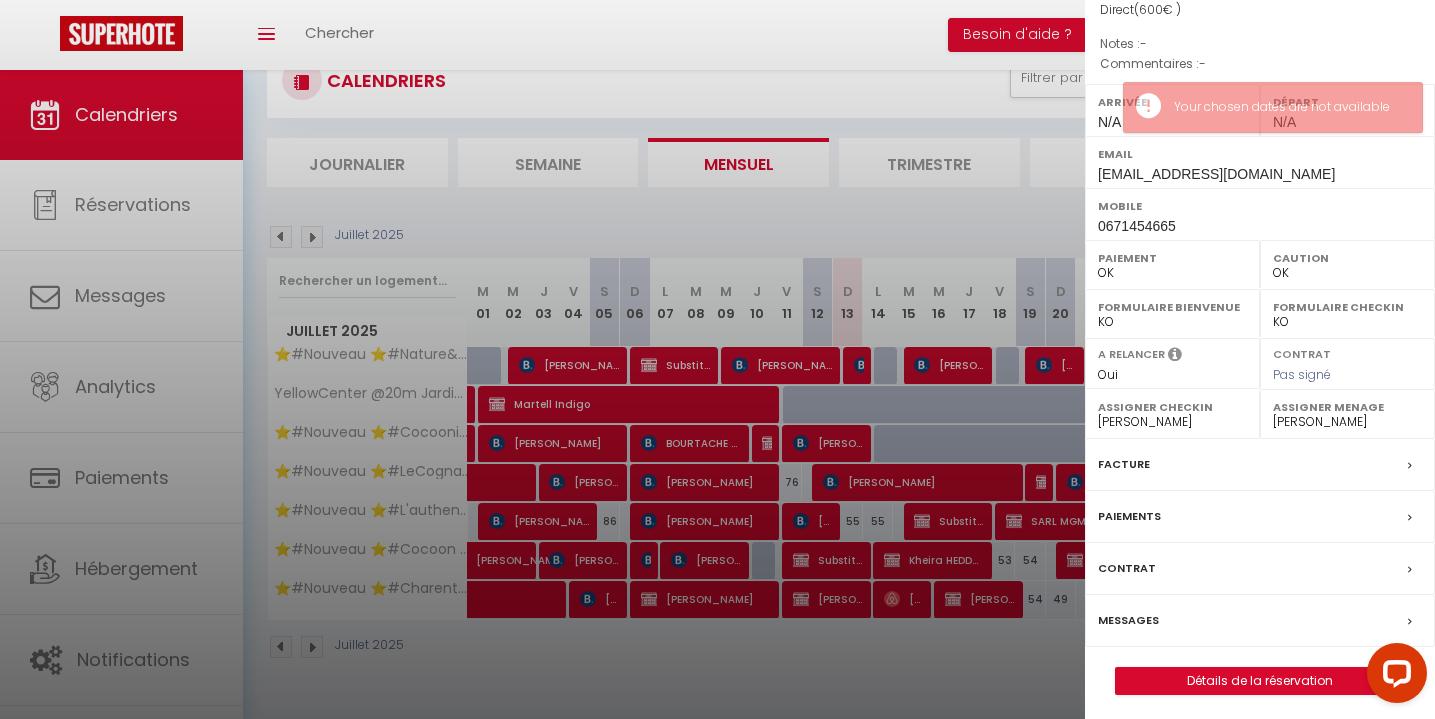 click on "Détails de la réservation" at bounding box center (1260, 681) 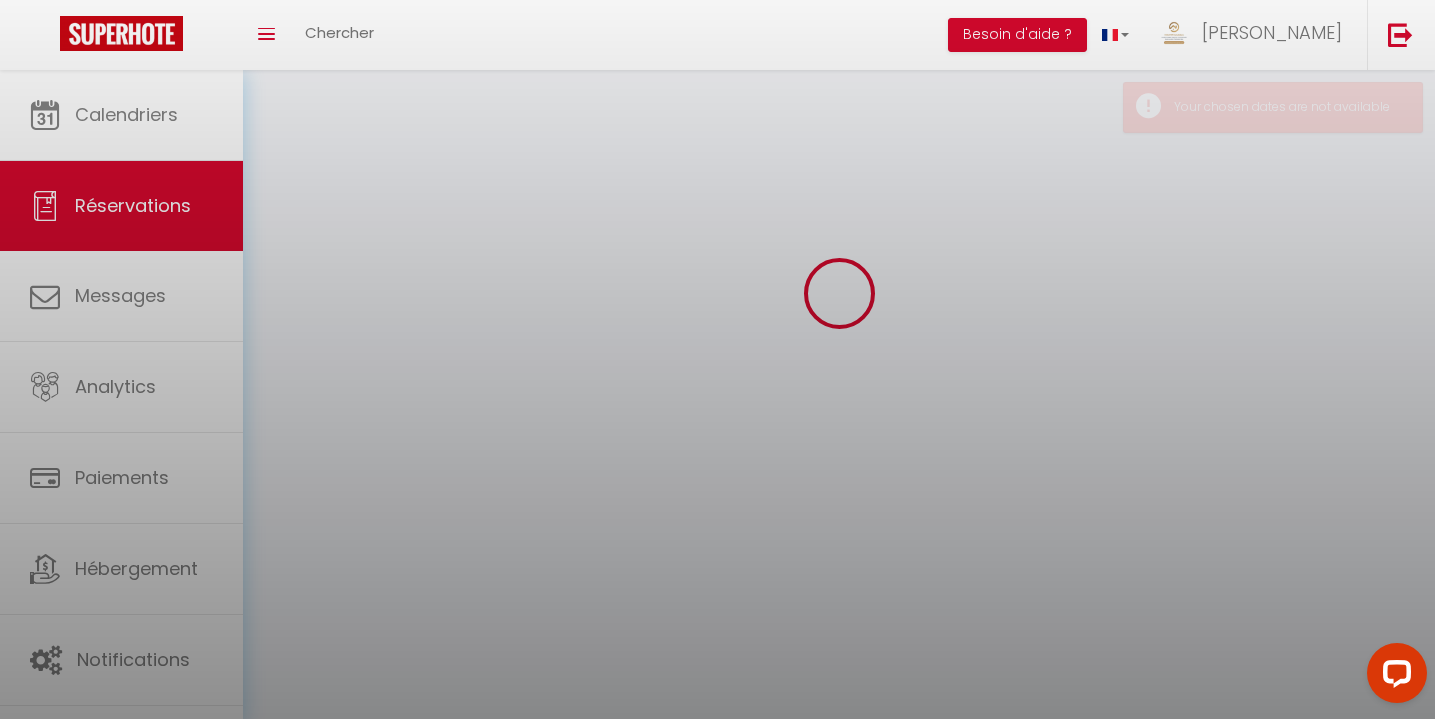 scroll, scrollTop: 0, scrollLeft: 0, axis: both 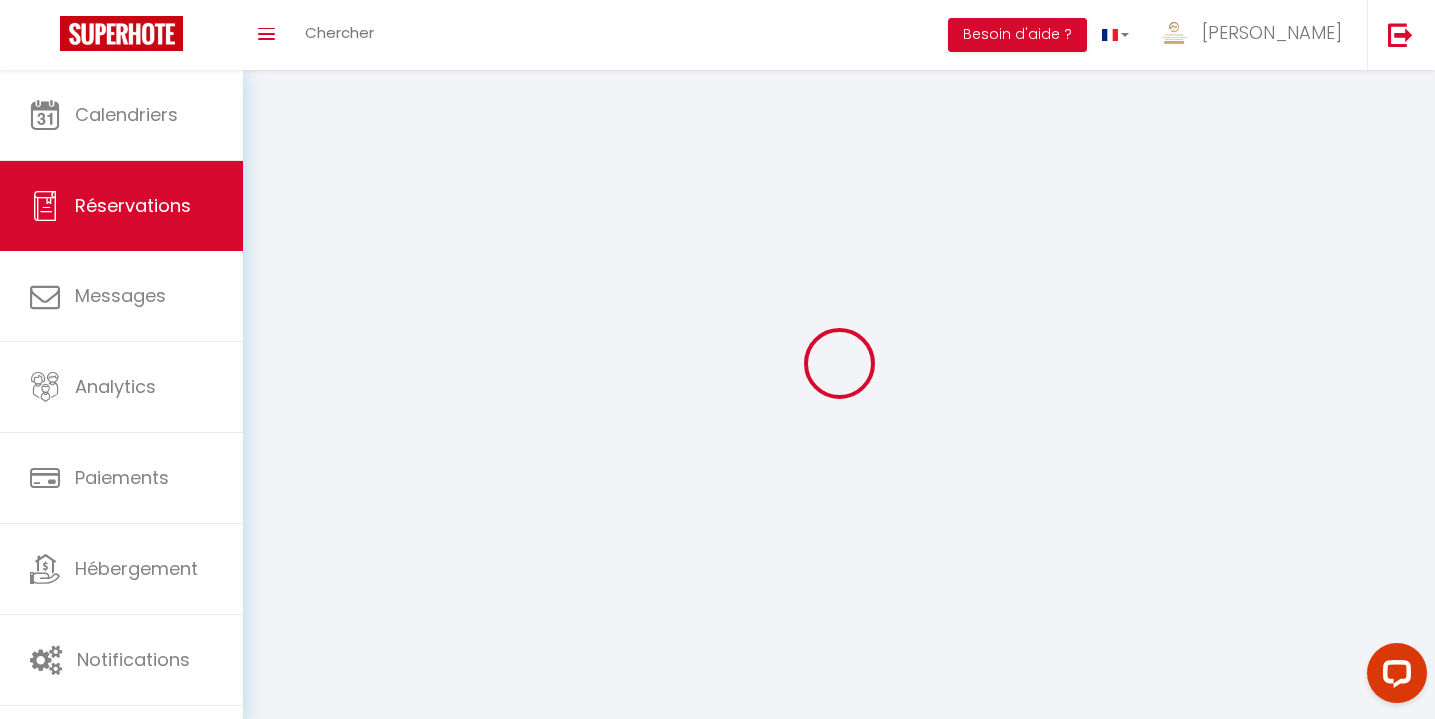 select 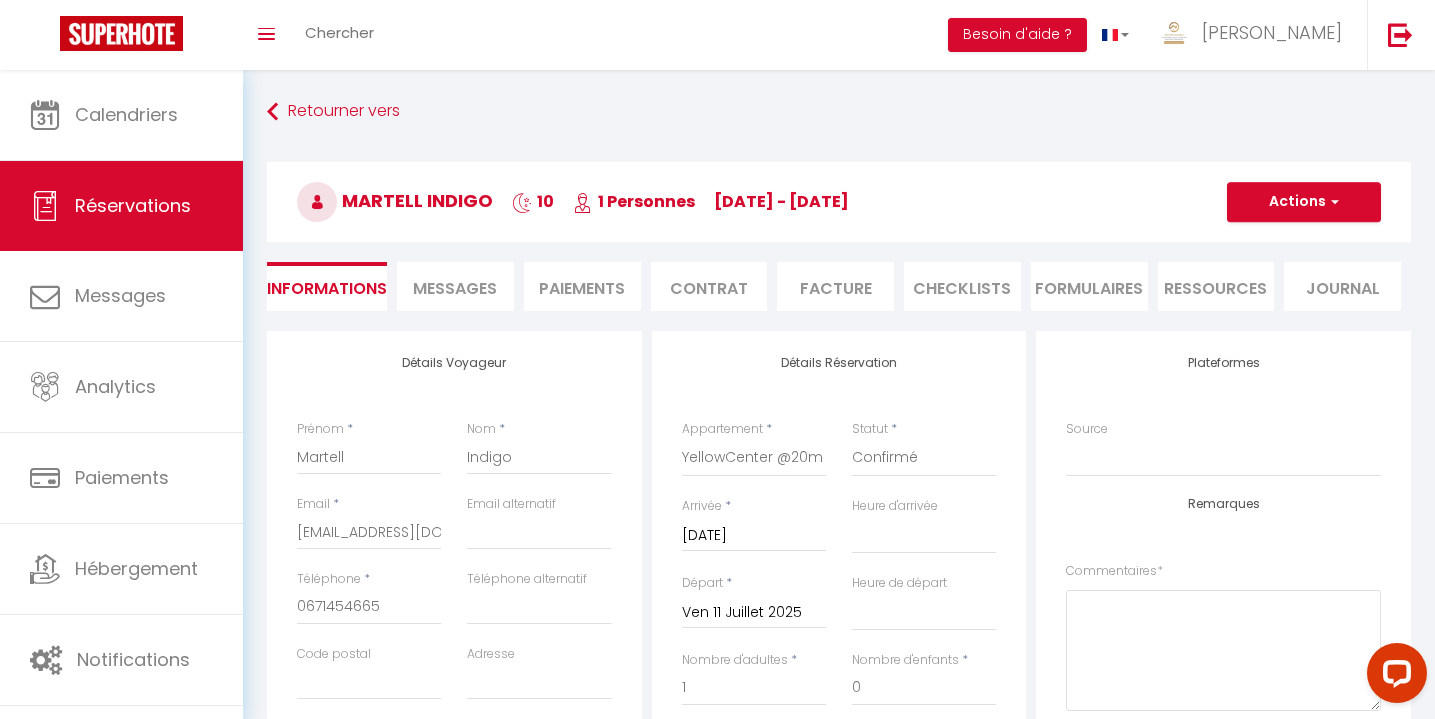 select 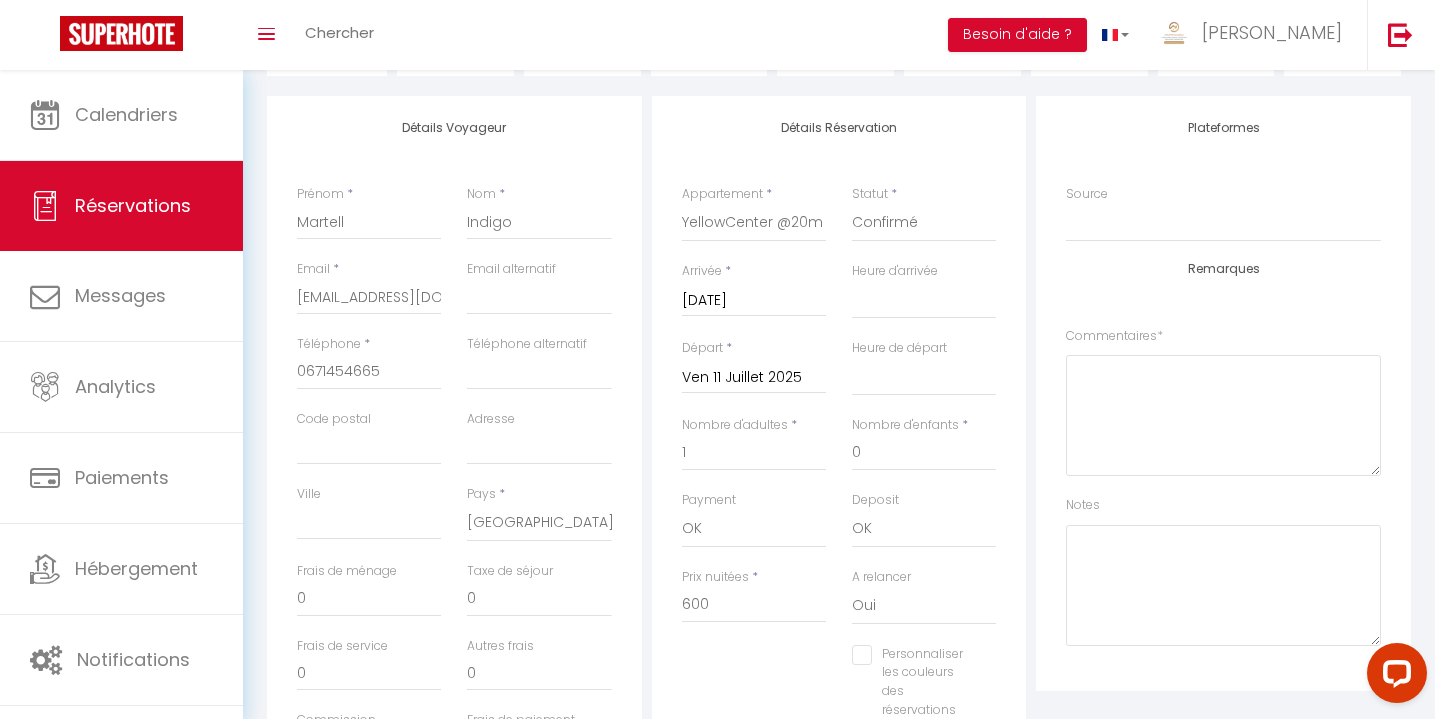 scroll, scrollTop: 138, scrollLeft: 0, axis: vertical 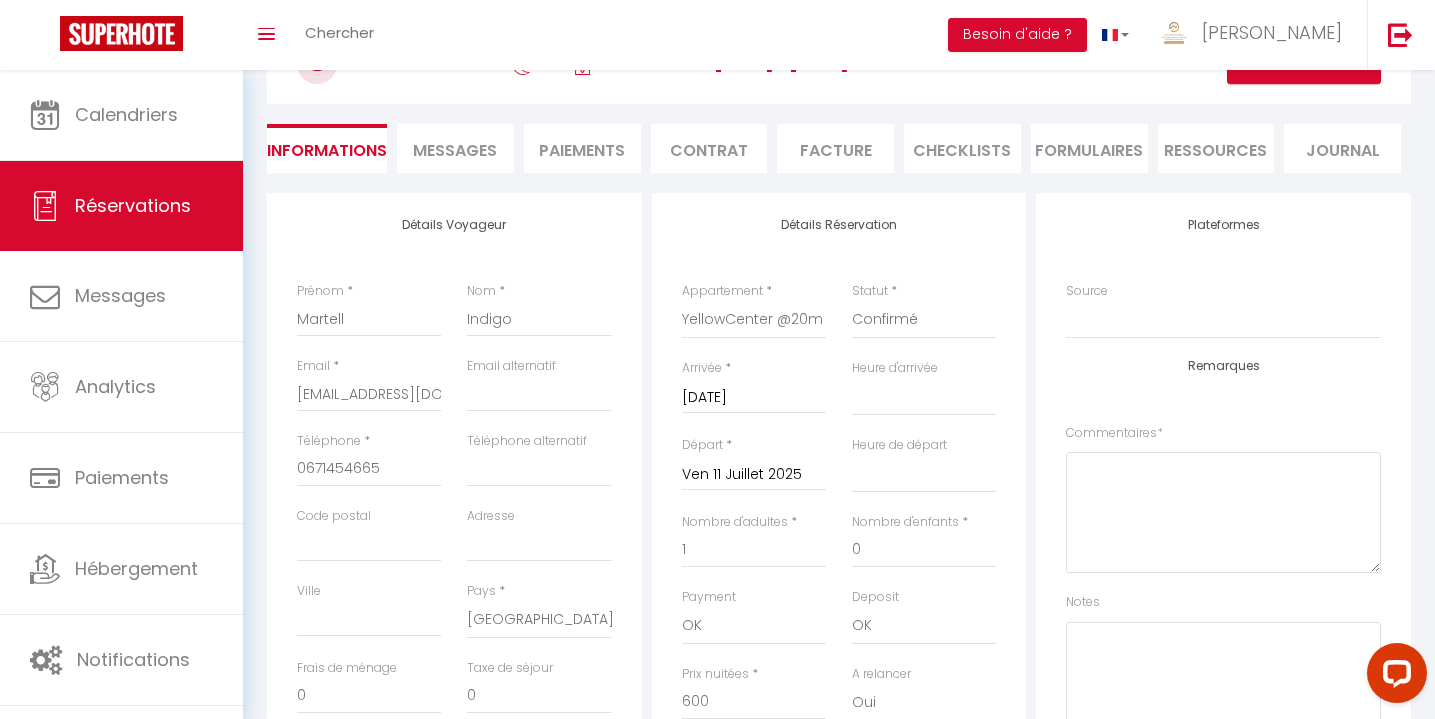 click on "Ven 11 Juillet 2025" at bounding box center (754, 475) 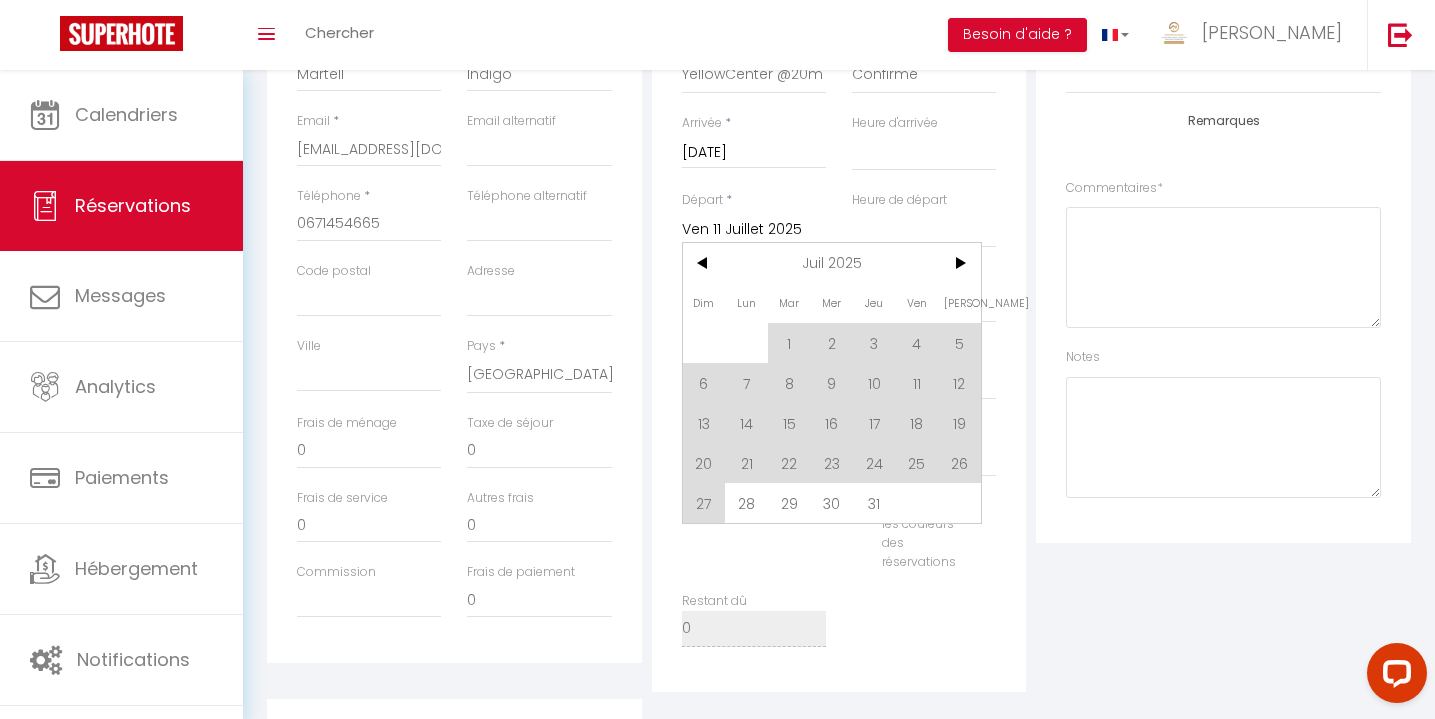 scroll, scrollTop: 407, scrollLeft: 0, axis: vertical 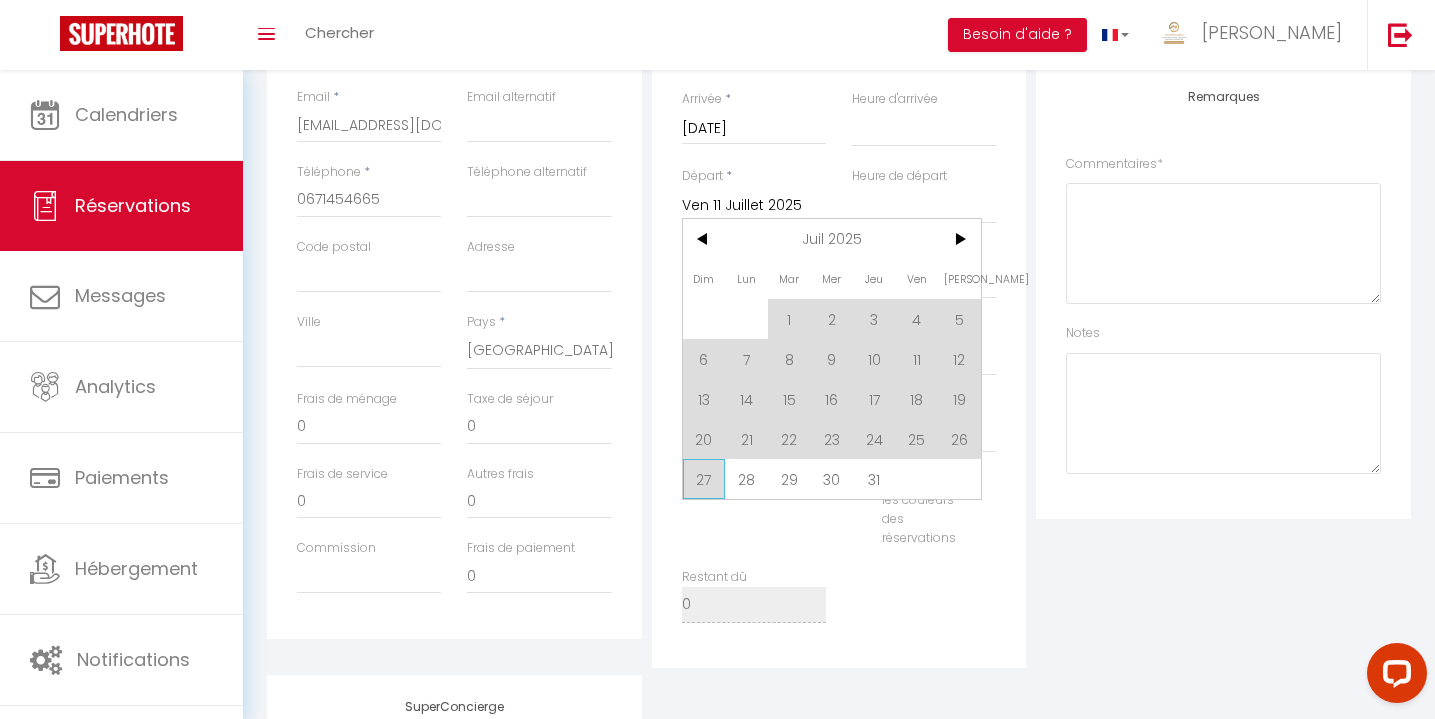 click on "27" at bounding box center [704, 479] 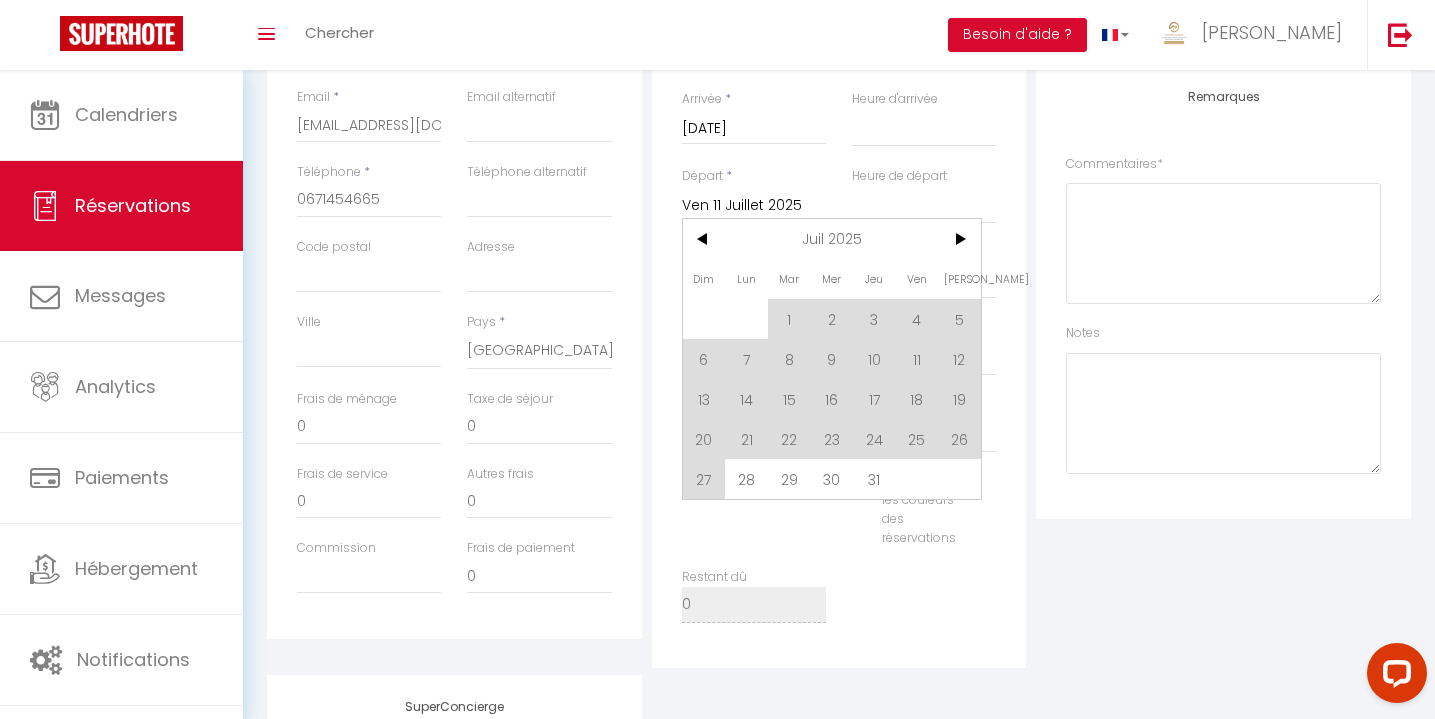 select 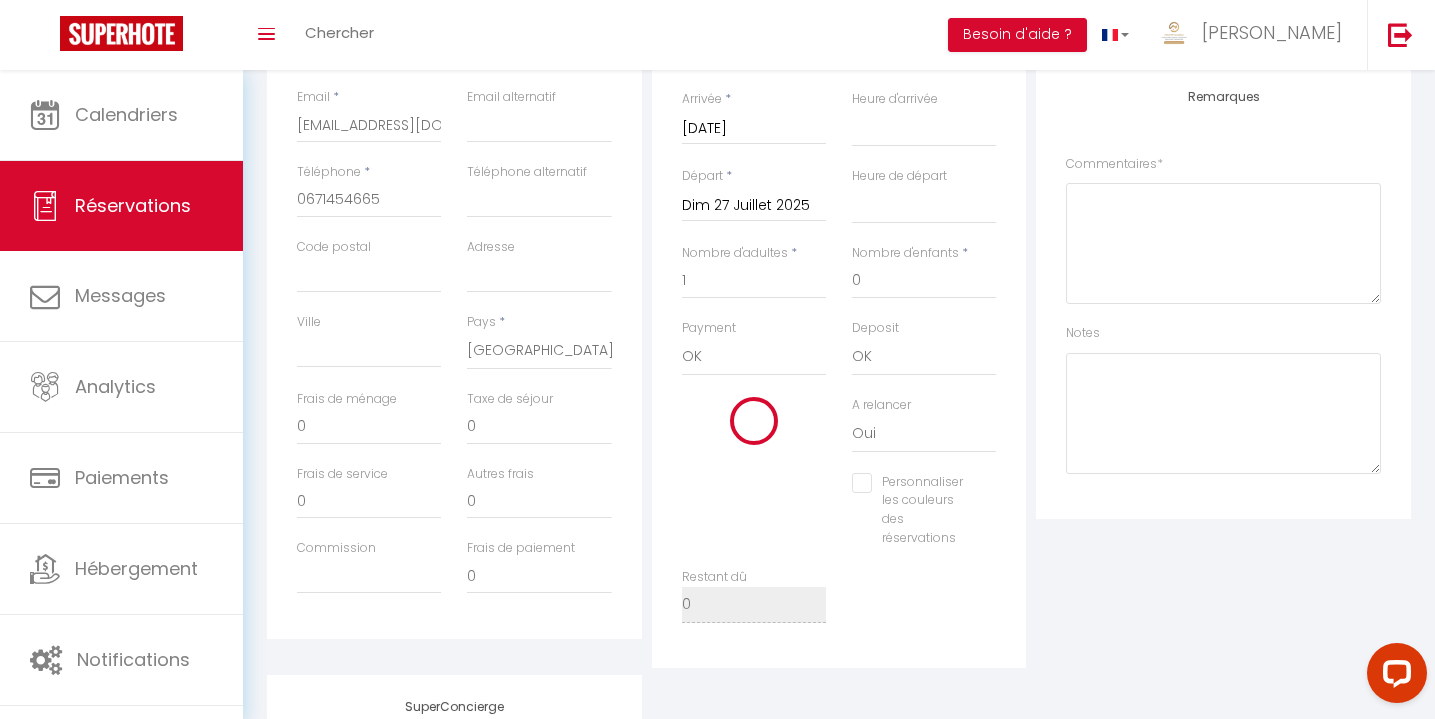 type on "14" 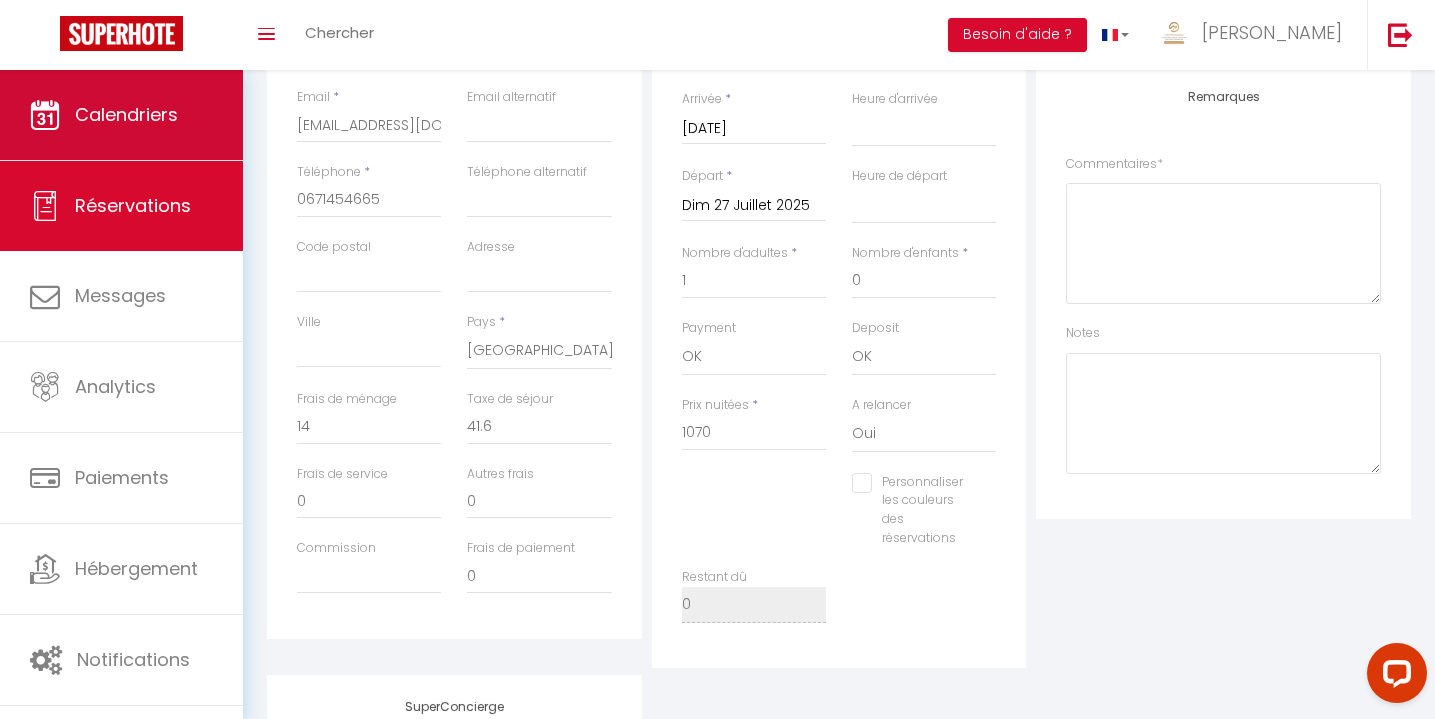 click on "Calendriers" at bounding box center [121, 115] 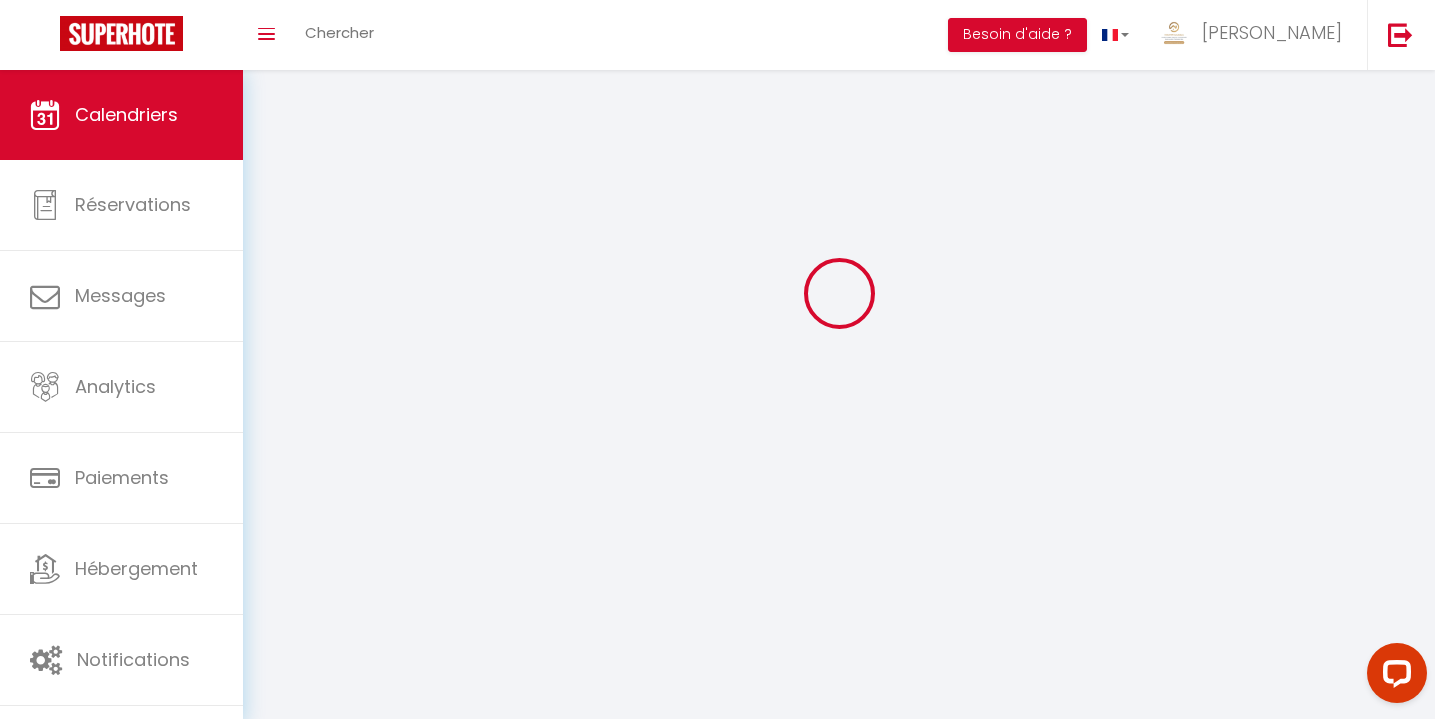 scroll, scrollTop: 0, scrollLeft: 0, axis: both 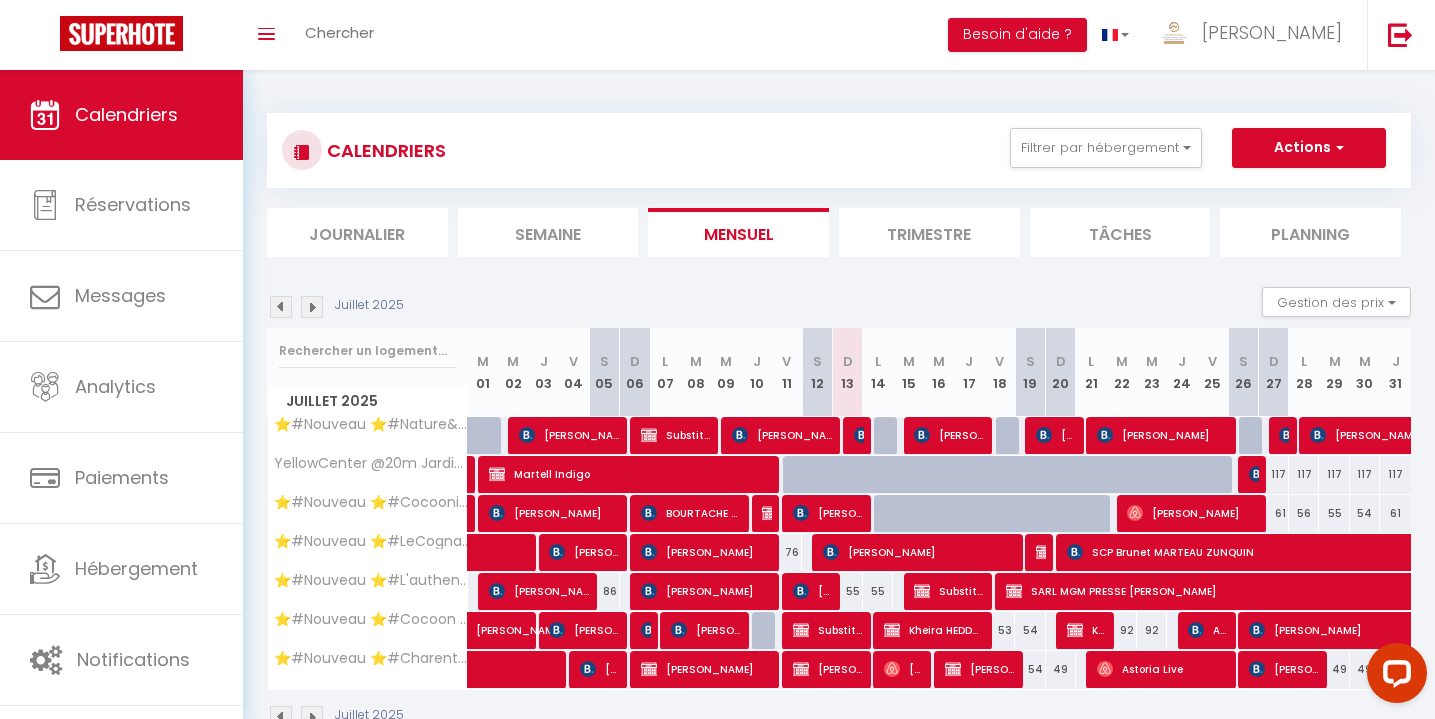 click on "Martell Indigo" at bounding box center [629, 474] 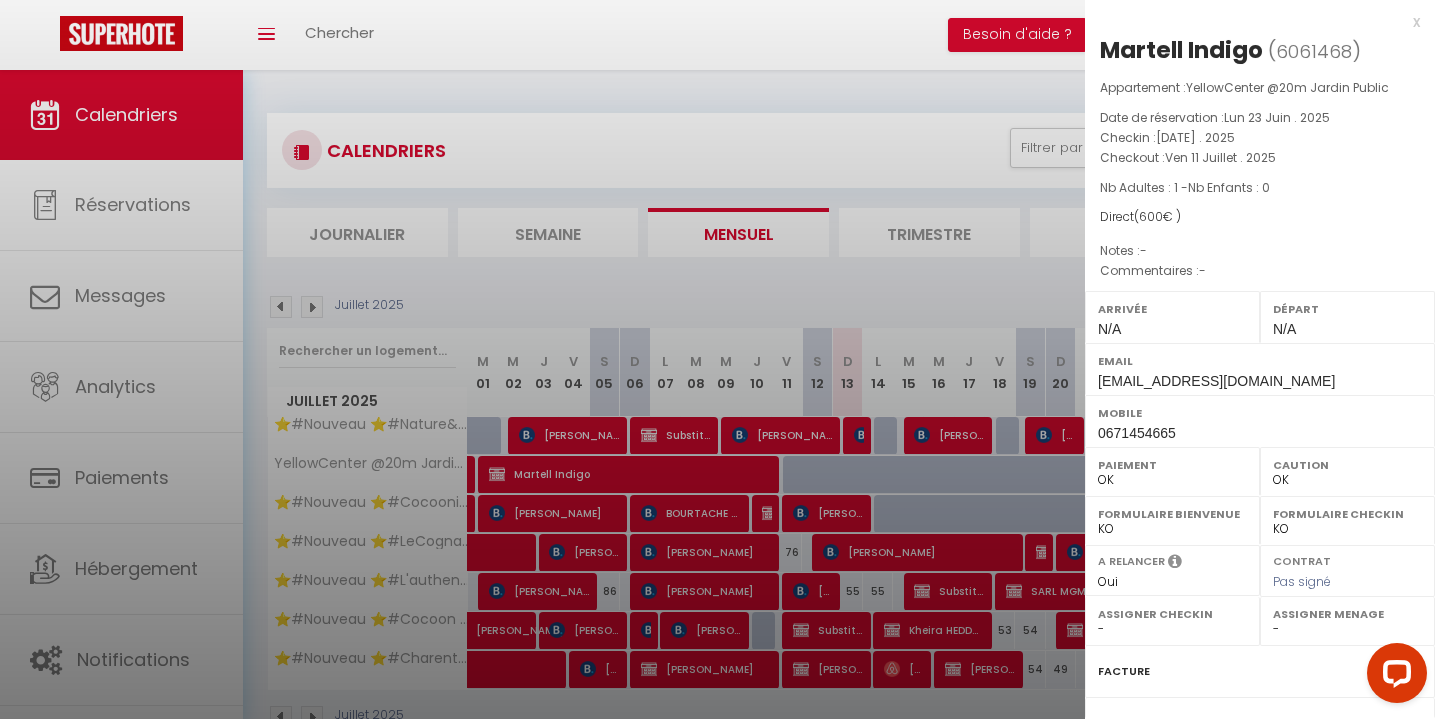 select on "43167" 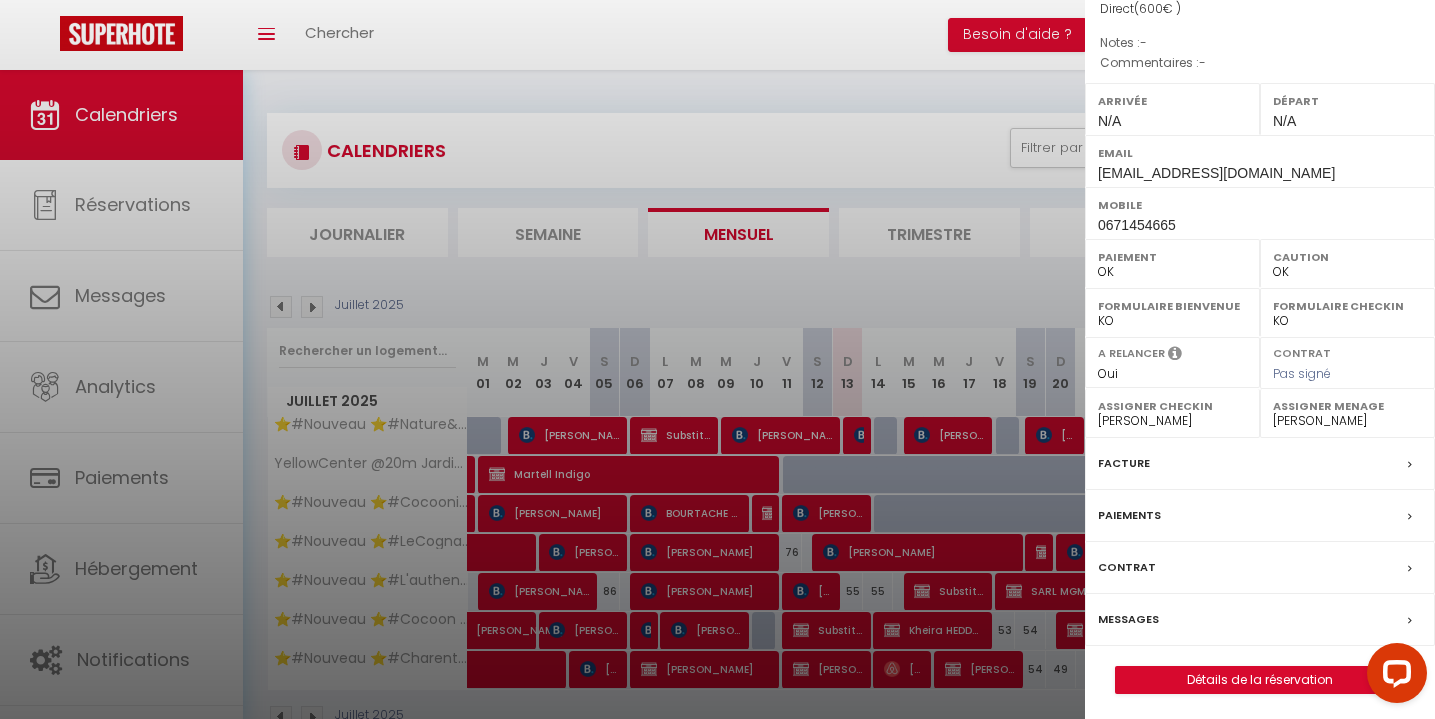 scroll, scrollTop: 207, scrollLeft: 0, axis: vertical 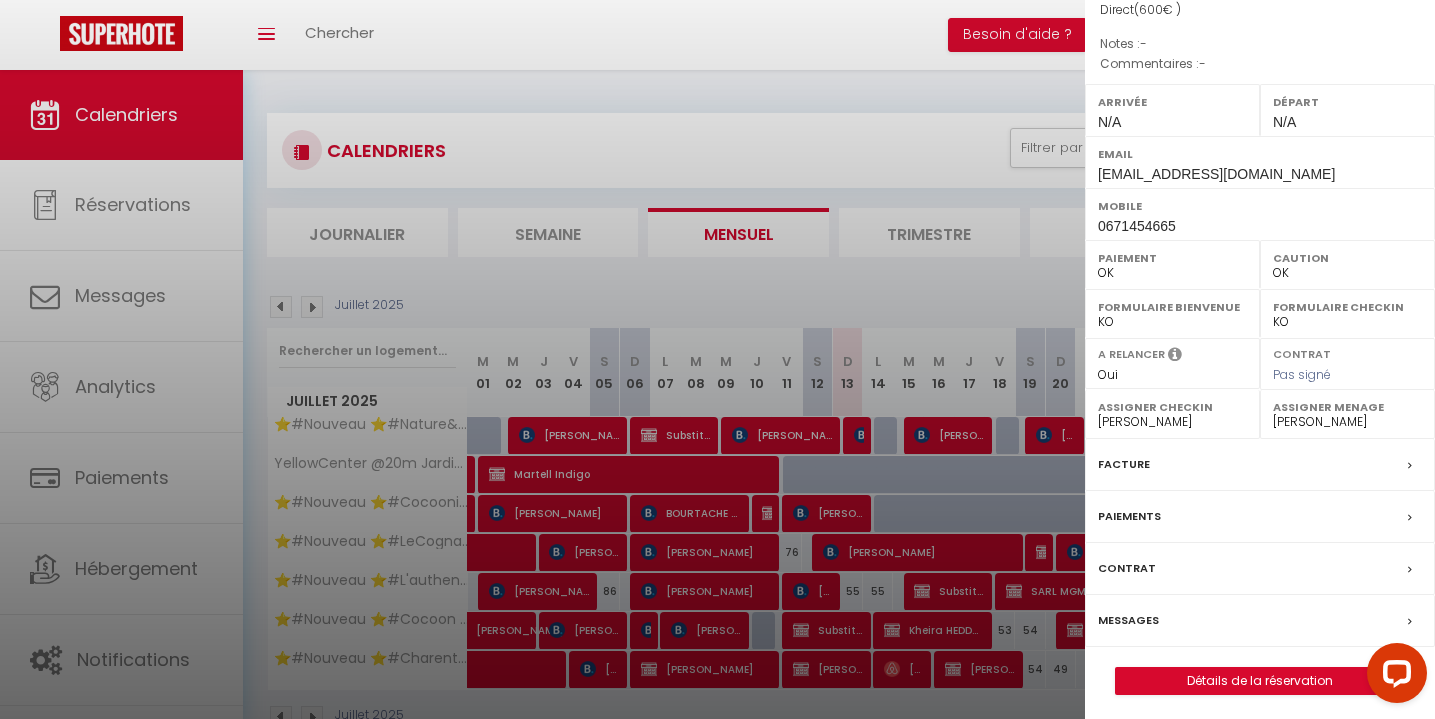 click on "Martell Indigo
( 6061468 )
Appartement :
YellowCenter @20m Jardin Public
Date de réservation :
Lun 23 Juin . 2025
Checkin :
Mar 01 Juillet . 2025
Checkout :
Ven 11 Juillet . 2025
Nb Adultes : 1 -
Nb Enfants :
0
Direct
(
600
€ )
Notes :
-
Commentaires :
-   Arrivée
N/A   Départ
N/A   Email
nchauvet69@gmail.com   Mobile
0671454665   Paiement
OK   KO   Caution   OK   KO     OK" at bounding box center [1260, 261] 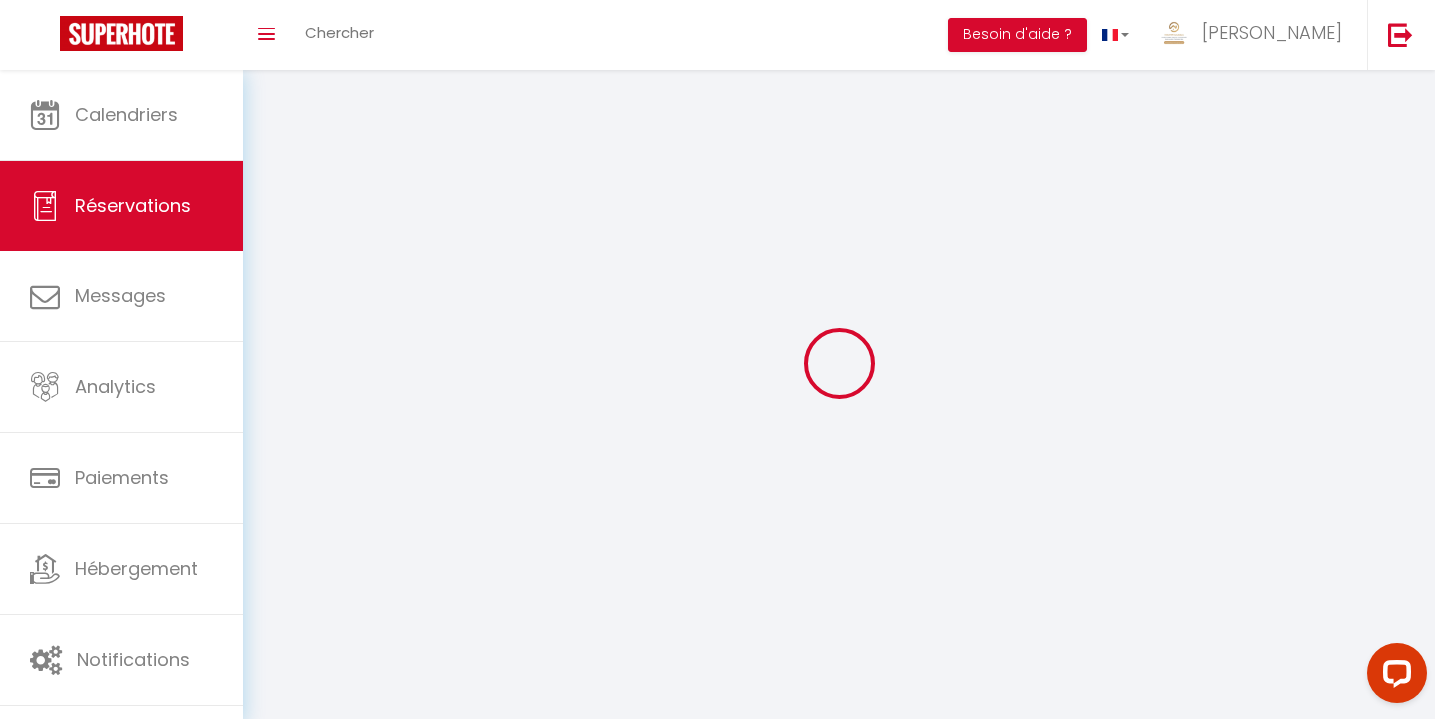 type on "Martell" 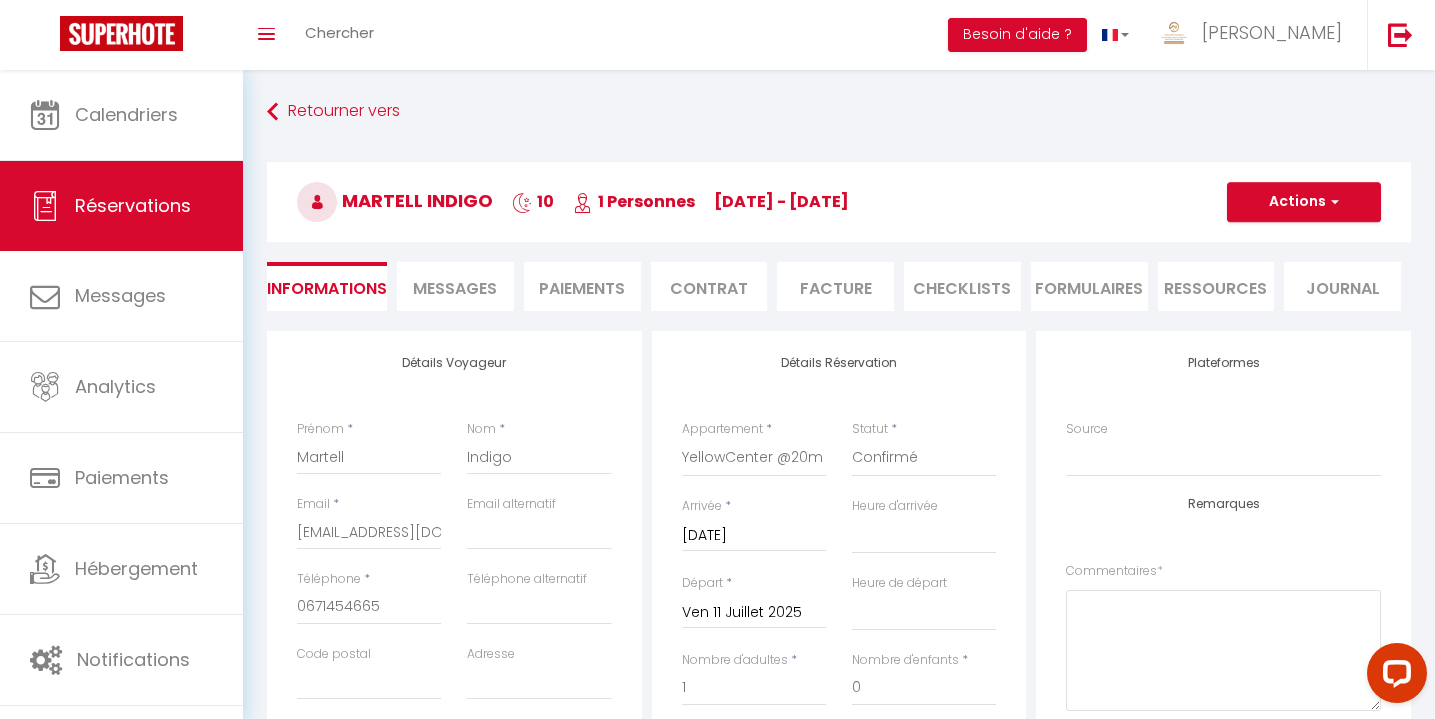 select 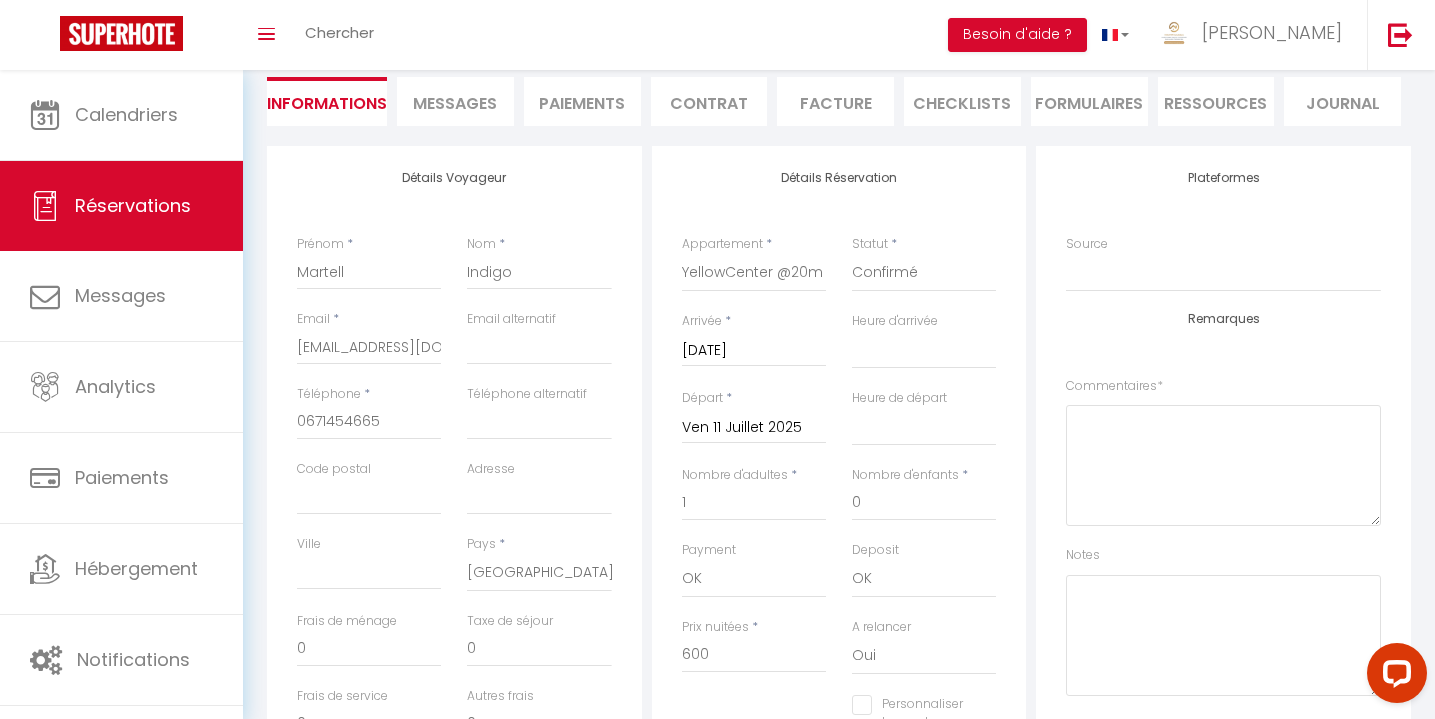 scroll, scrollTop: 199, scrollLeft: 0, axis: vertical 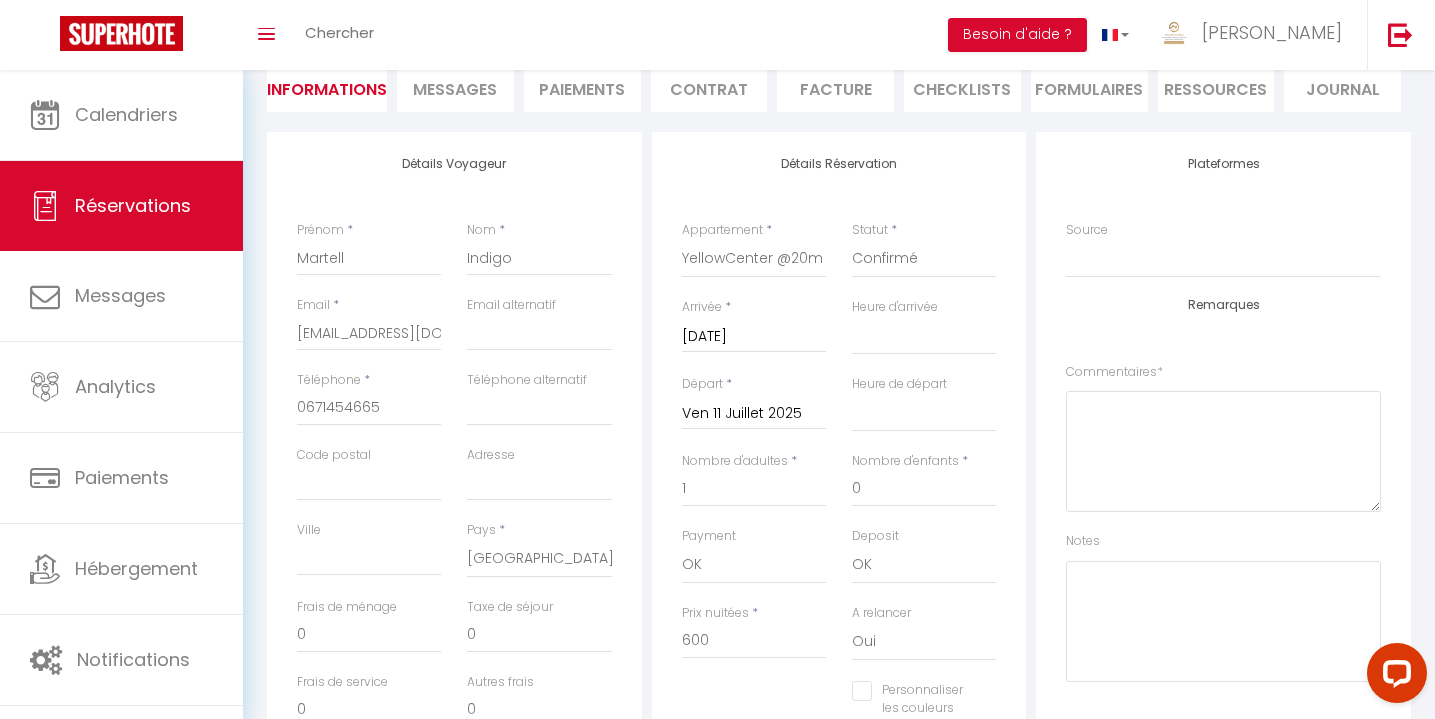 click on "Ven 11 Juillet 2025" at bounding box center (754, 414) 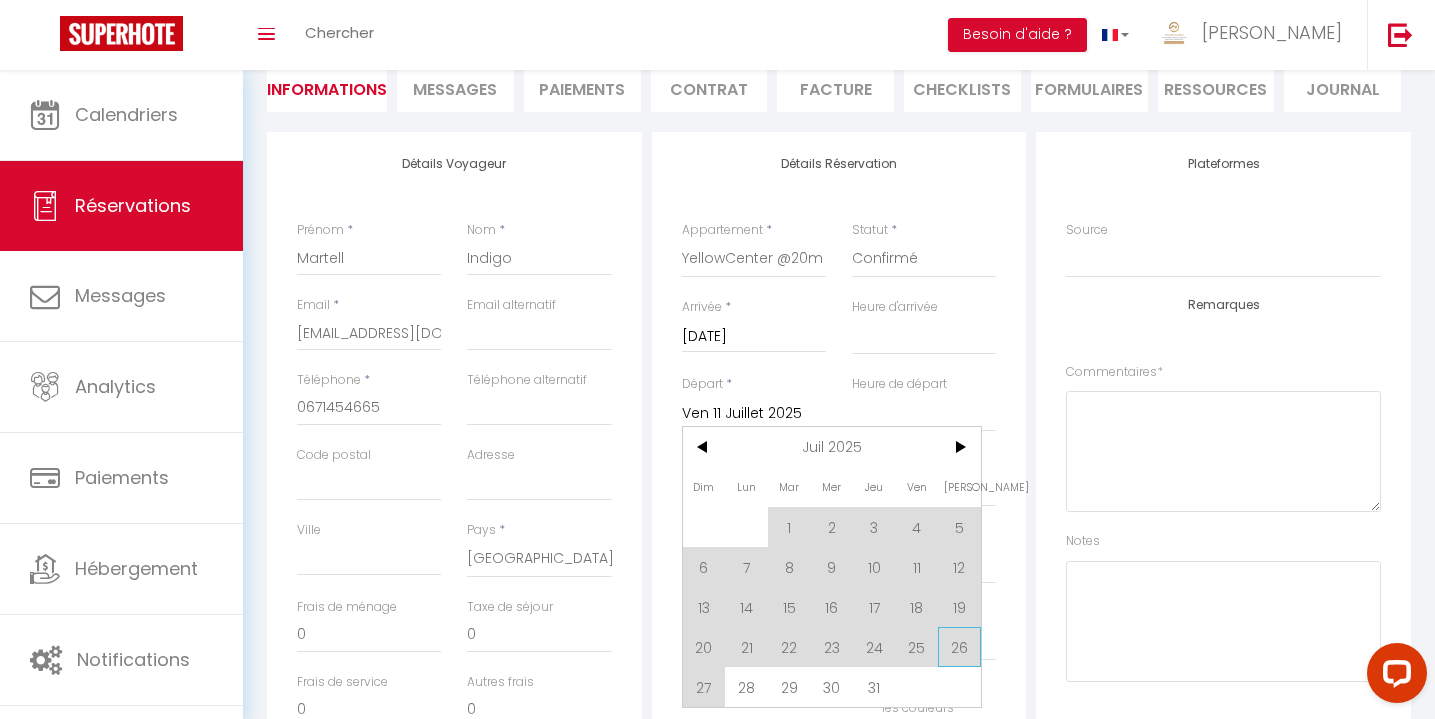 click on "26" at bounding box center (959, 647) 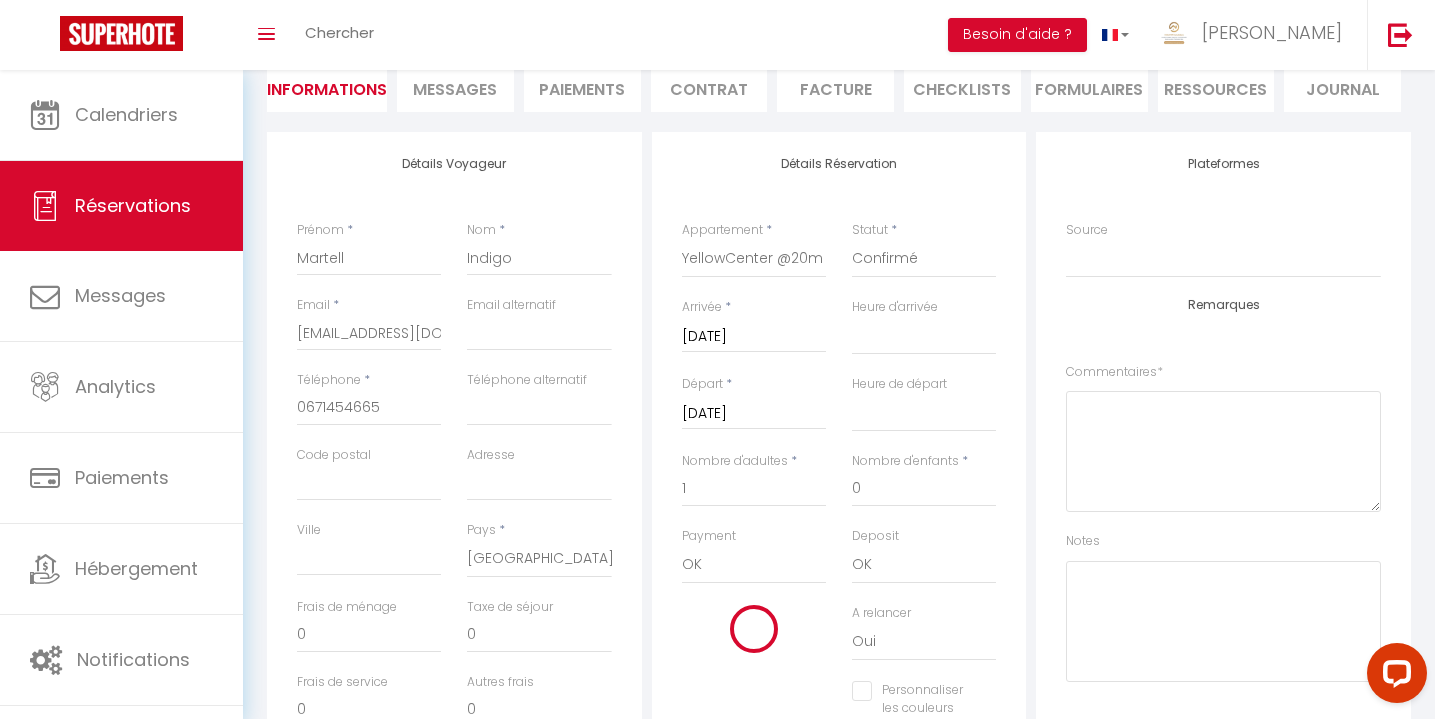 type on "14" 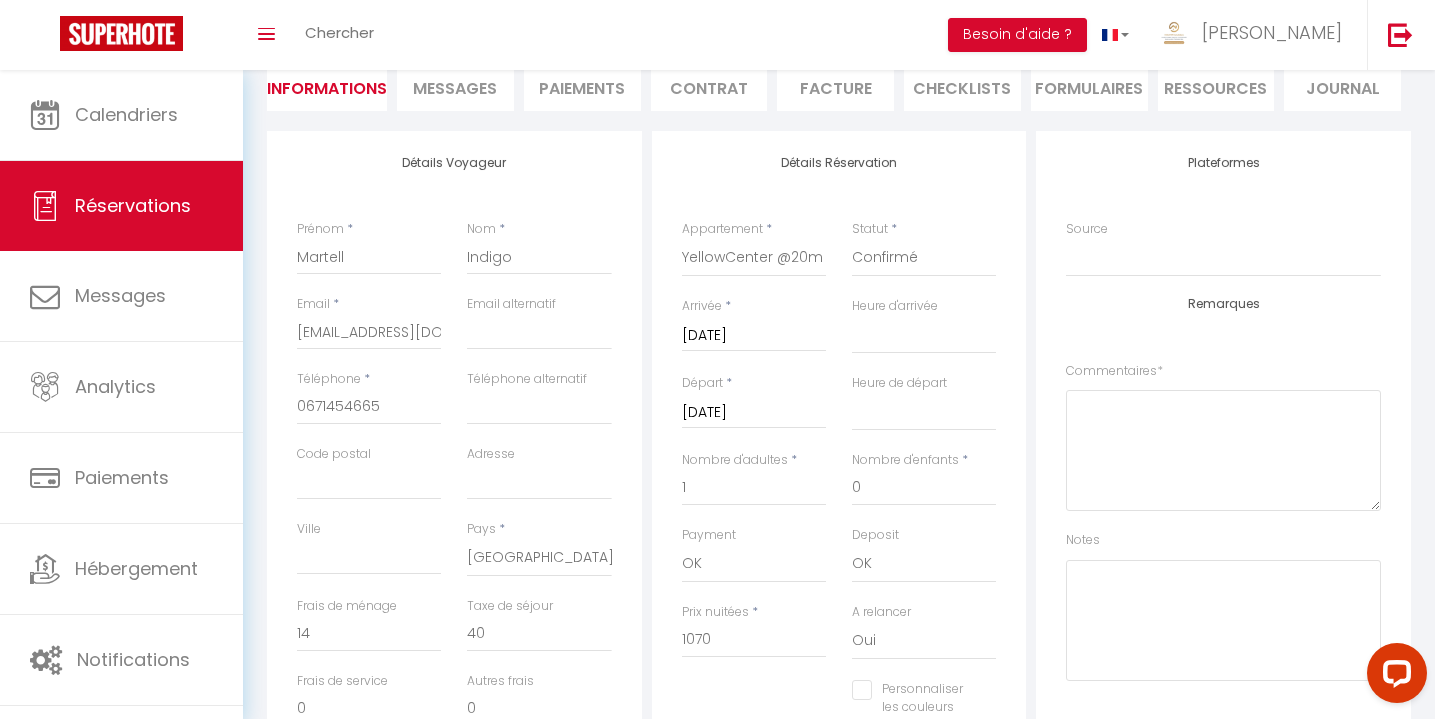 scroll, scrollTop: 309, scrollLeft: 0, axis: vertical 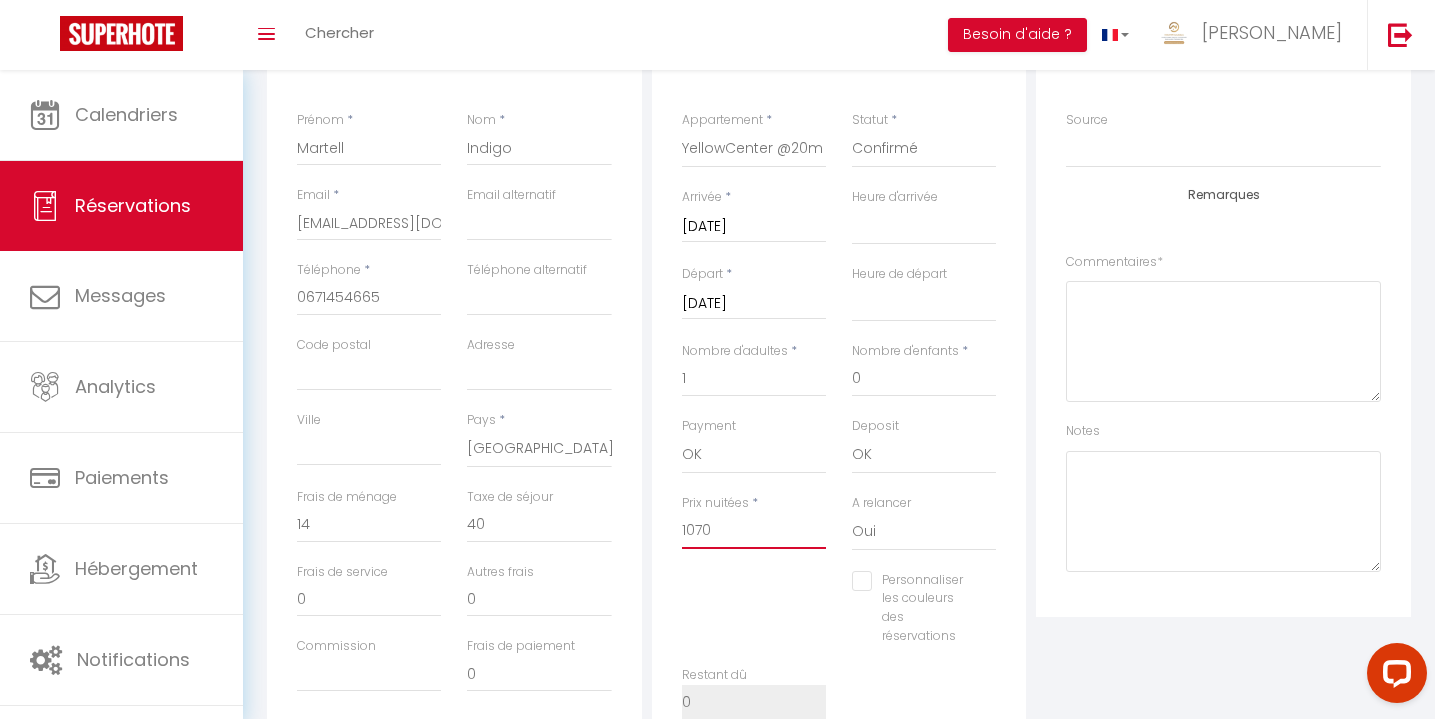 click on "1070" at bounding box center (754, 531) 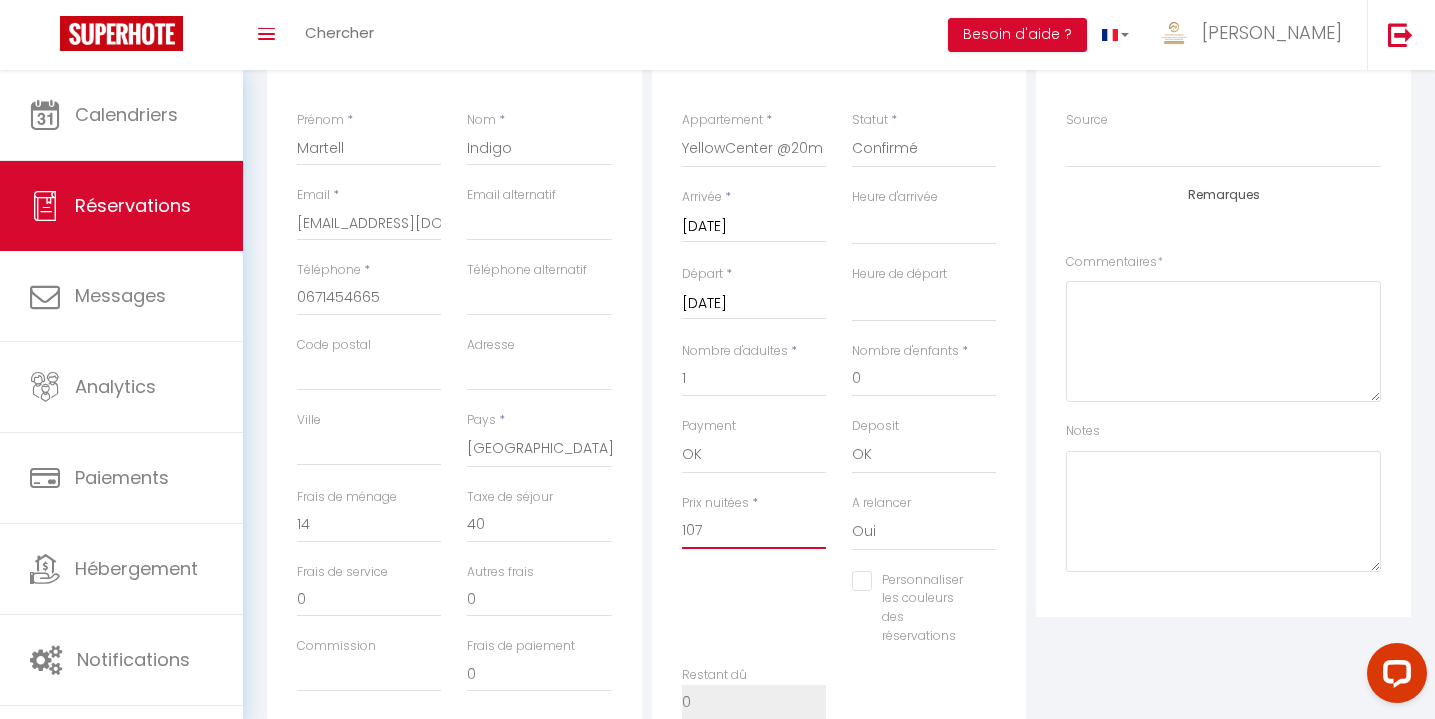 select 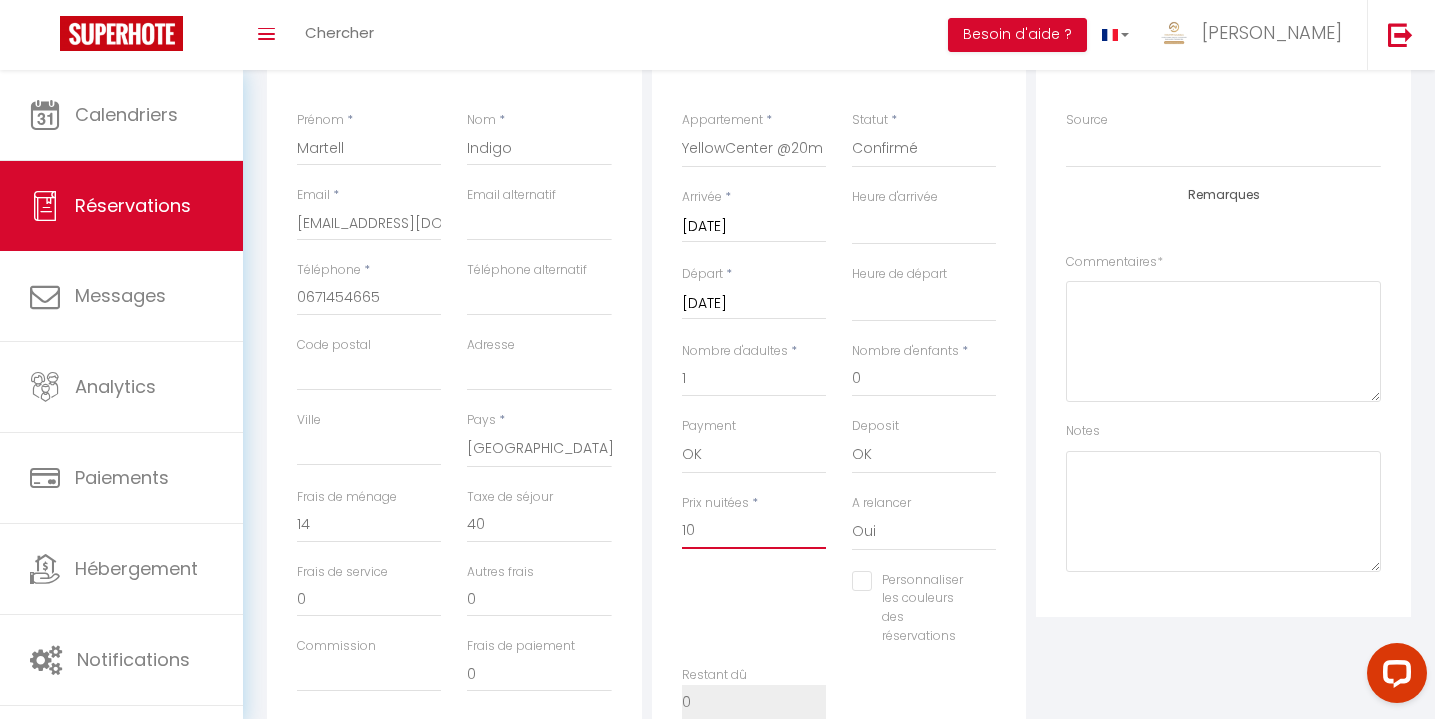 select 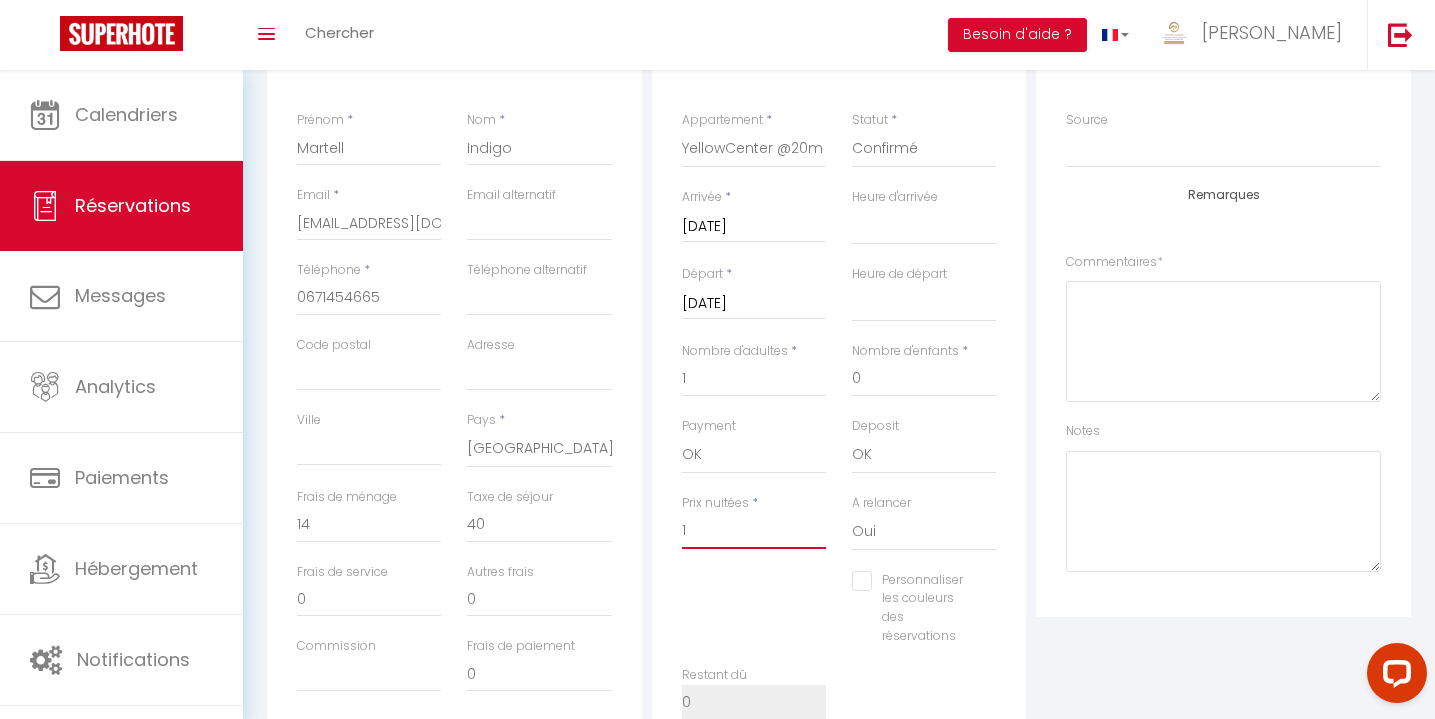 select 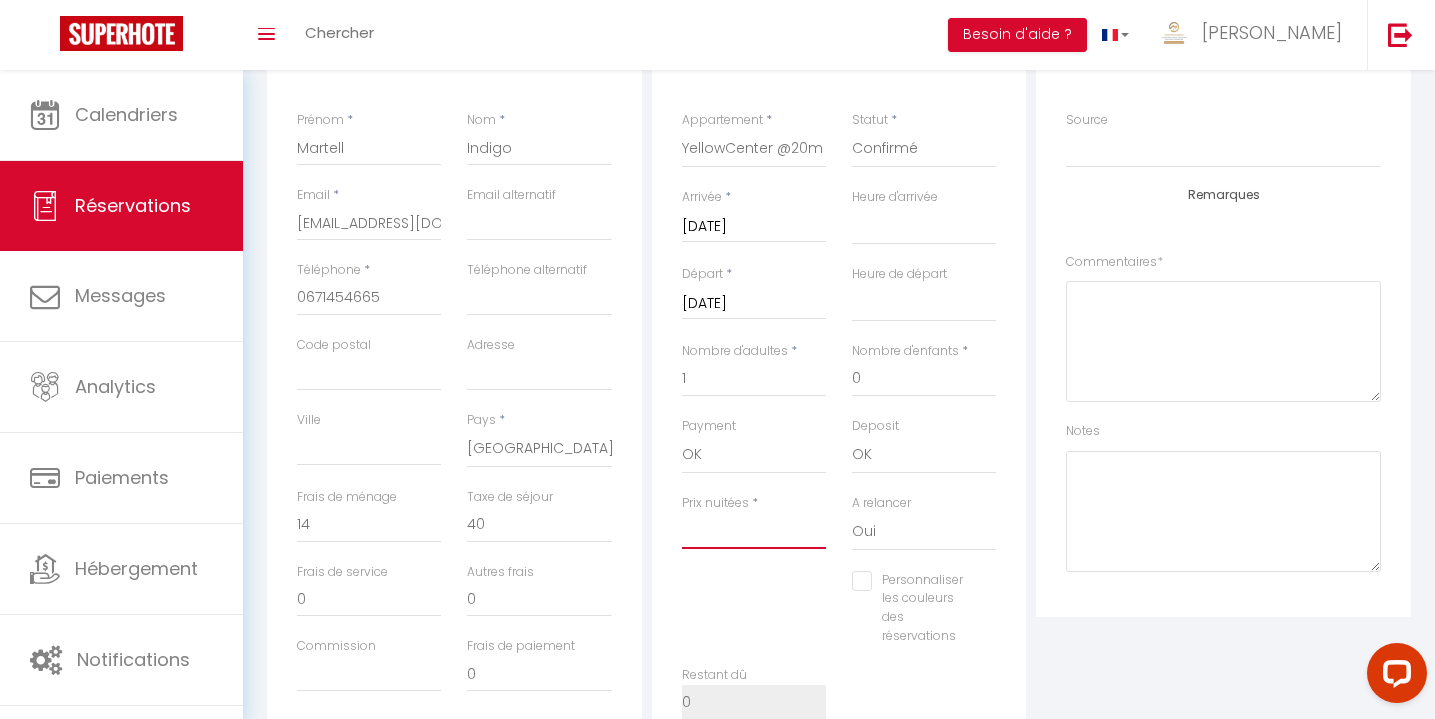 select 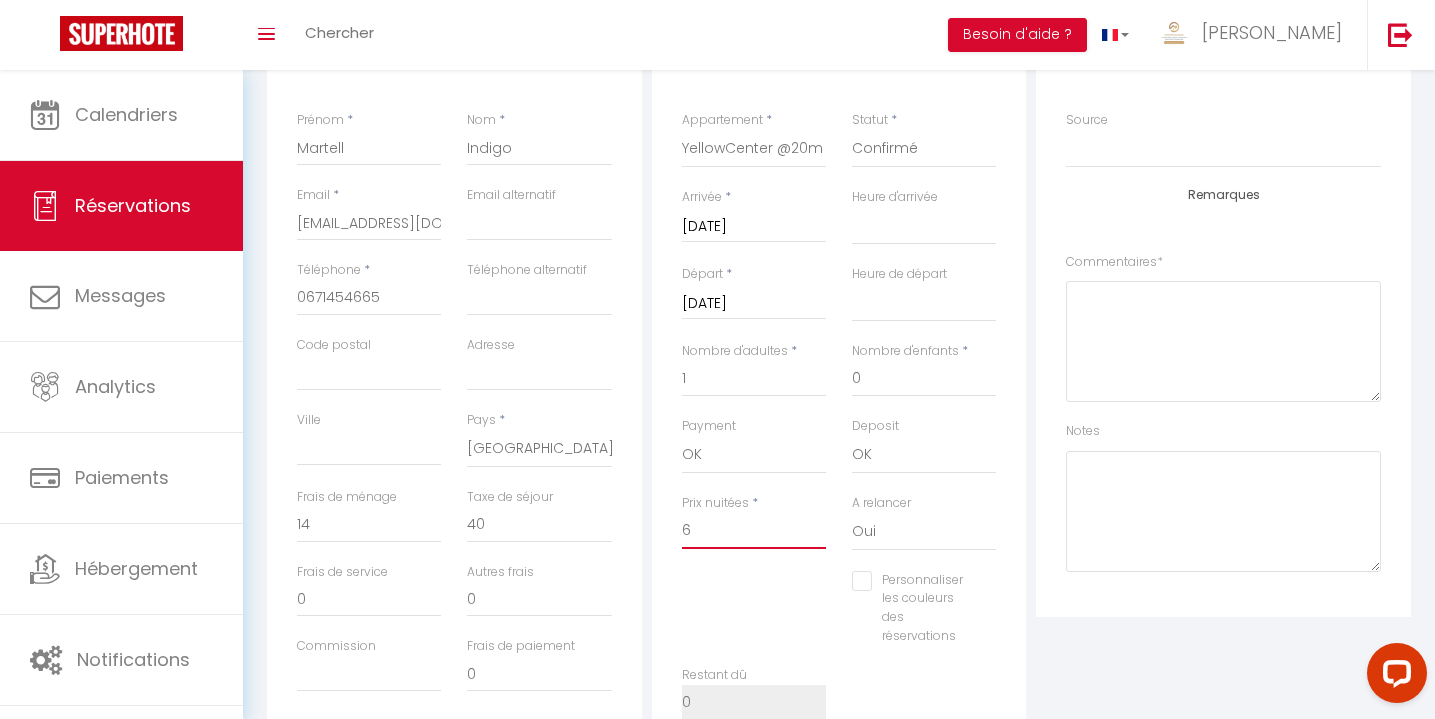 select 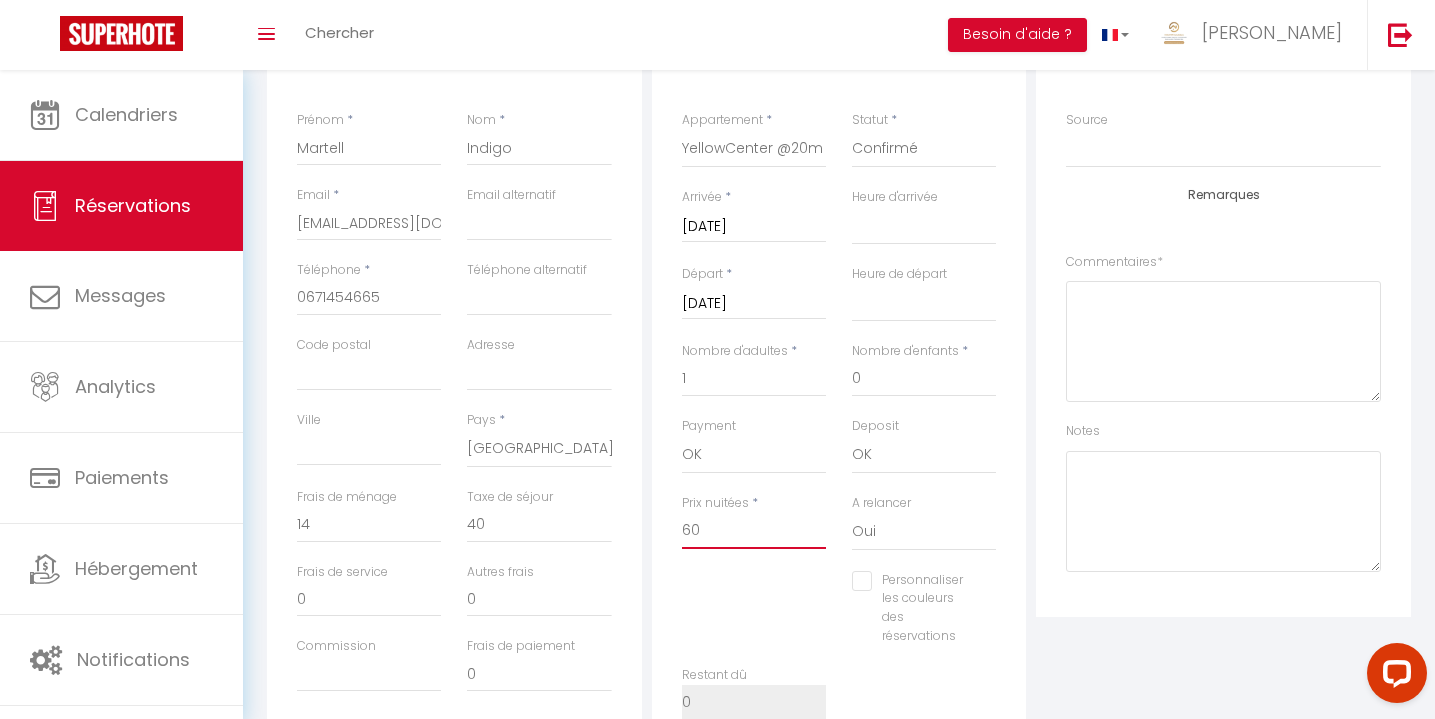 select 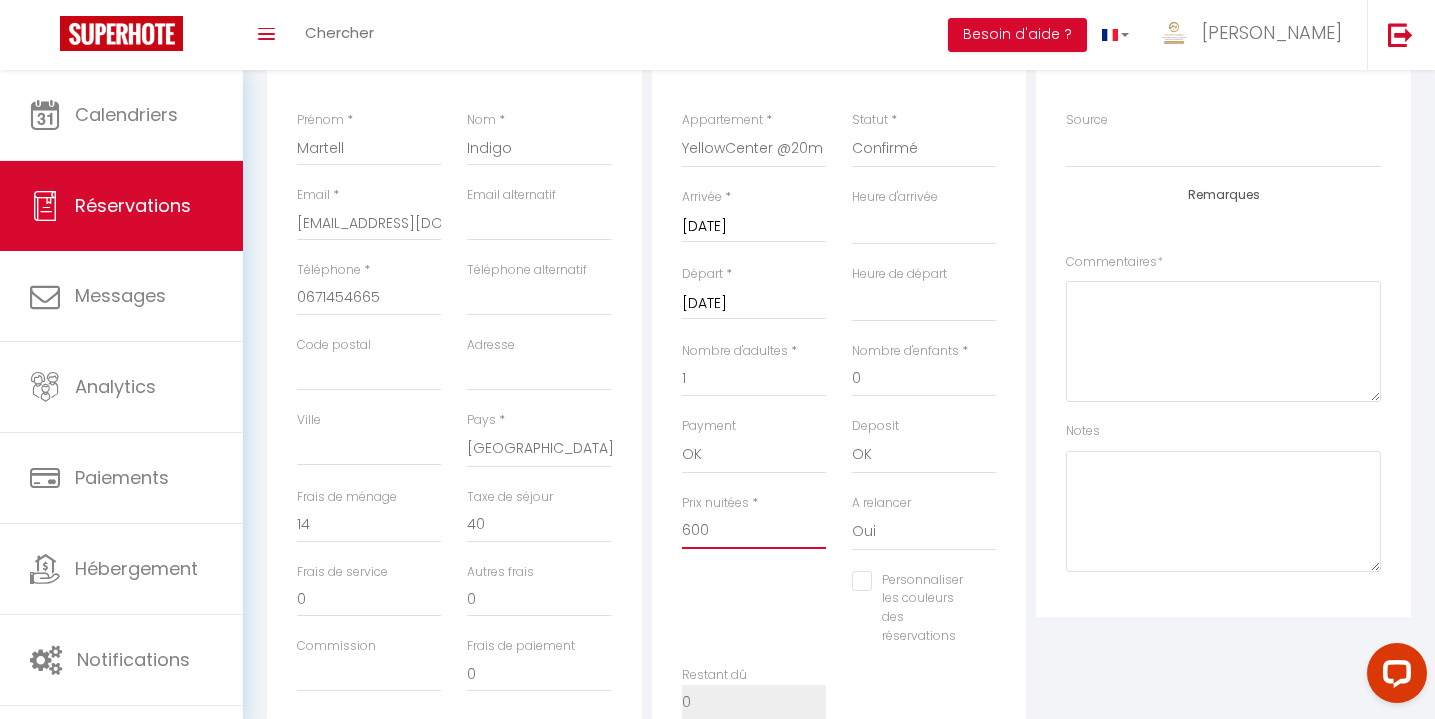 select 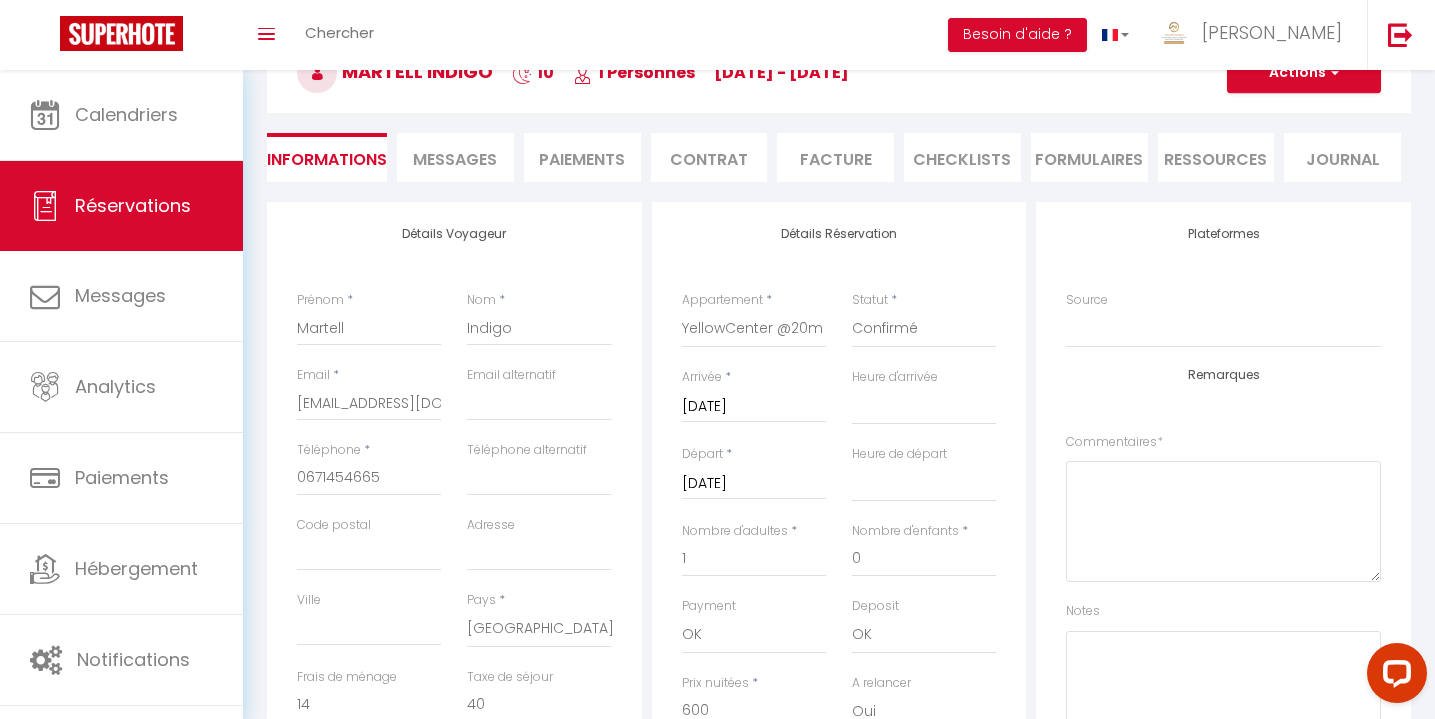 scroll, scrollTop: 43, scrollLeft: 0, axis: vertical 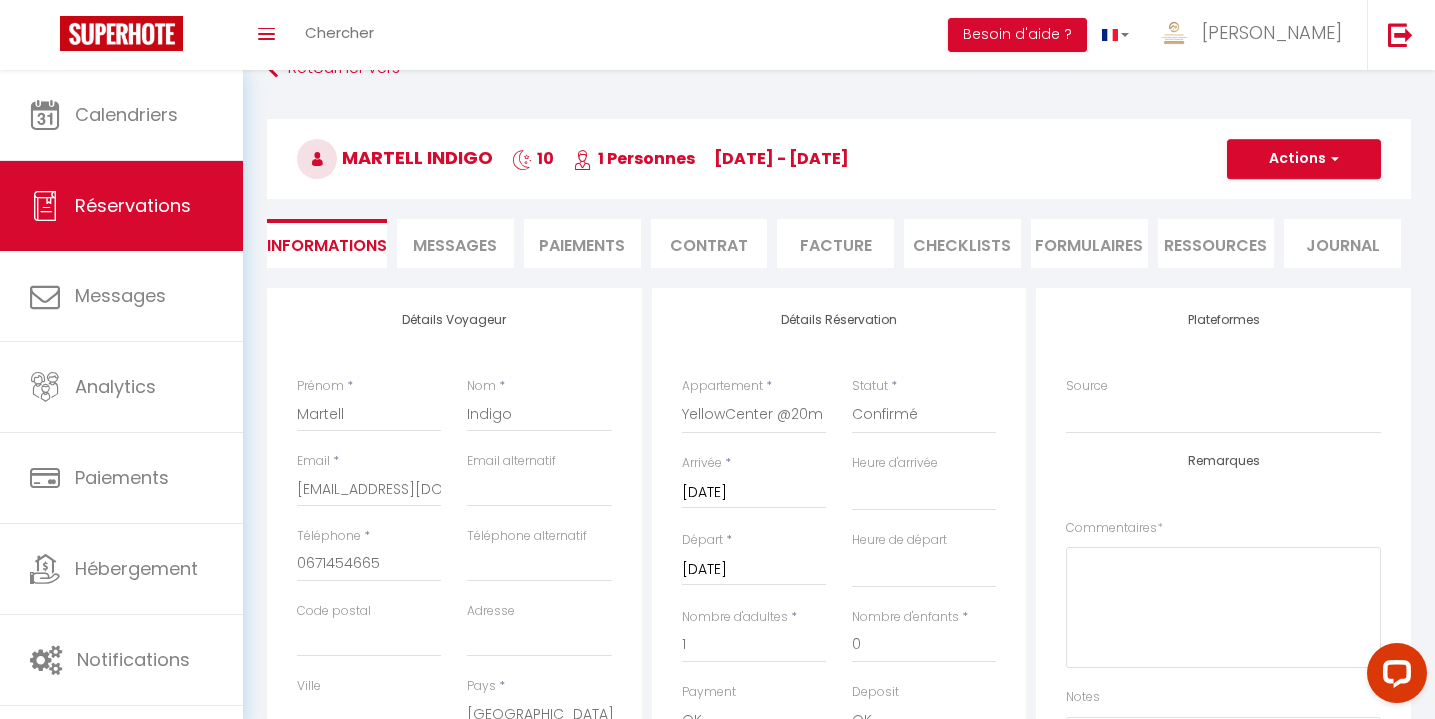 type on "600" 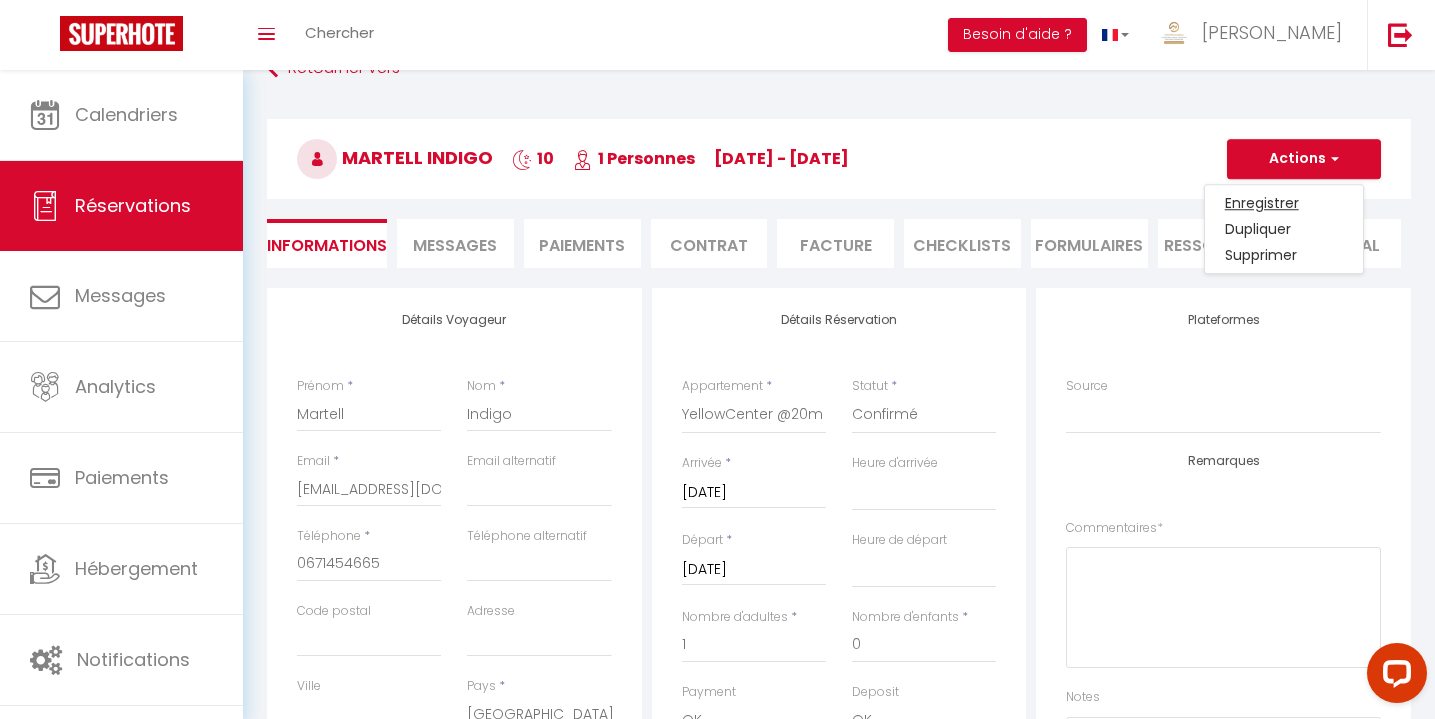 click on "Enregistrer" at bounding box center [1284, 203] 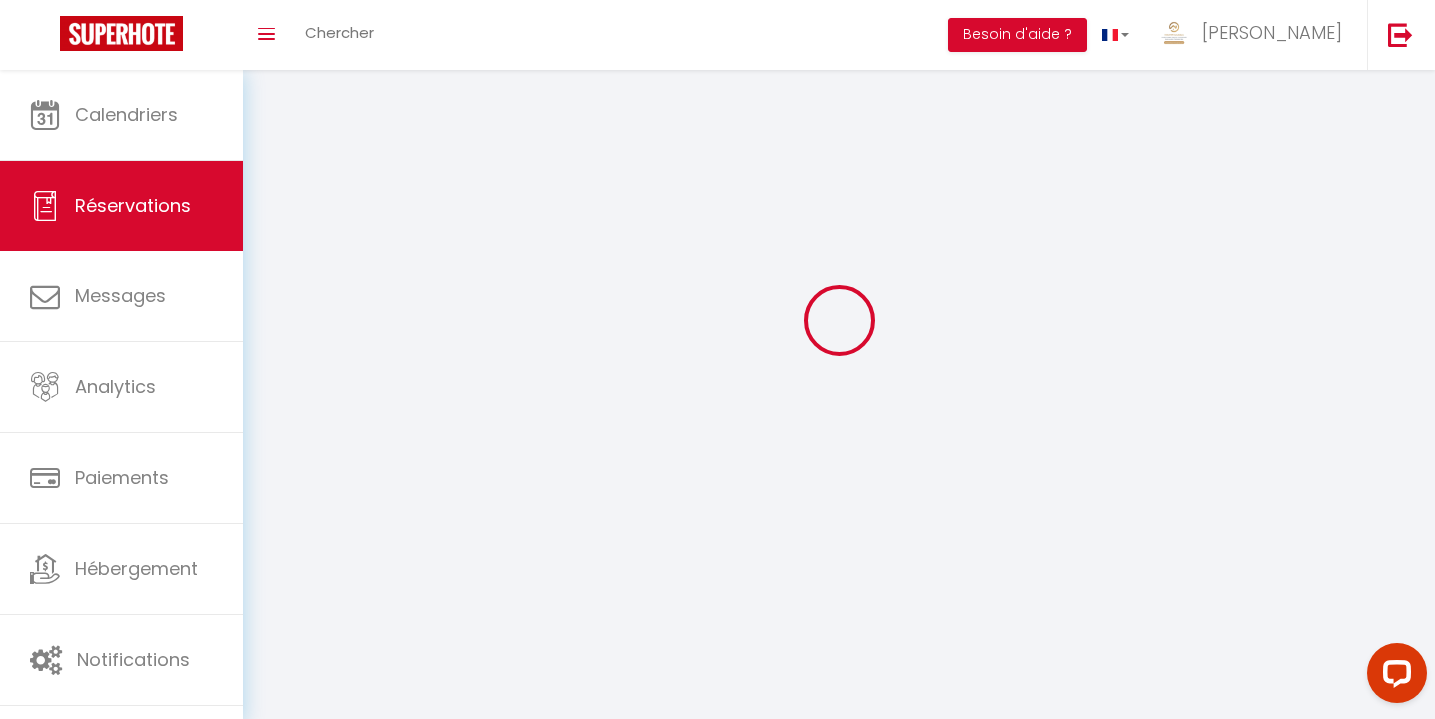 select on "not_cancelled" 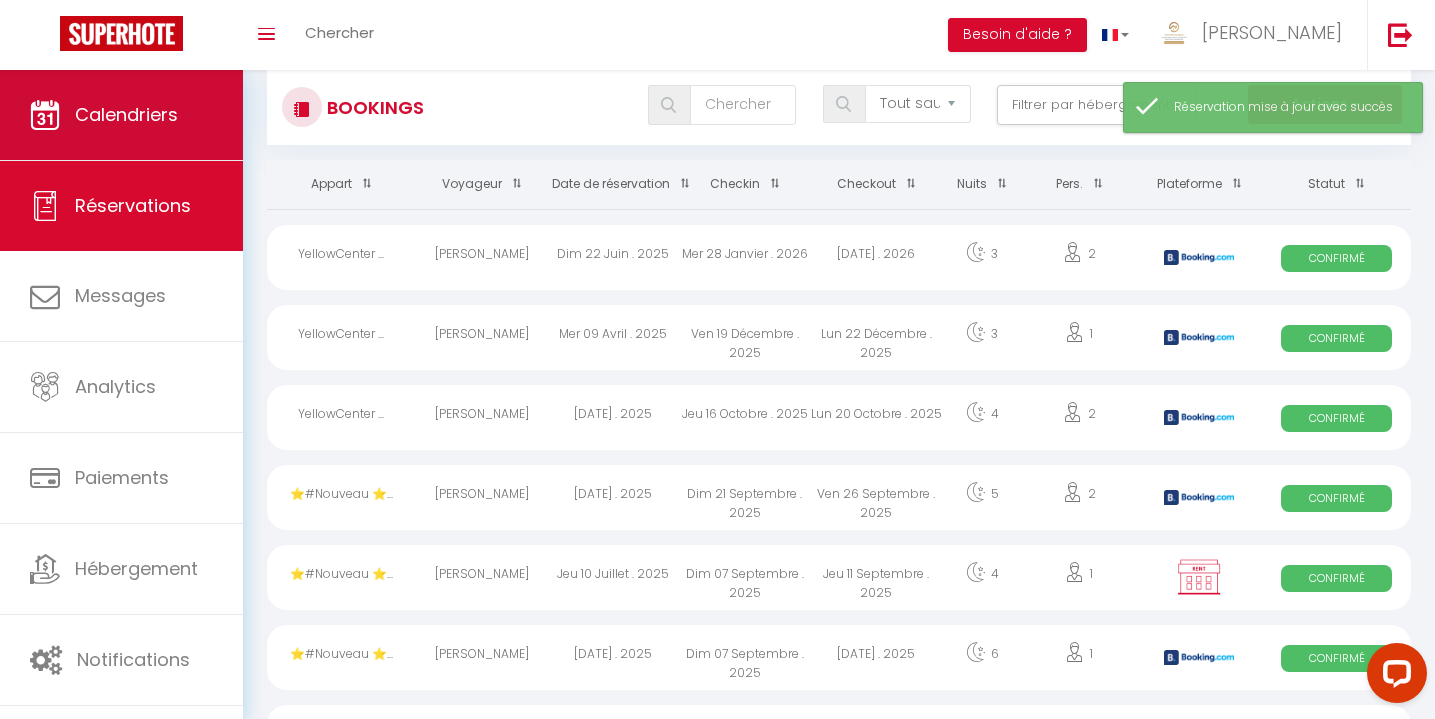 click on "Calendriers" at bounding box center [126, 114] 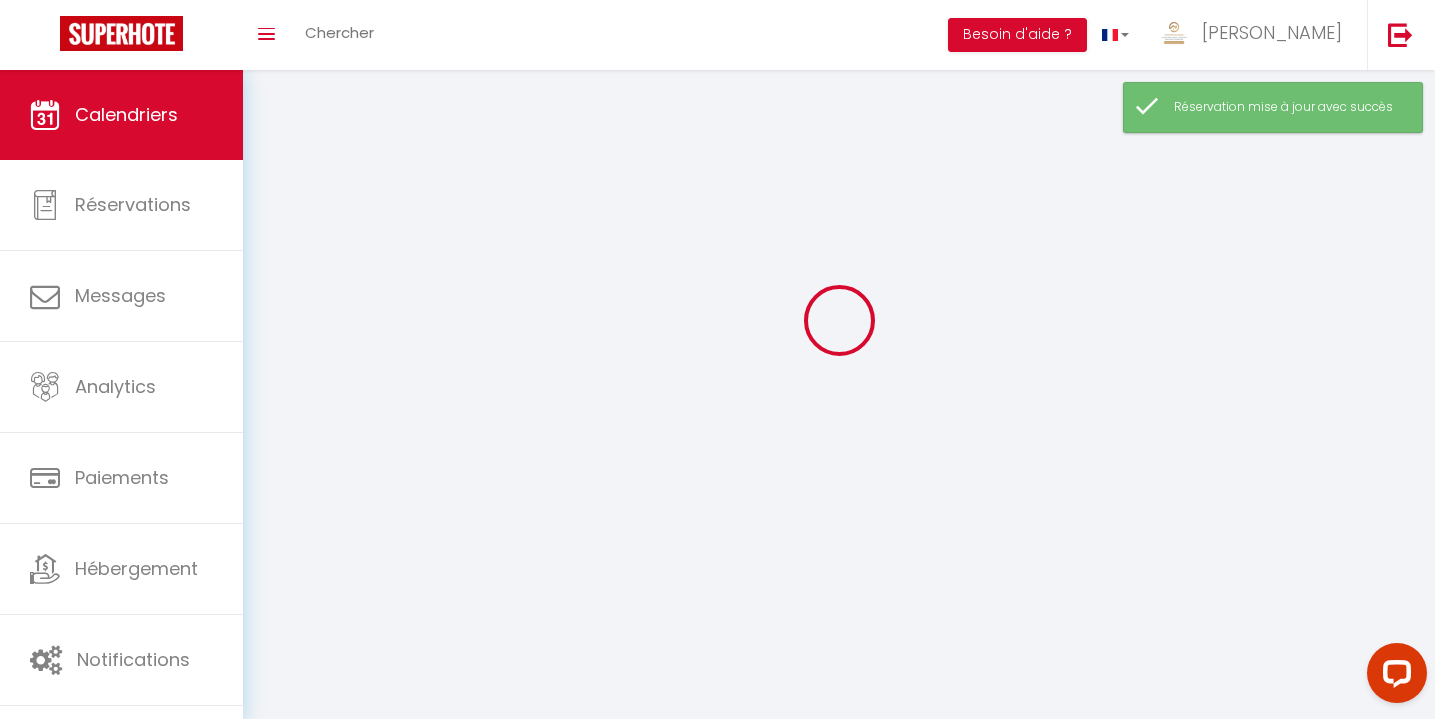 scroll, scrollTop: 0, scrollLeft: 0, axis: both 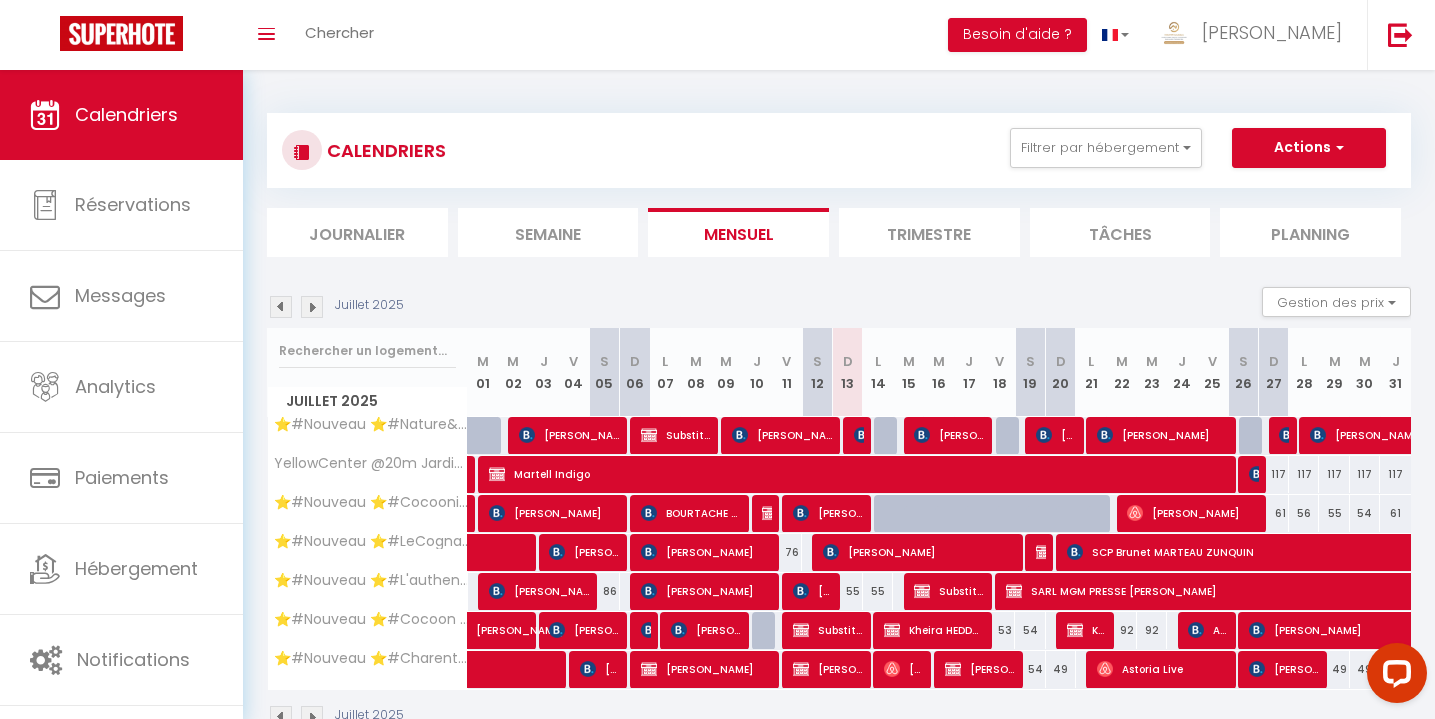 click on "[PERSON_NAME]" at bounding box center [949, 435] 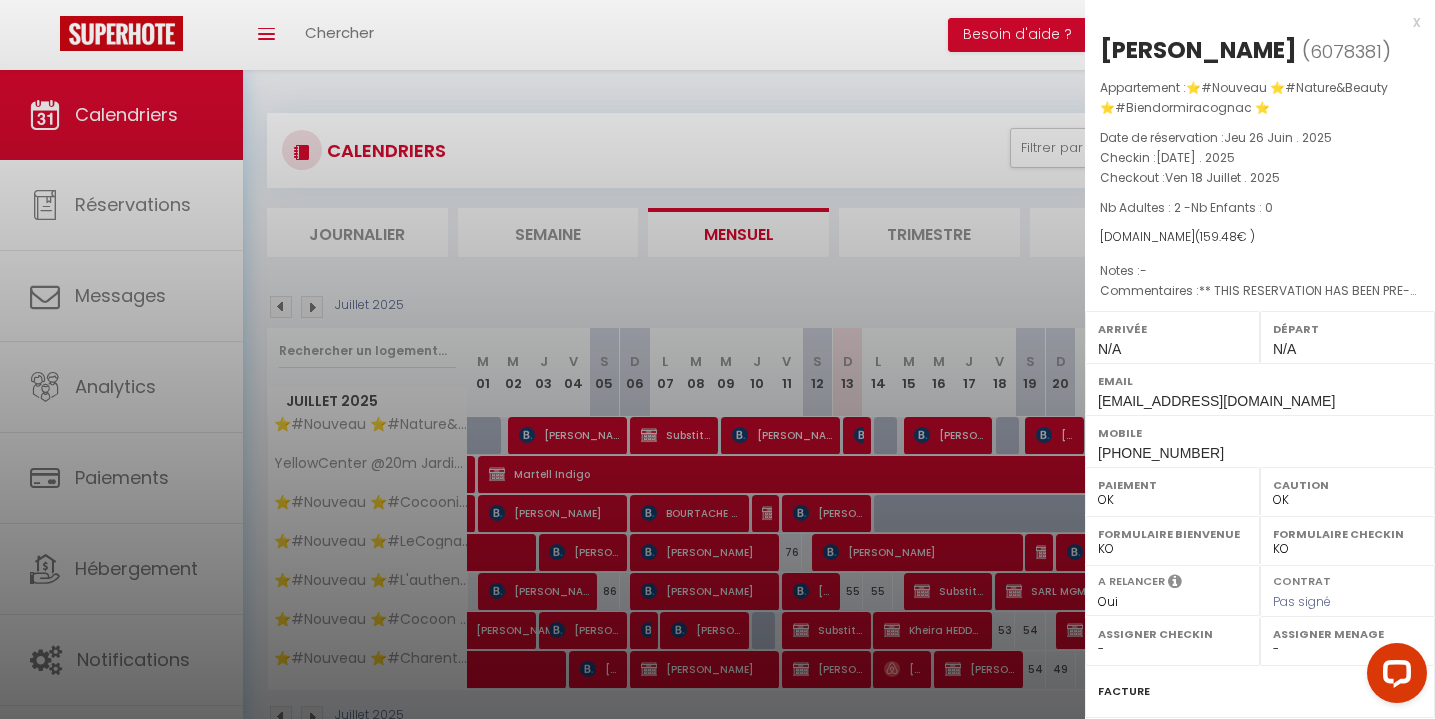 click on "x" at bounding box center (1252, 22) 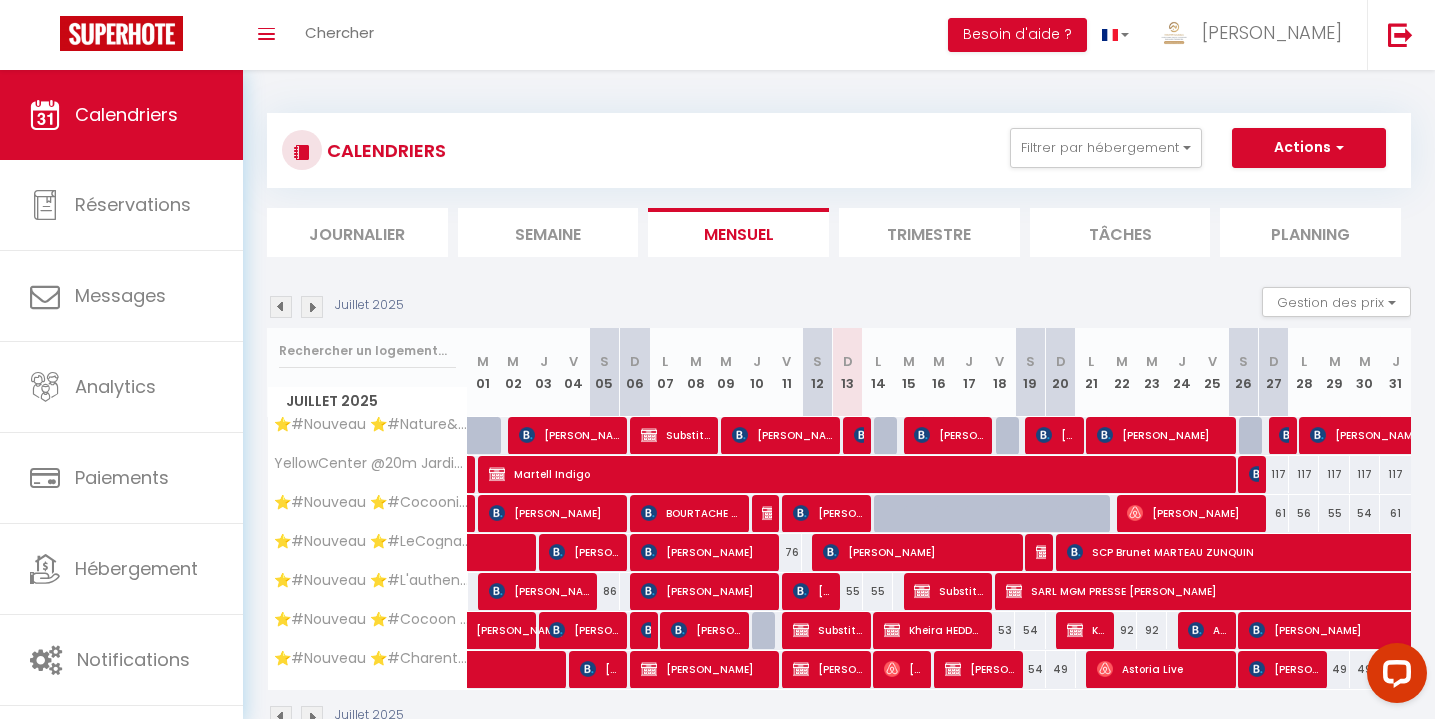 click at bounding box center (770, 513) 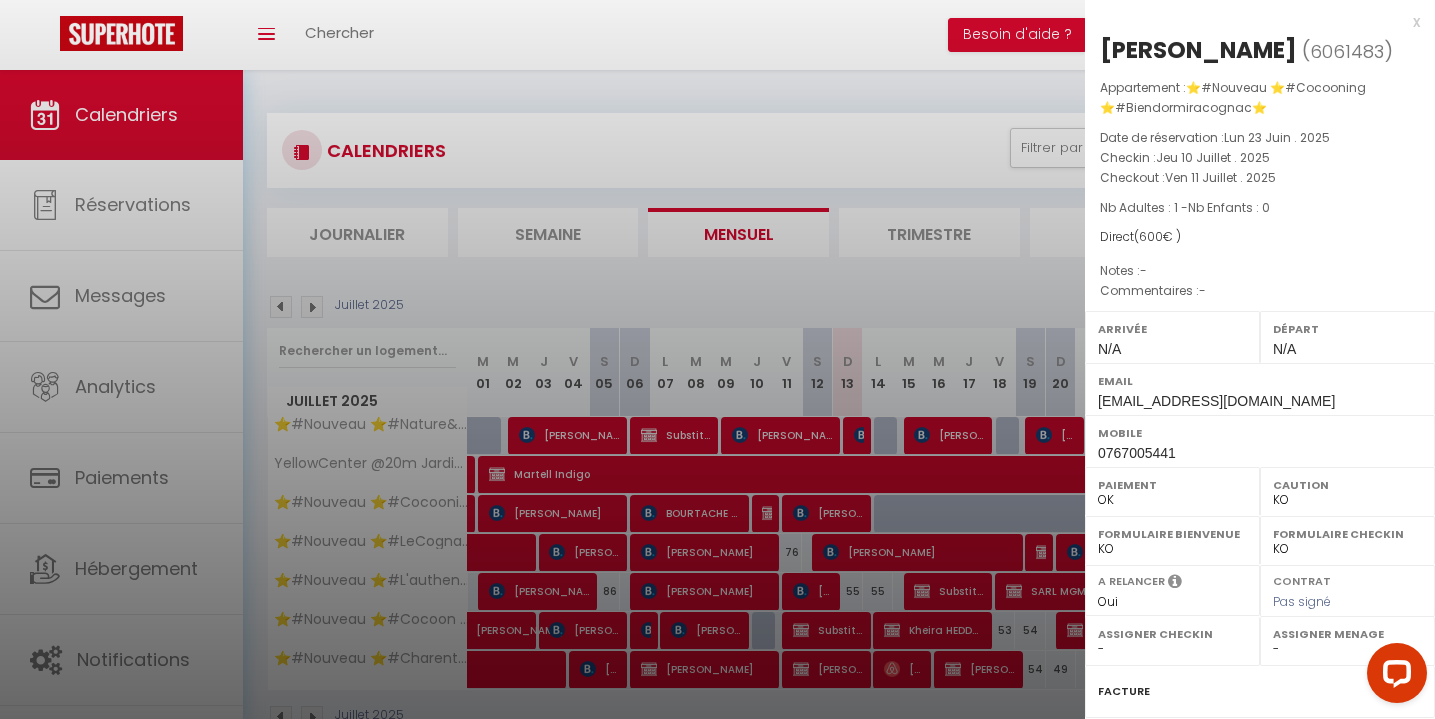 click on "x" at bounding box center (1252, 22) 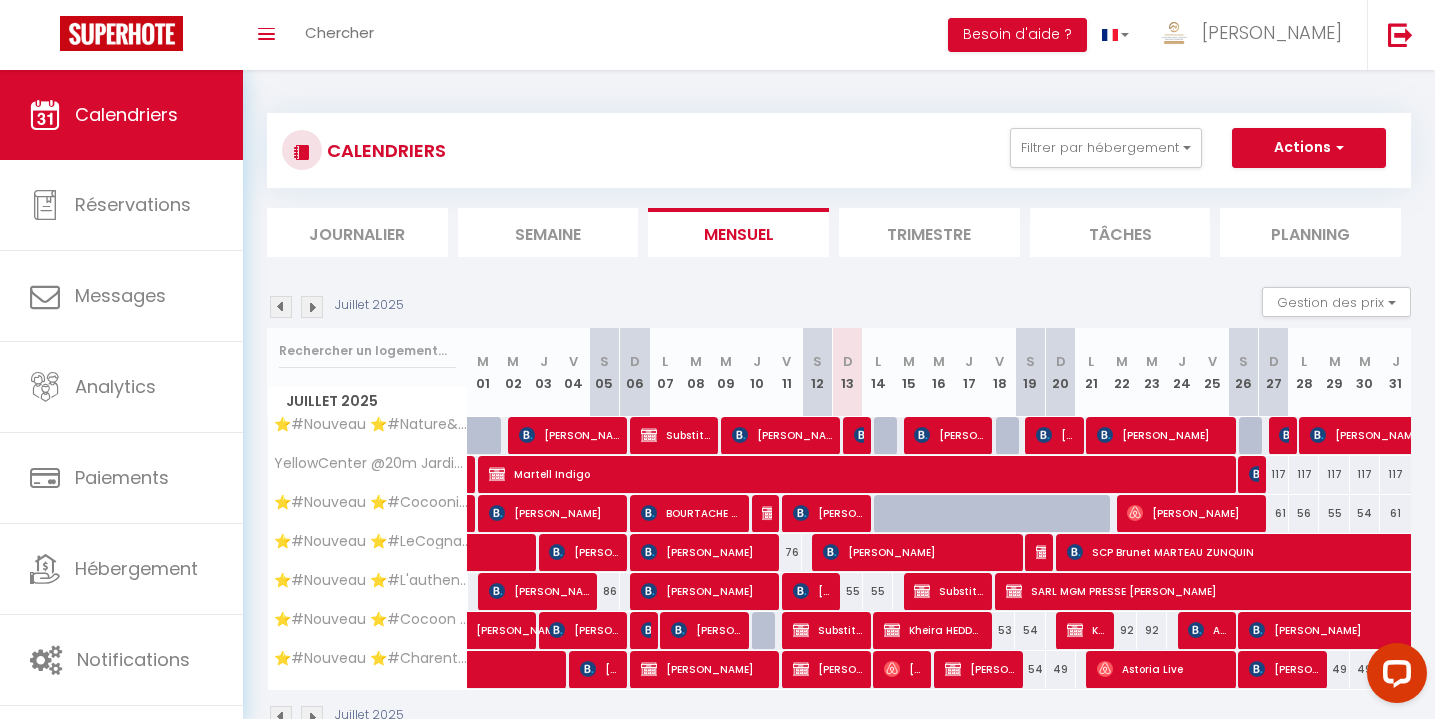 click at bounding box center (767, 514) 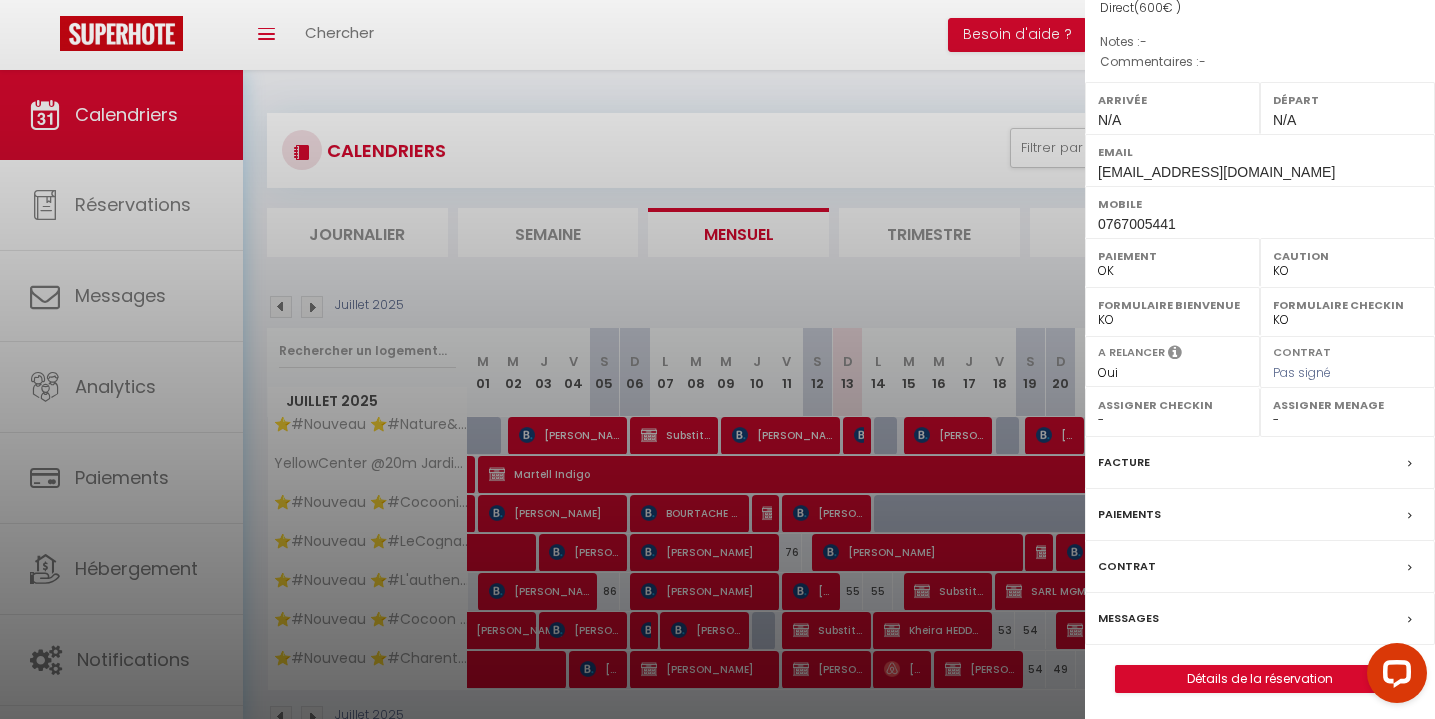 scroll, scrollTop: 227, scrollLeft: 0, axis: vertical 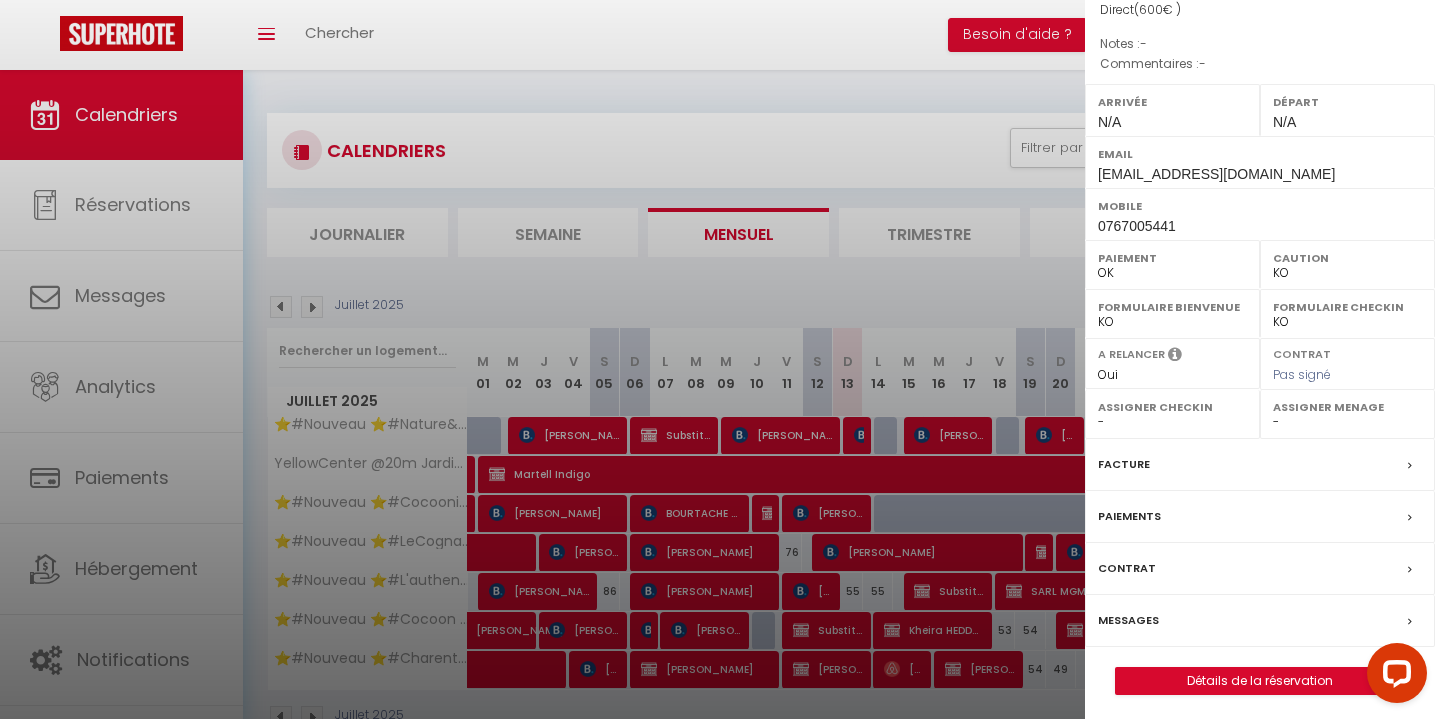 click on "Détails de la réservation" at bounding box center (1260, 681) 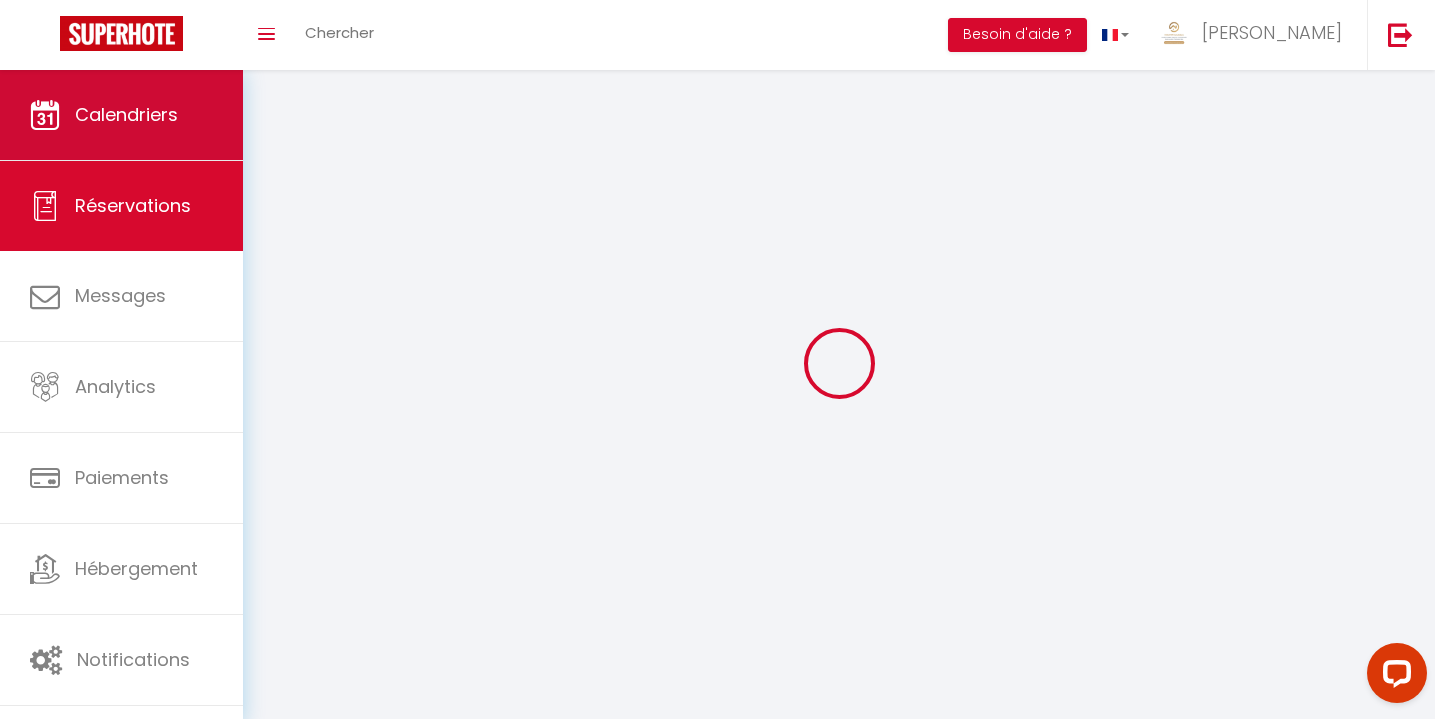 click on "Calendriers" at bounding box center (126, 114) 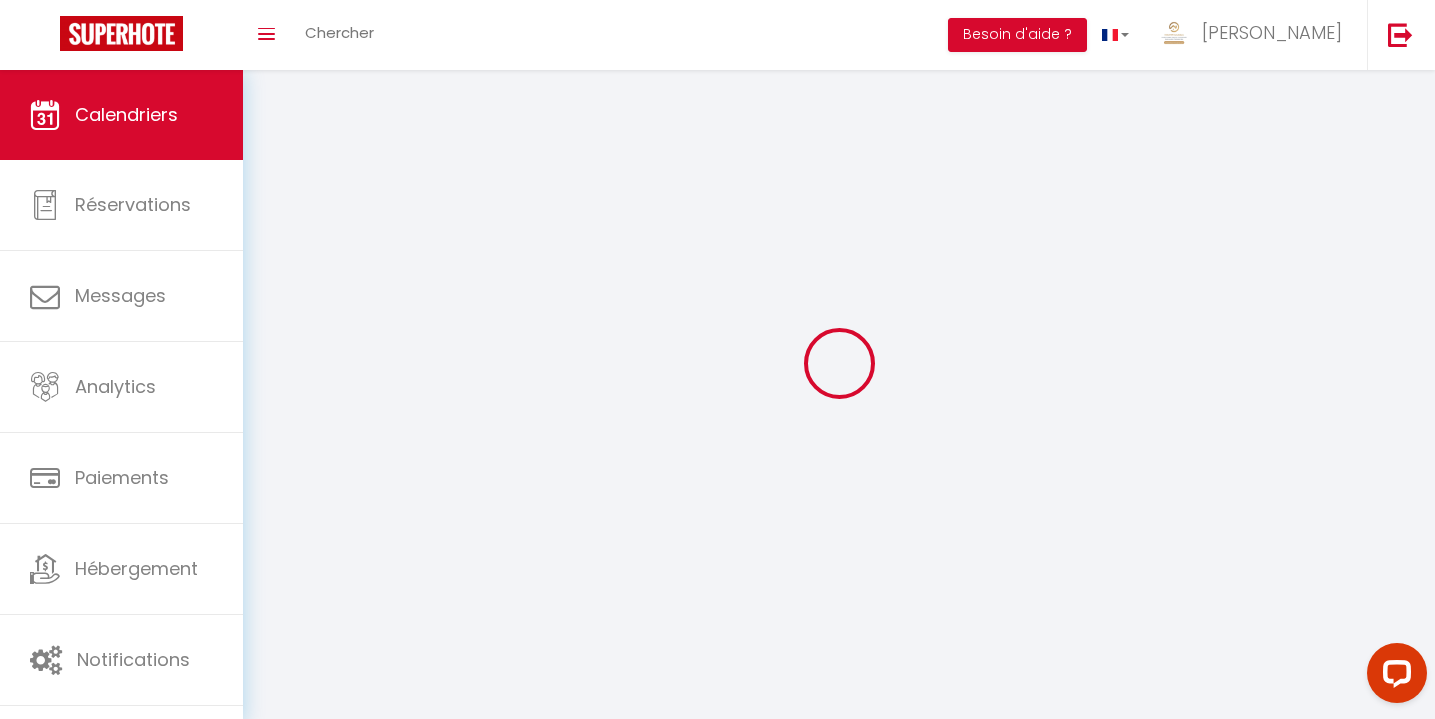 select 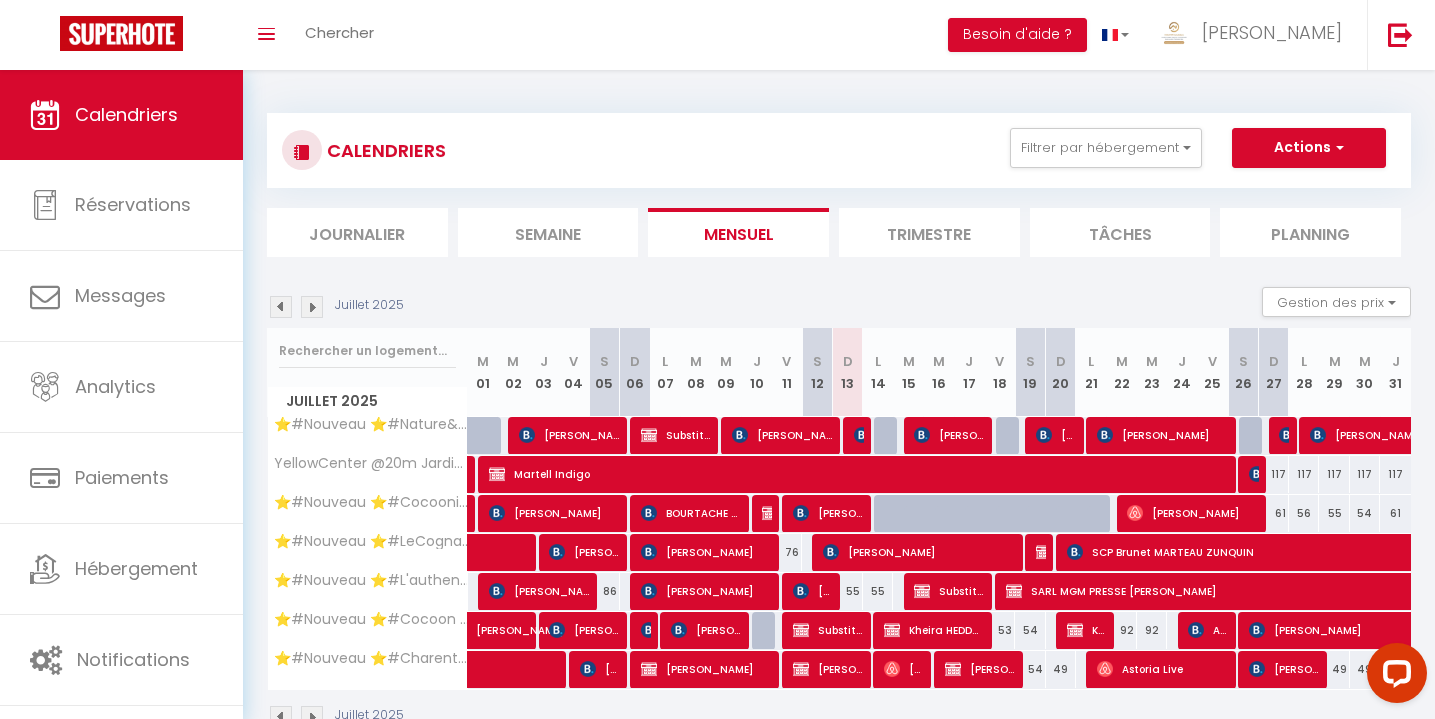 click at bounding box center (770, 513) 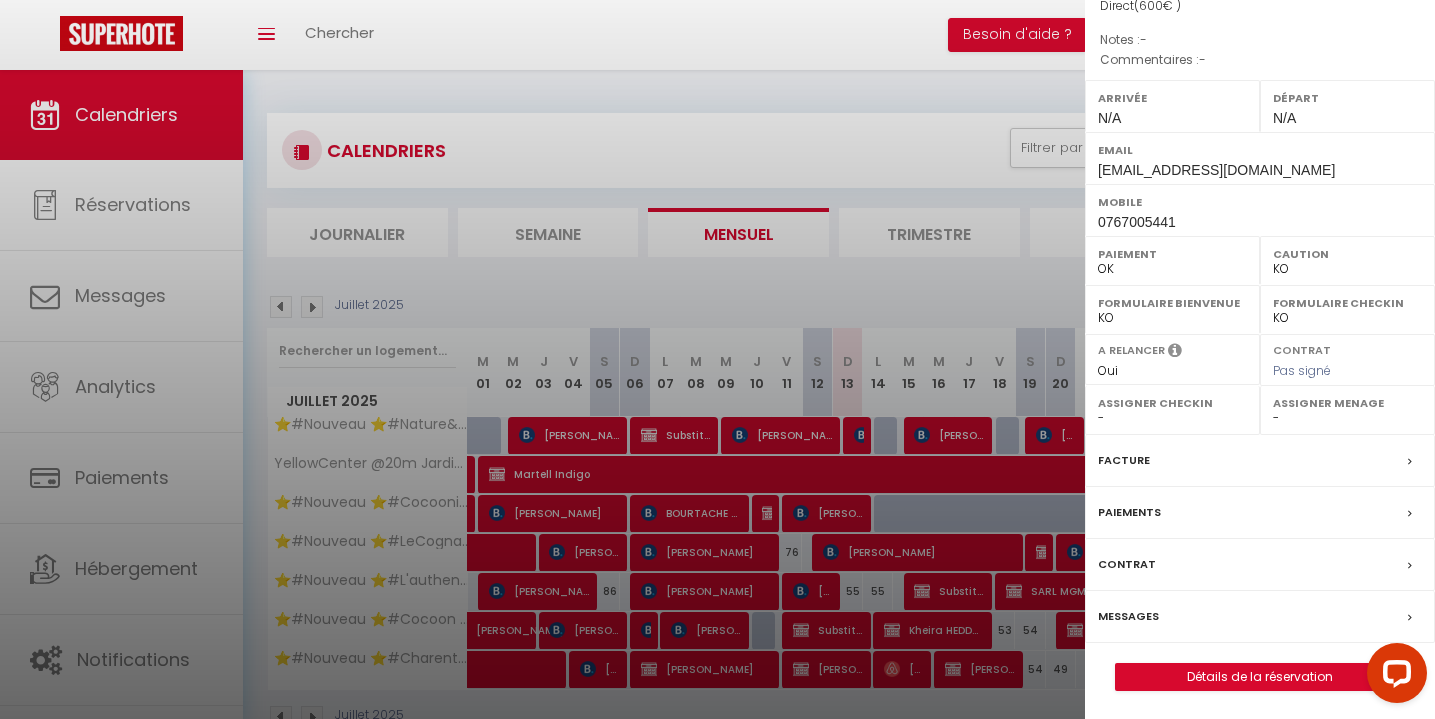 scroll, scrollTop: 227, scrollLeft: 0, axis: vertical 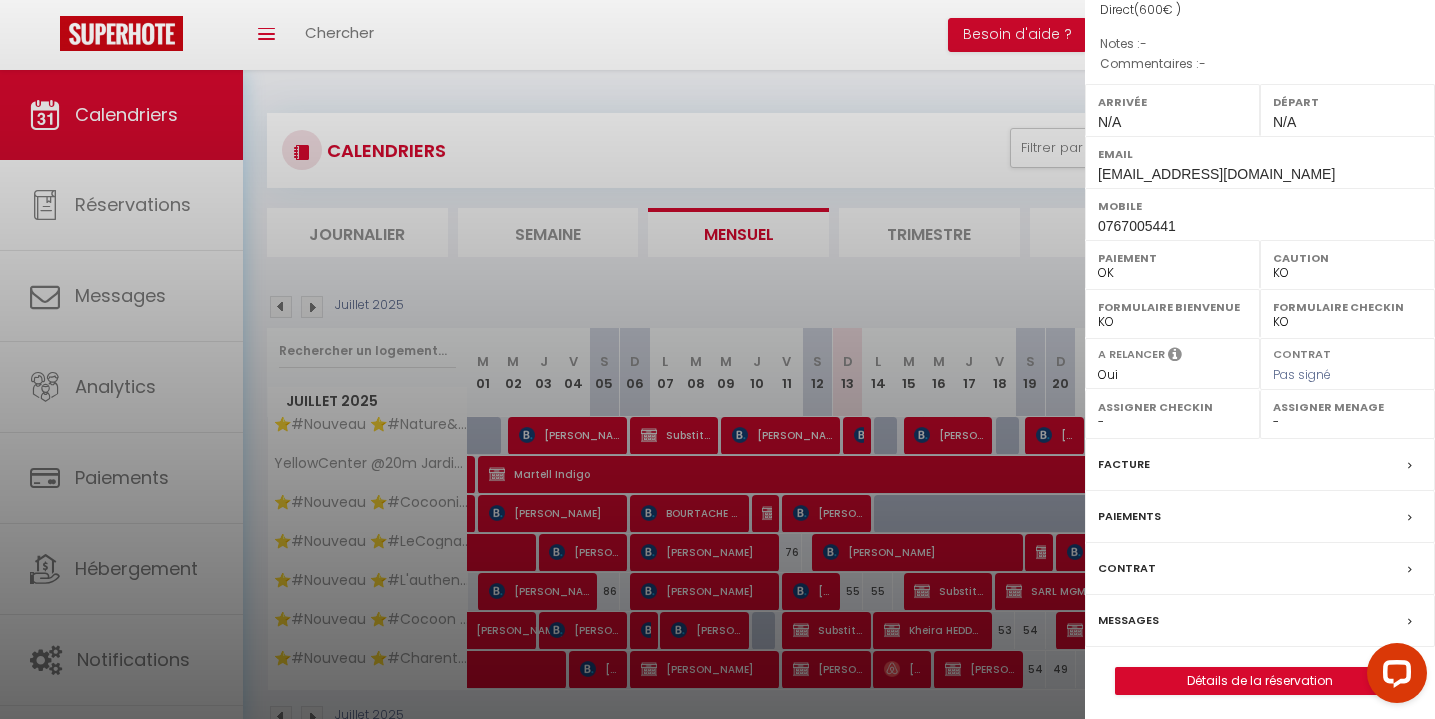 click on "Détails de la réservation" at bounding box center (1260, 681) 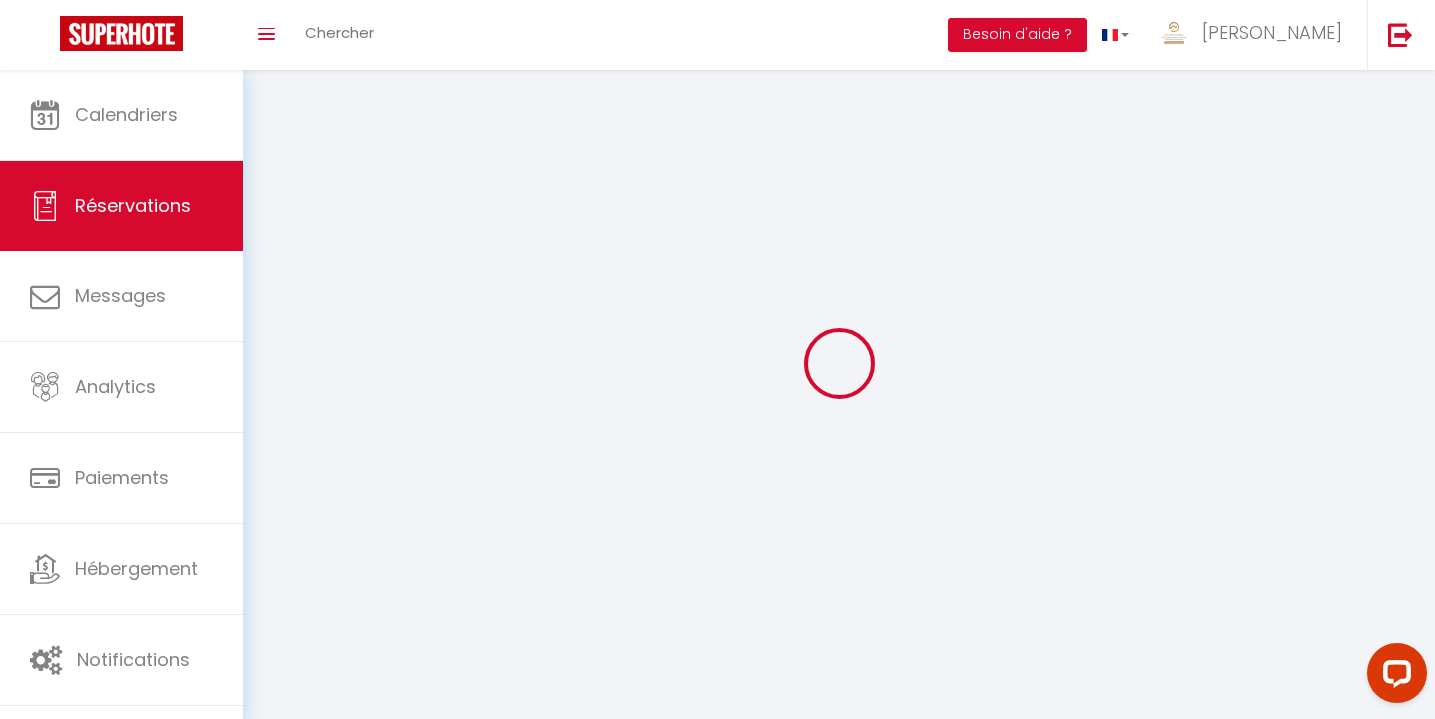 type on "INDIGO" 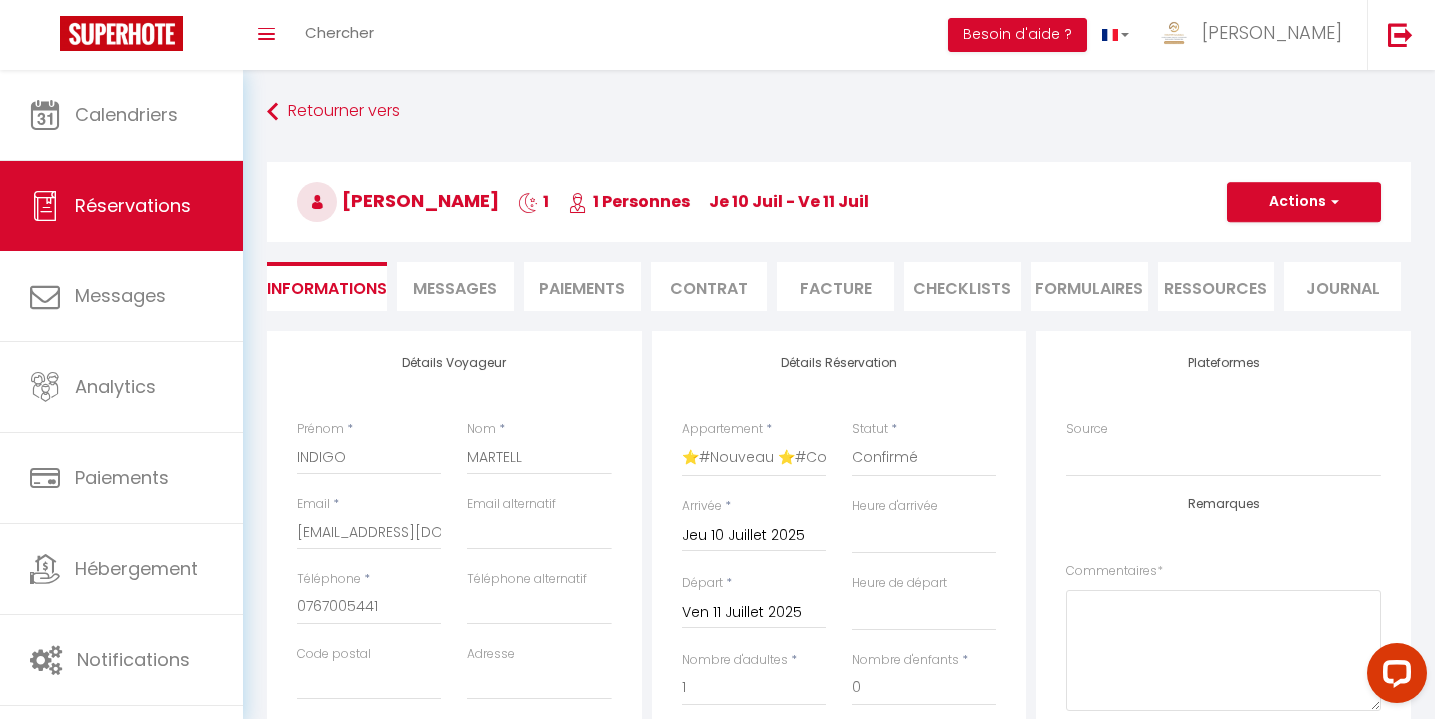 select 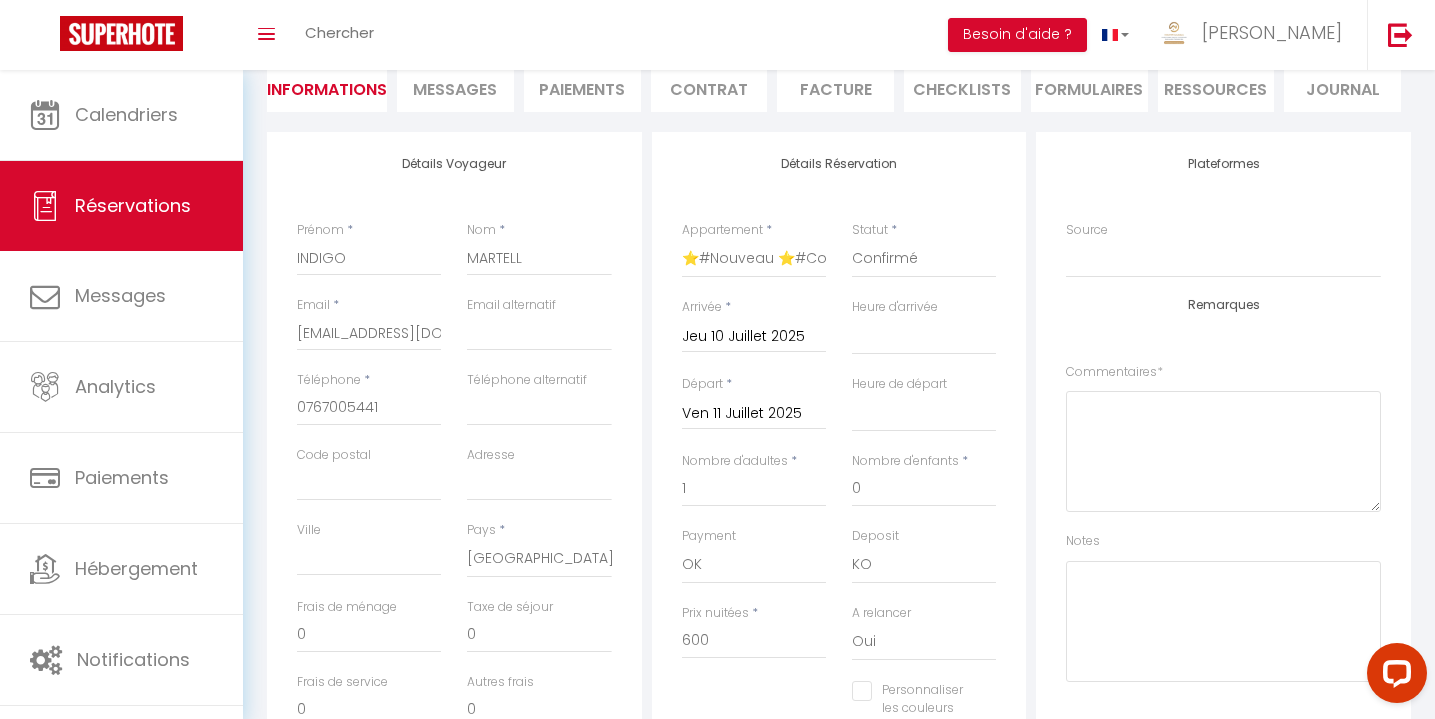 click on "Ven 11 Juillet 2025" at bounding box center [754, 414] 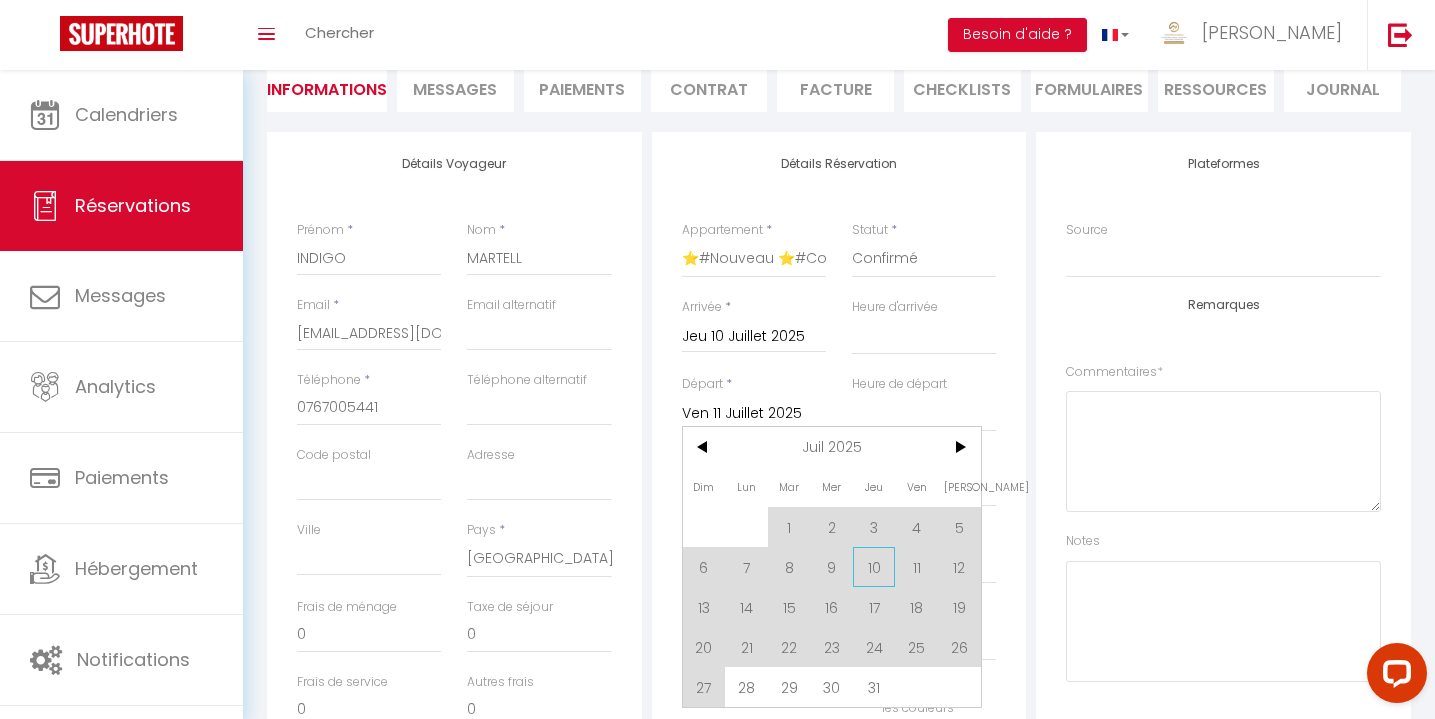 scroll, scrollTop: 266, scrollLeft: 0, axis: vertical 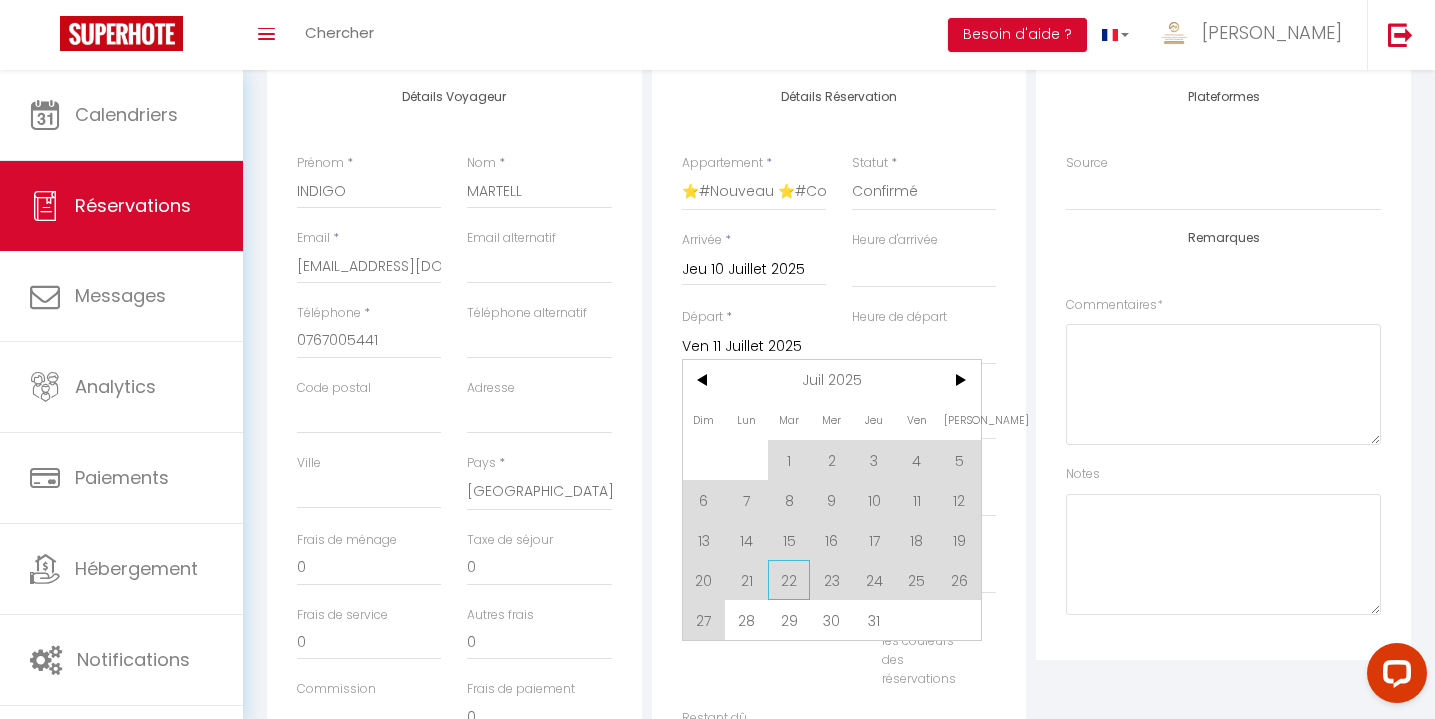 click on "22" at bounding box center (789, 580) 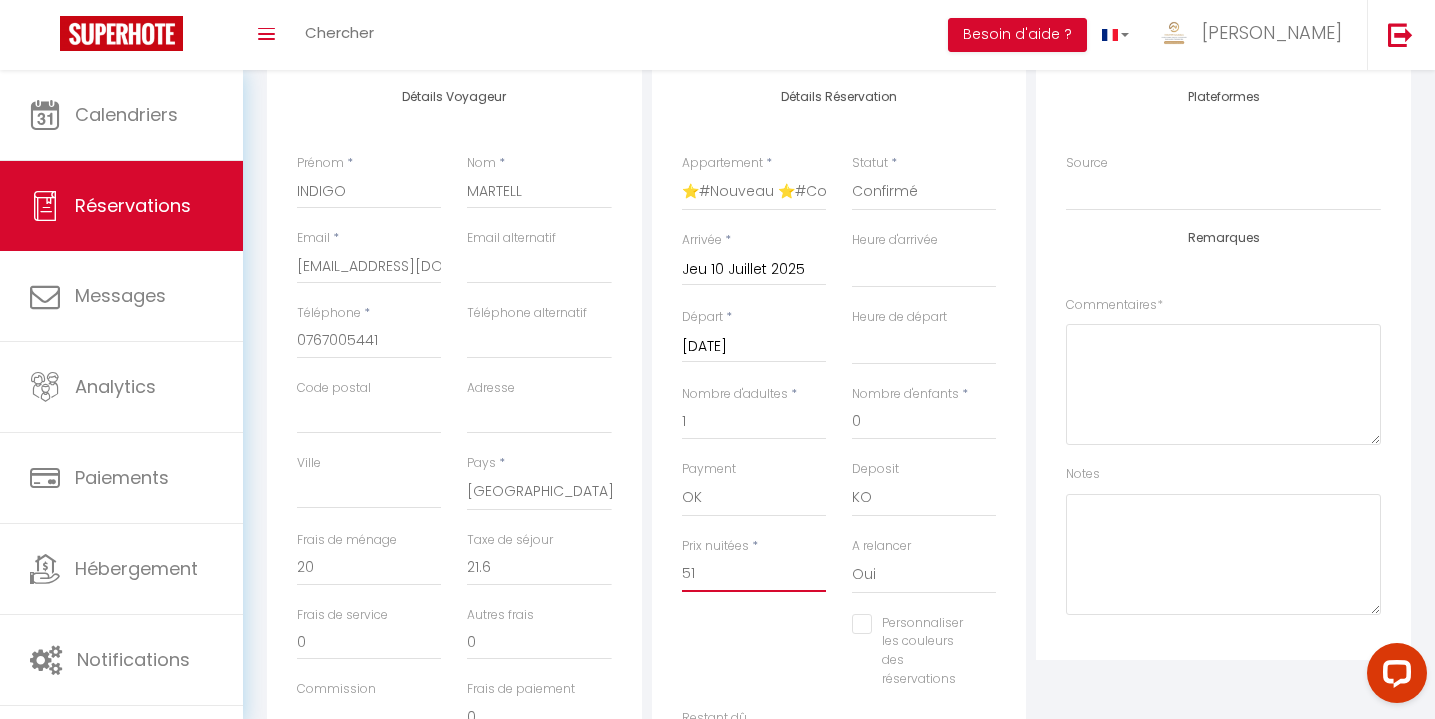 click on "51" at bounding box center (754, 574) 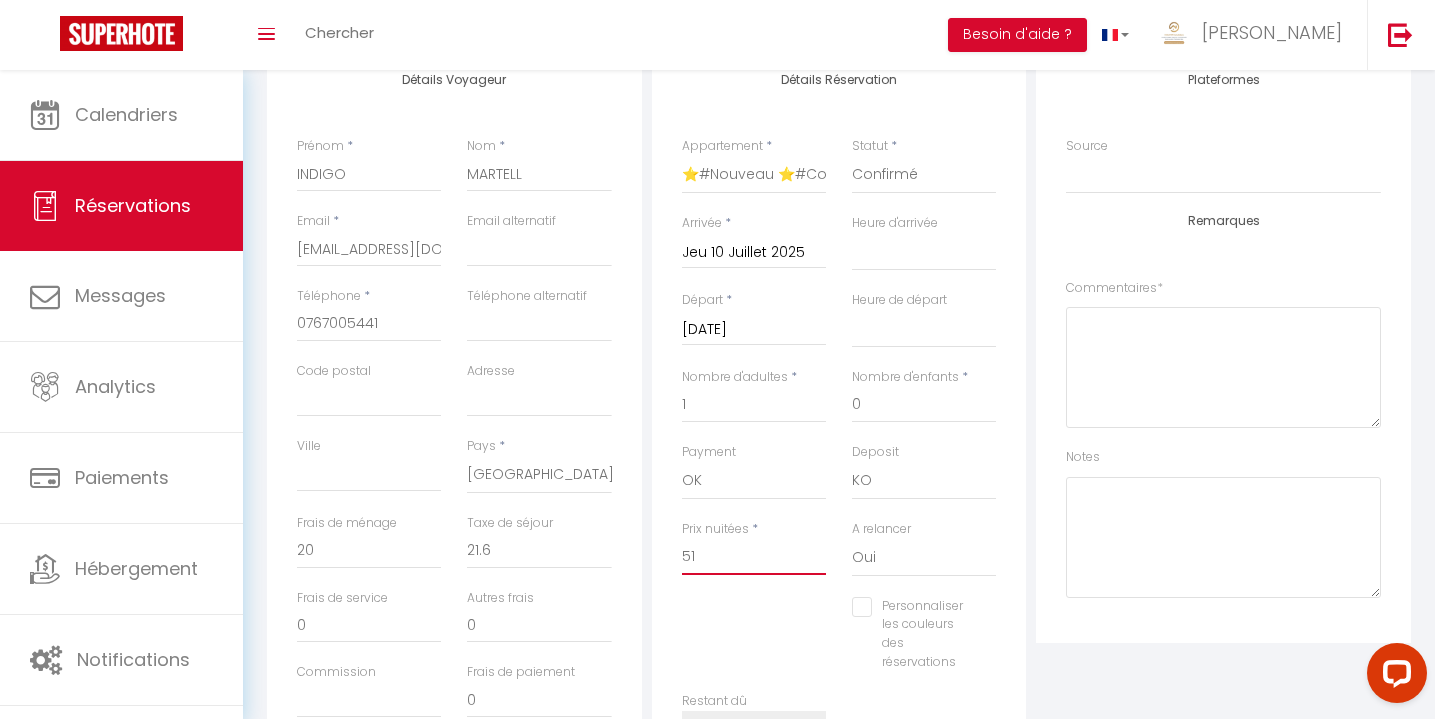 scroll, scrollTop: 235, scrollLeft: 0, axis: vertical 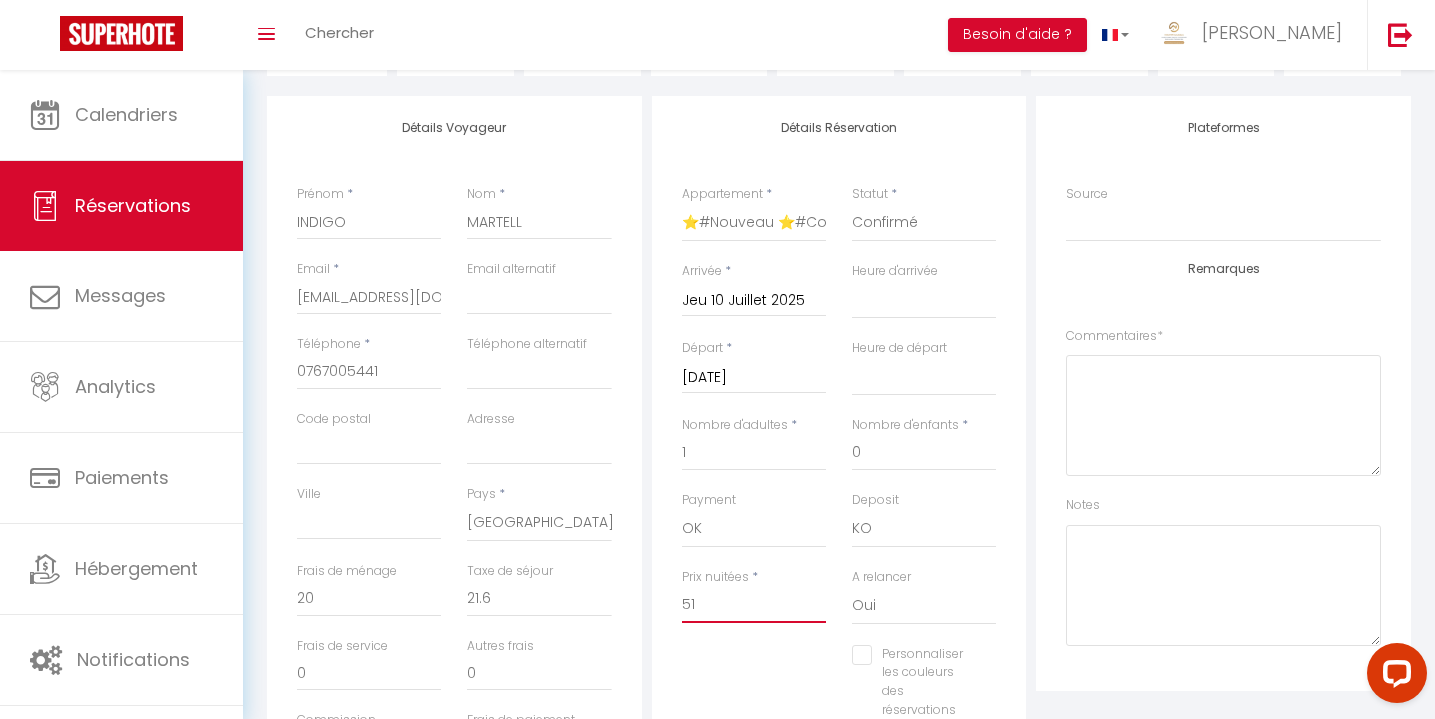 type on "5" 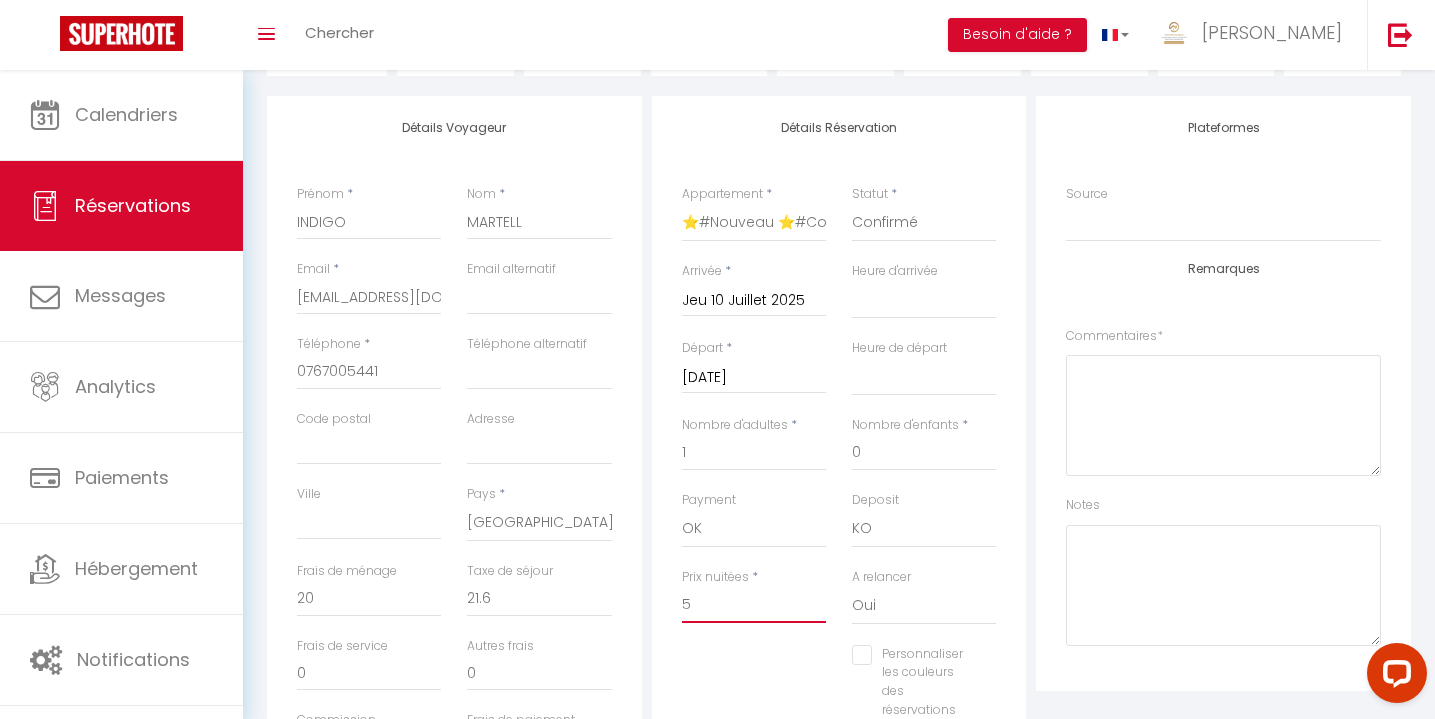 select 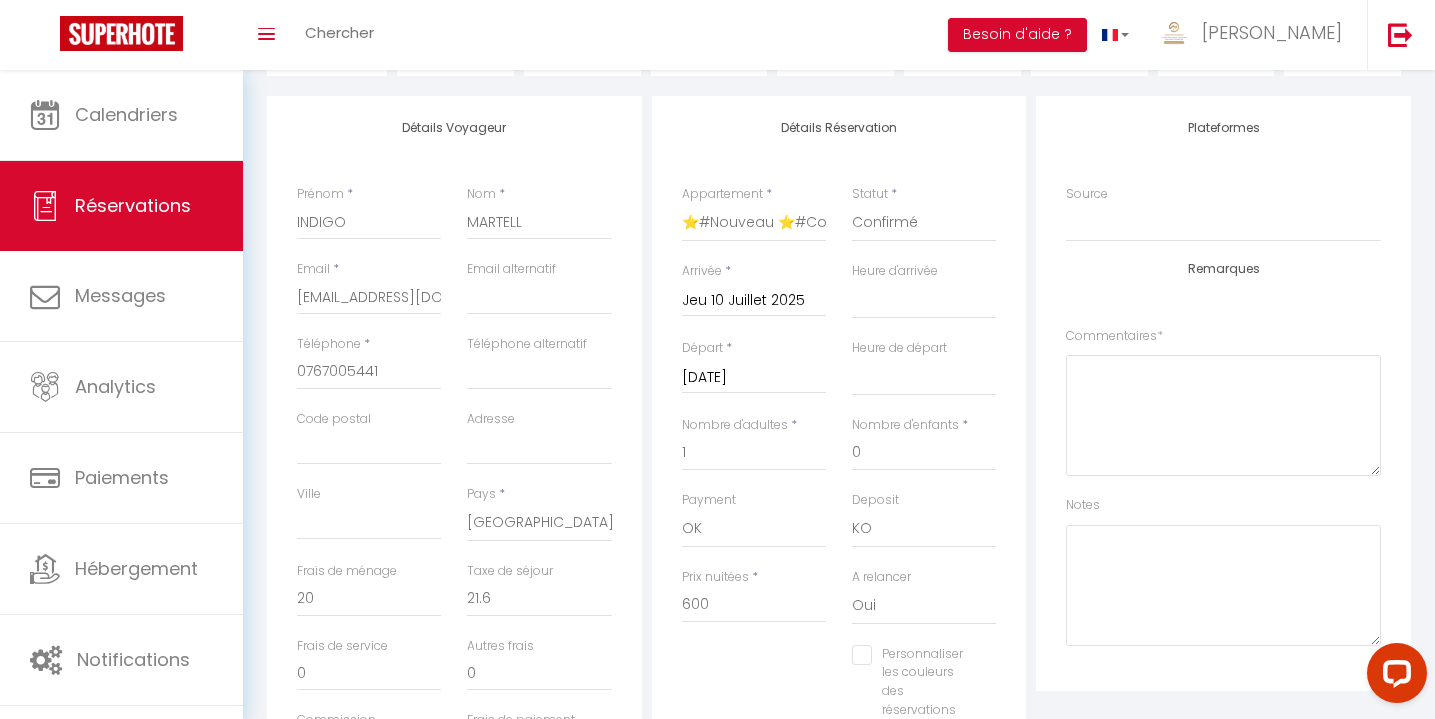 click on "Personnaliser les couleurs des réservations     #D7092E" at bounding box center (839, 692) 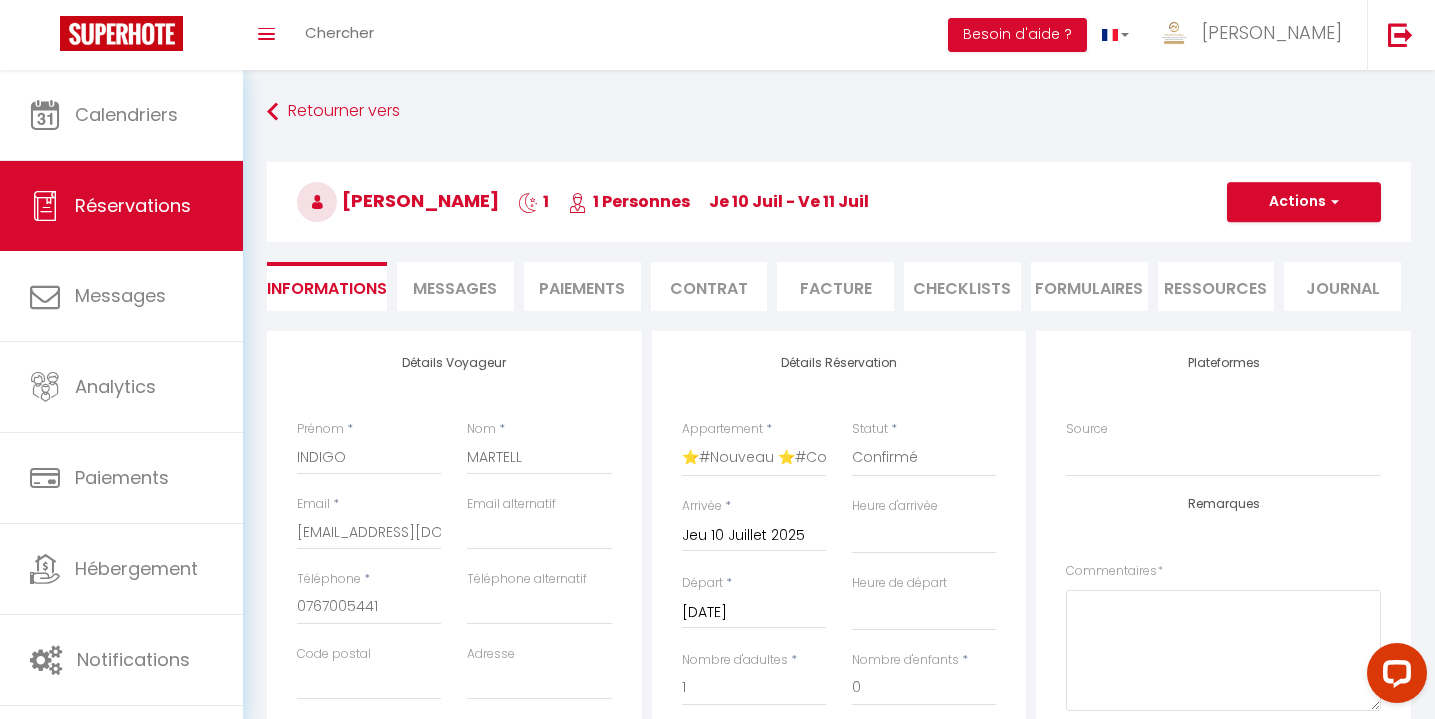 scroll, scrollTop: 0, scrollLeft: 0, axis: both 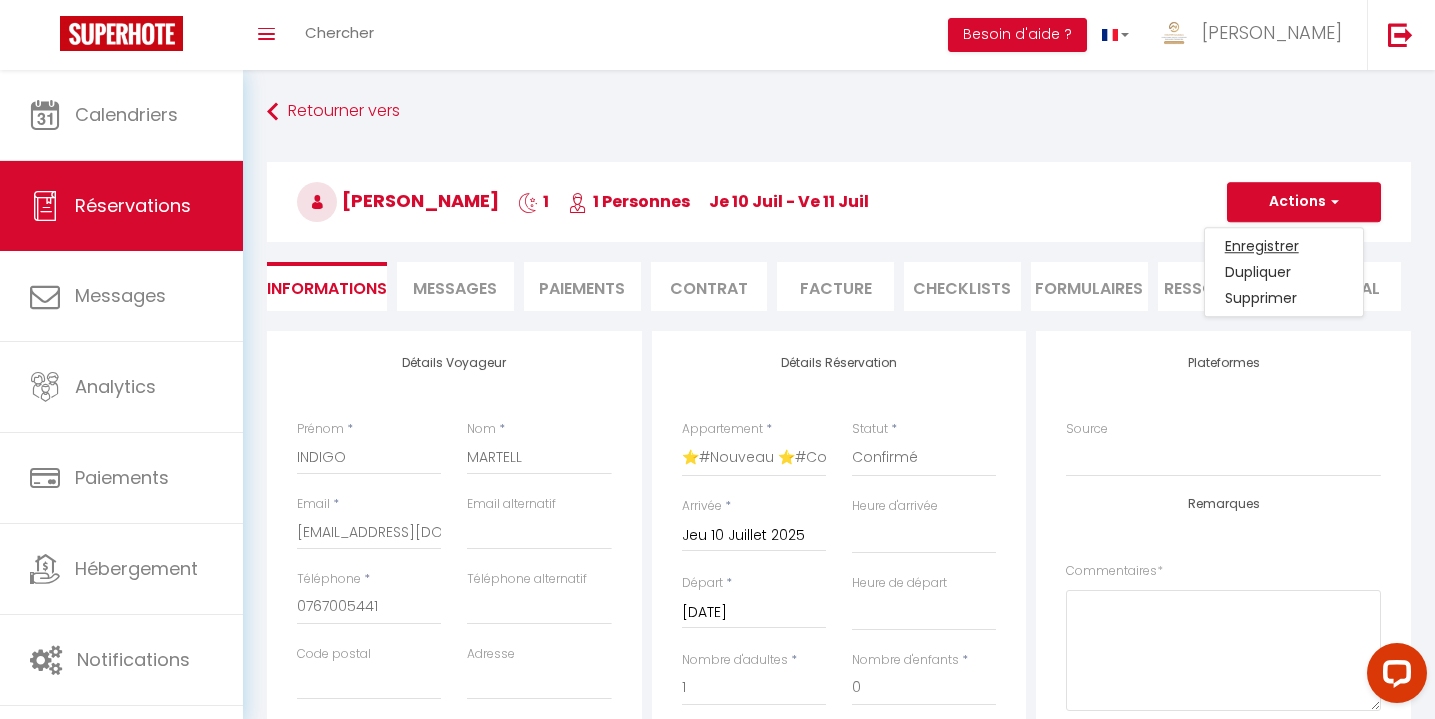 click on "Enregistrer" at bounding box center [1284, 246] 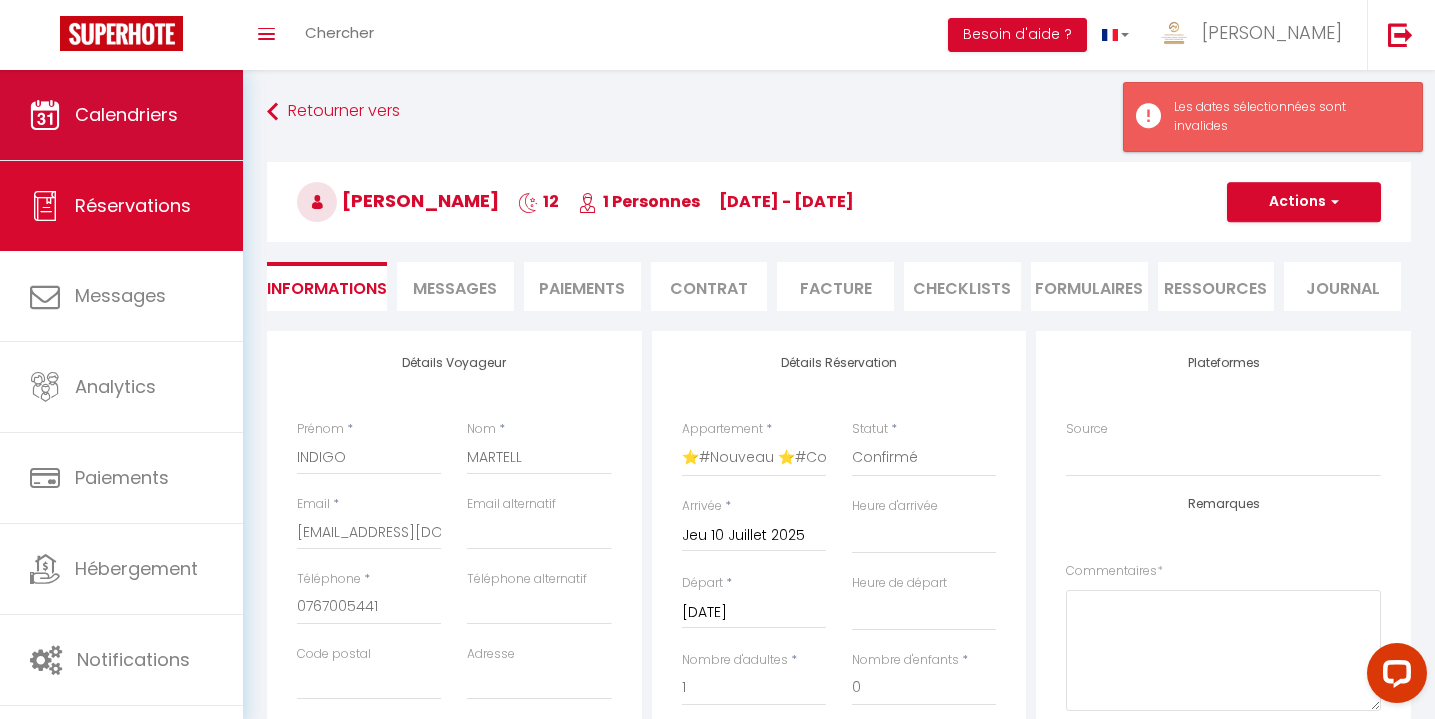 click on "Calendriers" at bounding box center (126, 114) 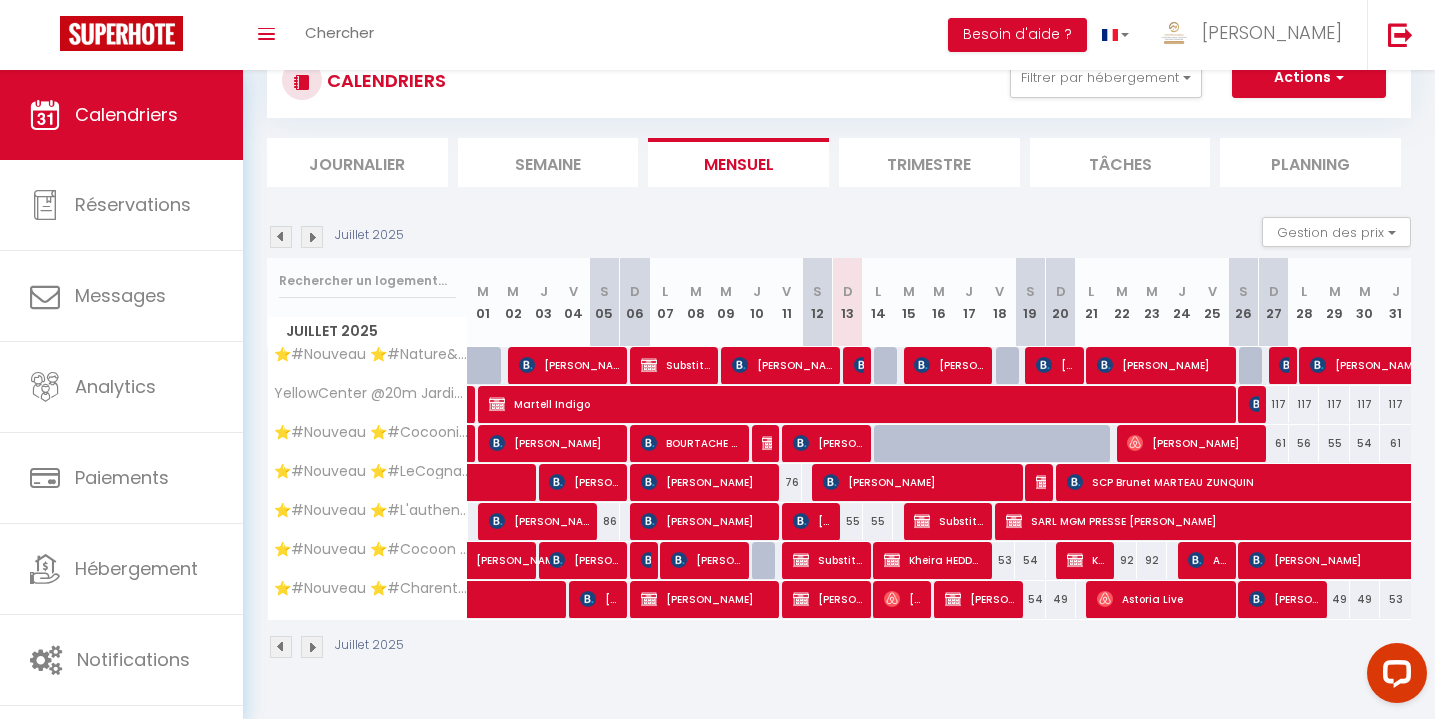 scroll, scrollTop: 70, scrollLeft: 0, axis: vertical 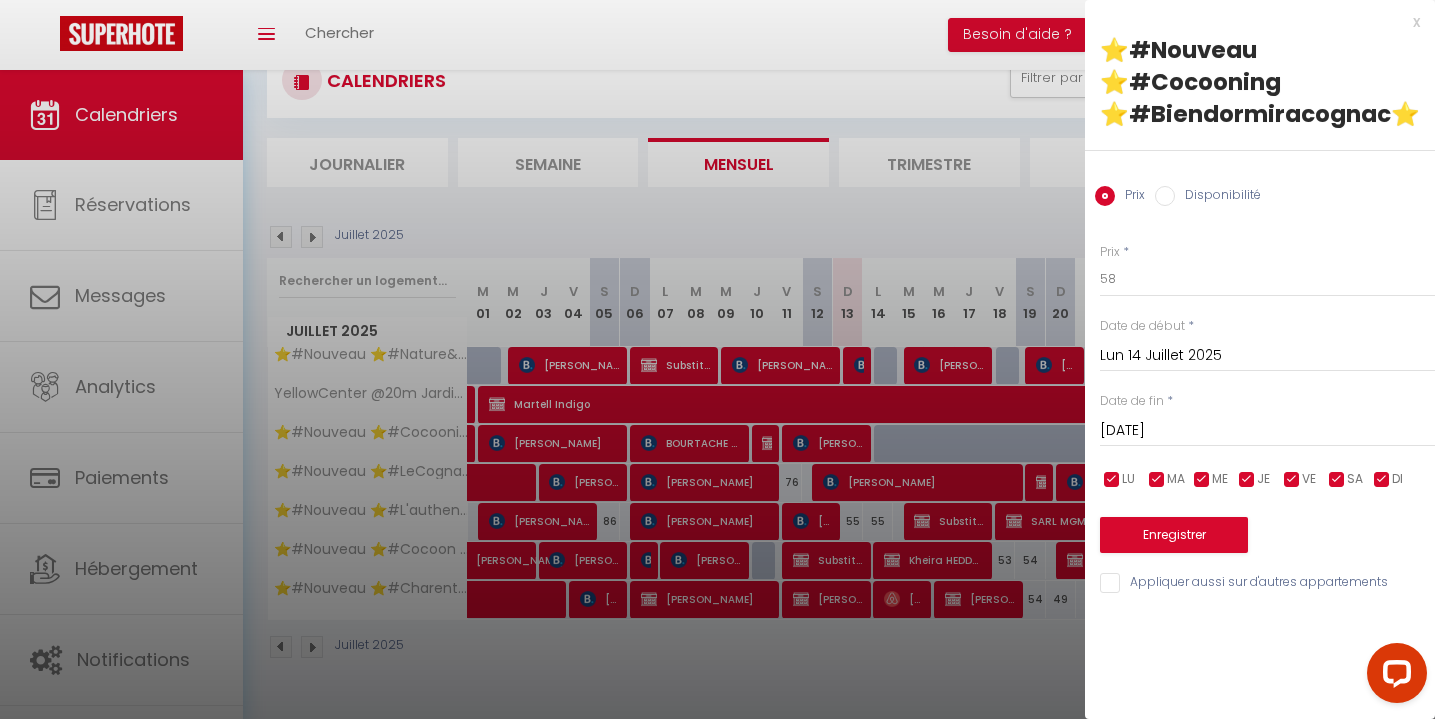 click on "Disponibilité" at bounding box center [1165, 196] 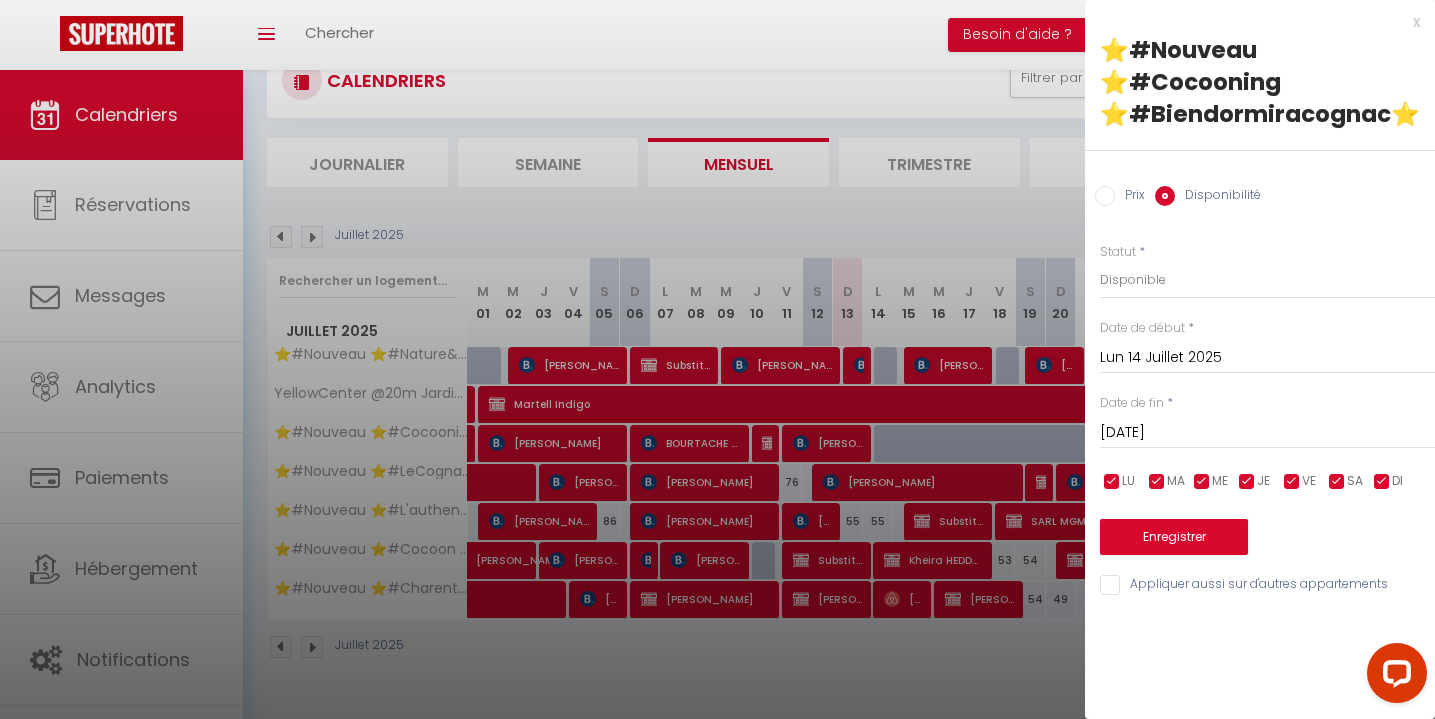 click on "[DATE]" at bounding box center [1267, 433] 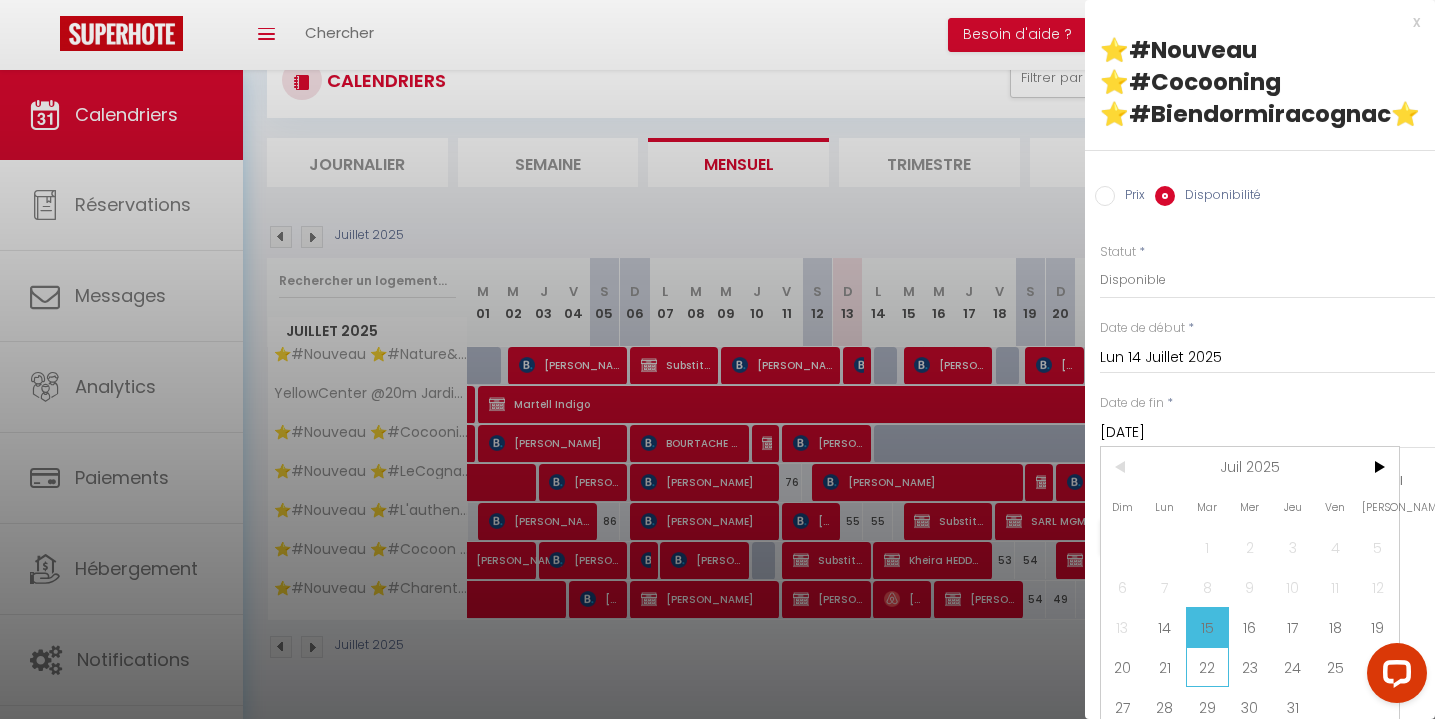 click on "22" at bounding box center (1207, 667) 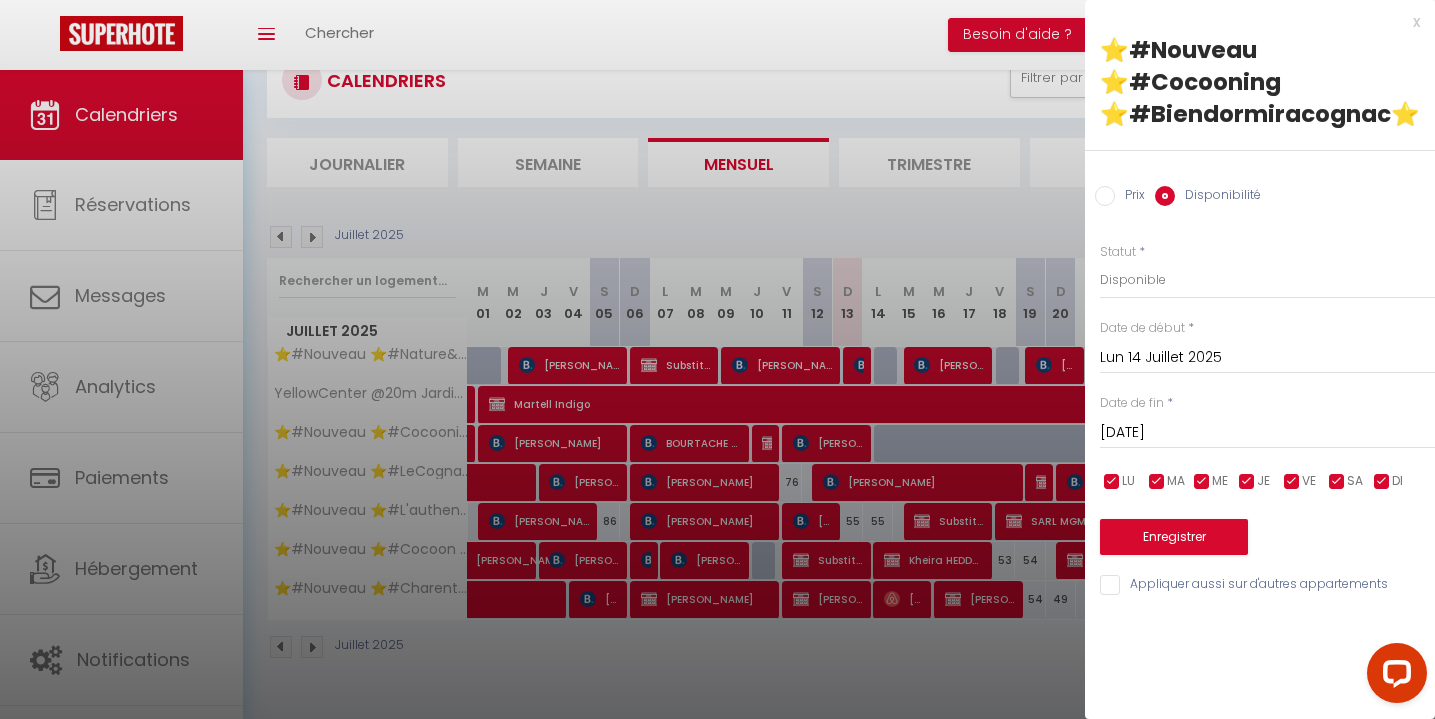 click on "Enregistrer" at bounding box center [1174, 537] 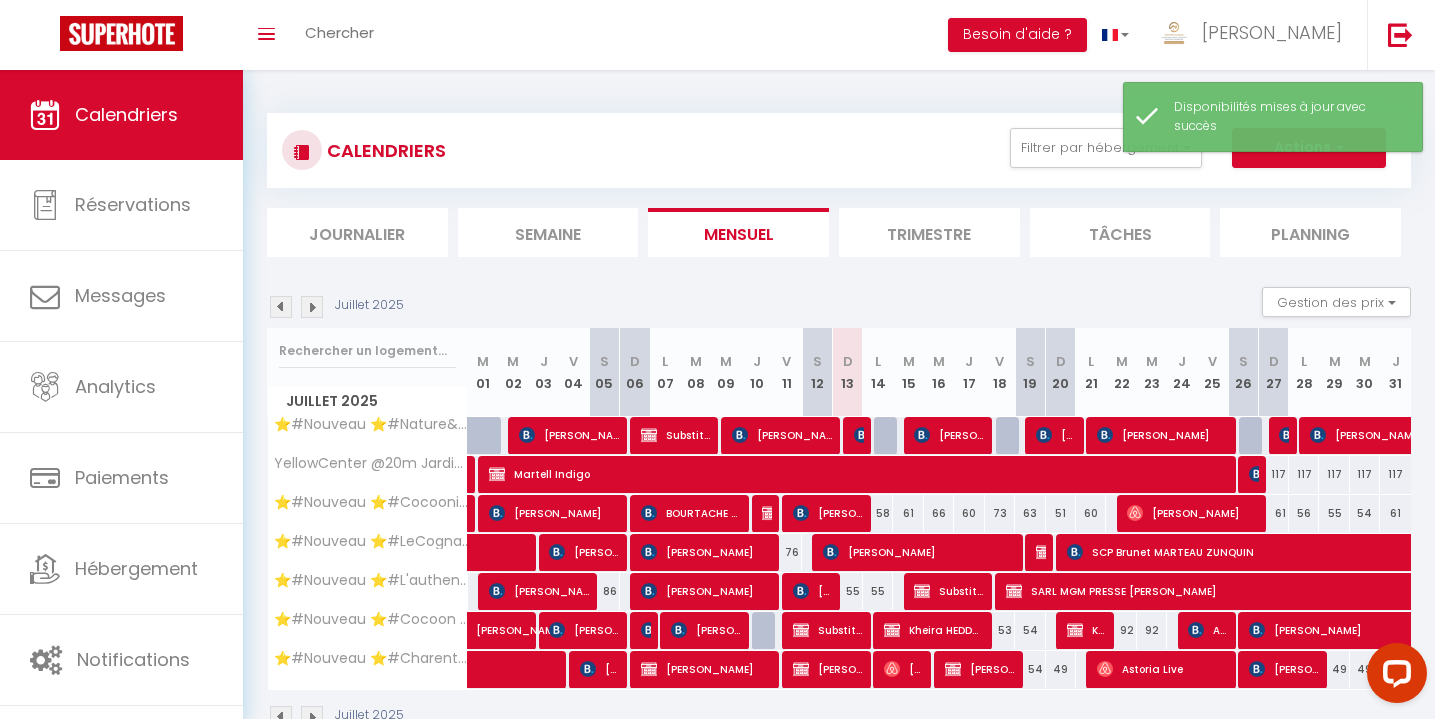 scroll, scrollTop: 0, scrollLeft: 0, axis: both 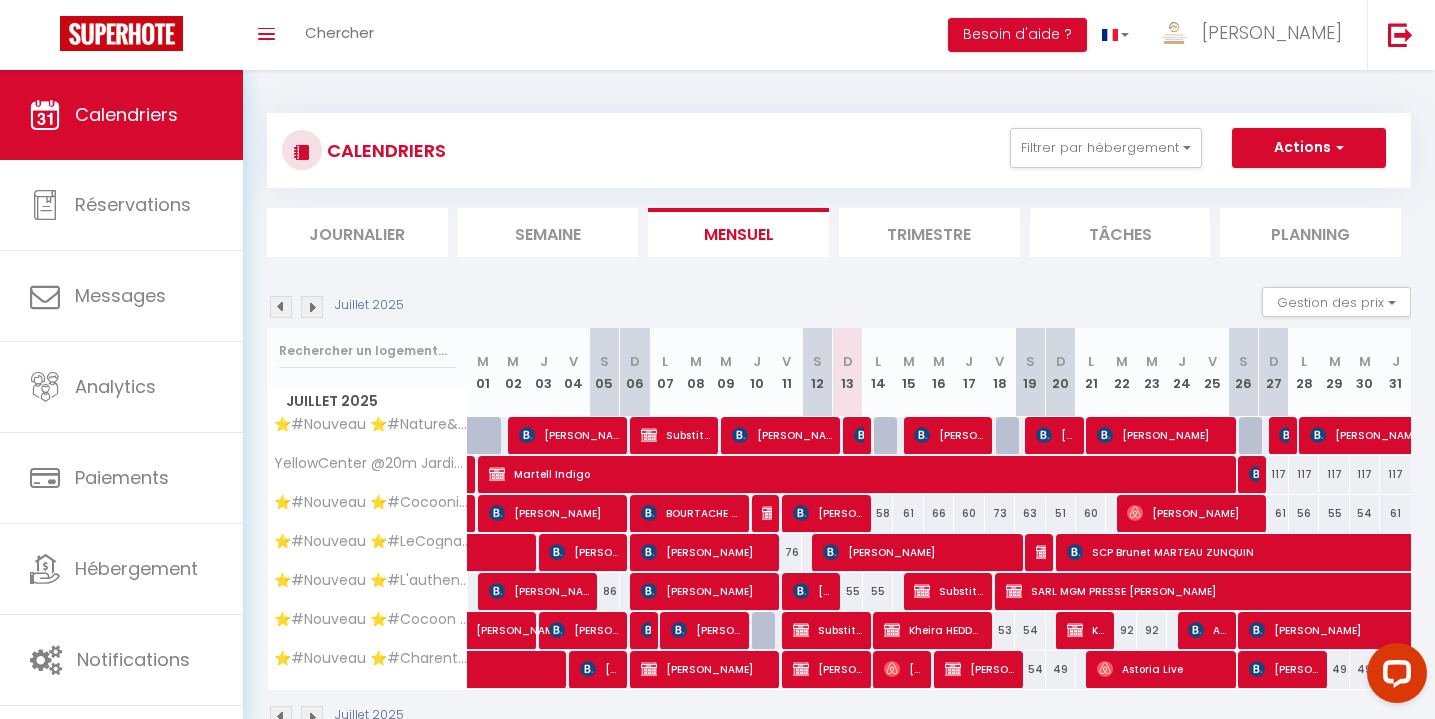 click on "Actions" at bounding box center (1309, 148) 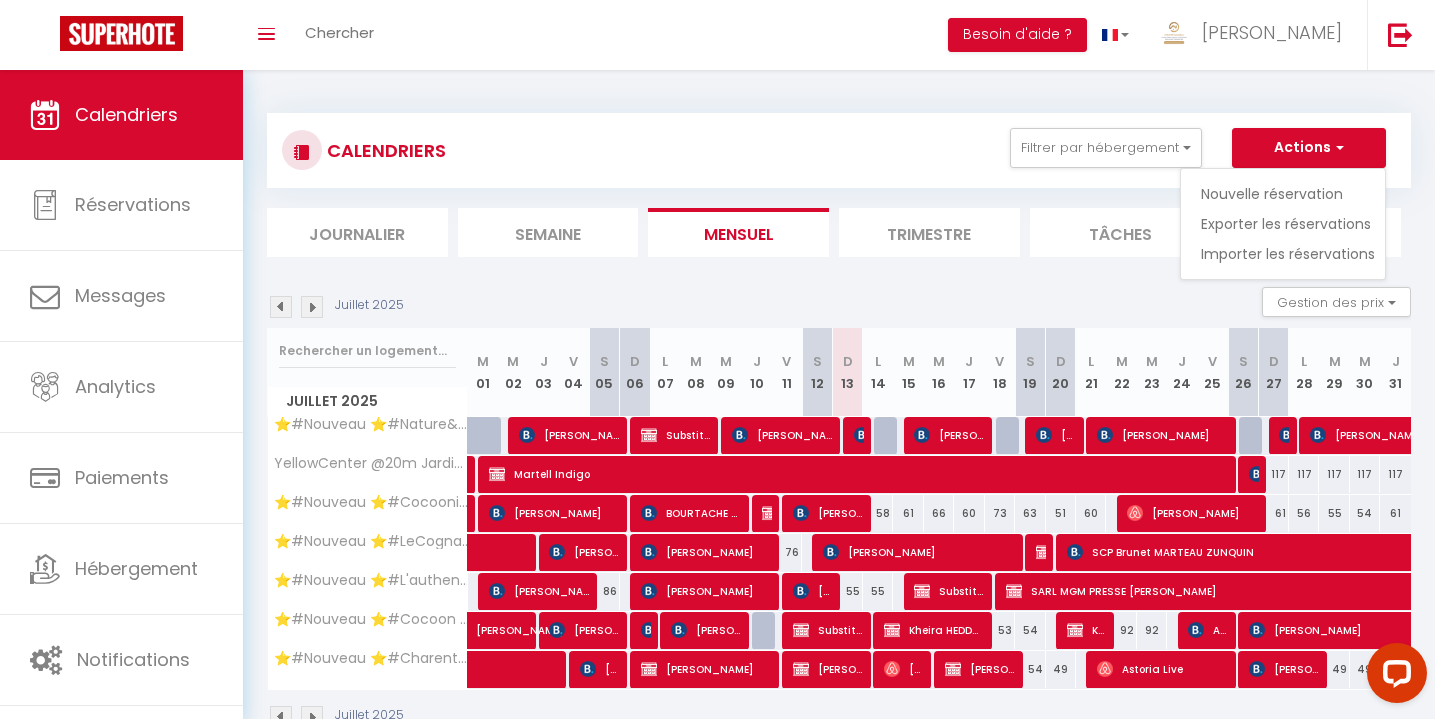 click on "Nouvelle réservation" at bounding box center [1288, 194] 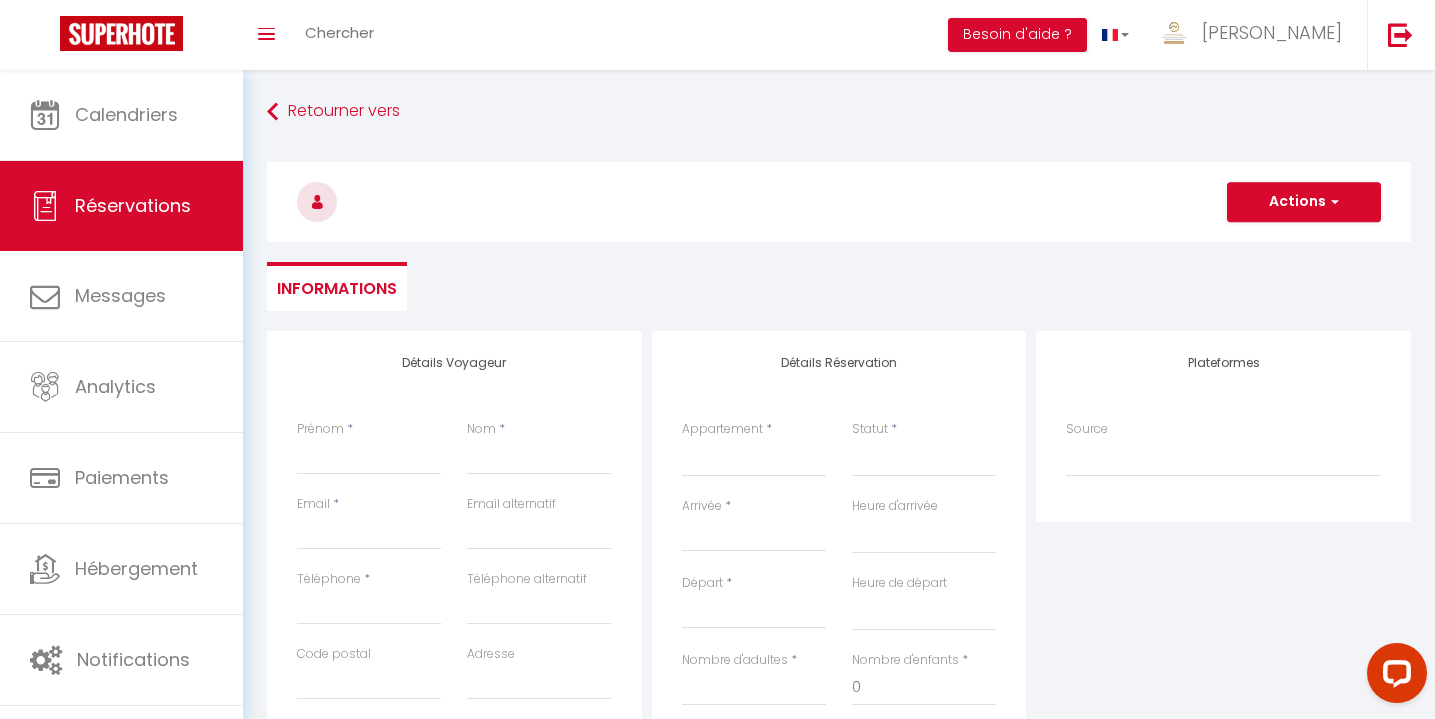 click on "Prénom   *" at bounding box center [369, 457] 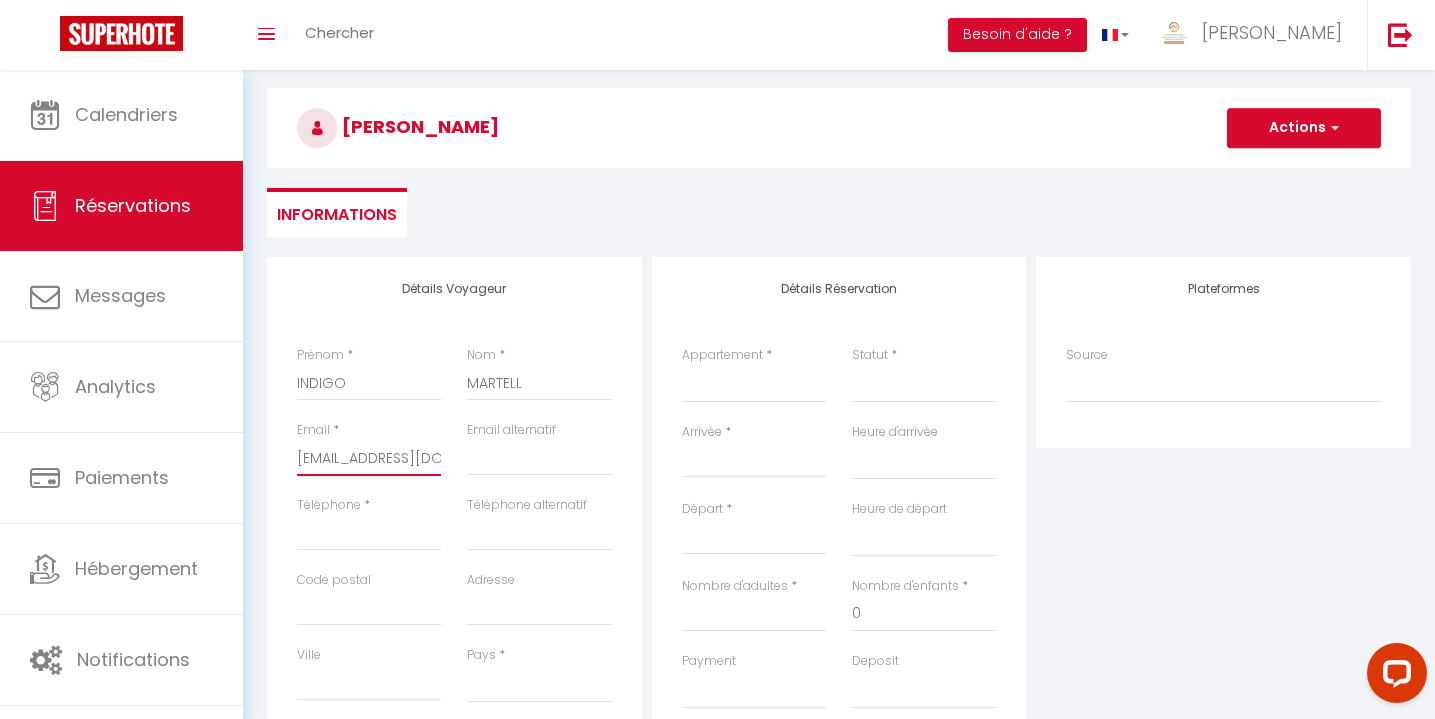 scroll, scrollTop: 156, scrollLeft: 0, axis: vertical 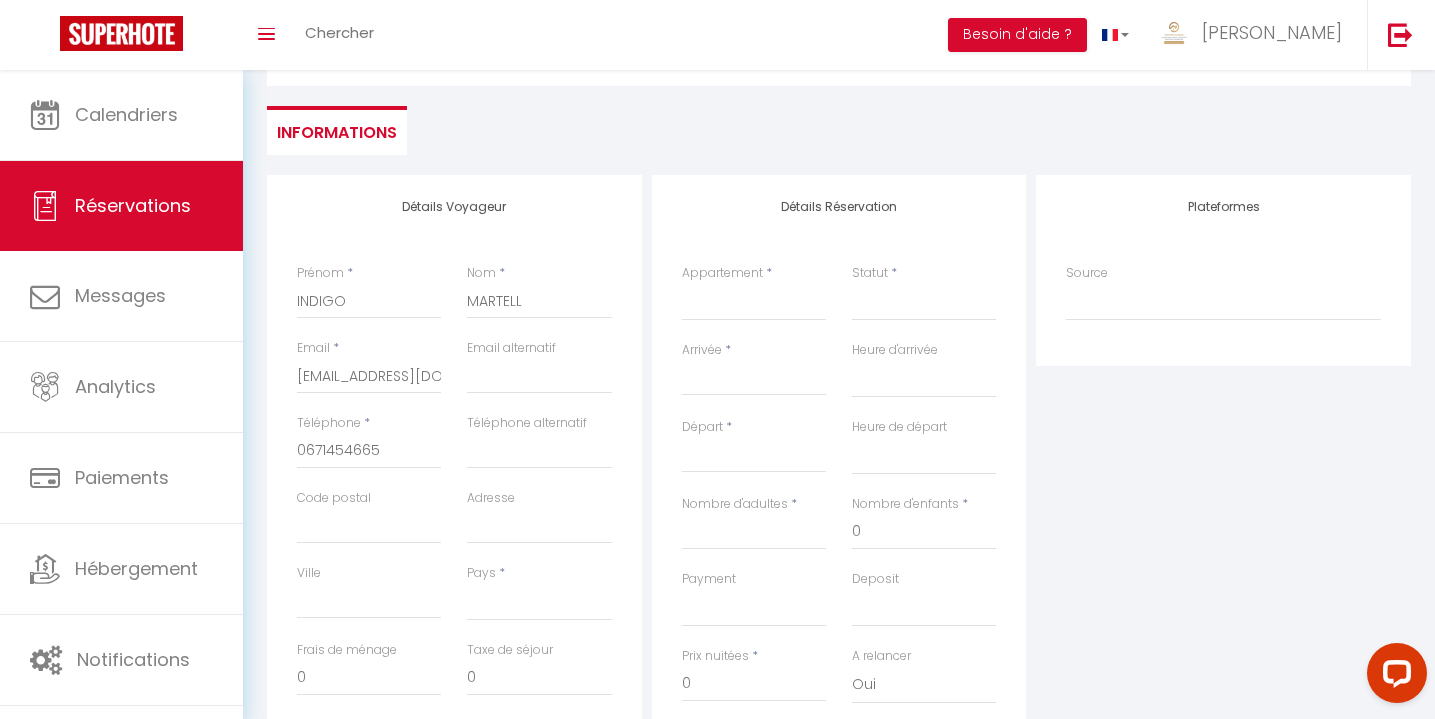 click on "Détails Voyageur" at bounding box center [454, 207] 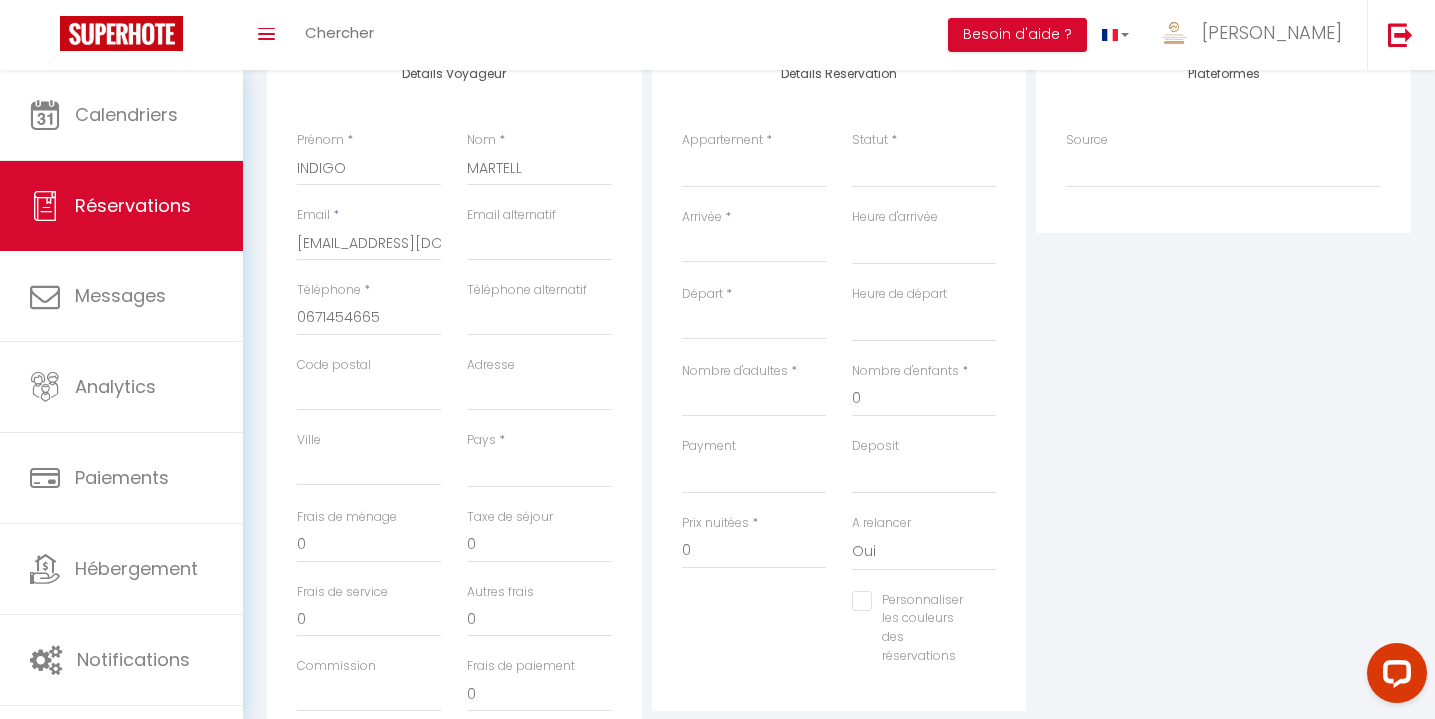 click on "Pays   *   France
Portugal
Afghanistan
Albania
Algeria
American Samoa
Andorra
Angola
Anguilla
Antarctica
Antigua and Barbuda
Argentina
Armenia
Aruba
Australia
Austria
Azerbaijan
Bahamas
Bahrain
Bangladesh
Barbados
Belarus
Belgium" at bounding box center [539, 469] 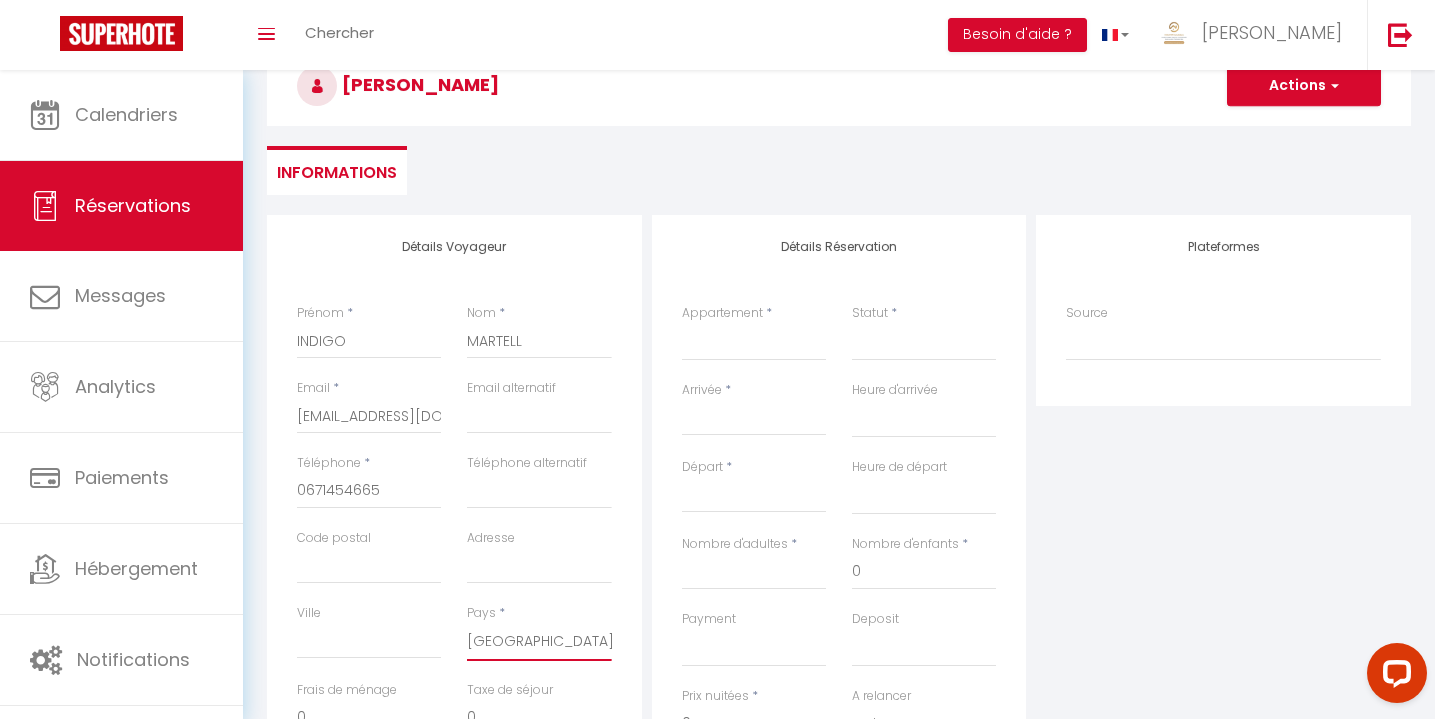 scroll, scrollTop: 88, scrollLeft: 0, axis: vertical 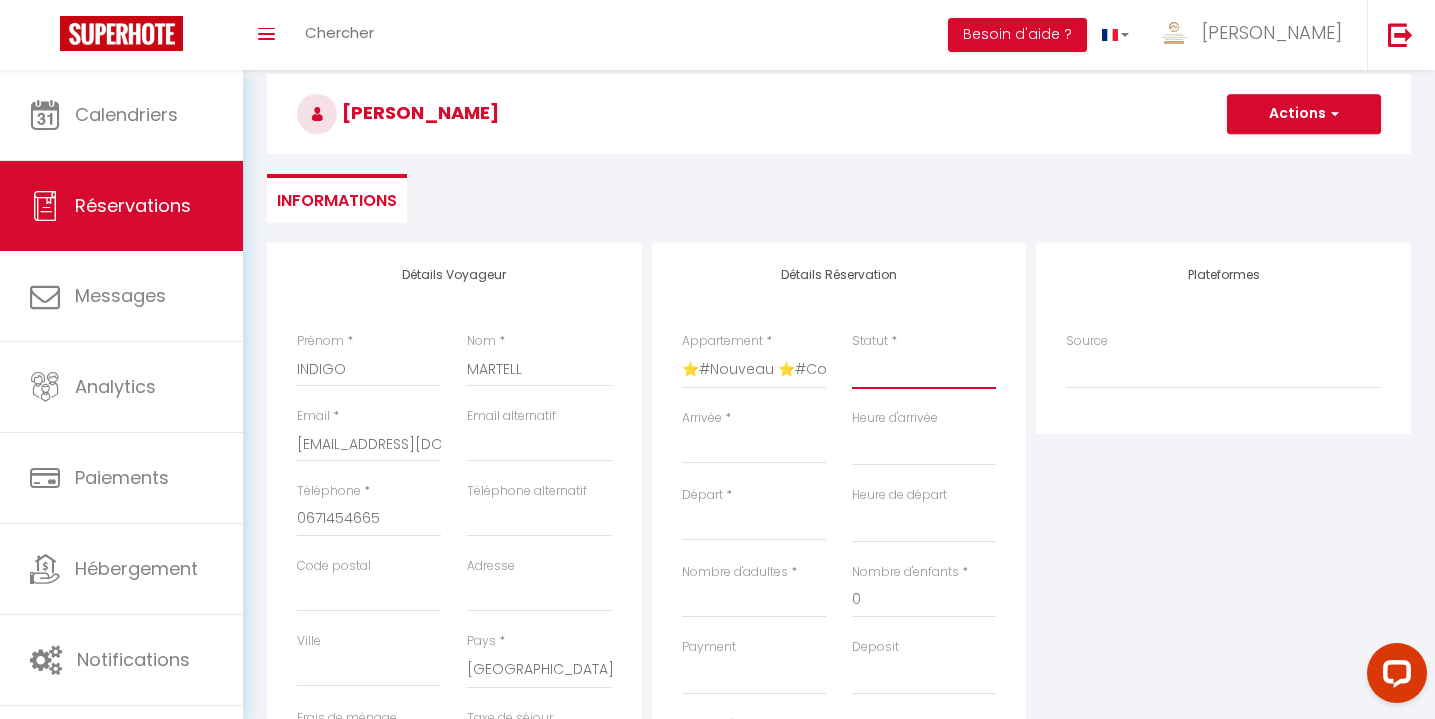click on "Confirmé Non Confirmé [PERSON_NAME] par le voyageur No Show Request" at bounding box center [924, 370] 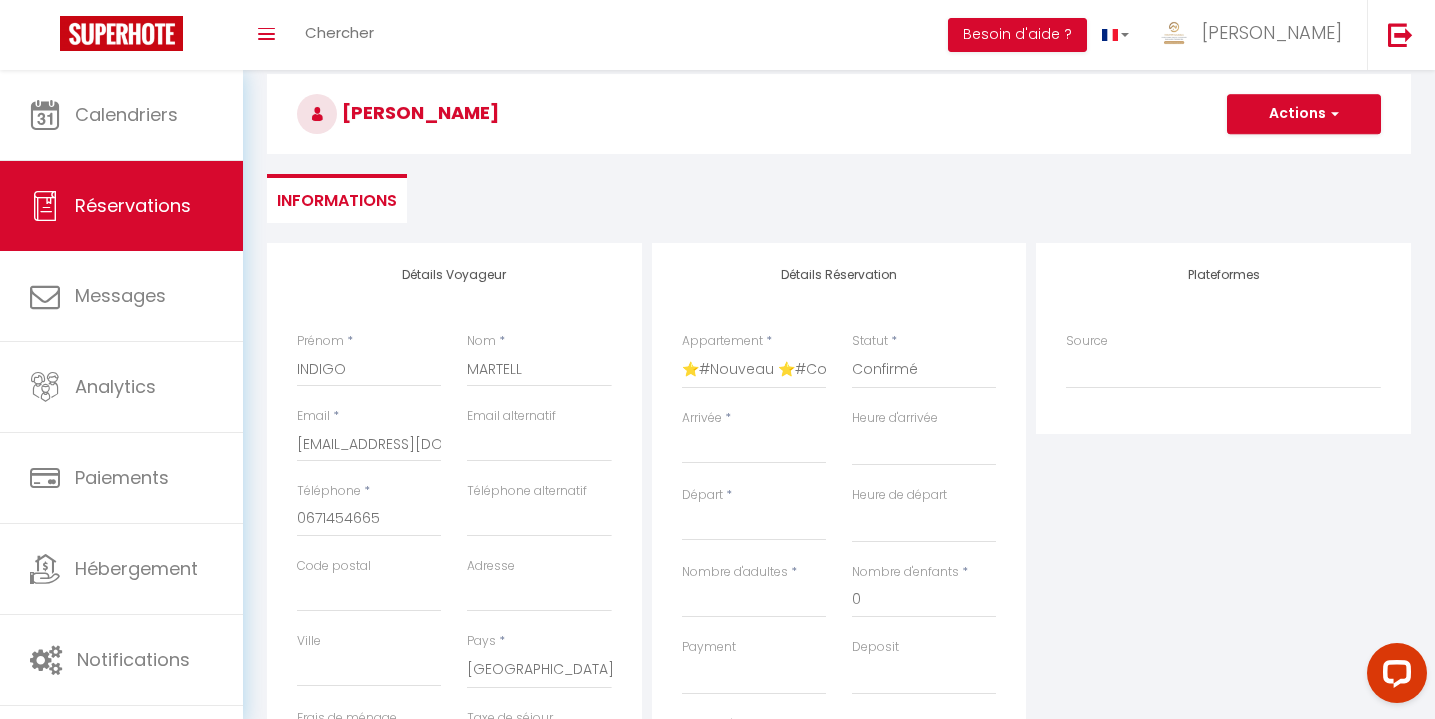 click on "Arrivée" at bounding box center (754, 448) 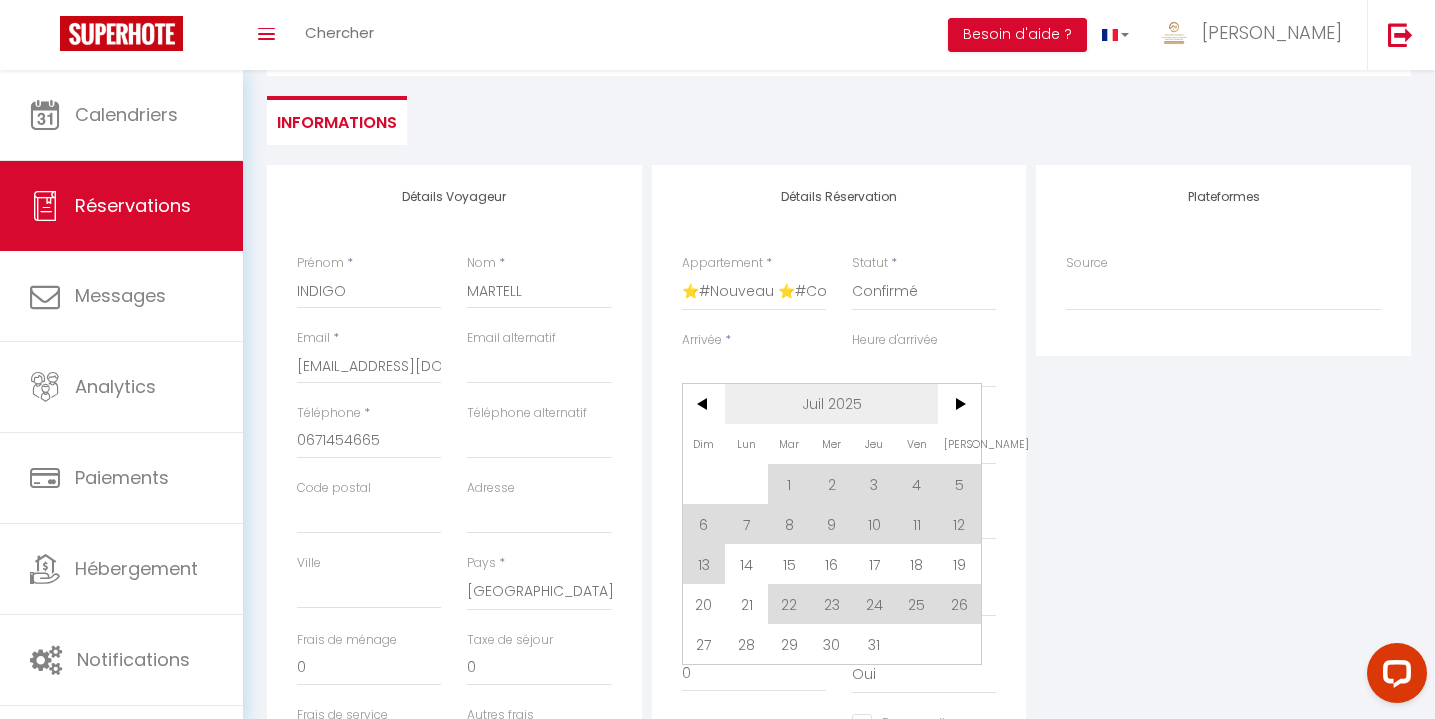 scroll, scrollTop: 187, scrollLeft: 0, axis: vertical 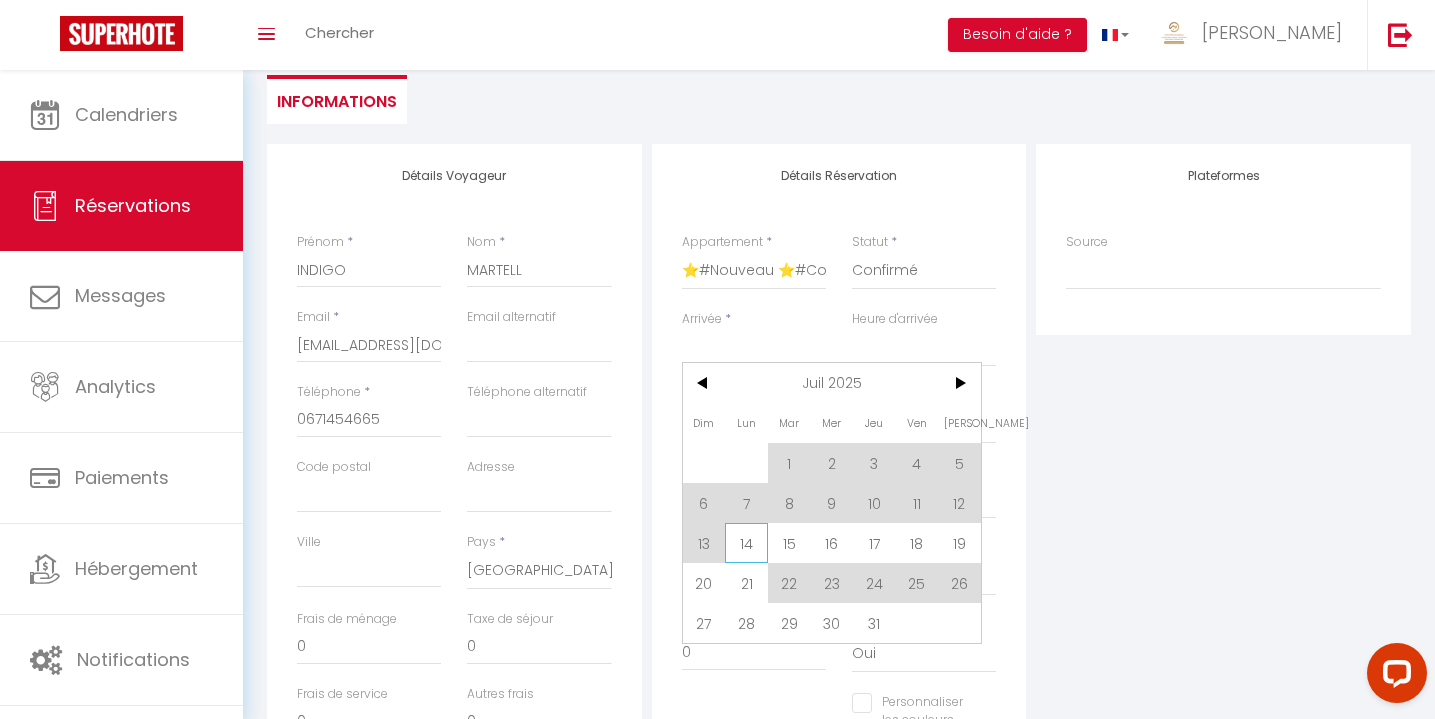 click on "14" at bounding box center [746, 543] 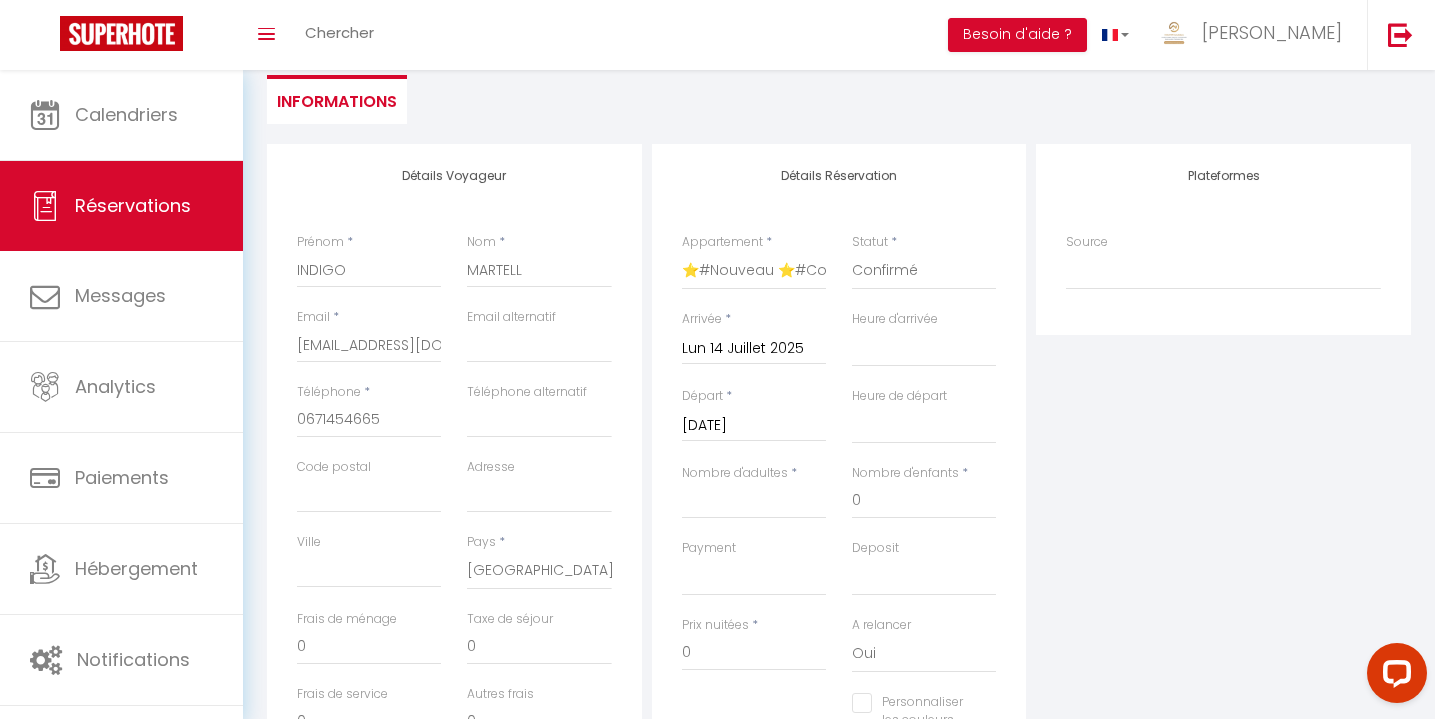 click on "[DATE]" at bounding box center (754, 426) 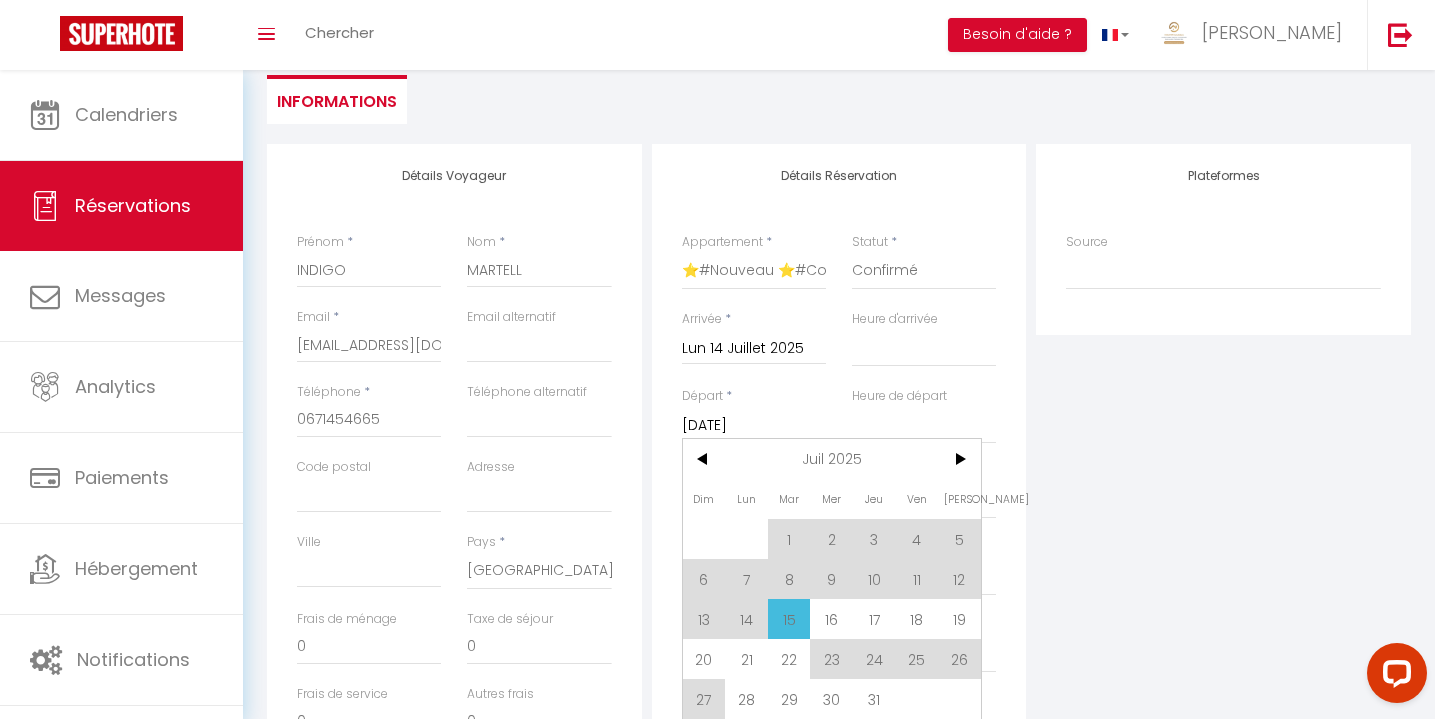 drag, startPoint x: 795, startPoint y: 664, endPoint x: 797, endPoint y: 654, distance: 10.198039 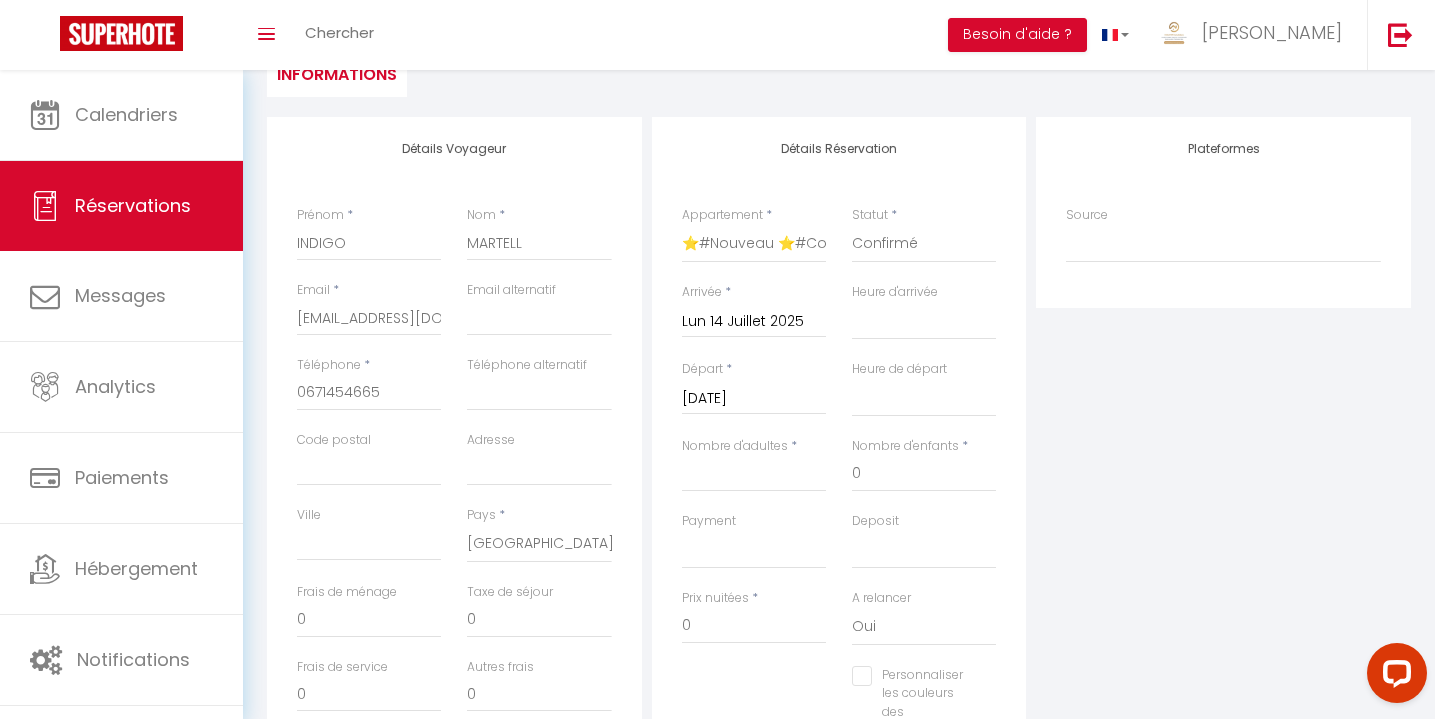 scroll, scrollTop: 237, scrollLeft: 0, axis: vertical 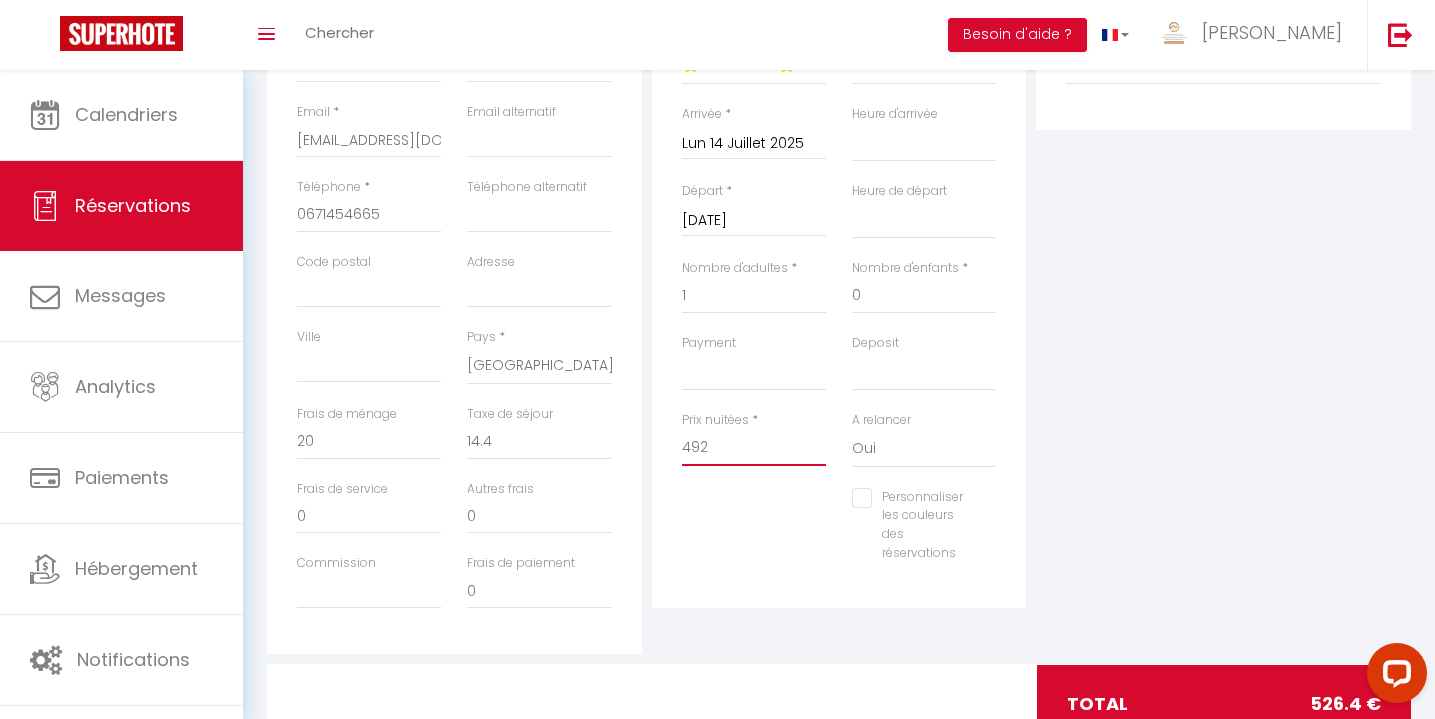 click on "492" at bounding box center (754, 448) 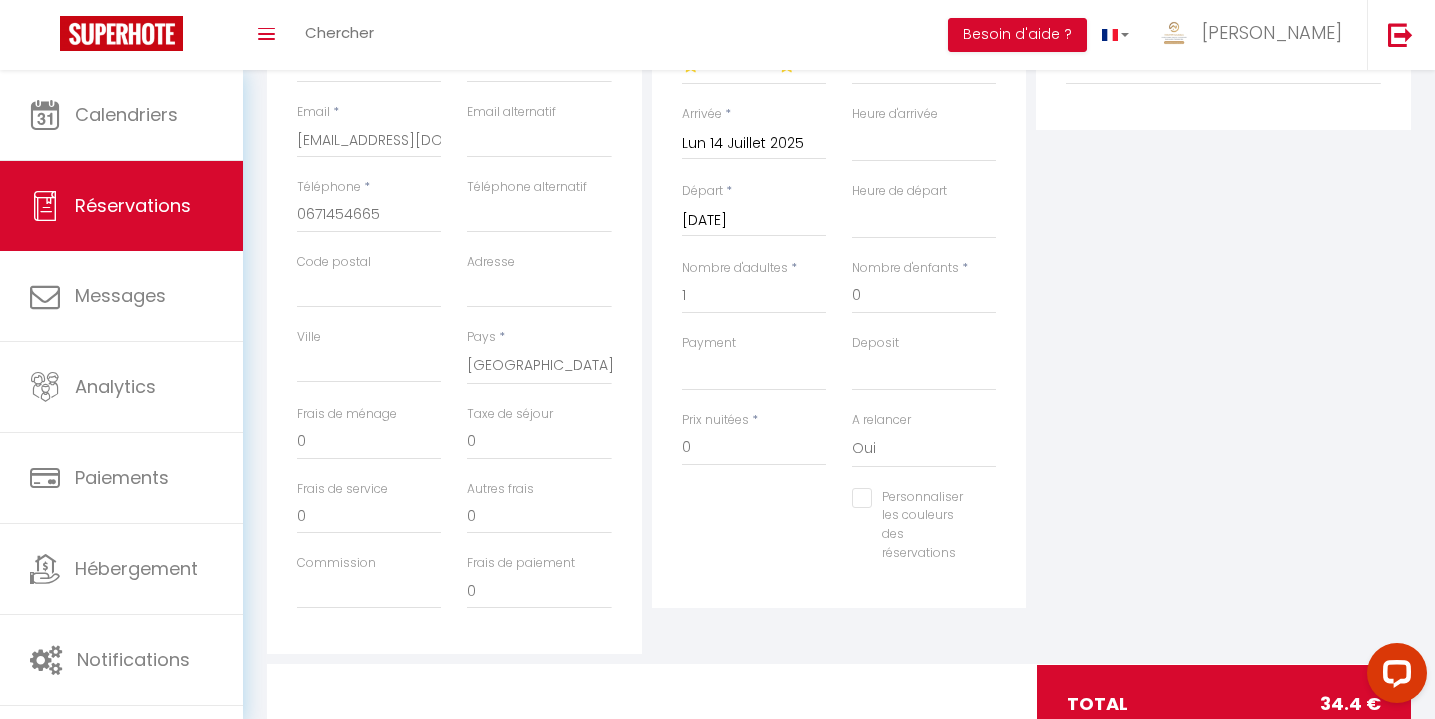 click on "Personnaliser les couleurs des réservations     #D7092E" at bounding box center [839, 535] 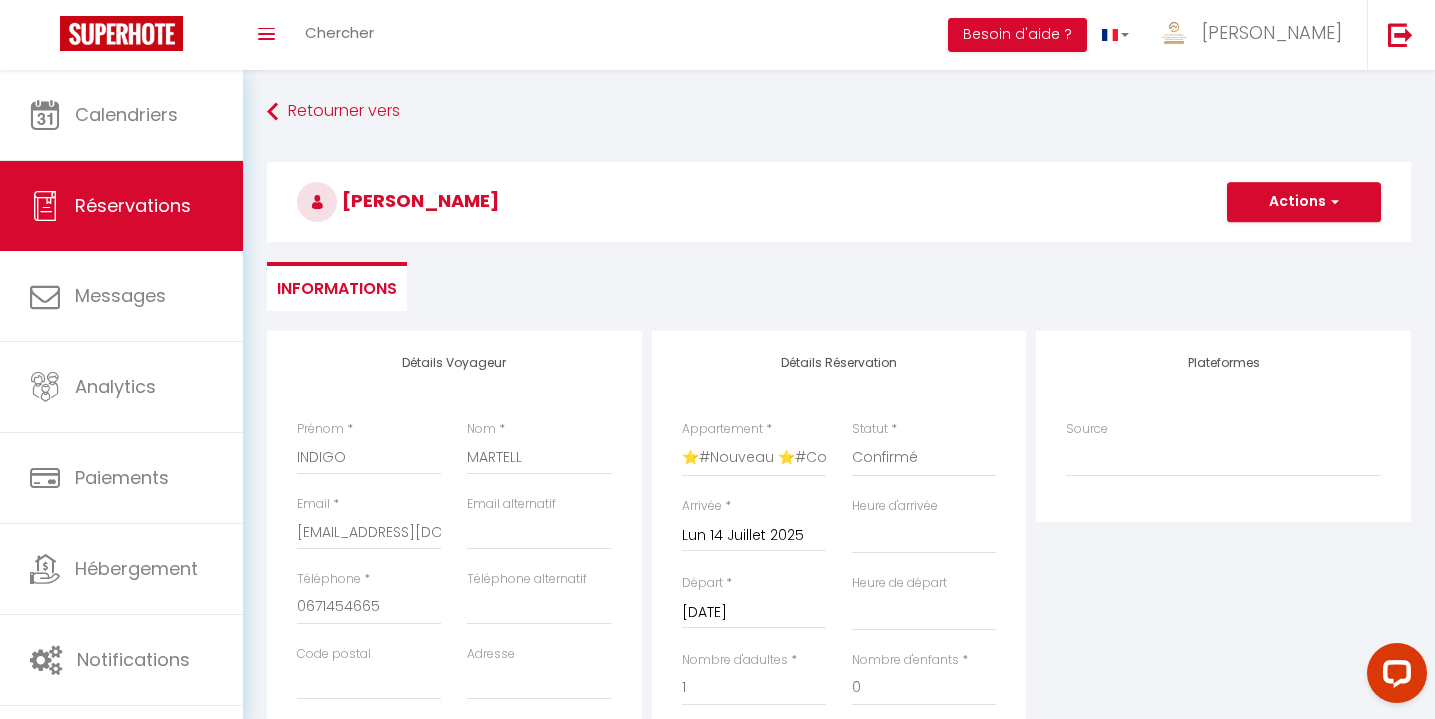 scroll, scrollTop: 0, scrollLeft: 0, axis: both 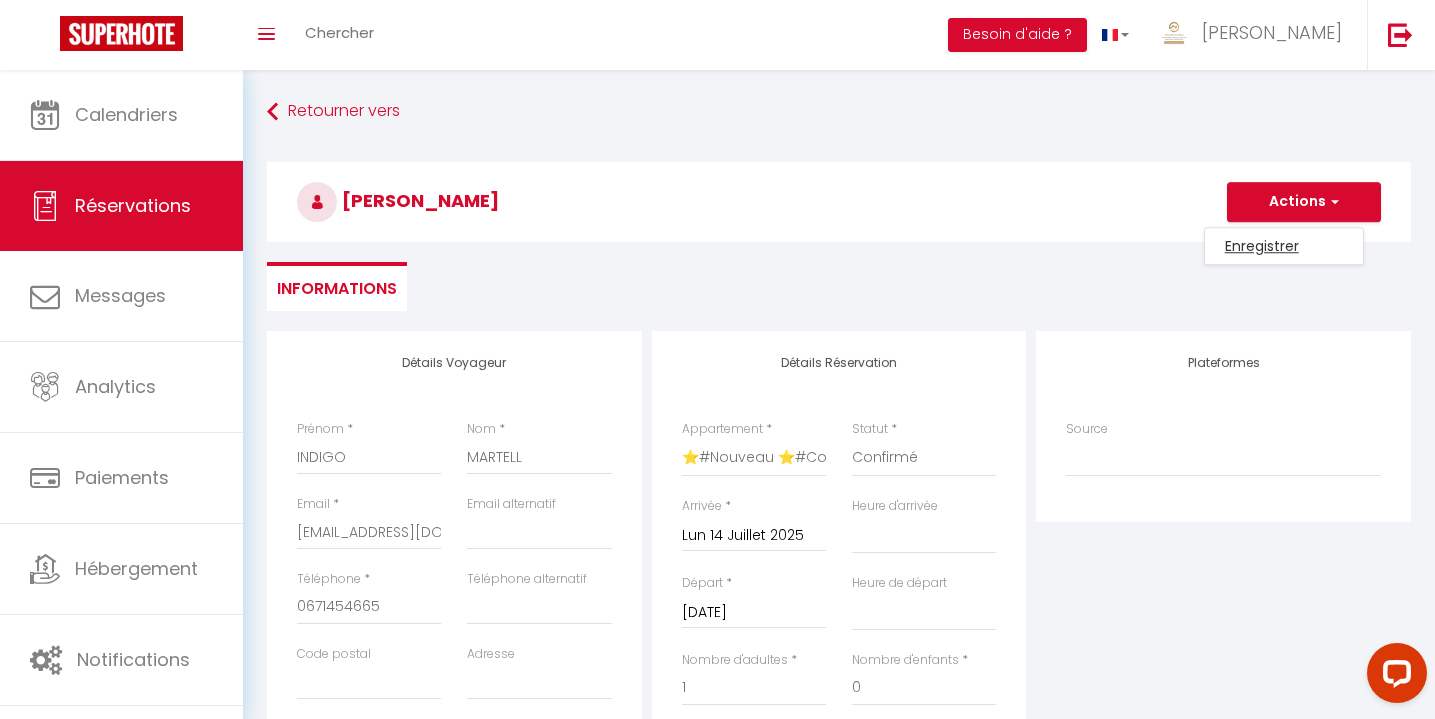 click on "Enregistrer" at bounding box center [1284, 246] 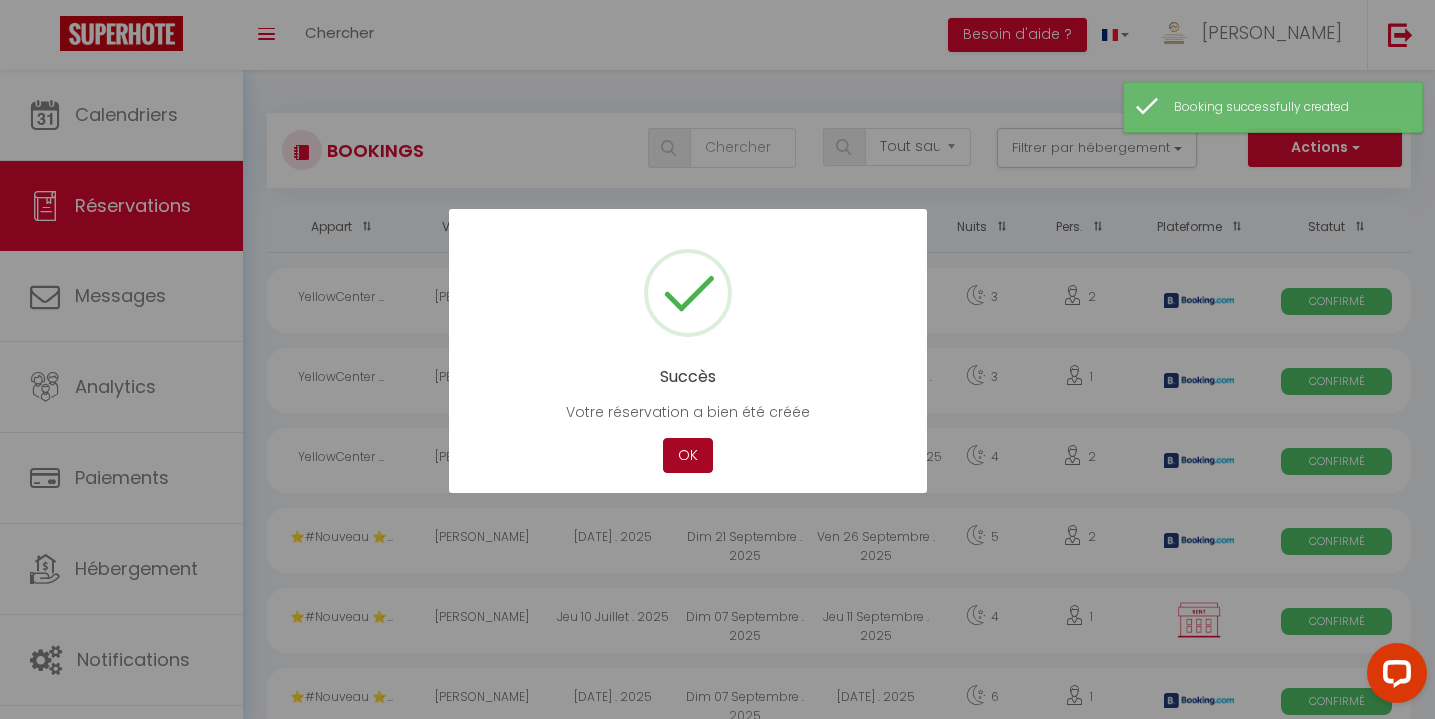 click on "OK" at bounding box center [688, 455] 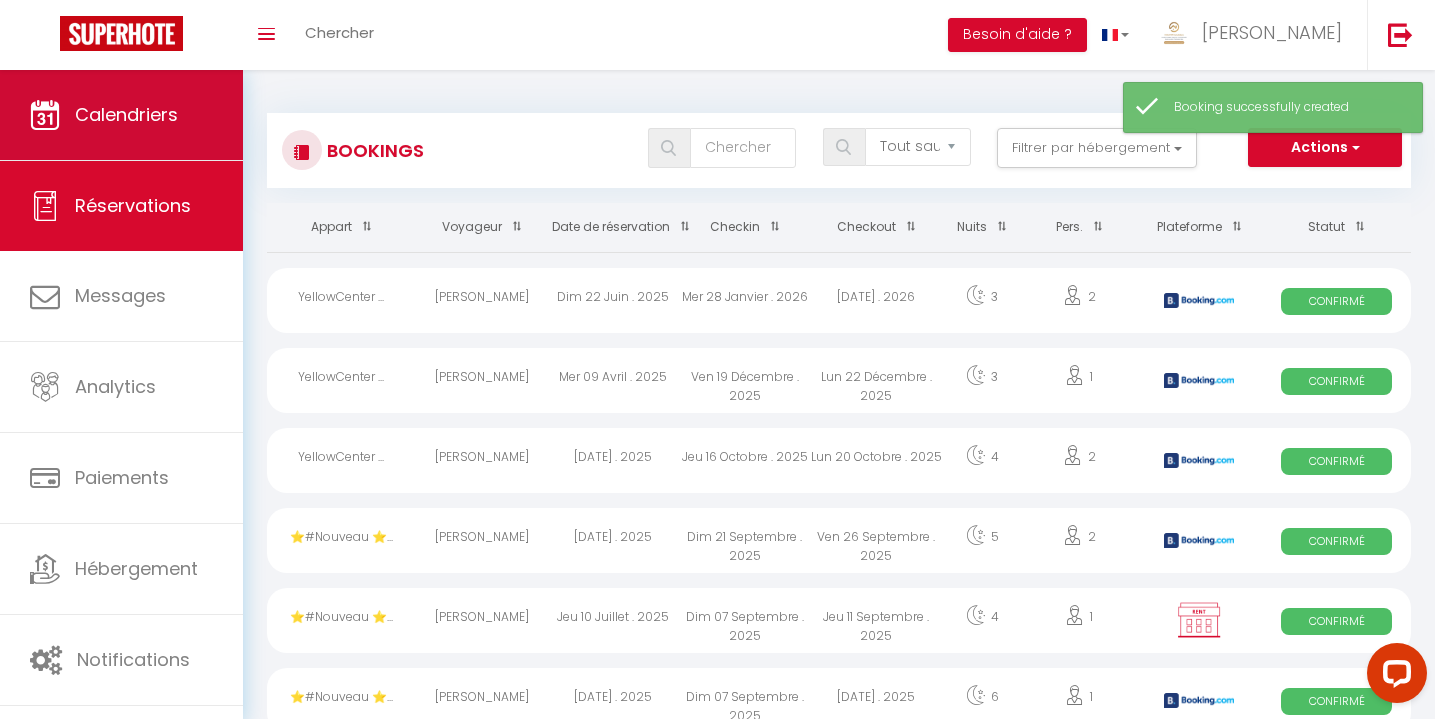 click on "Calendriers" at bounding box center [121, 115] 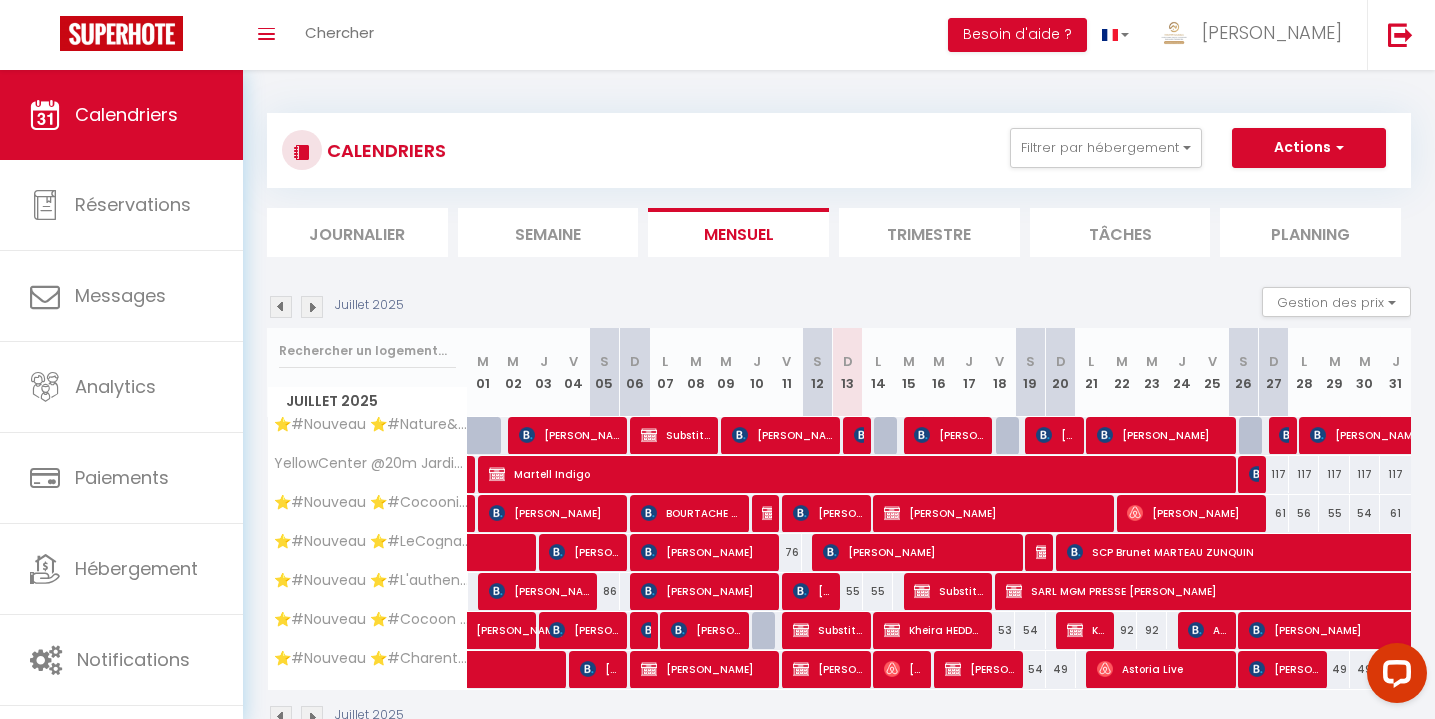 click on "Actions" at bounding box center (1309, 148) 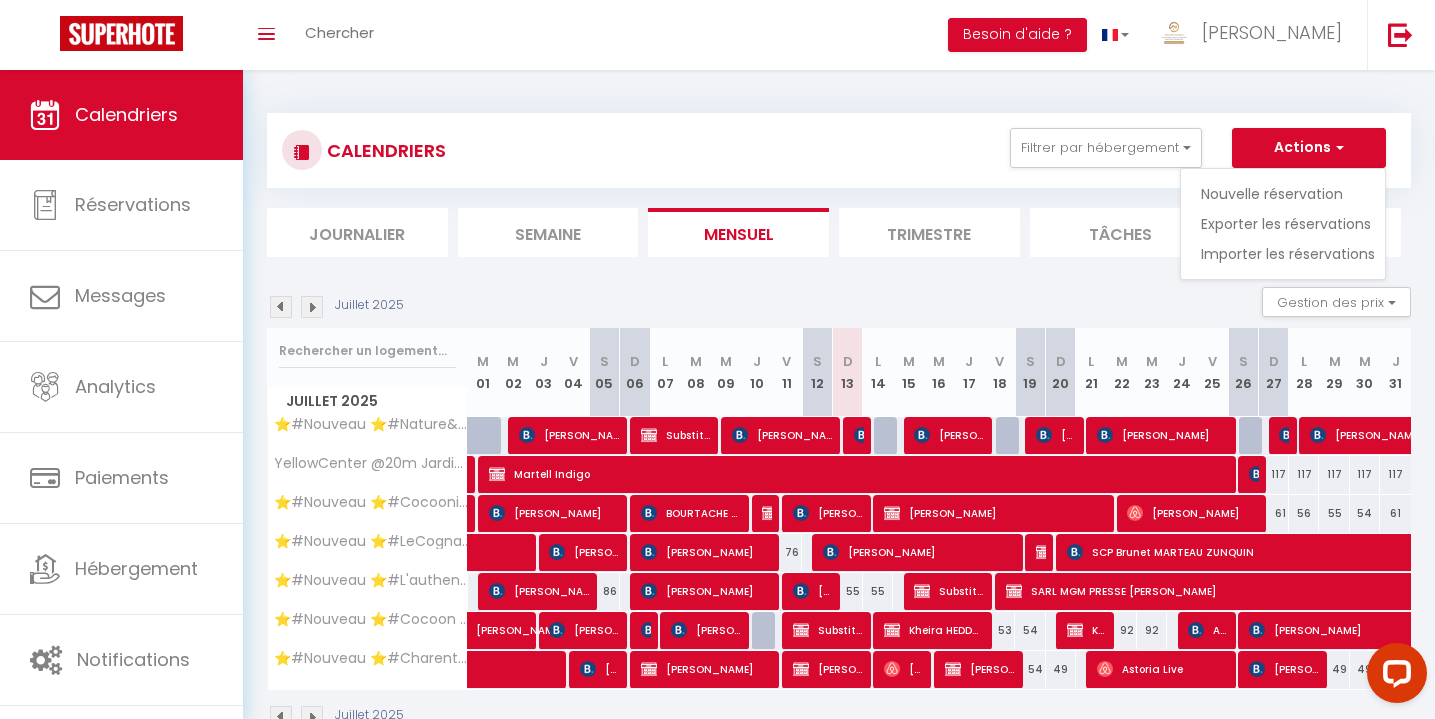 click on "Nouvelle réservation" at bounding box center (1288, 194) 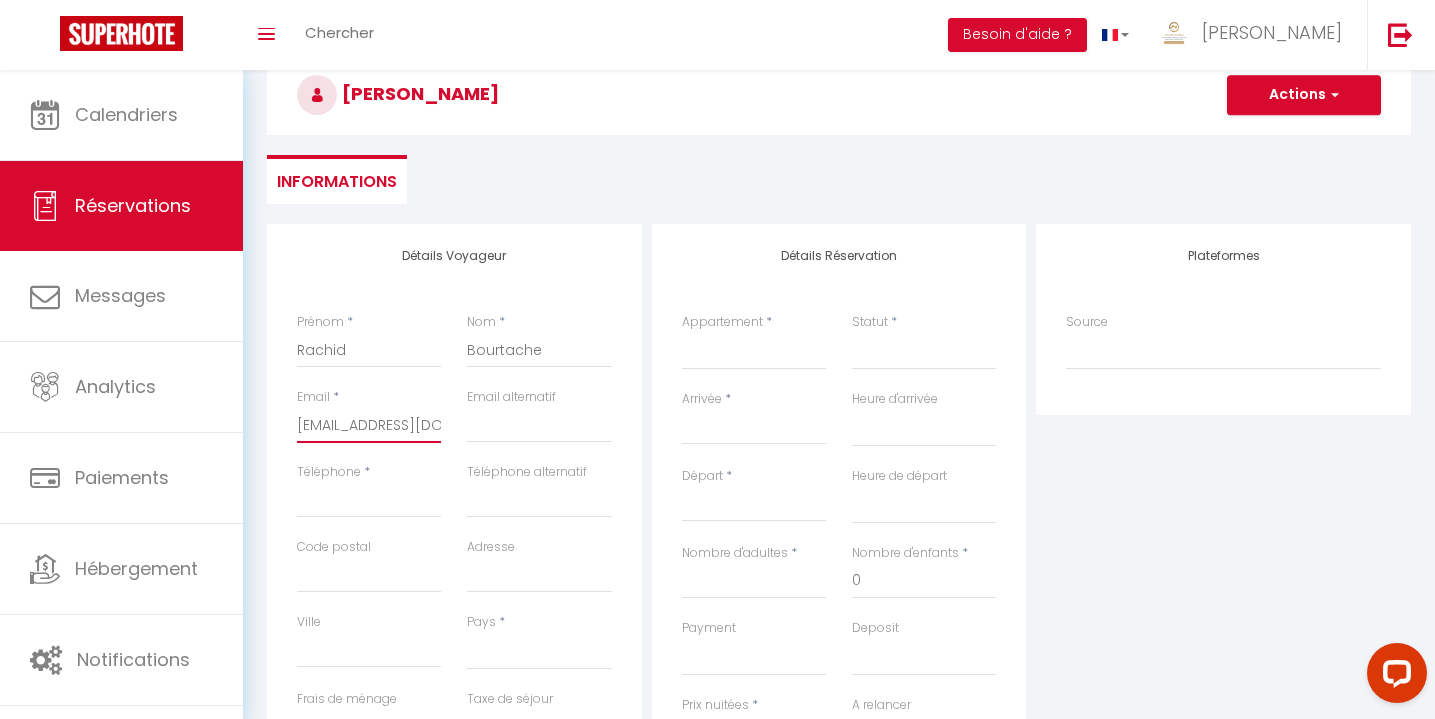 scroll, scrollTop: 122, scrollLeft: 0, axis: vertical 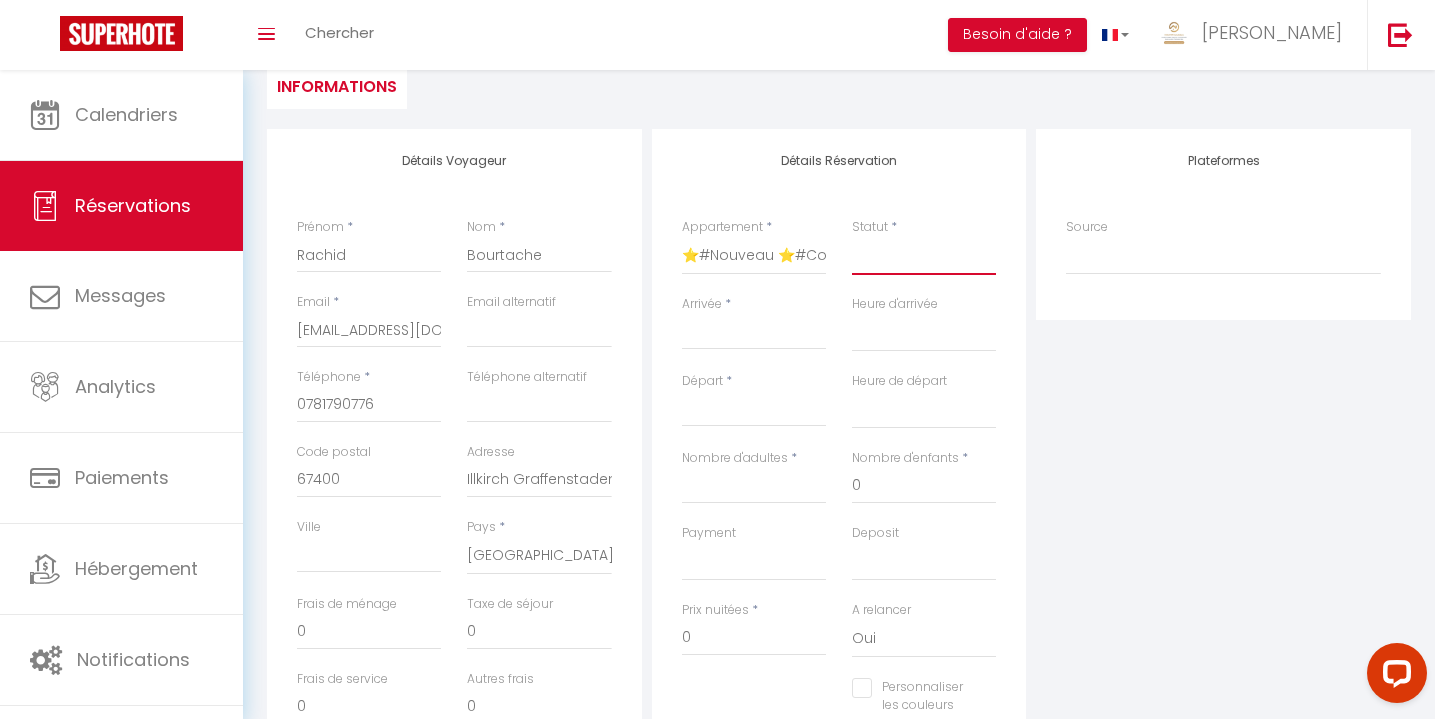 click on "Confirmé Non Confirmé [PERSON_NAME] par le voyageur No Show Request" at bounding box center [924, 256] 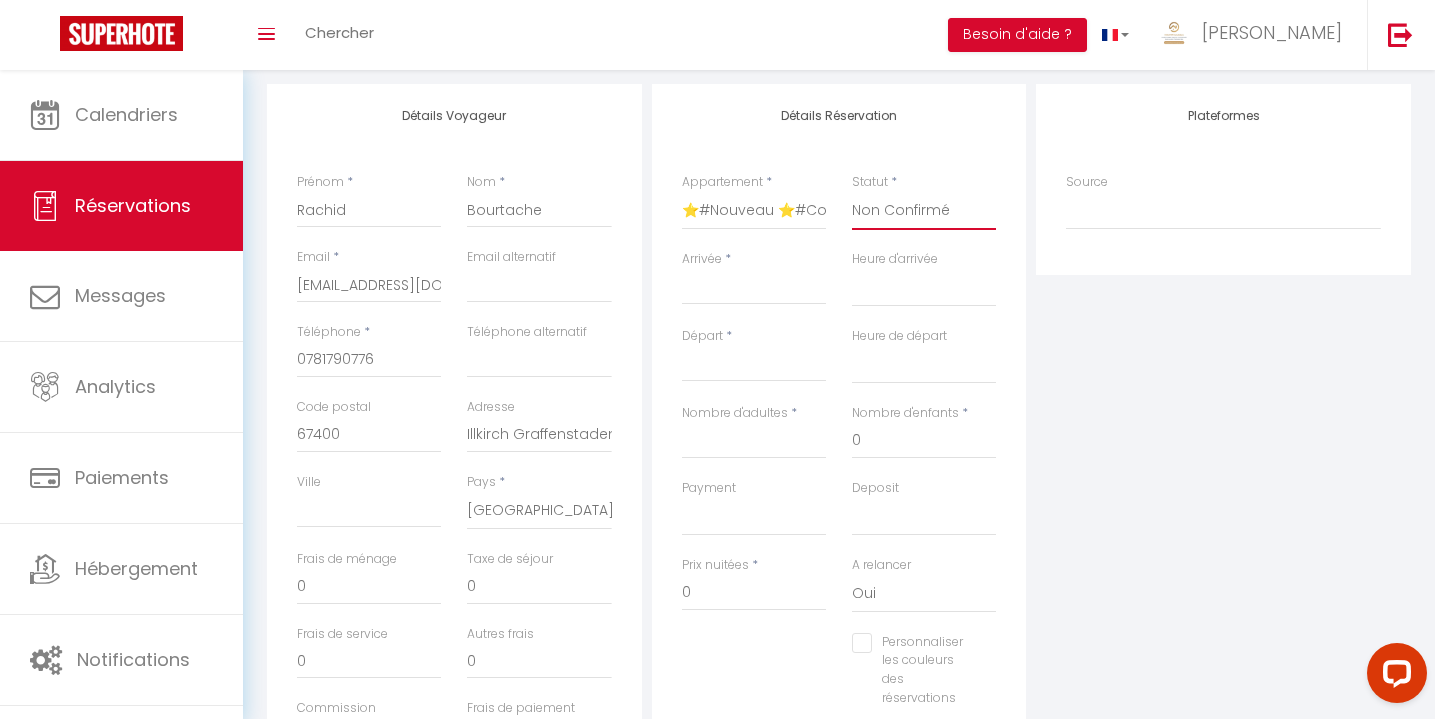 scroll, scrollTop: 261, scrollLeft: 0, axis: vertical 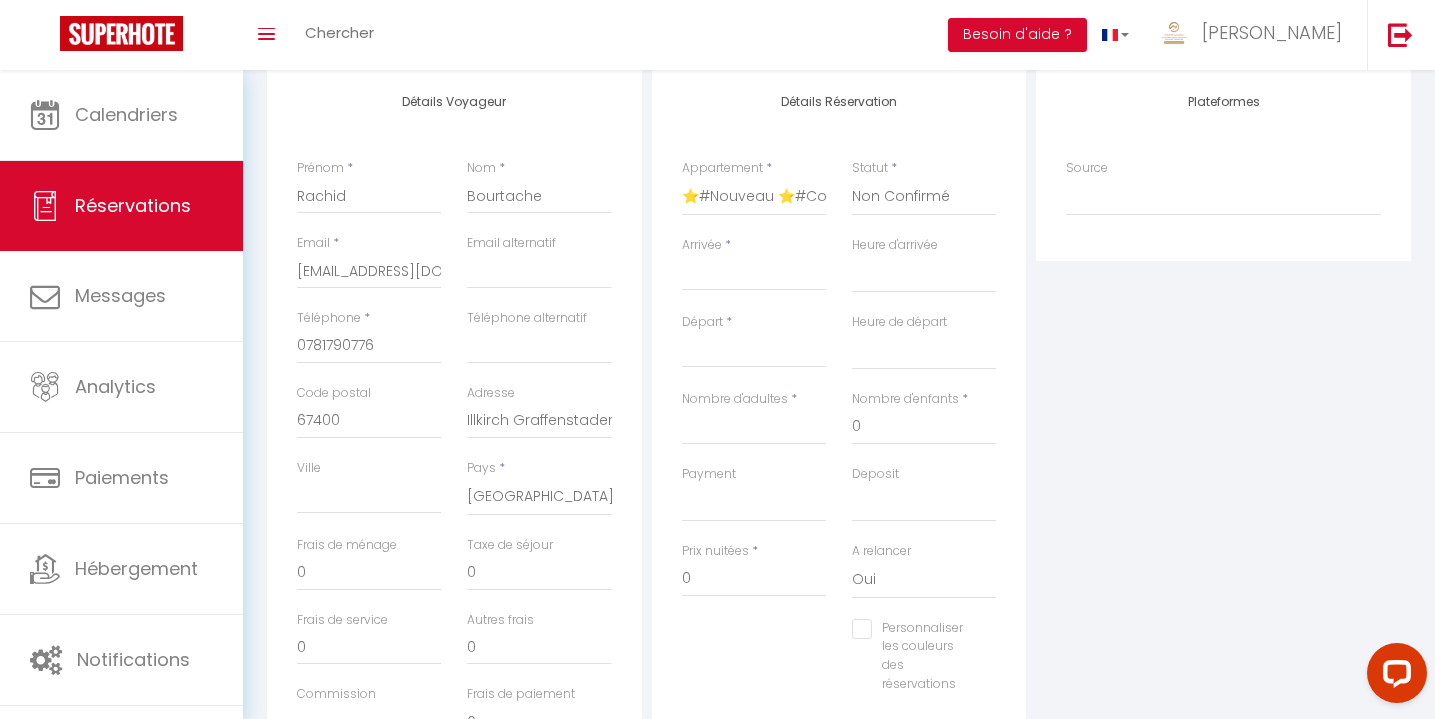 click on "Arrivée" at bounding box center (754, 275) 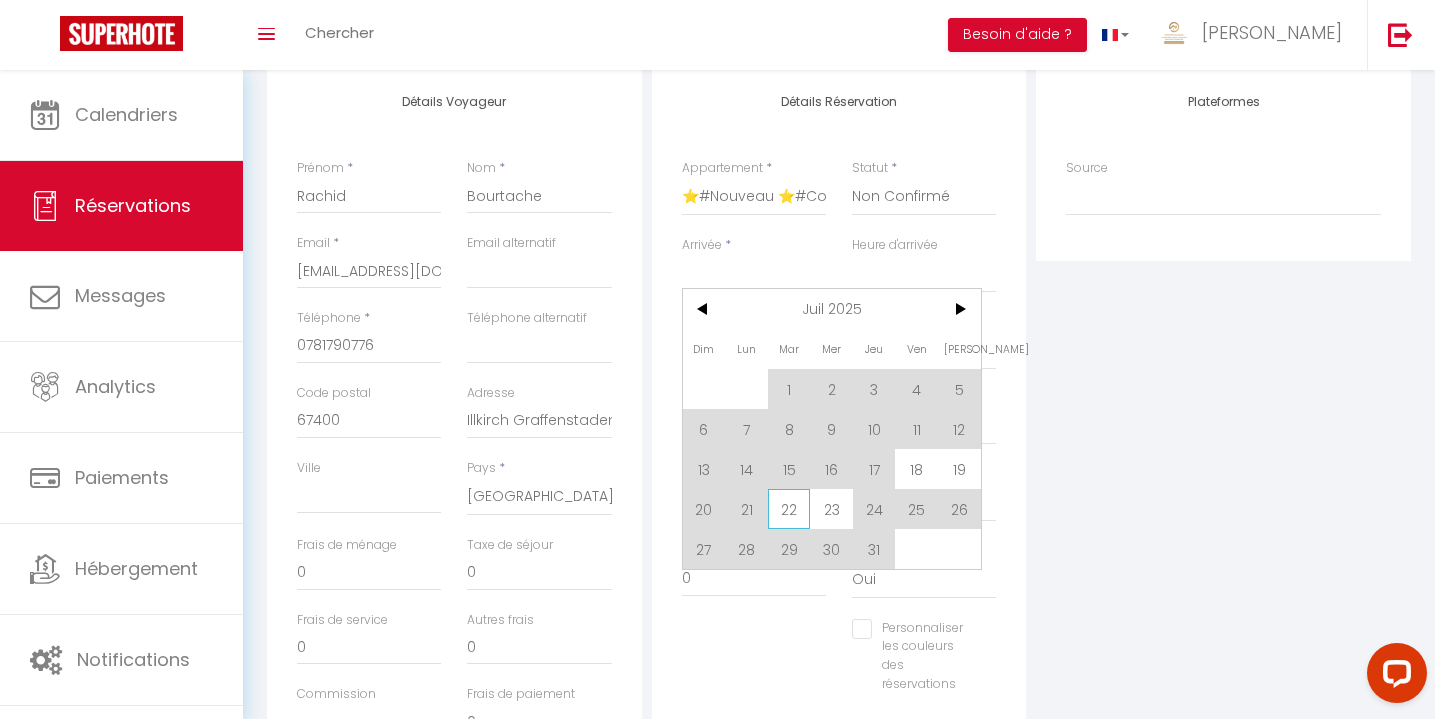 click on "22" at bounding box center [789, 509] 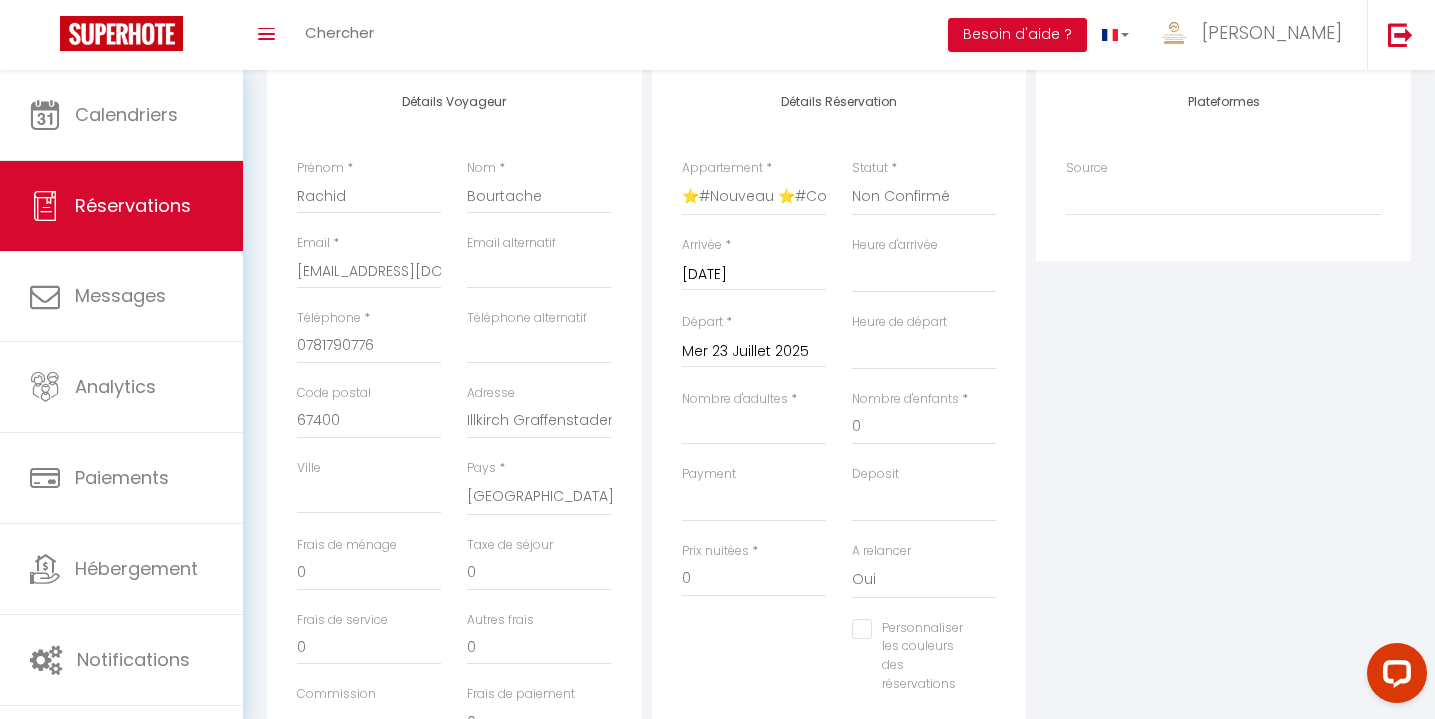click on "Mer 23 Juillet 2025" at bounding box center [754, 352] 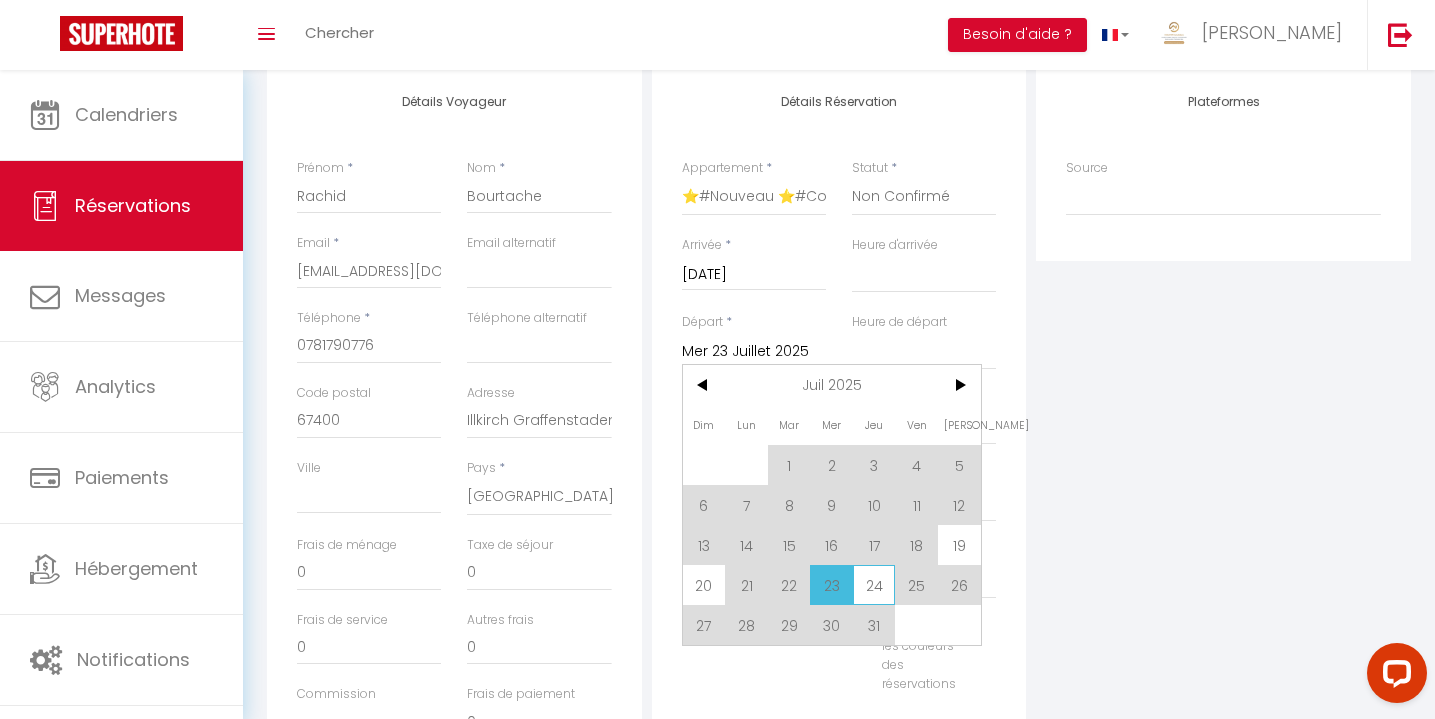click on "24" at bounding box center [874, 585] 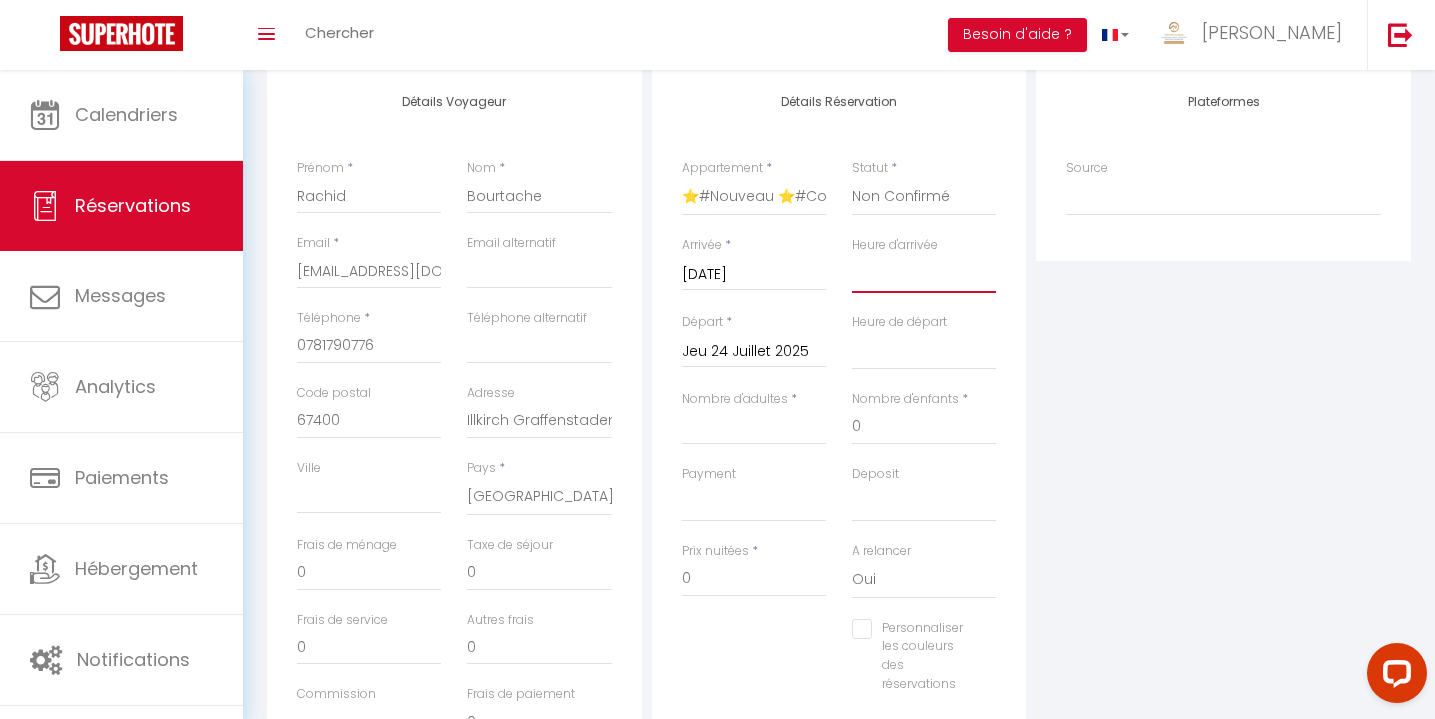 click on "00:00 00:30 01:00 01:30 02:00 02:30 03:00 03:30 04:00 04:30 05:00 05:30 06:00 06:30 07:00 07:30 08:00 08:30 09:00 09:30 10:00 10:30 11:00 11:30 12:00 12:30 13:00 13:30 14:00 14:30 15:00 15:30 16:00 16:30 17:00 17:30 18:00 18:30 19:00 19:30 20:00 20:30 21:00 21:30 22:00 22:30 23:00 23:30" at bounding box center (924, 274) 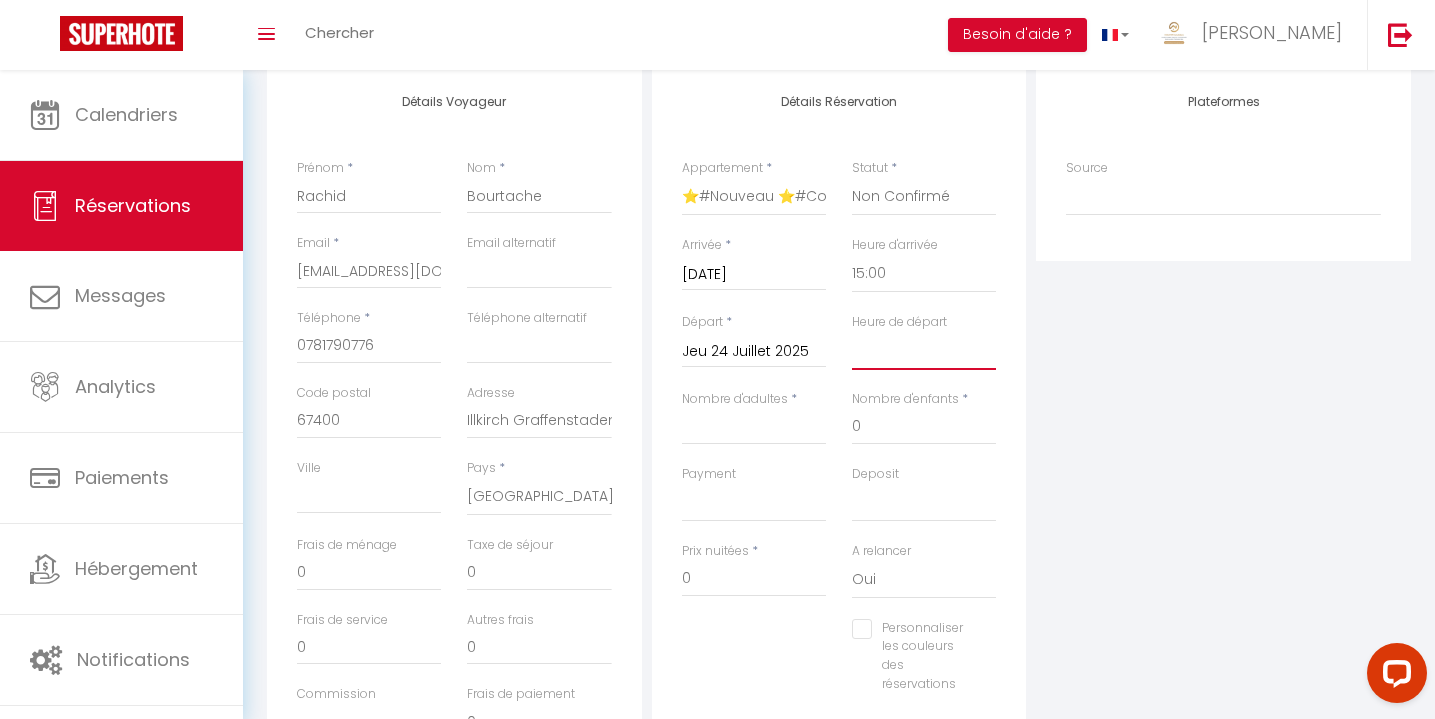 click on "00:00 00:30 01:00 01:30 02:00 02:30 03:00 03:30 04:00 04:30 05:00 05:30 06:00 06:30 07:00 07:30 08:00 08:30 09:00 09:30 10:00 10:30 11:00 11:30 12:00 12:30 13:00 13:30 14:00 14:30 15:00 15:30 16:00 16:30 17:00 17:30 18:00 18:30 19:00 19:30 20:00 20:30 21:00 21:30 22:00 22:30 23:00 23:30" at bounding box center [924, 351] 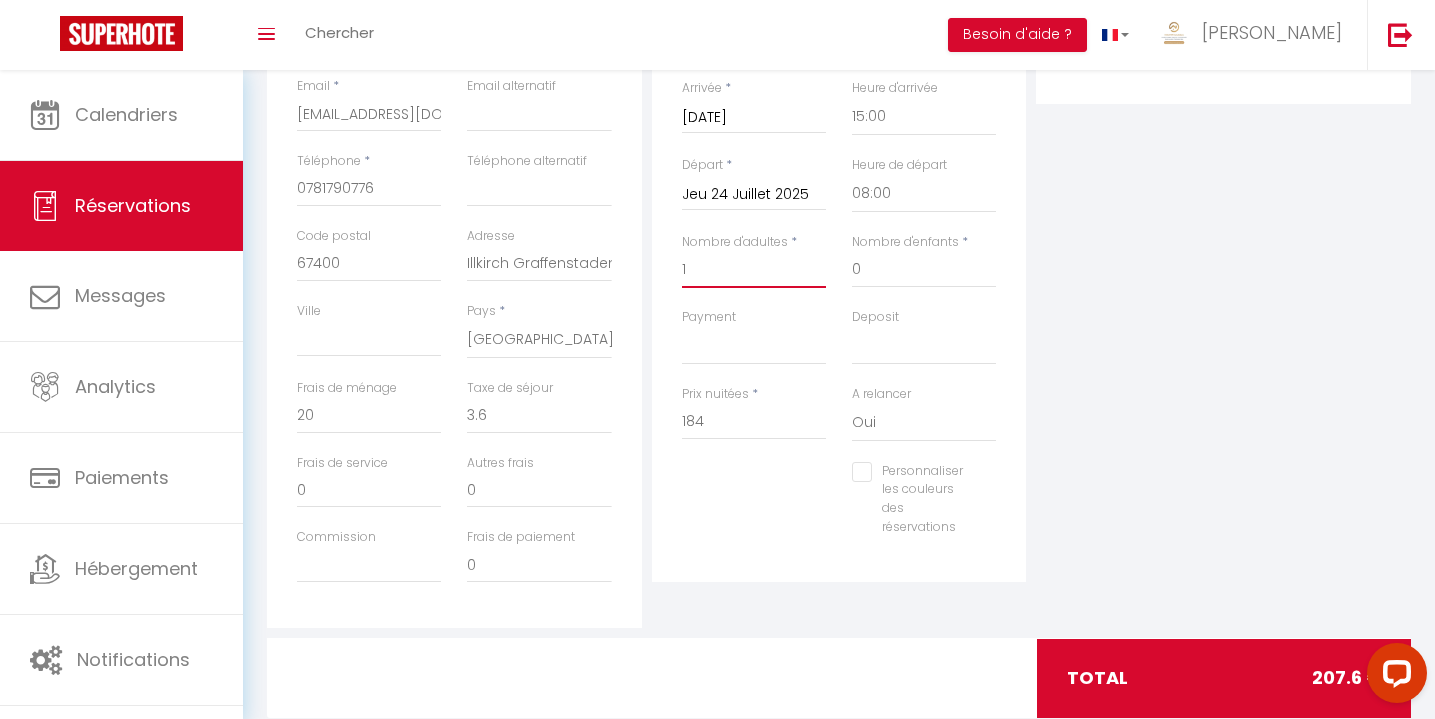 scroll, scrollTop: 420, scrollLeft: 0, axis: vertical 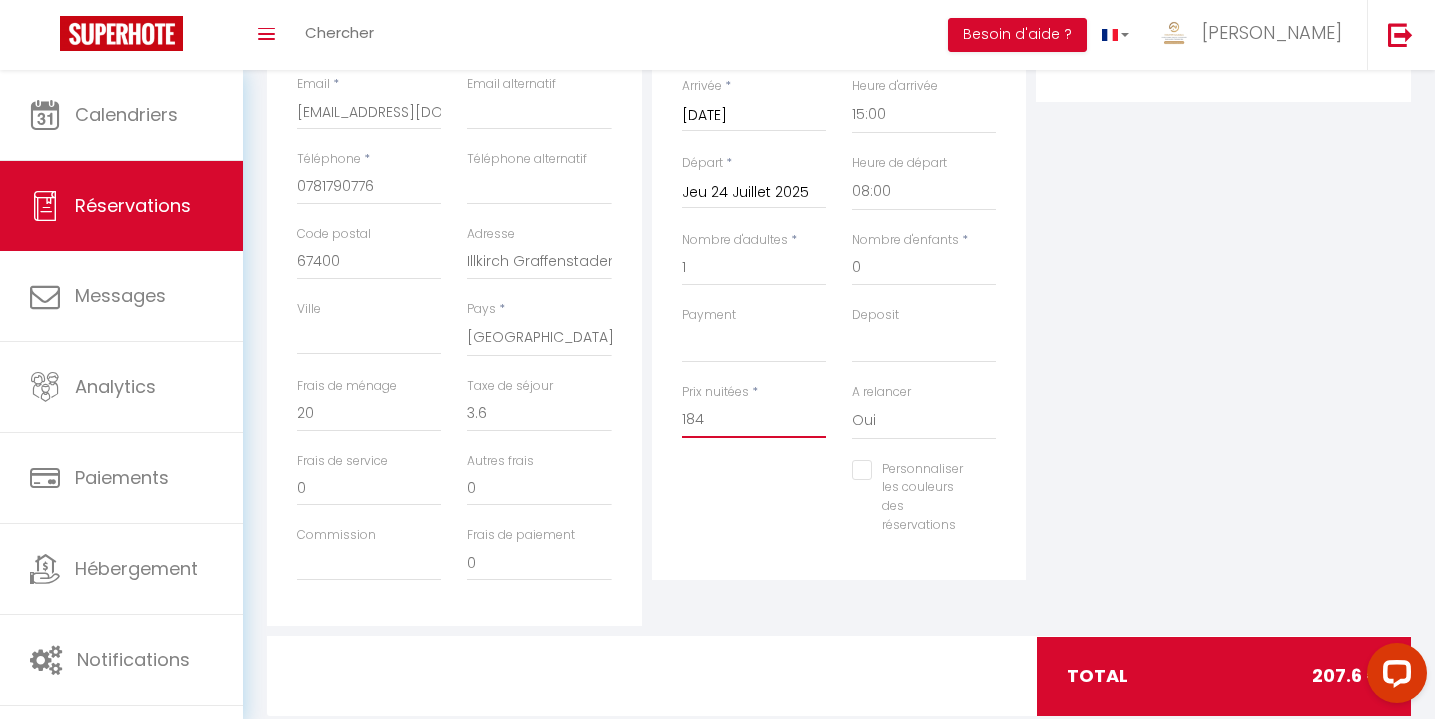click on "184" at bounding box center (754, 420) 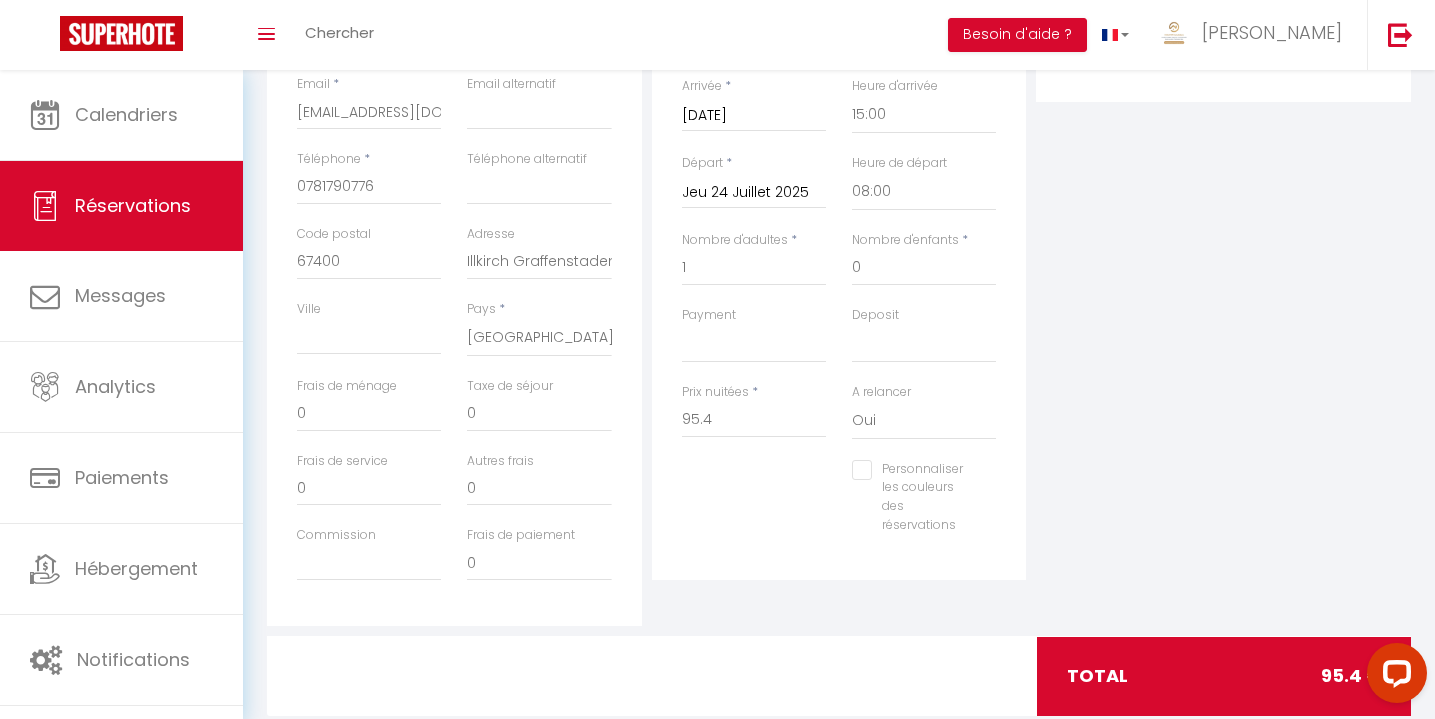 click on "Personnaliser les couleurs des réservations     #D7092E" at bounding box center (839, 507) 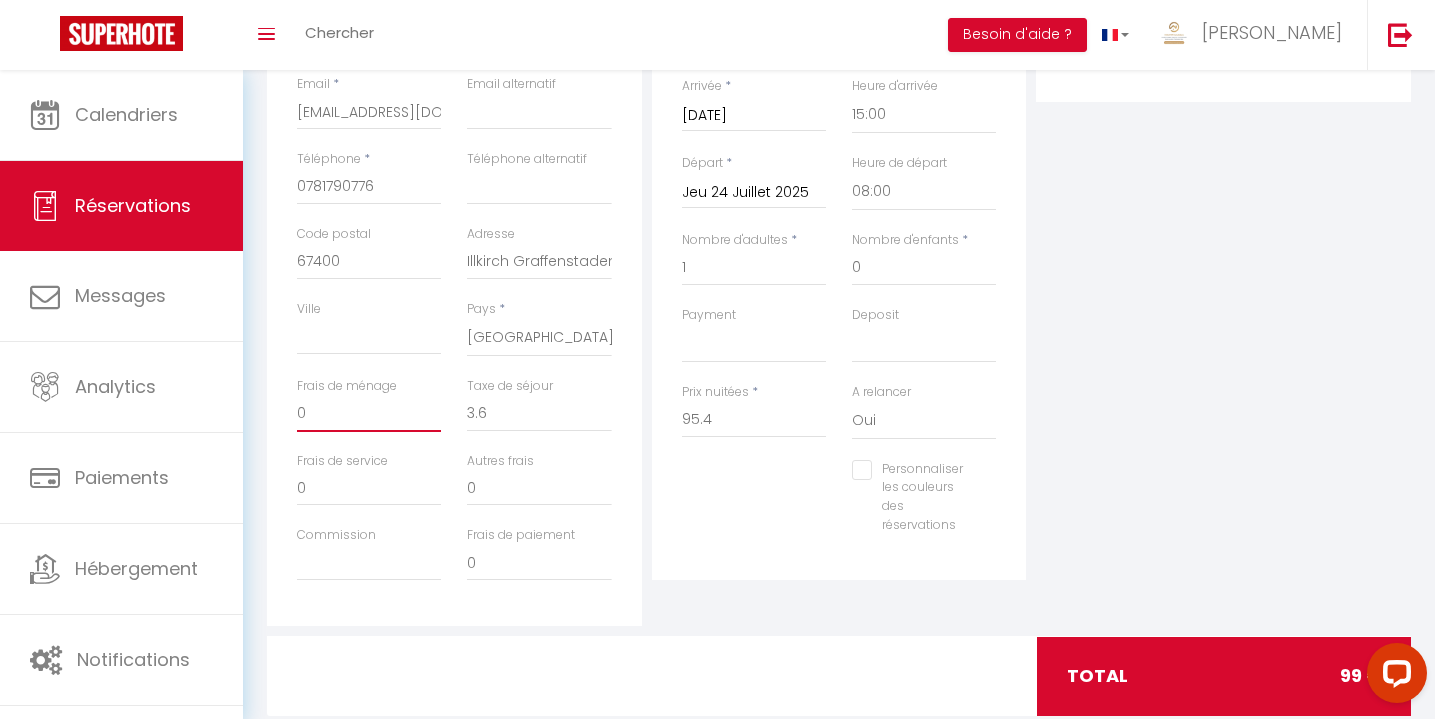 click on "0" at bounding box center (369, 414) 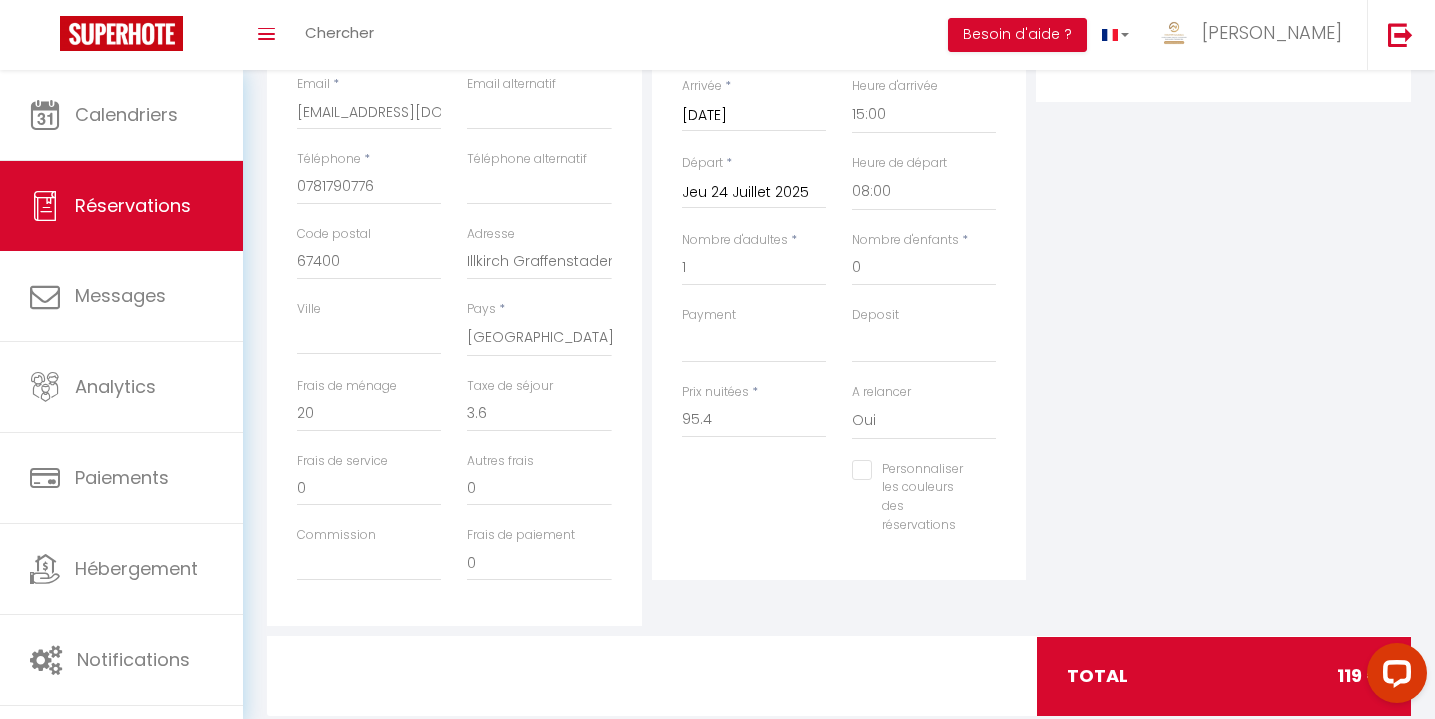 click on "Personnaliser les couleurs des réservations     #D7092E" at bounding box center [839, 507] 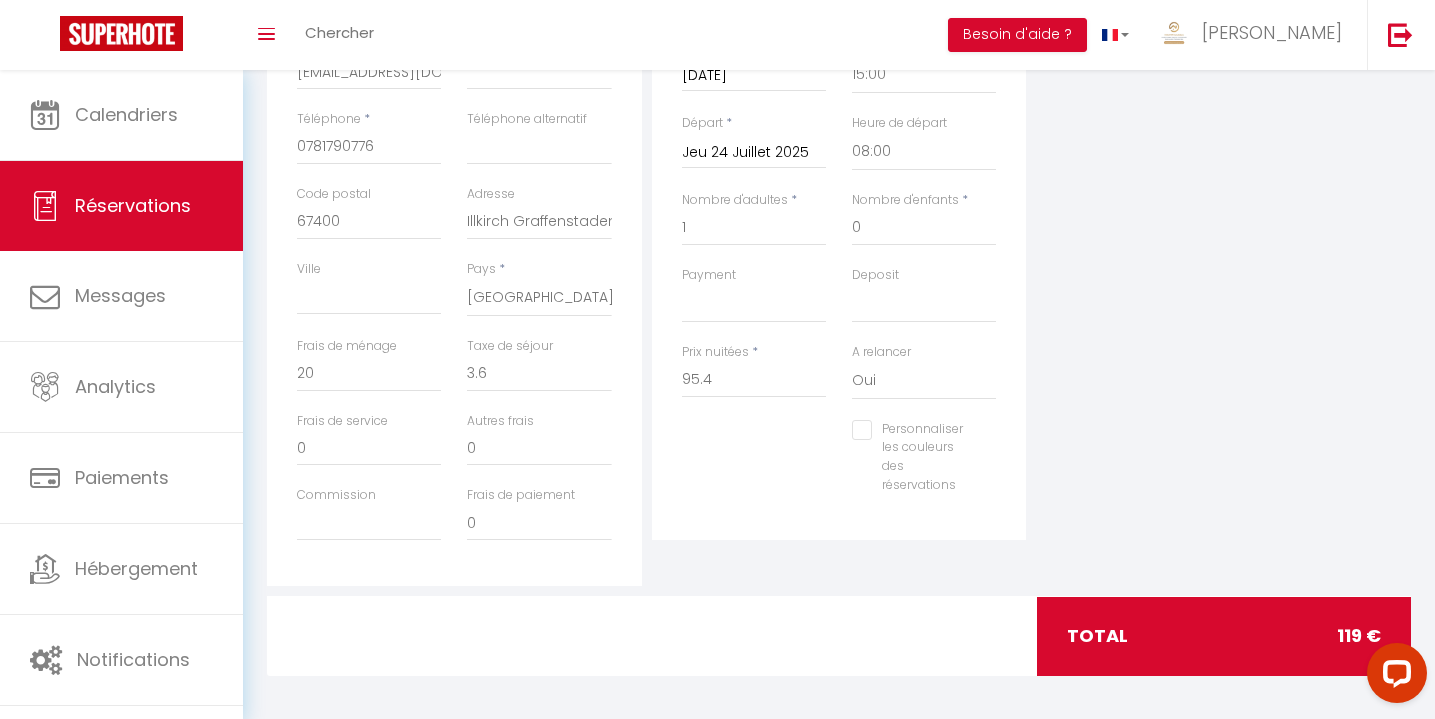 scroll, scrollTop: 459, scrollLeft: 0, axis: vertical 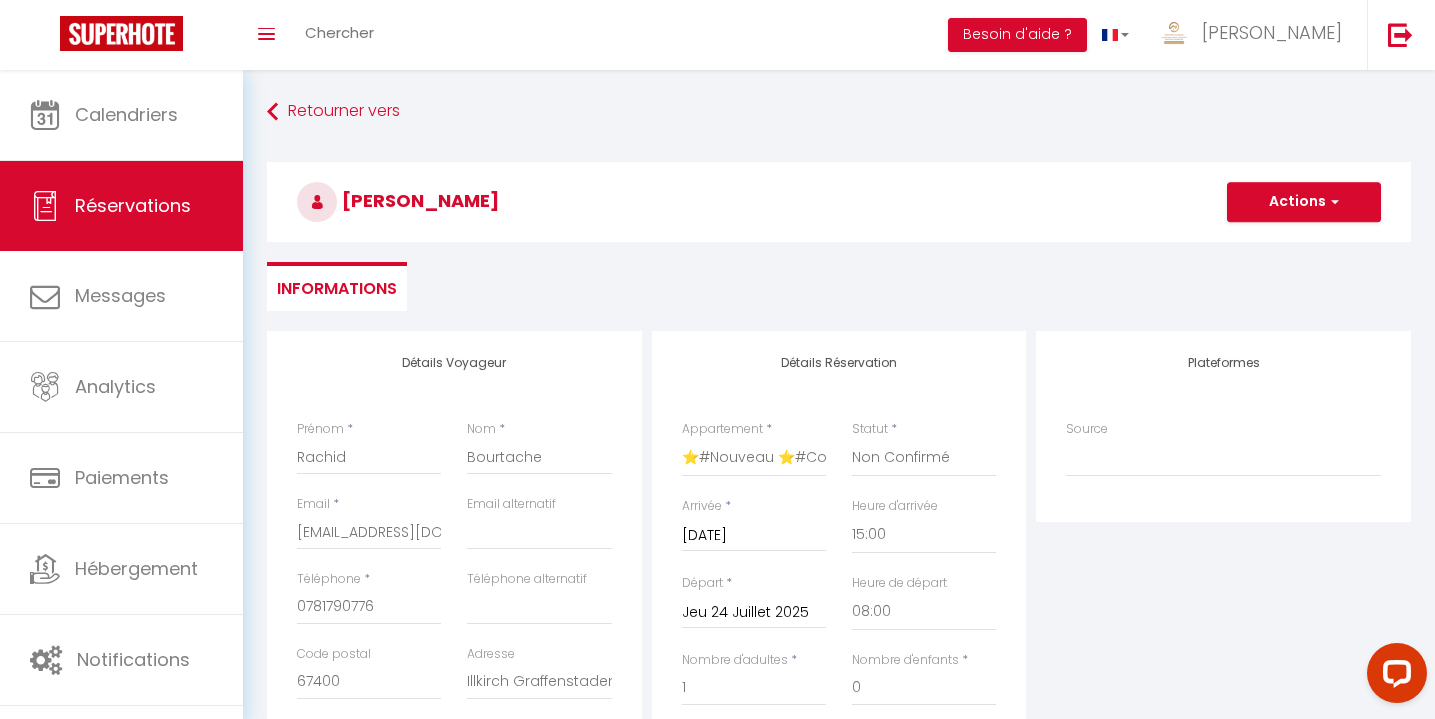 click on "Actions" at bounding box center (1304, 202) 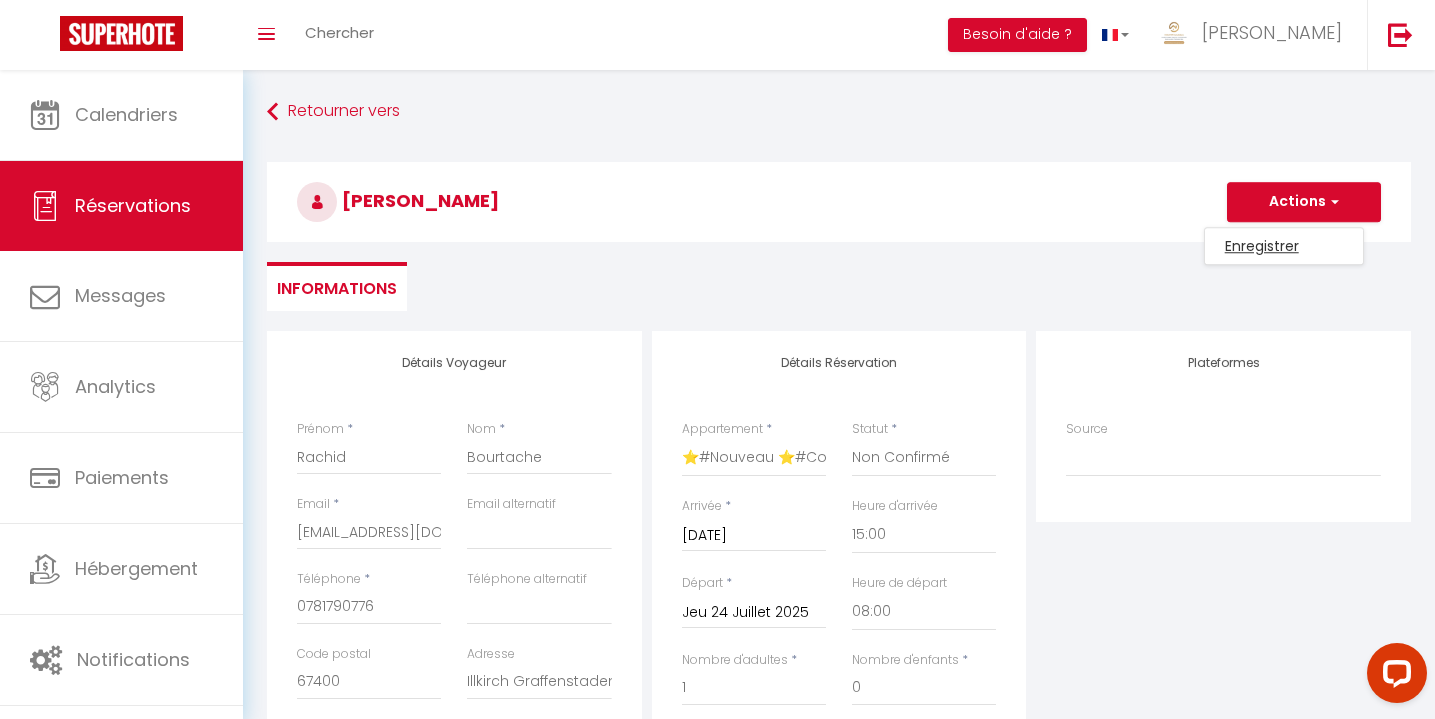 click on "Enregistrer" at bounding box center [1284, 246] 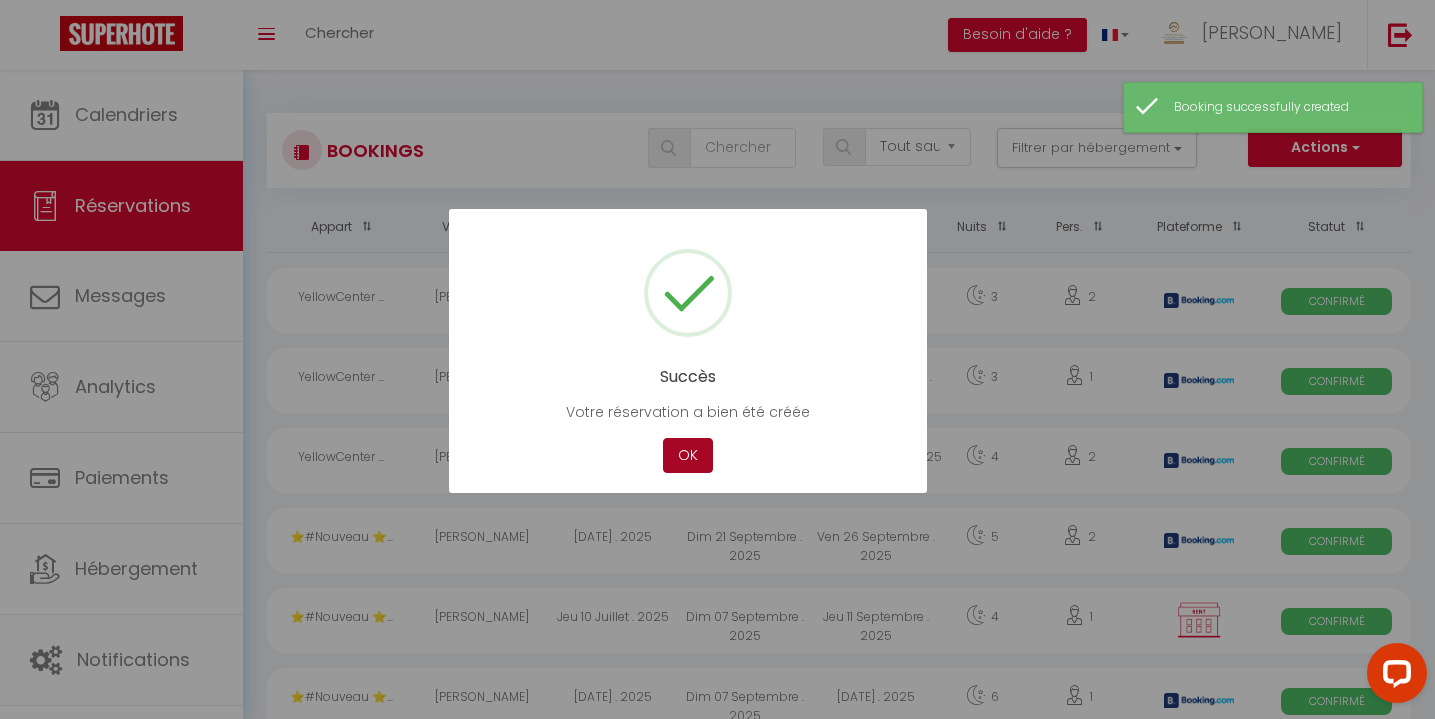 click on "OK" at bounding box center (688, 455) 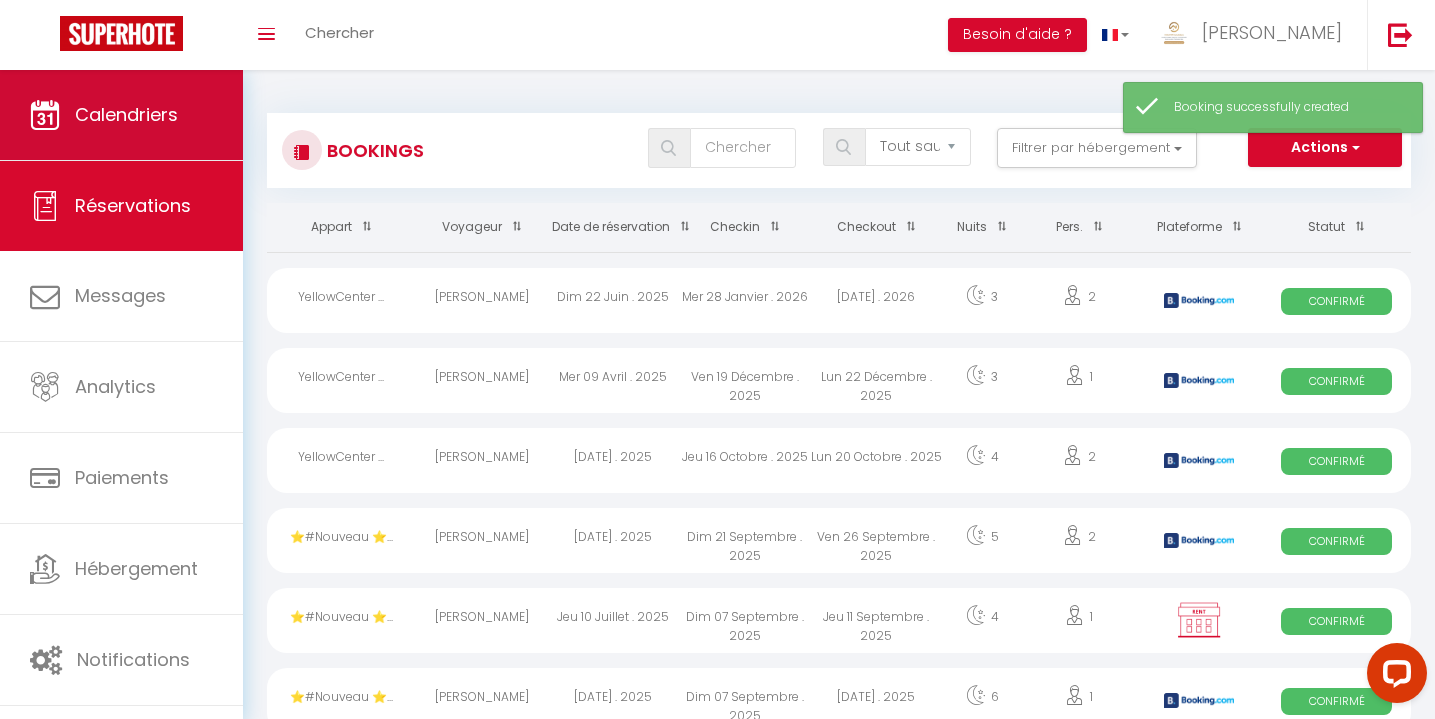 click on "Calendriers" at bounding box center [126, 114] 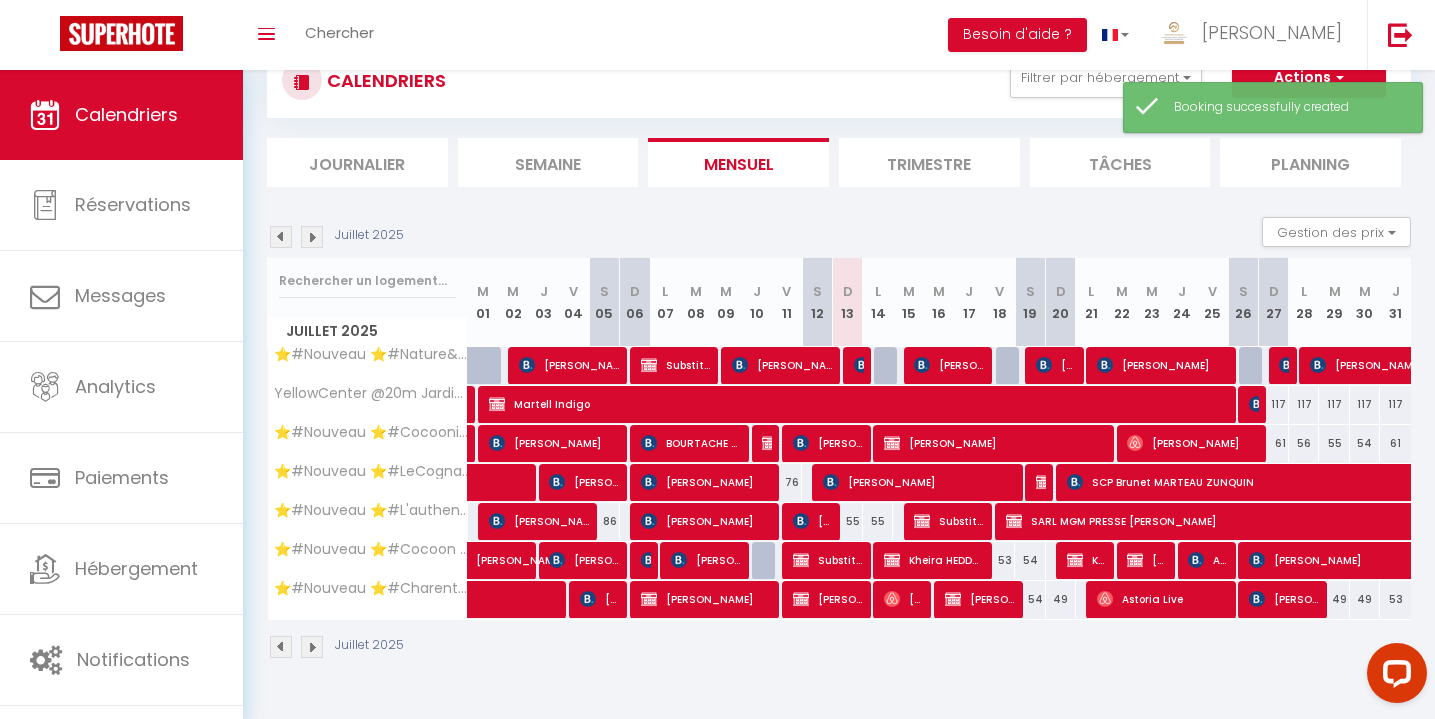 scroll, scrollTop: 70, scrollLeft: 0, axis: vertical 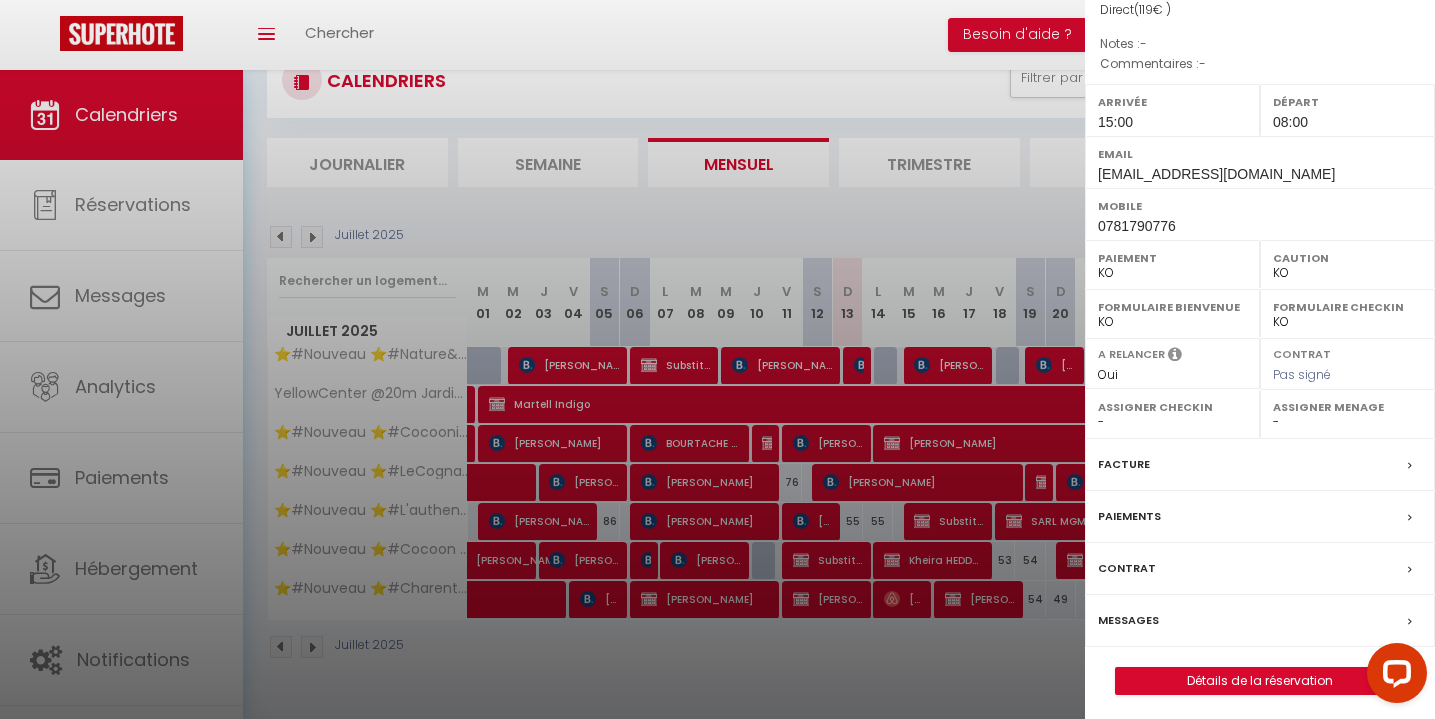 click on "Messages" at bounding box center [1128, 620] 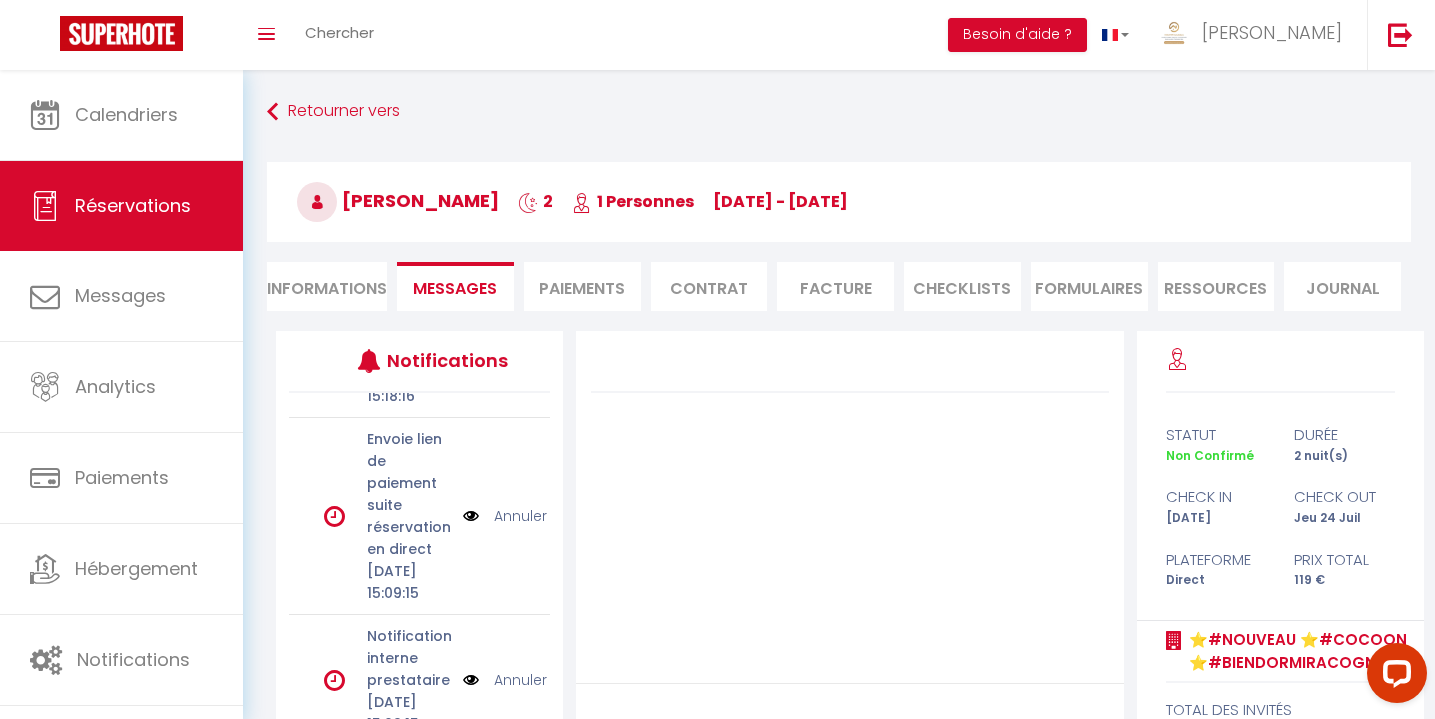 scroll, scrollTop: 1187, scrollLeft: 0, axis: vertical 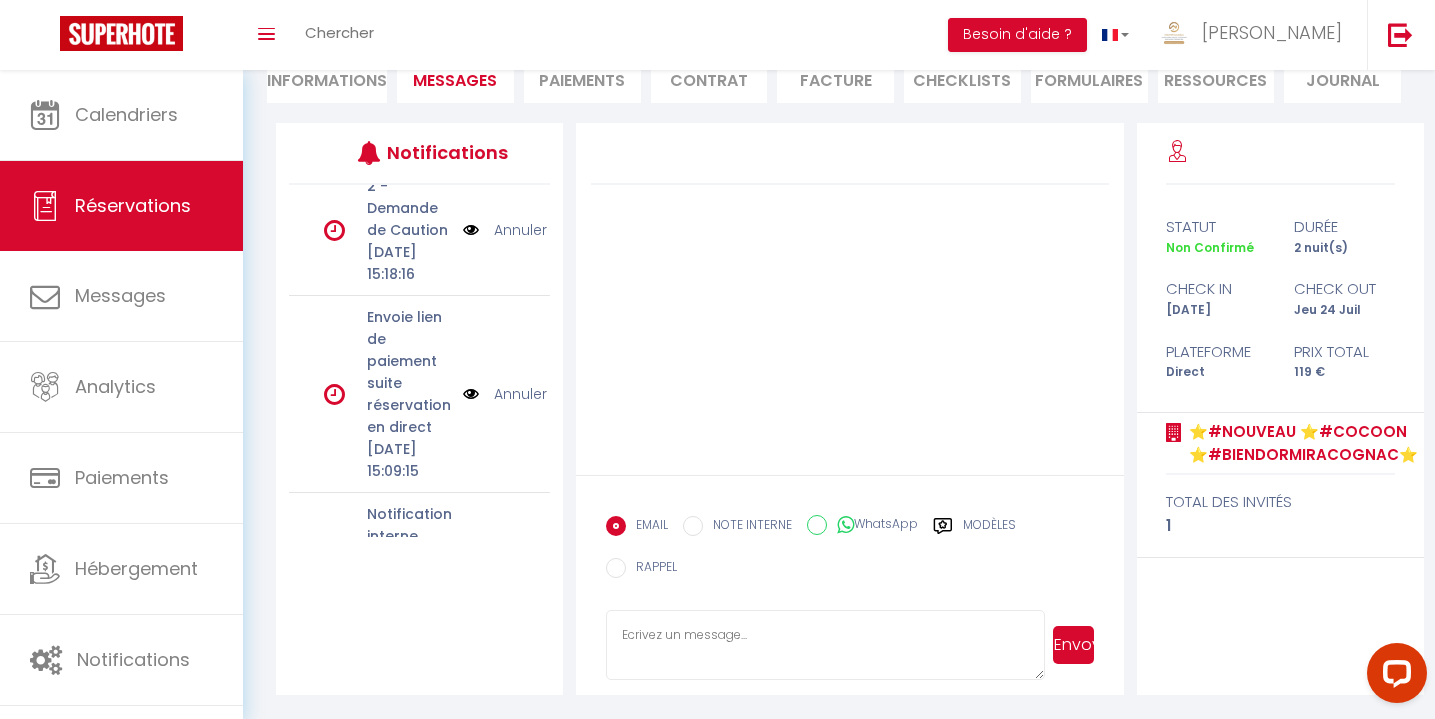 click on "Annuler" at bounding box center (520, 394) 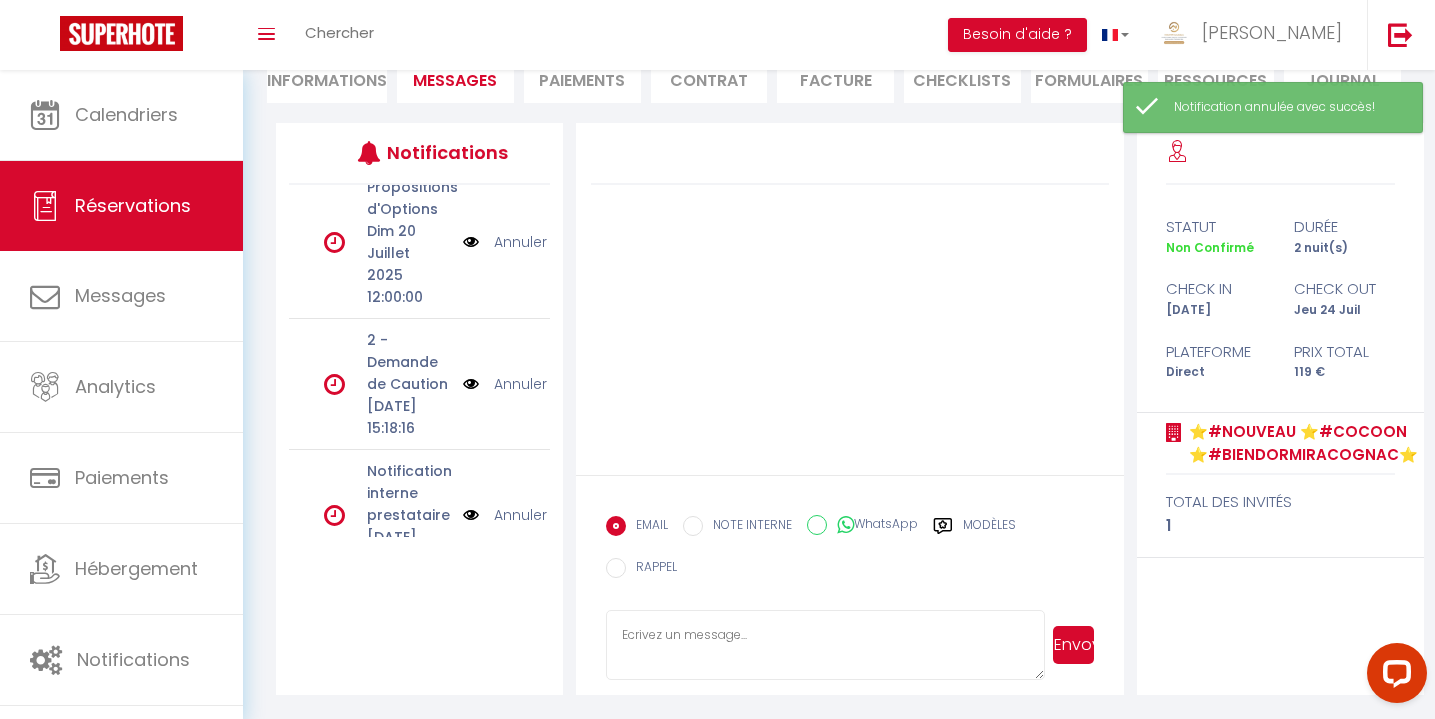 scroll, scrollTop: 208, scrollLeft: 0, axis: vertical 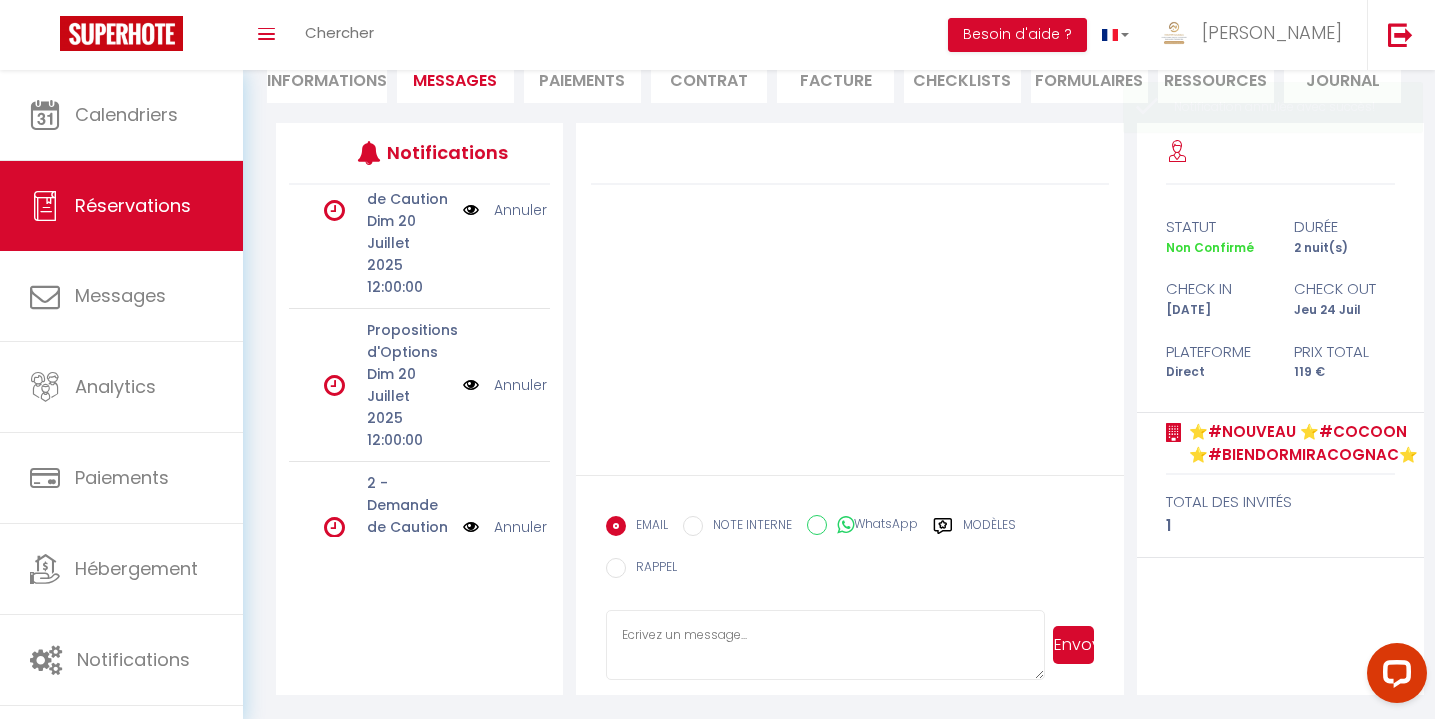 click on "Annuler" at bounding box center [520, 385] 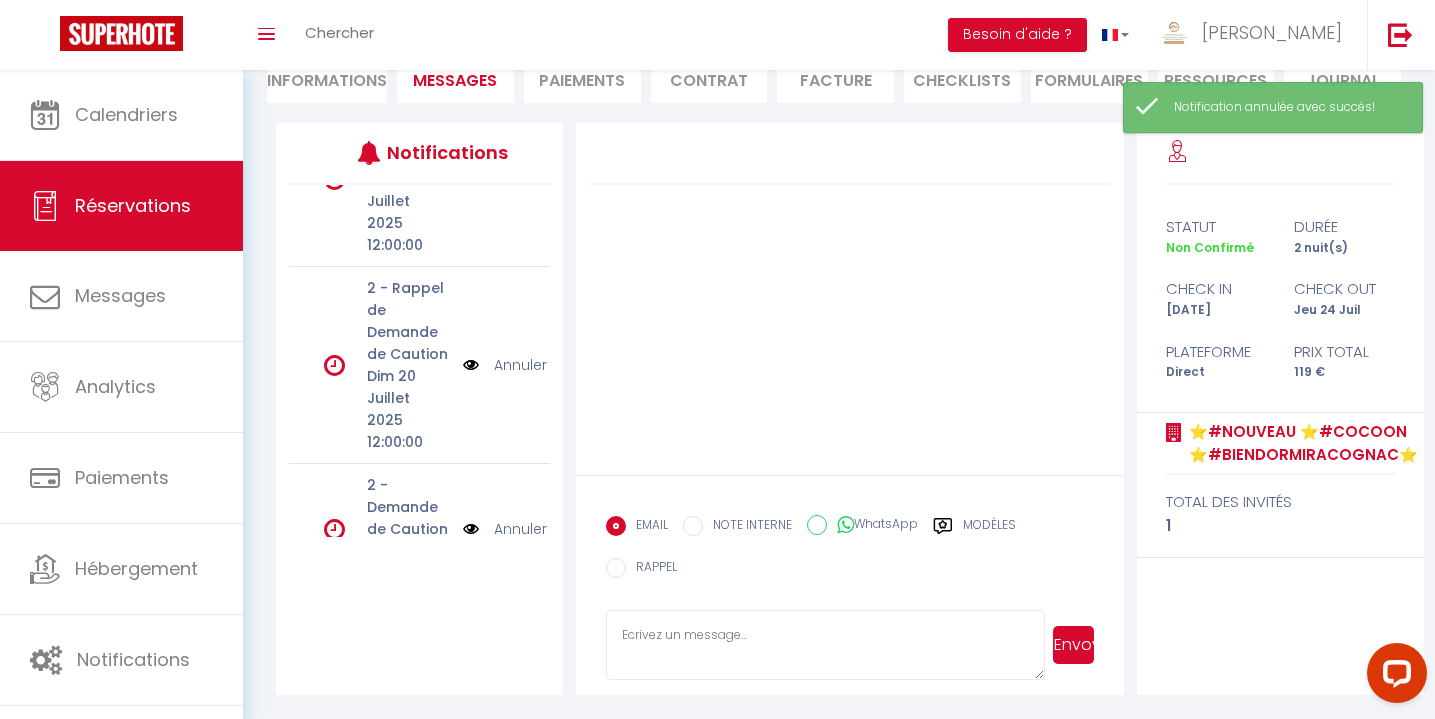 click on "Annuler" at bounding box center [520, 365] 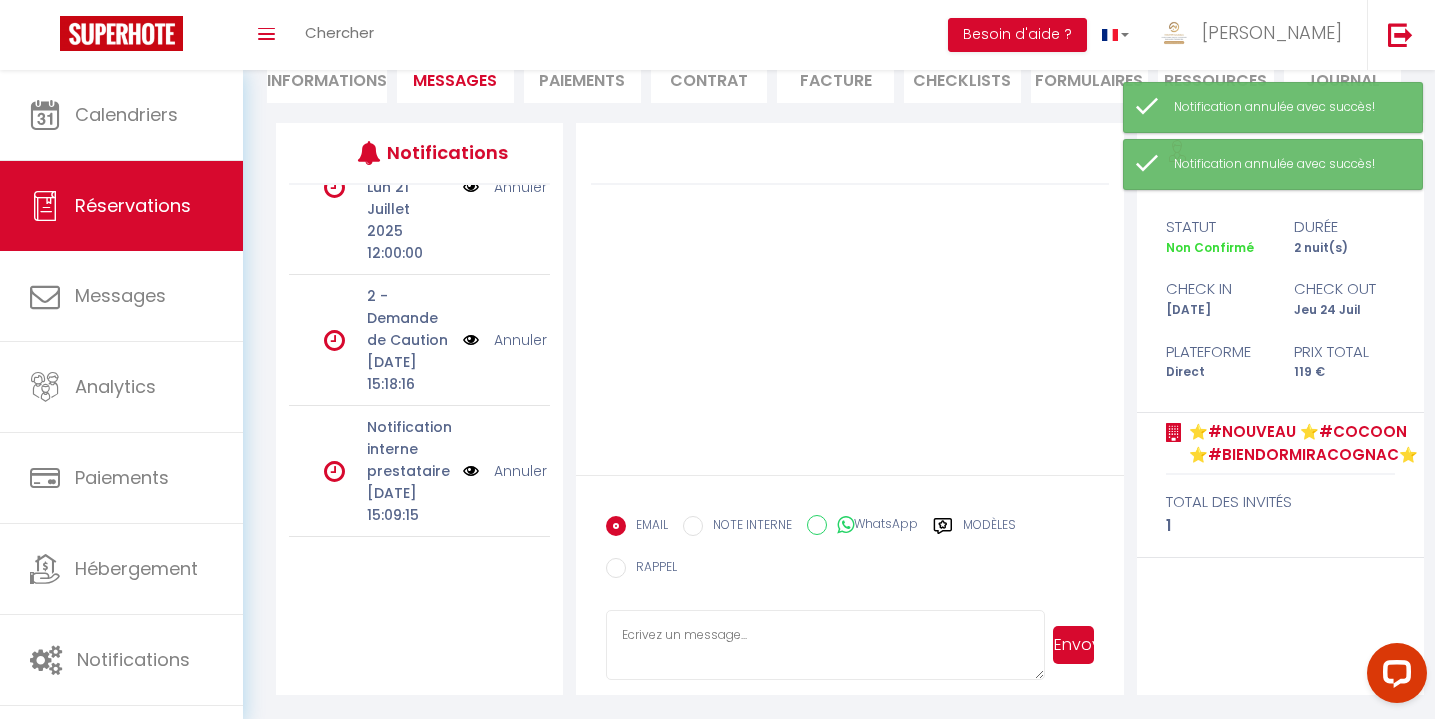 scroll, scrollTop: 210, scrollLeft: 0, axis: vertical 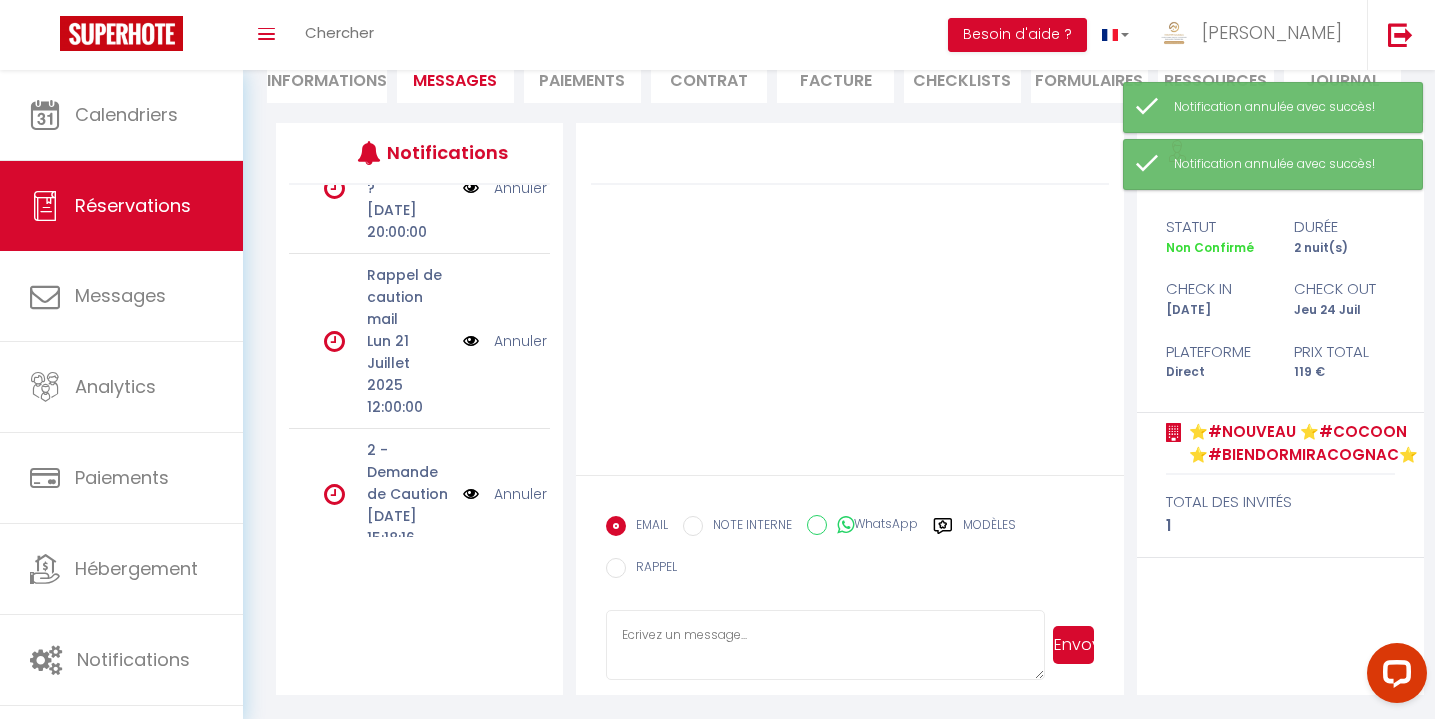 click on "Annuler" at bounding box center [520, 341] 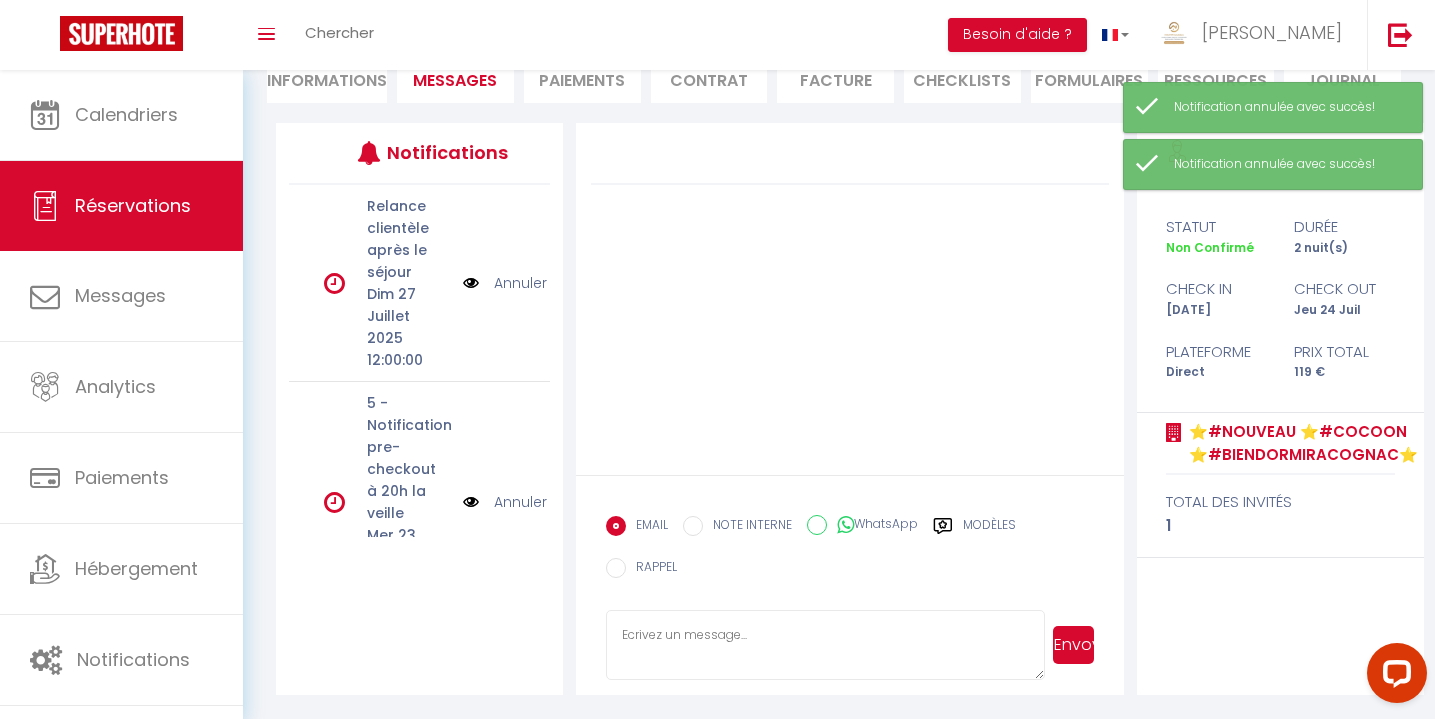 scroll, scrollTop: 0, scrollLeft: 0, axis: both 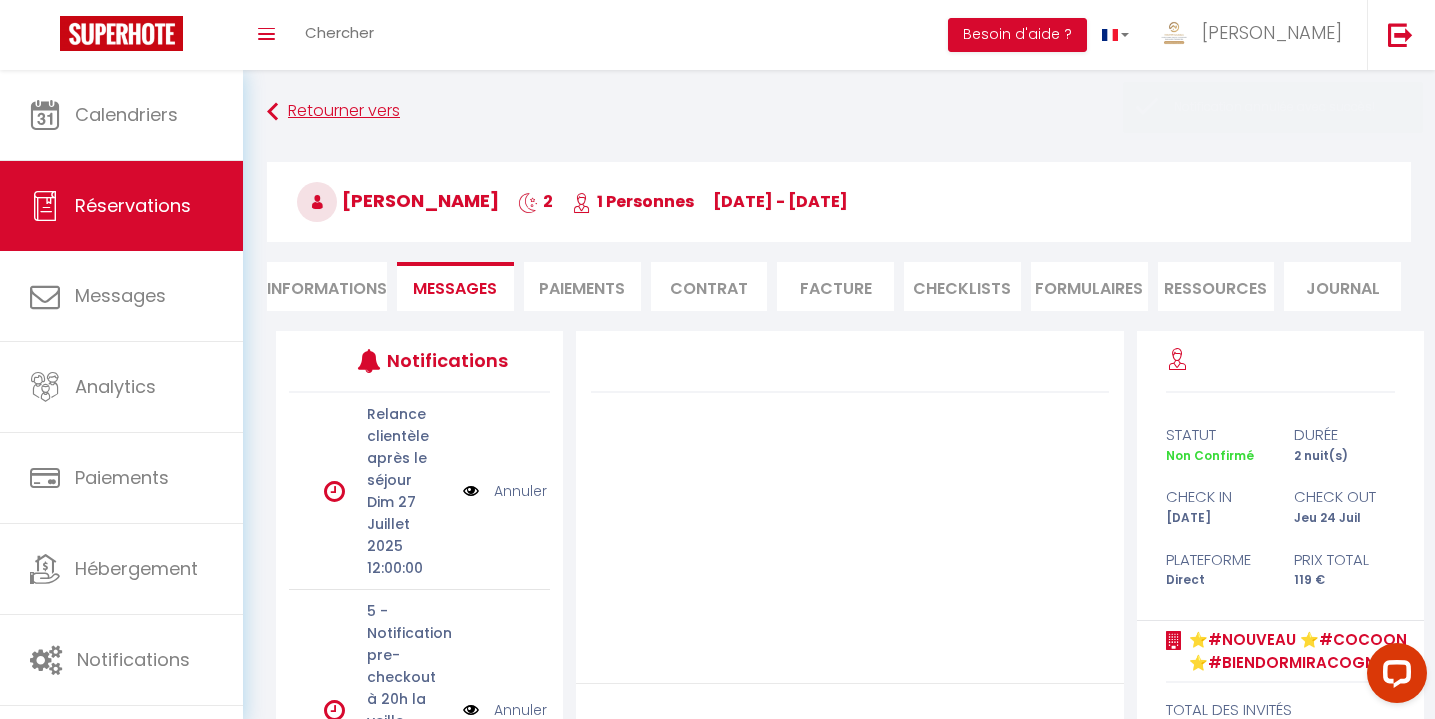click at bounding box center (272, 112) 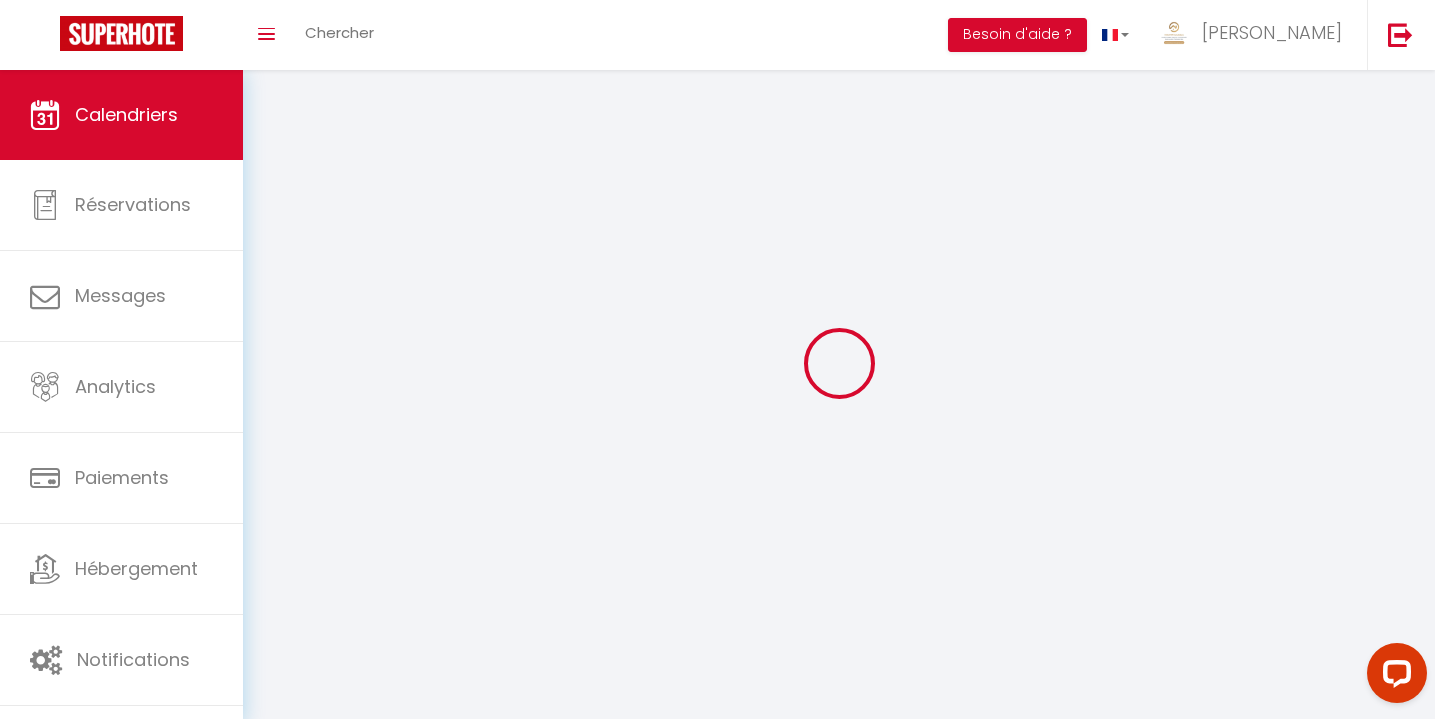scroll, scrollTop: 70, scrollLeft: 0, axis: vertical 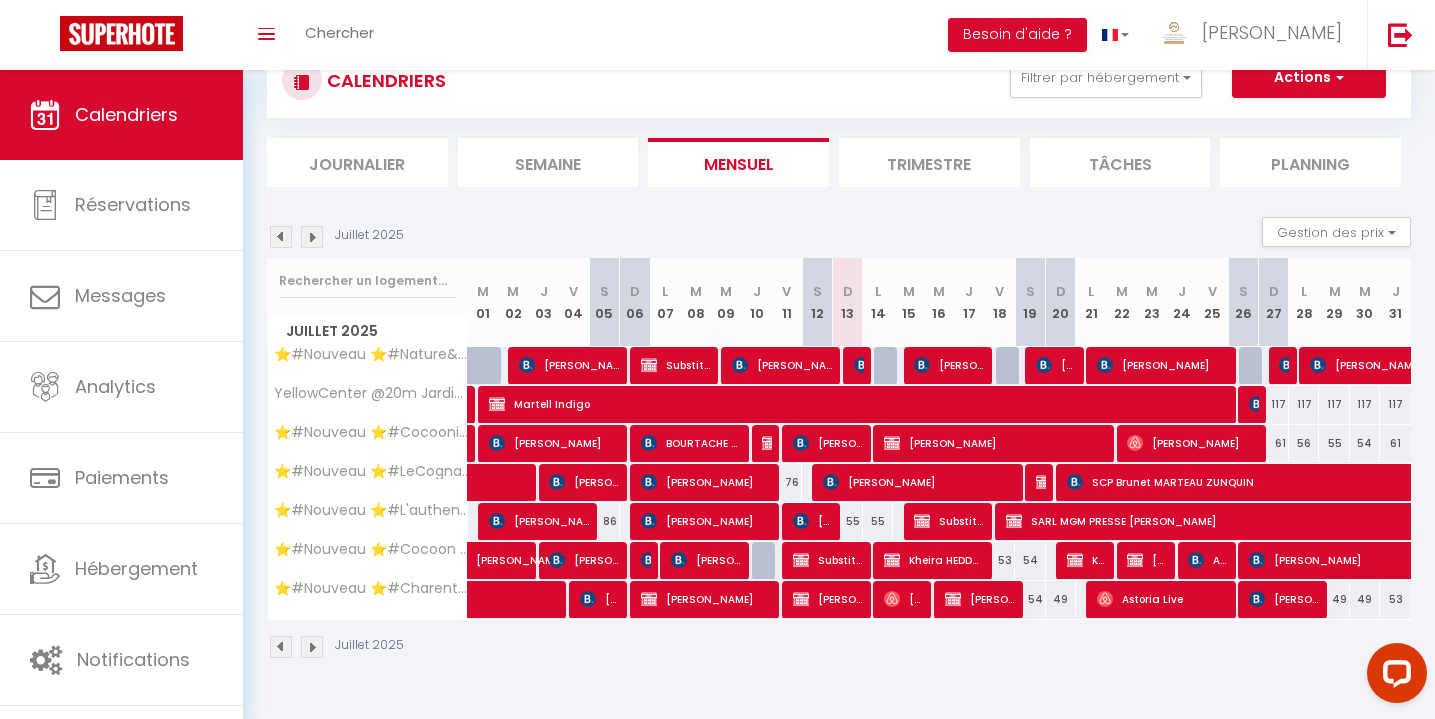 click at bounding box center (1075, 560) 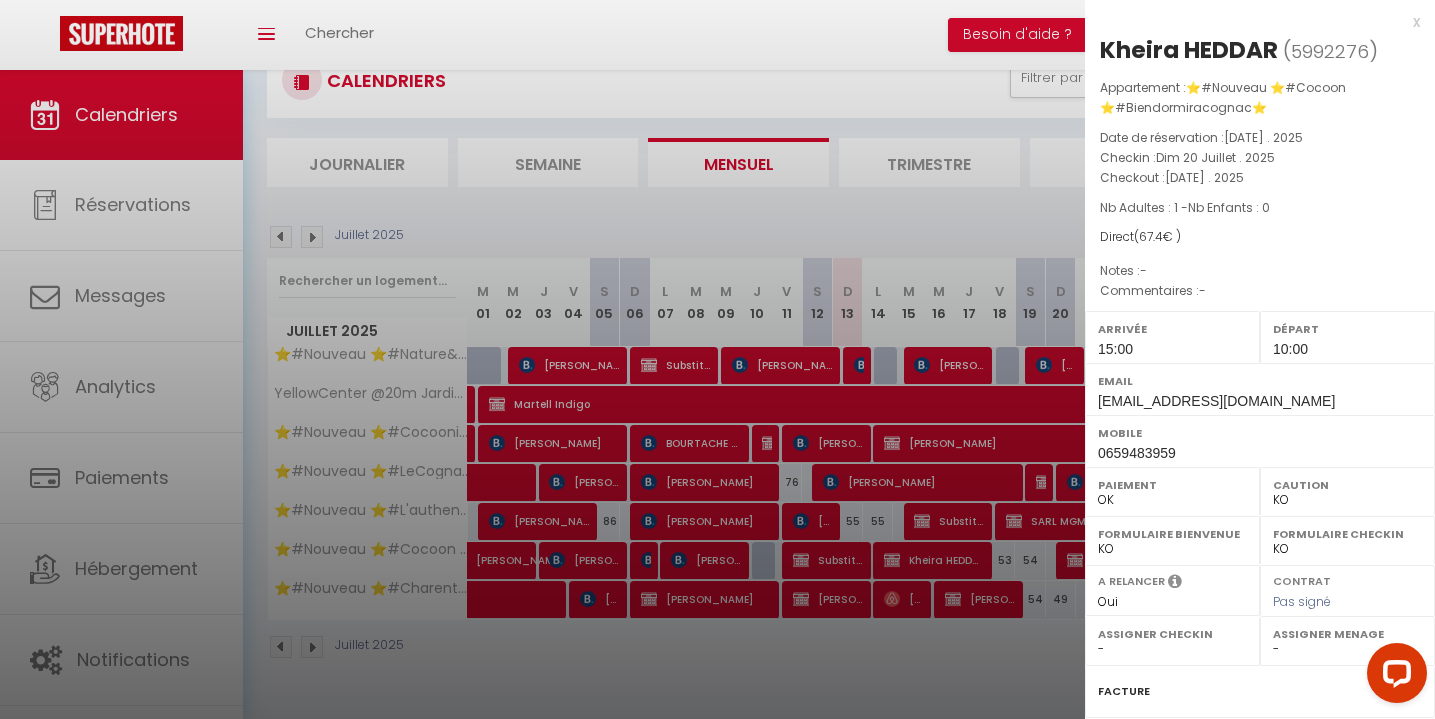click on "x" at bounding box center (1252, 22) 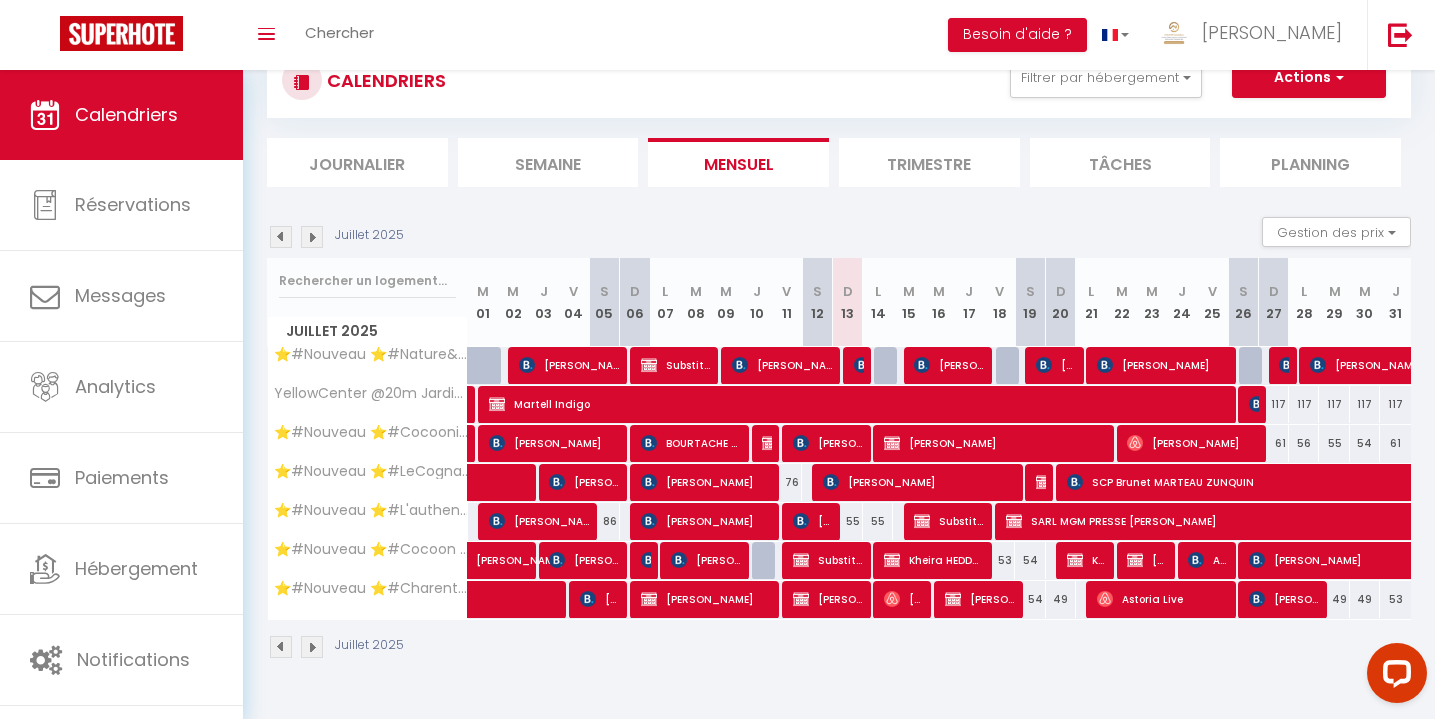 click on "[PERSON_NAME]" at bounding box center (1147, 560) 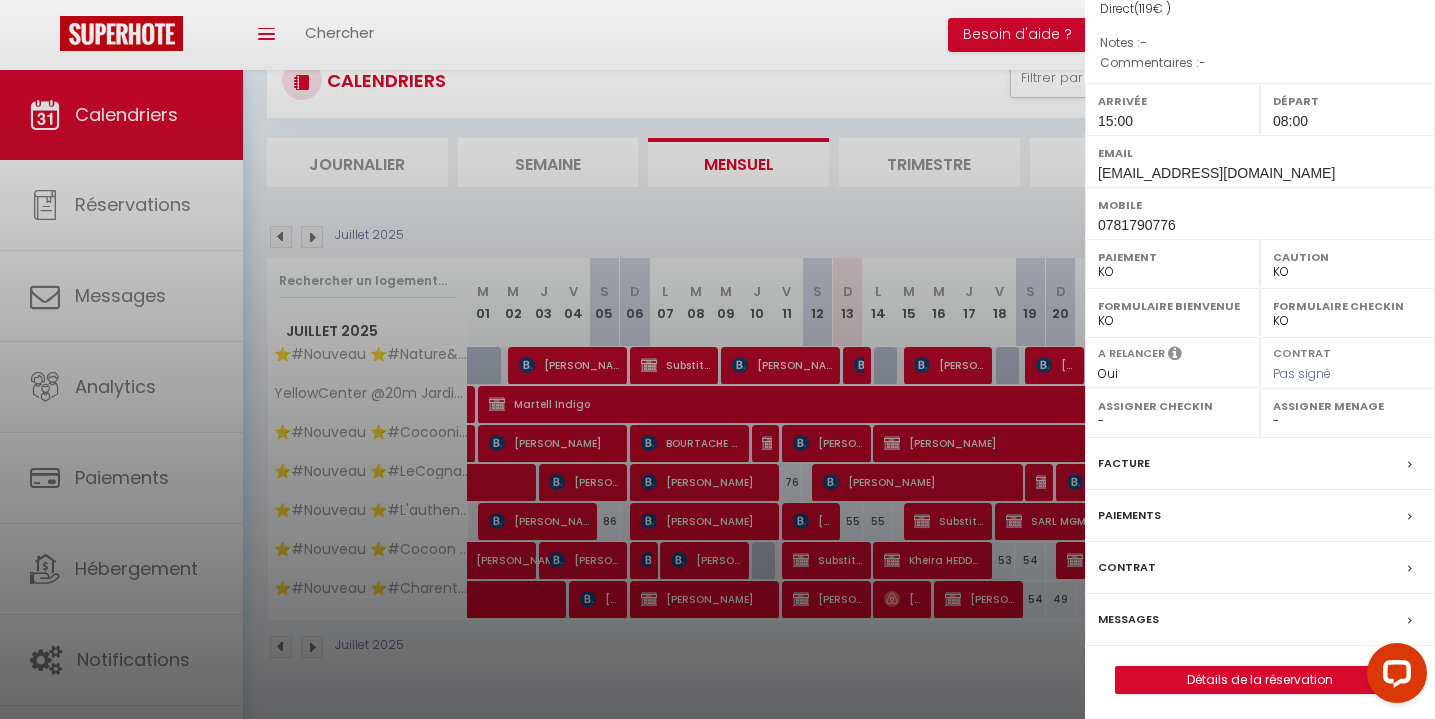 scroll, scrollTop: 227, scrollLeft: 0, axis: vertical 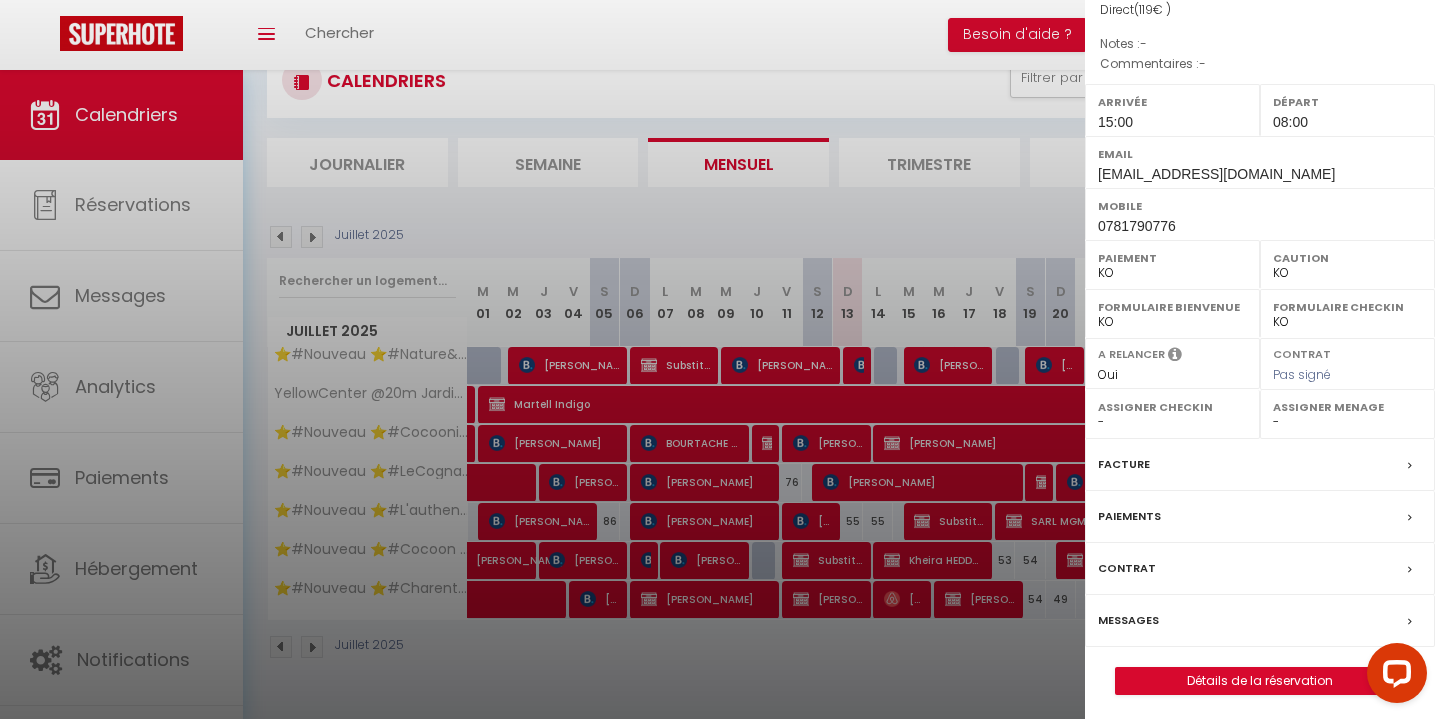 click on "Facture" at bounding box center (1124, 464) 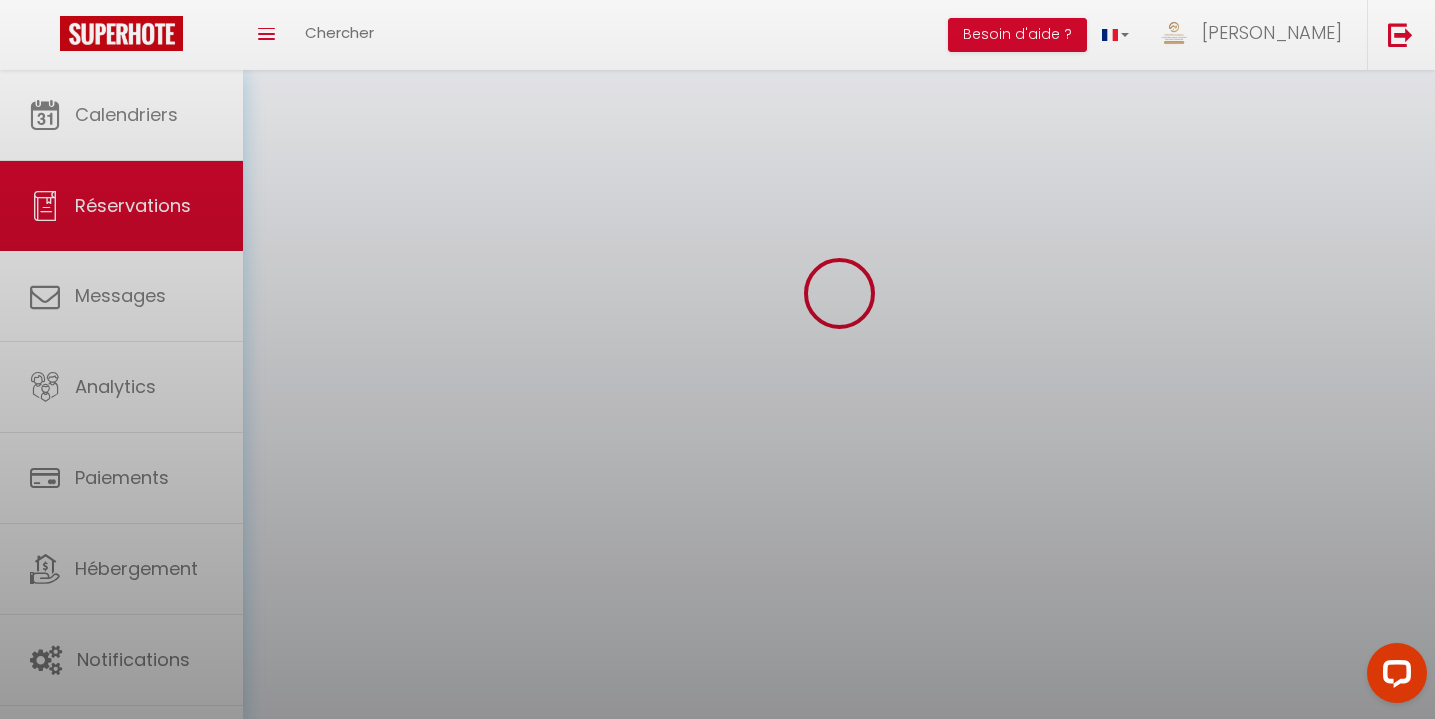 scroll, scrollTop: 0, scrollLeft: 0, axis: both 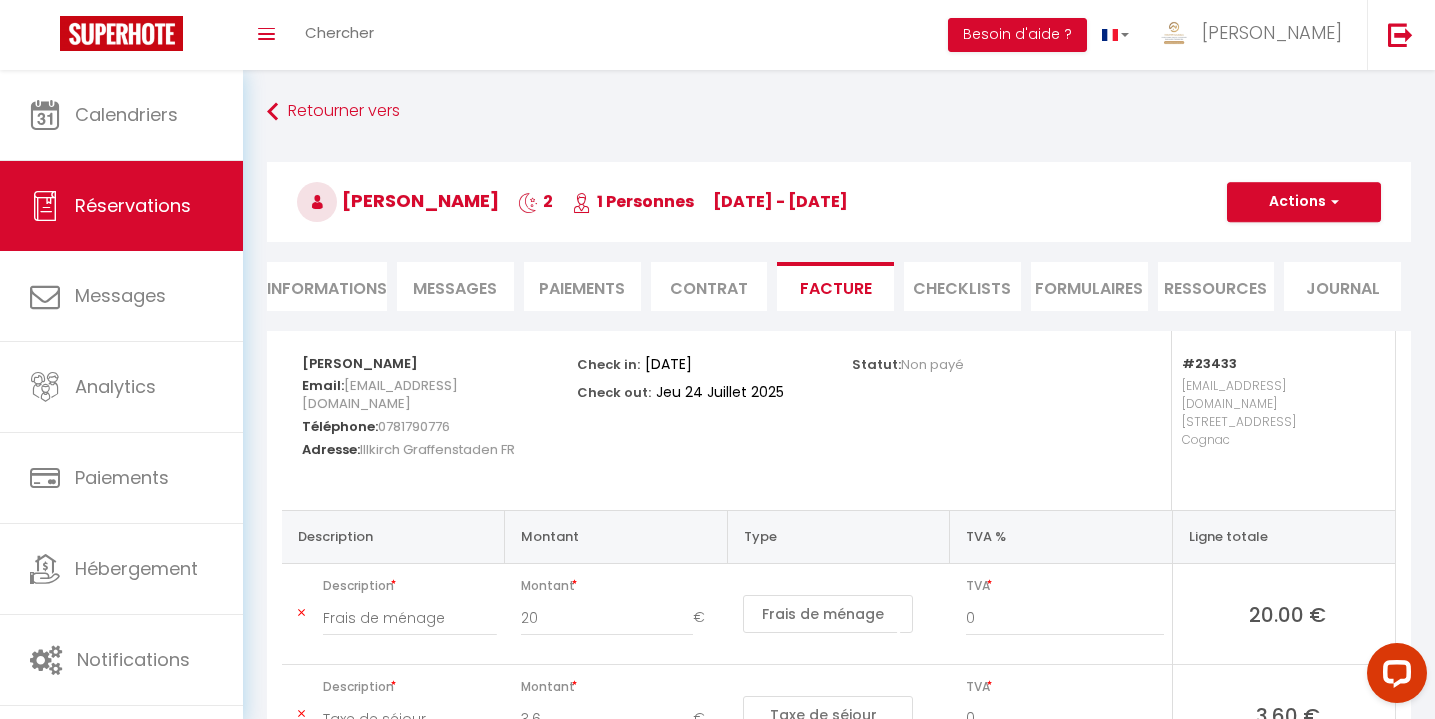 click on "Actions" at bounding box center [1304, 202] 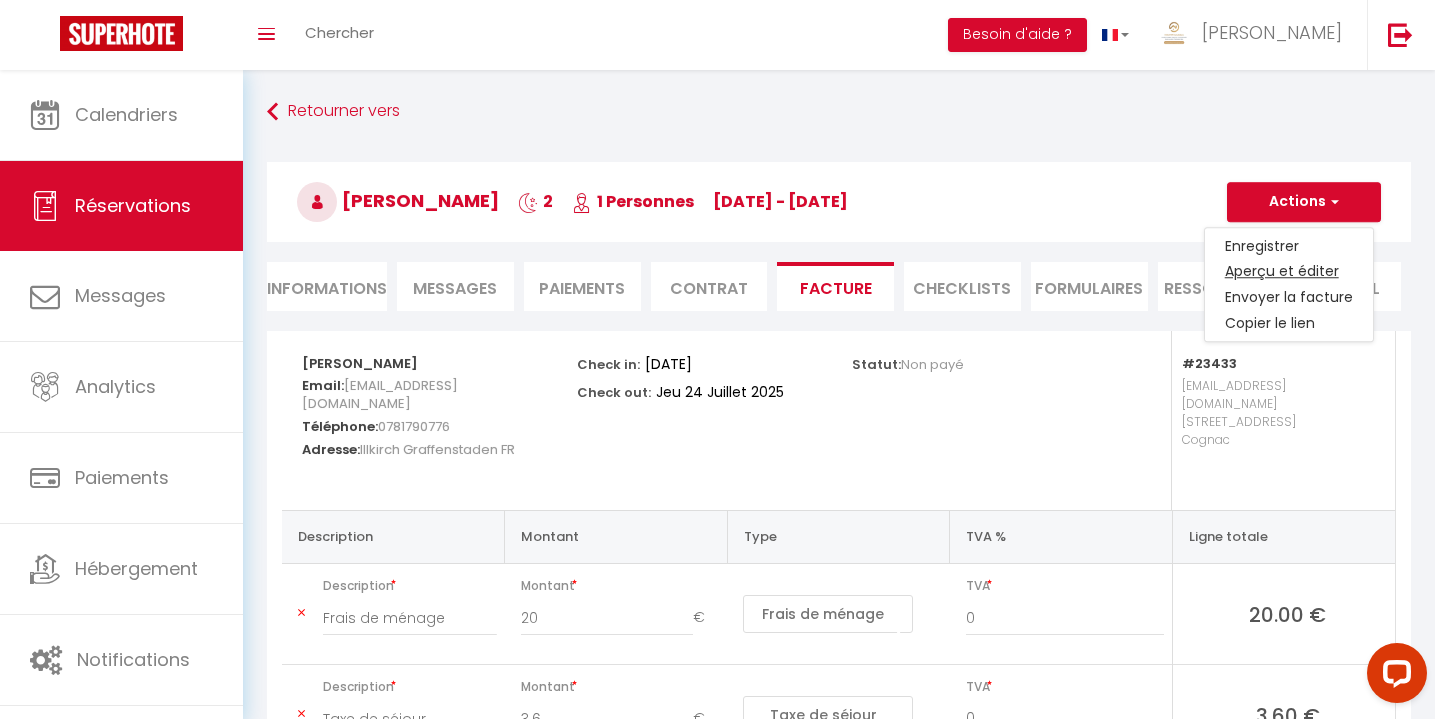 click on "Aperçu et éditer" at bounding box center (1289, 272) 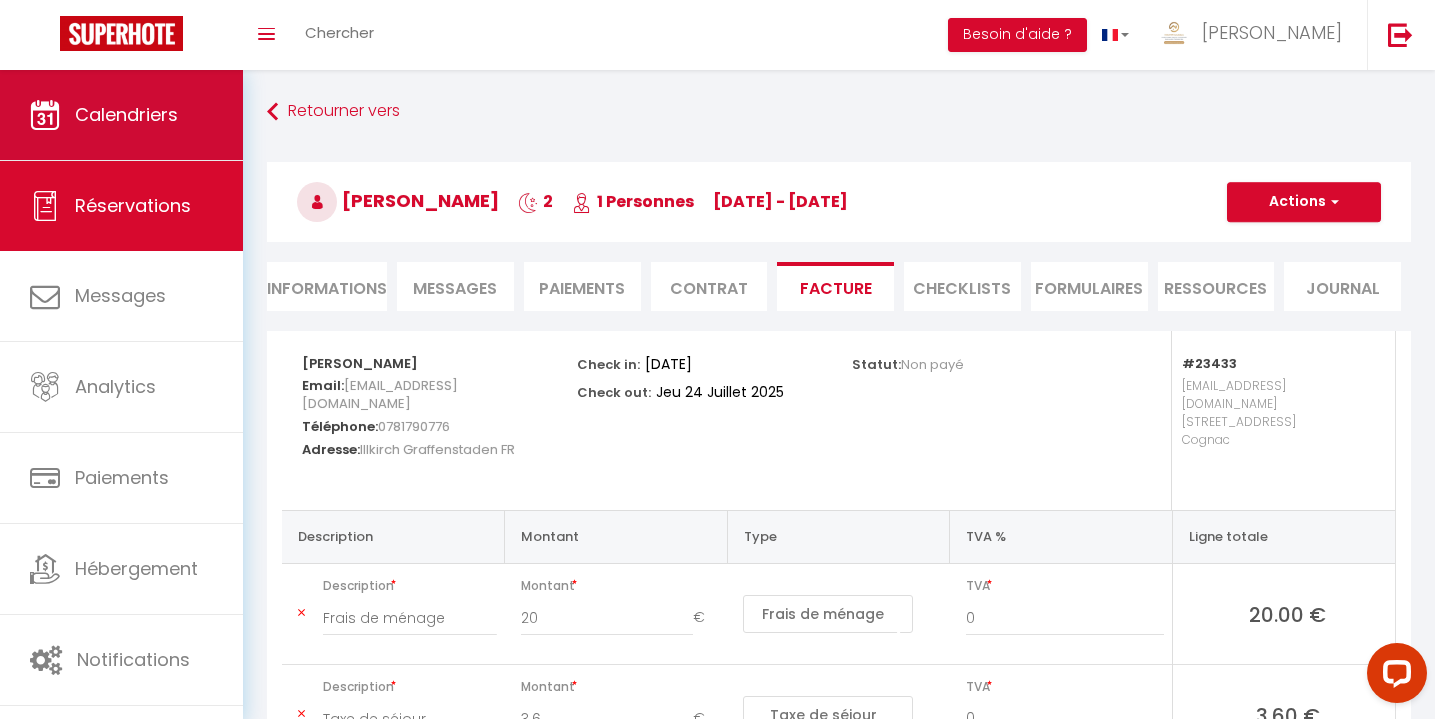 click on "Calendriers" at bounding box center (126, 114) 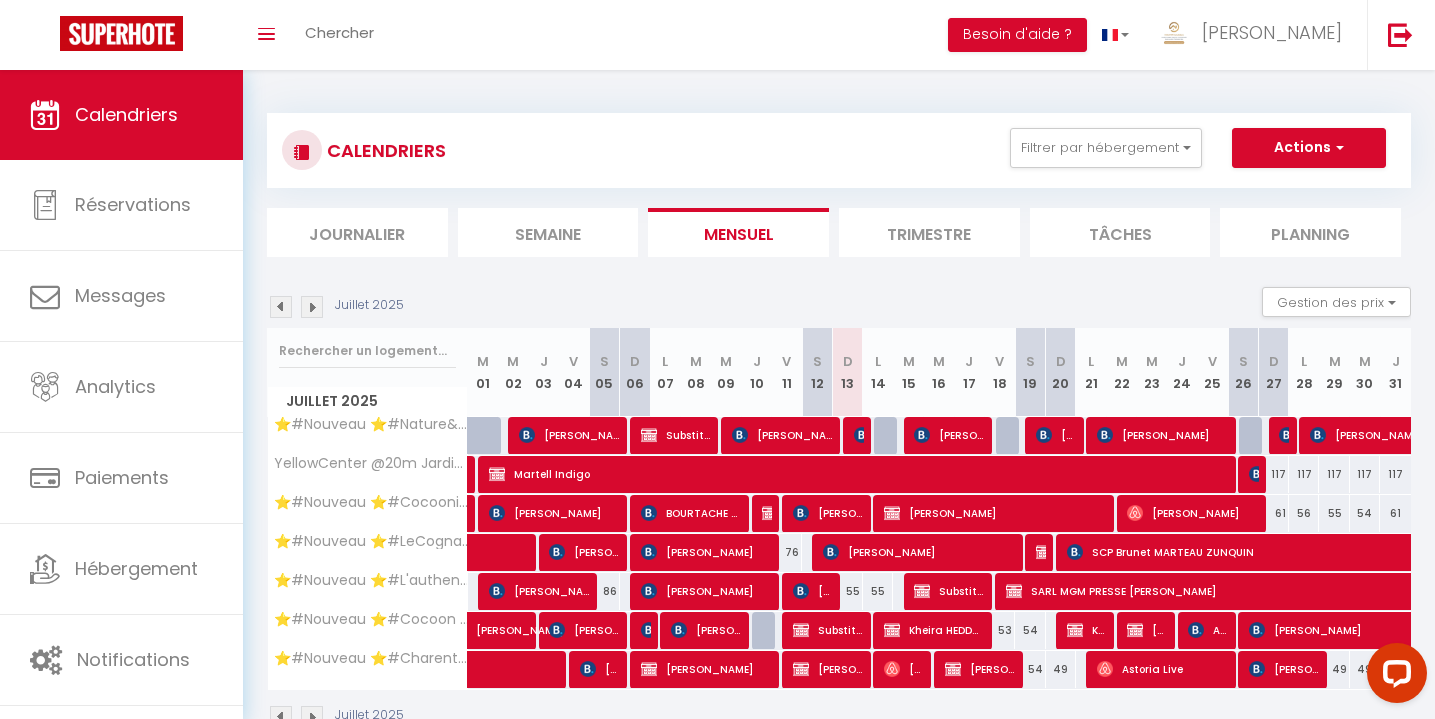 scroll, scrollTop: 0, scrollLeft: 0, axis: both 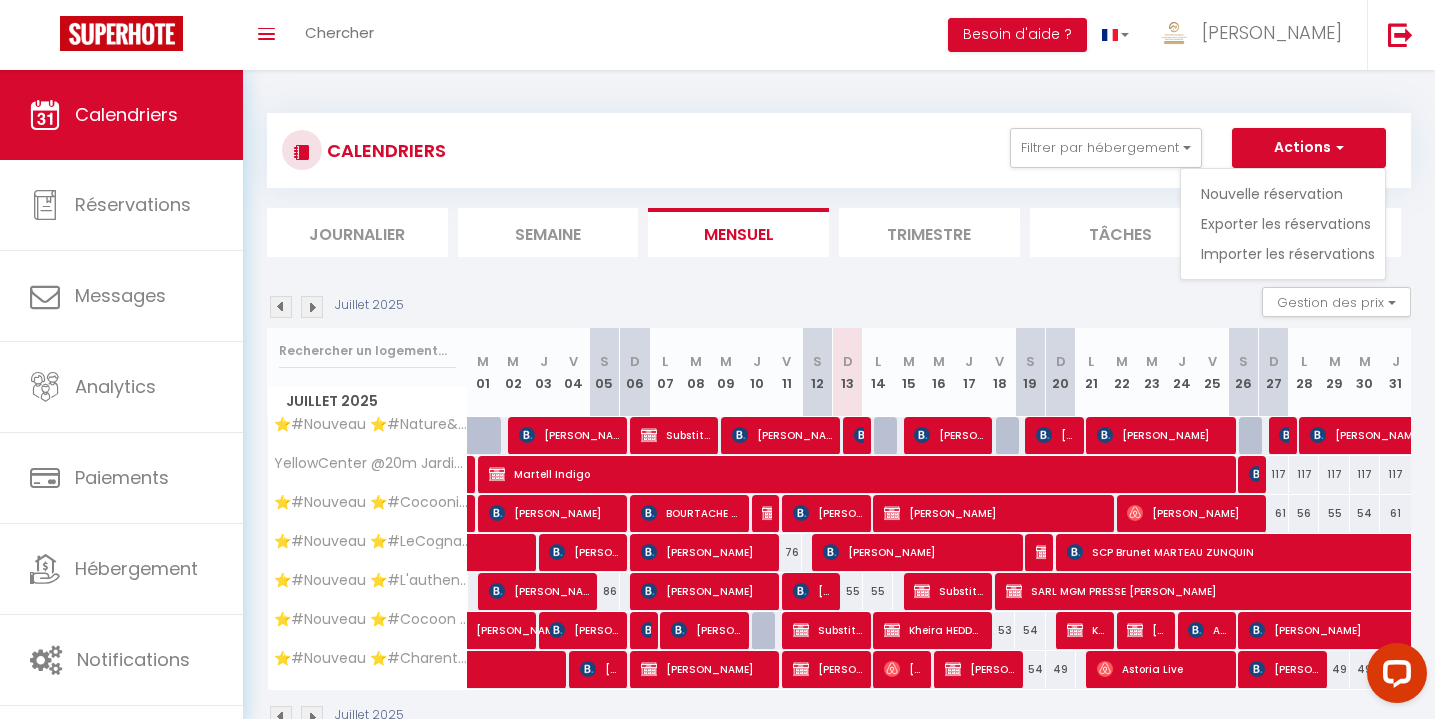 click on "Nouvelle réservation" at bounding box center (1288, 194) 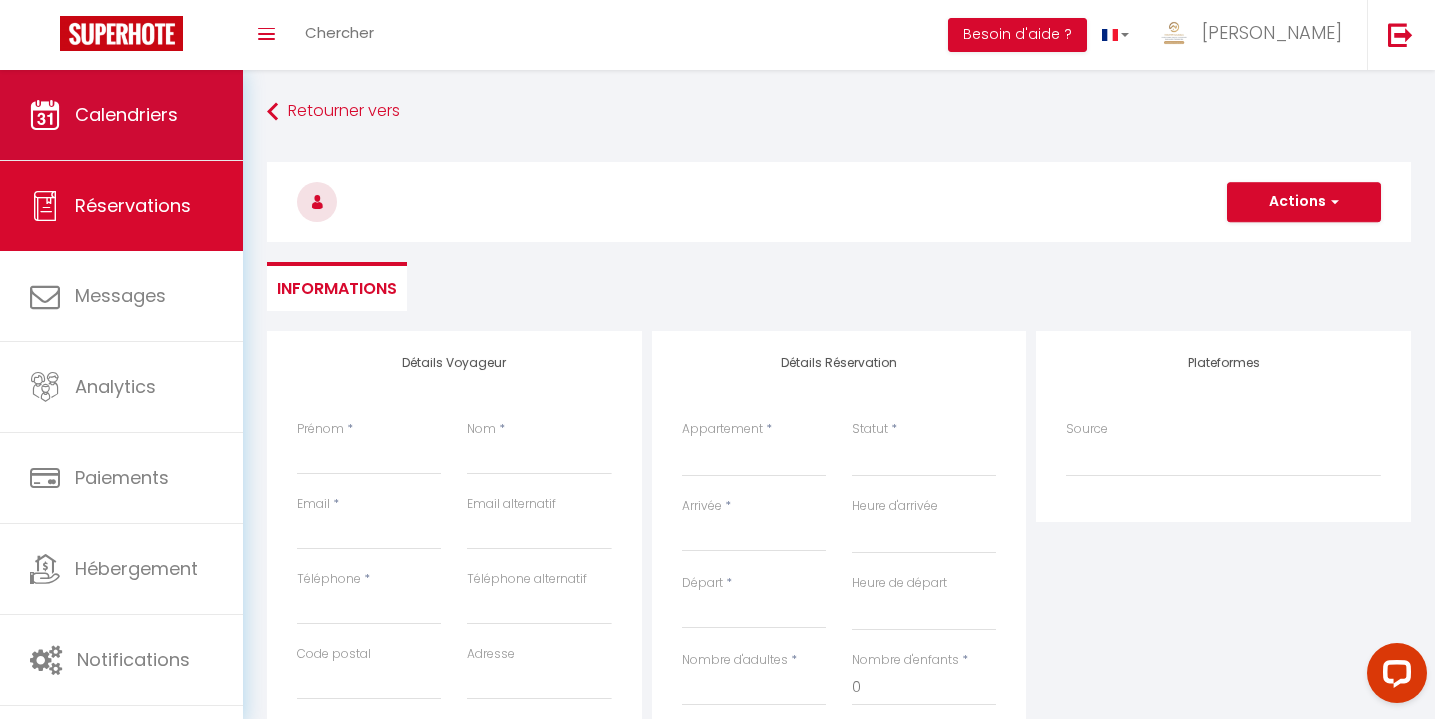 click on "Calendriers" at bounding box center [126, 114] 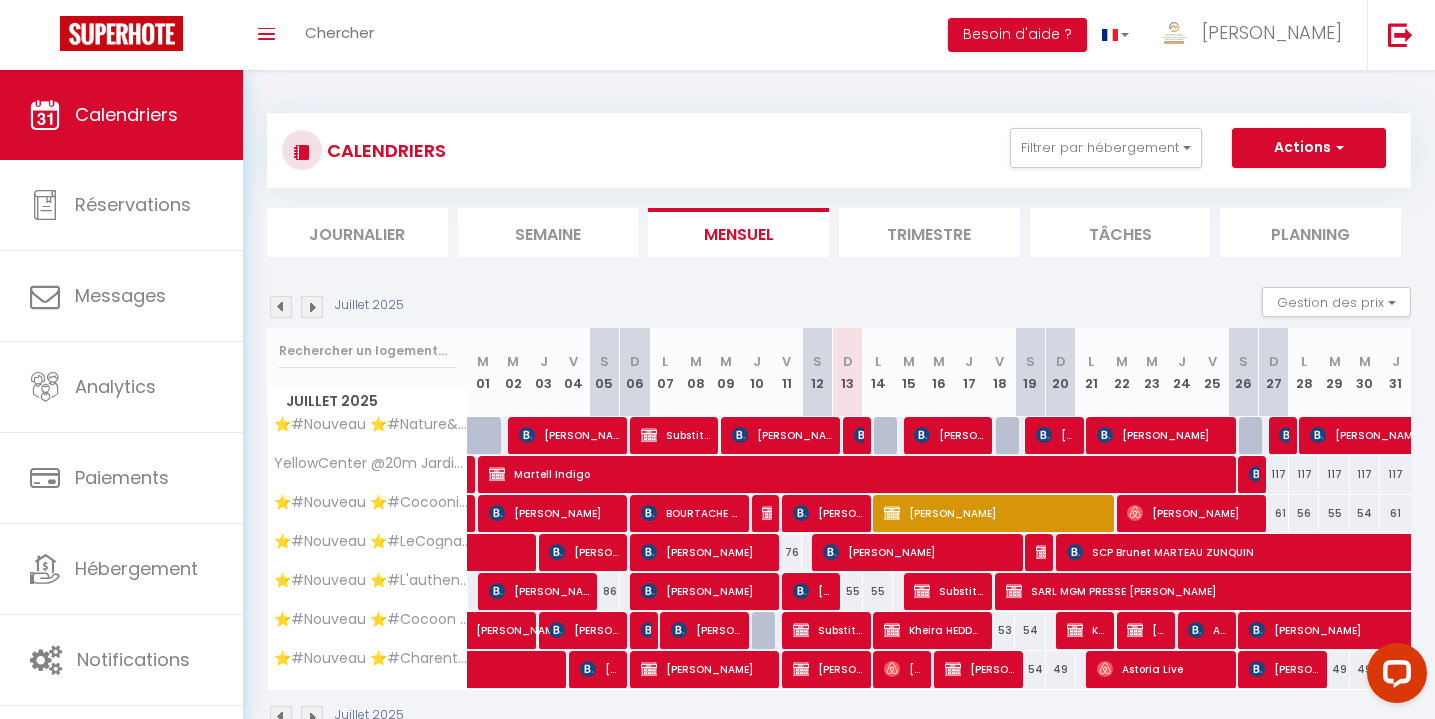 click on "Actions" at bounding box center (1309, 148) 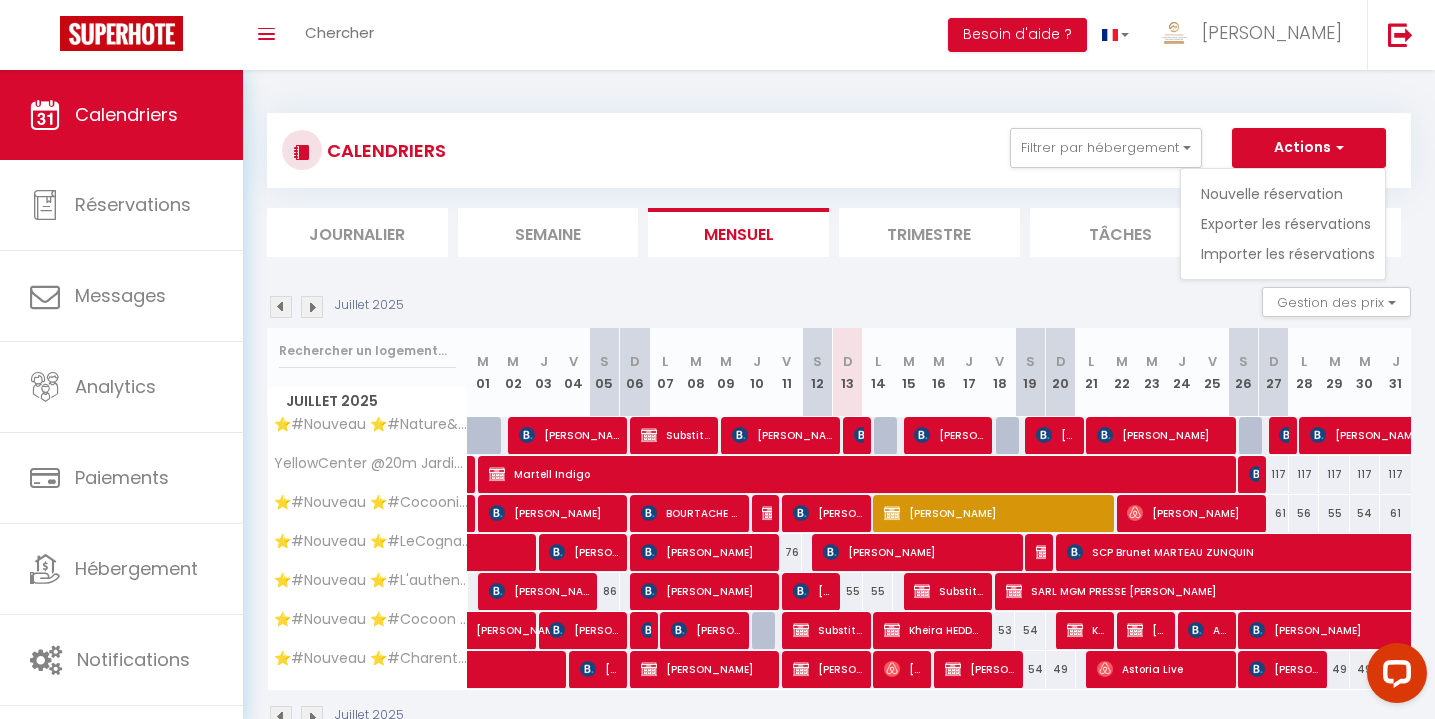click on "Nouvelle réservation" at bounding box center [1288, 194] 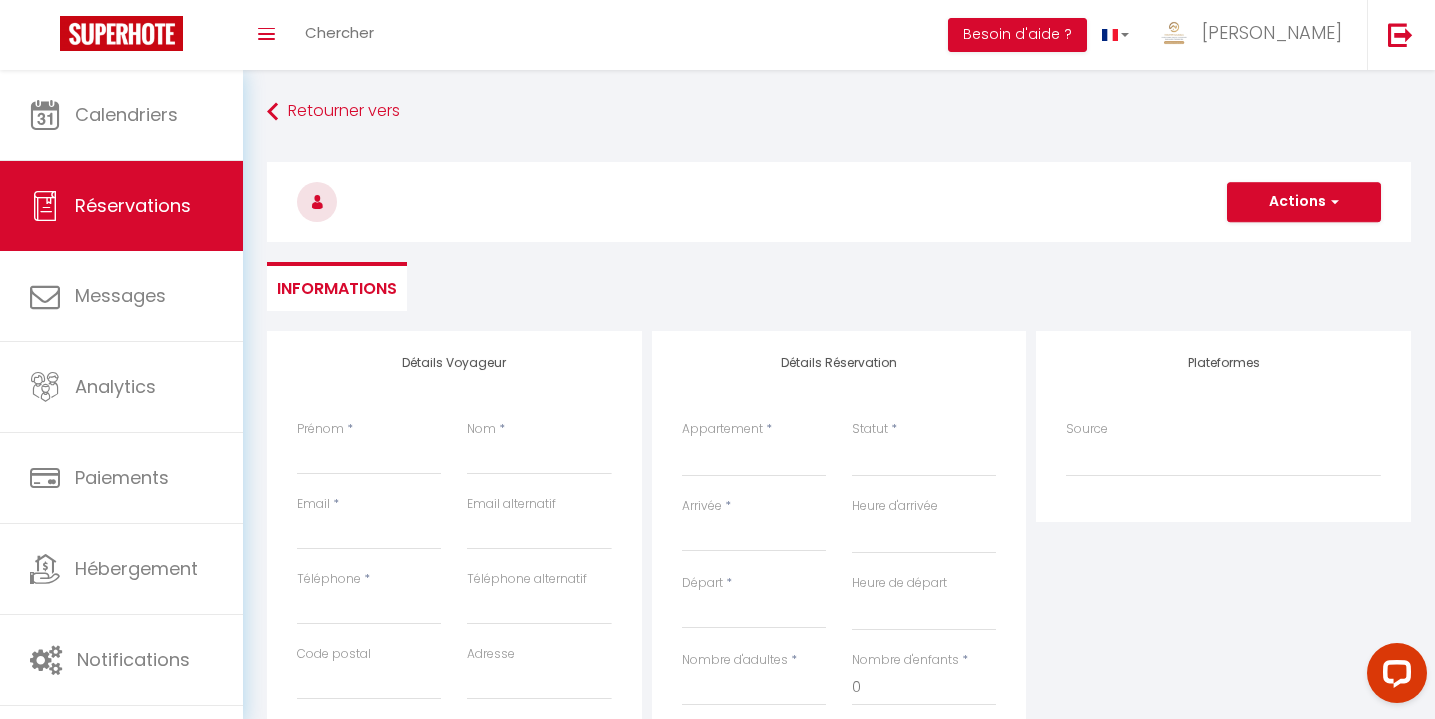 scroll, scrollTop: 68, scrollLeft: 0, axis: vertical 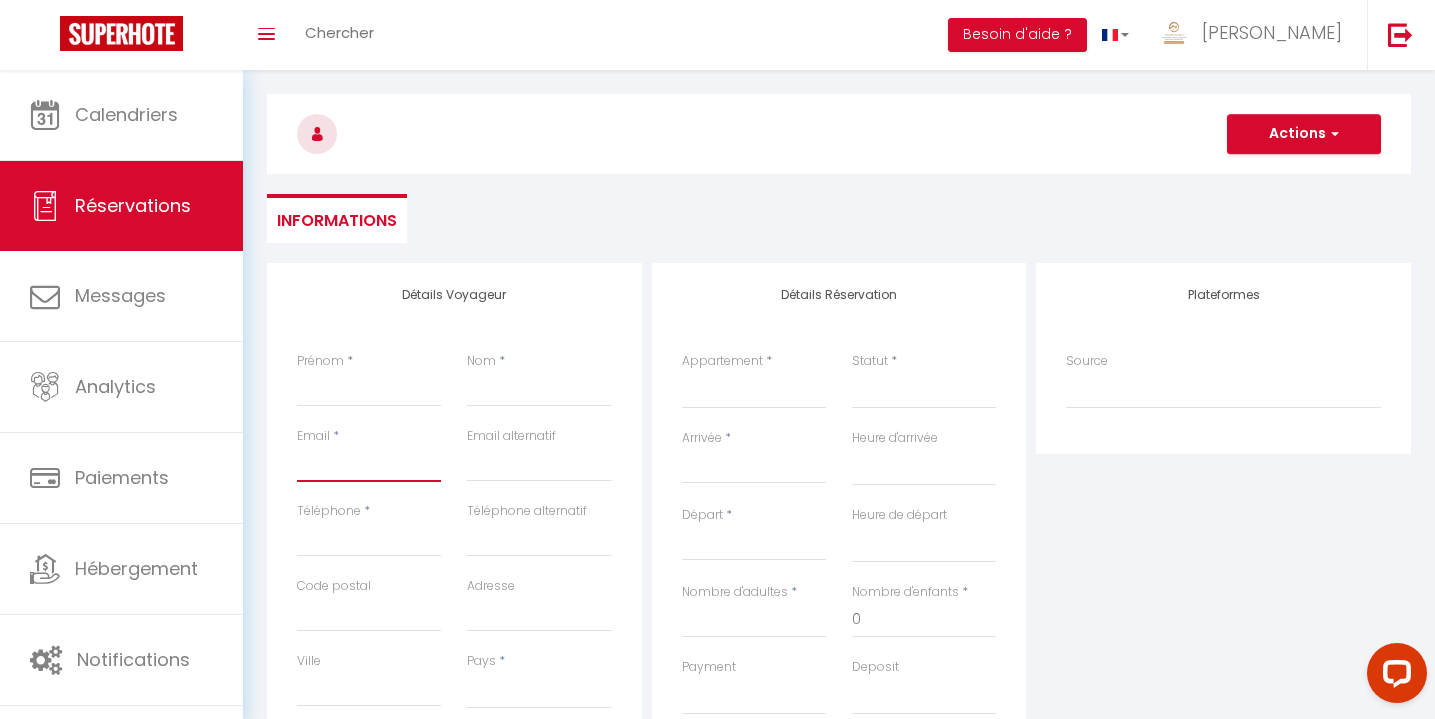 paste on "rachidbourtache82@gmail.com" 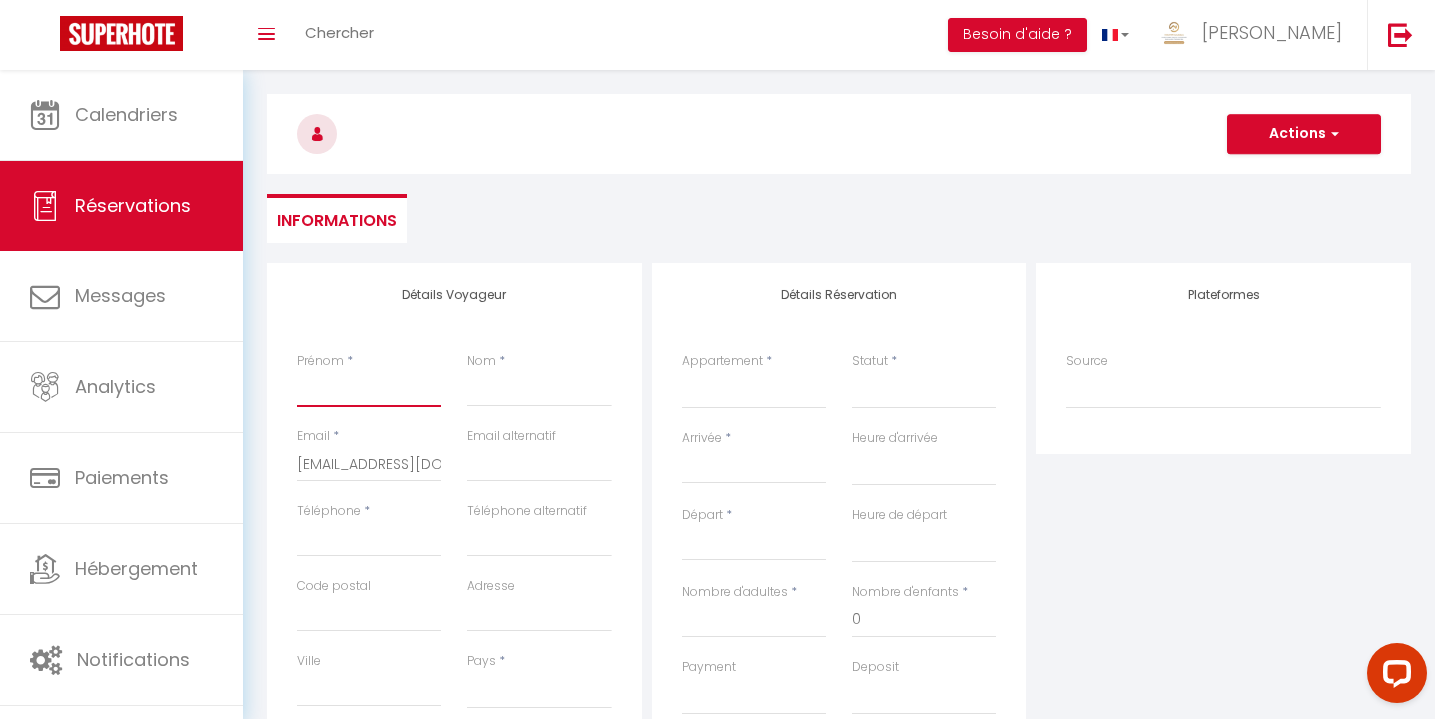 click on "Prénom" at bounding box center [369, 389] 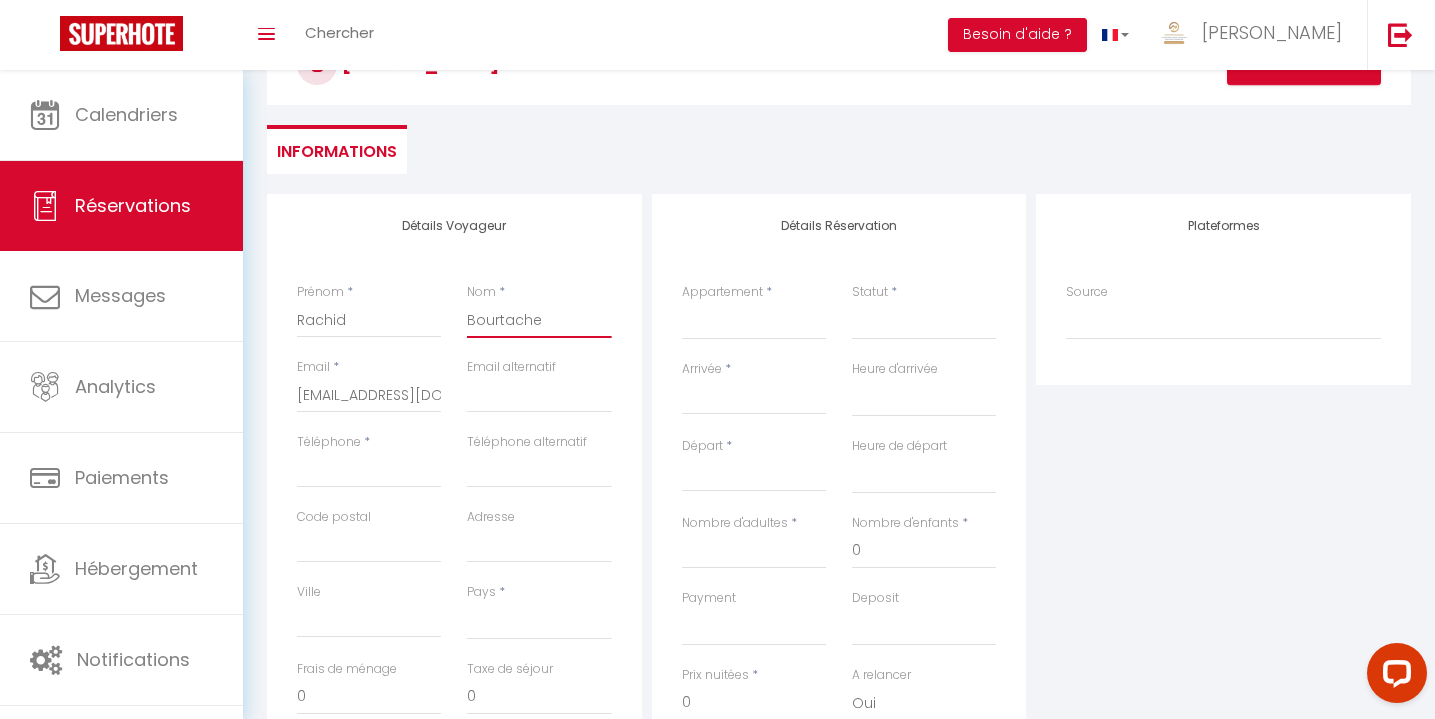 scroll, scrollTop: 155, scrollLeft: 0, axis: vertical 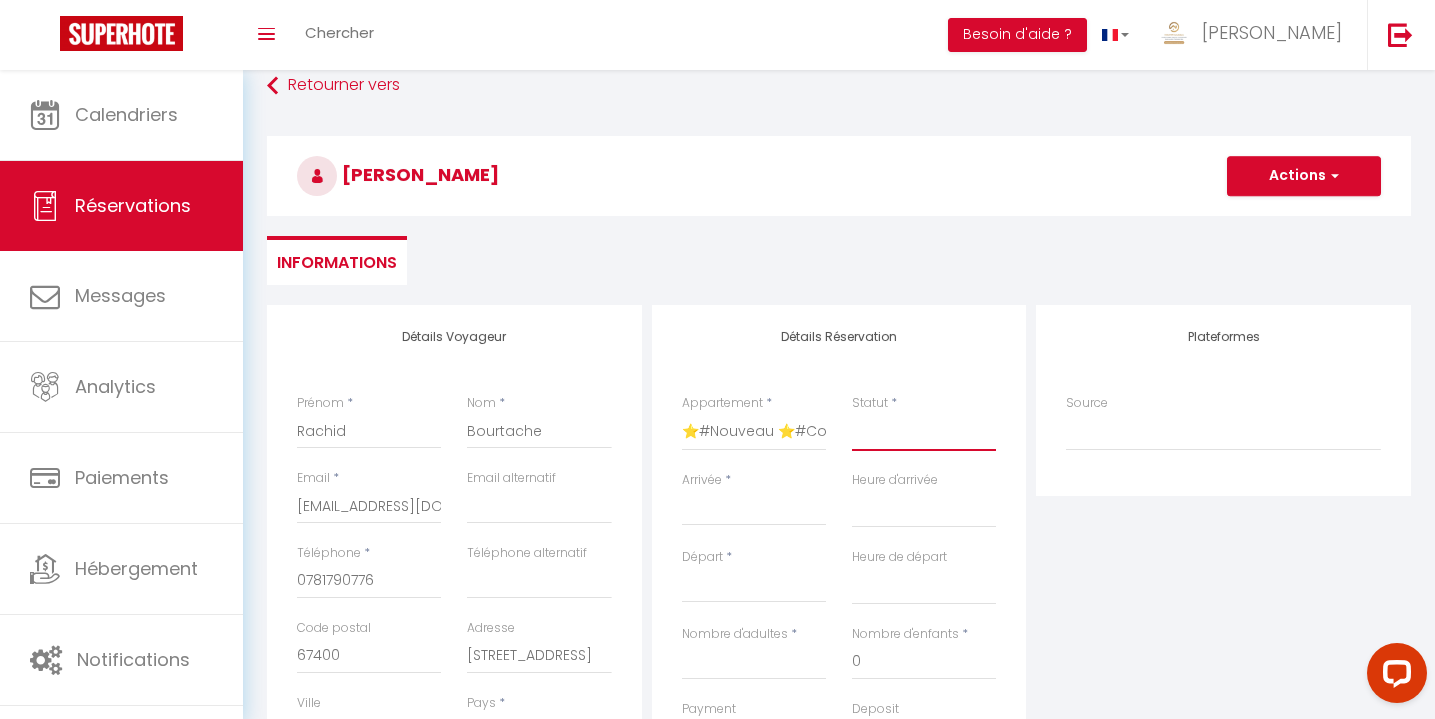 click on "Confirmé Non Confirmé [PERSON_NAME] par le voyageur No Show Request" at bounding box center (924, 432) 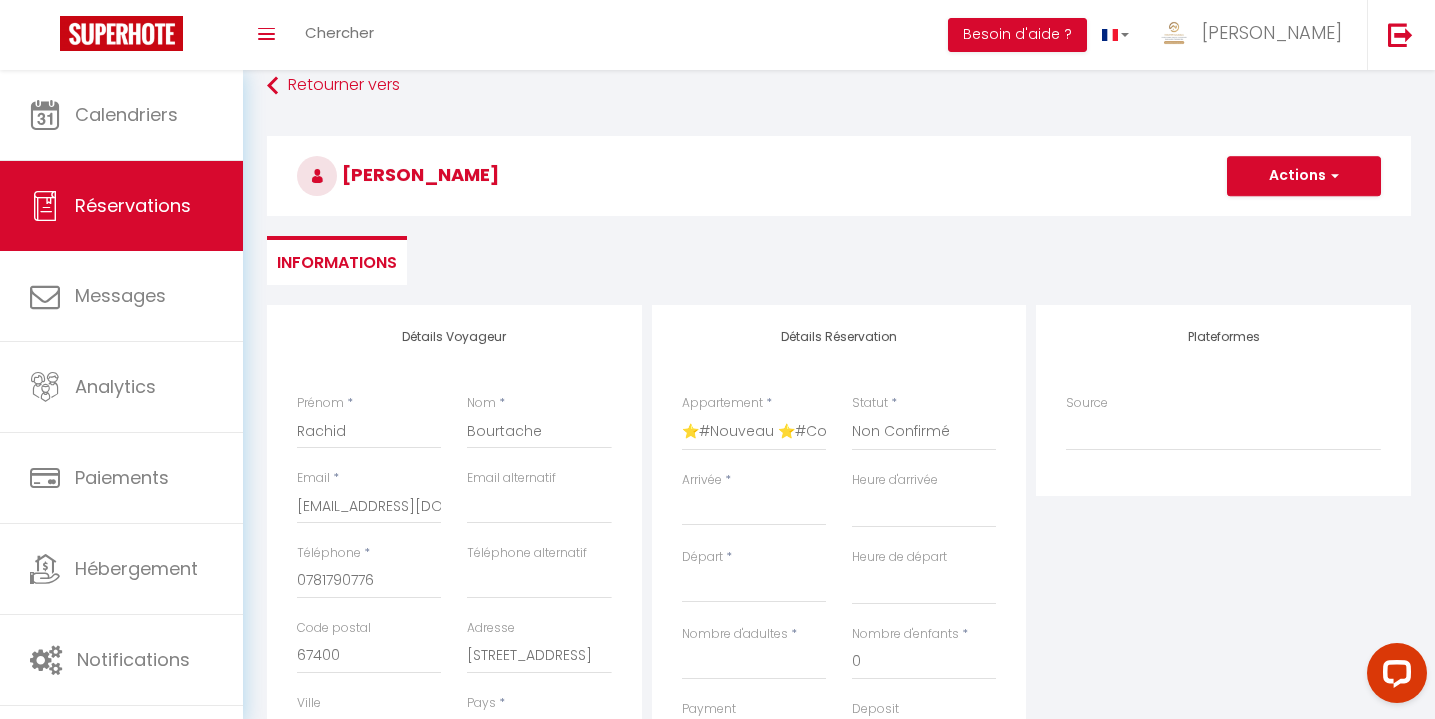 click on "Arrivée" at bounding box center (754, 510) 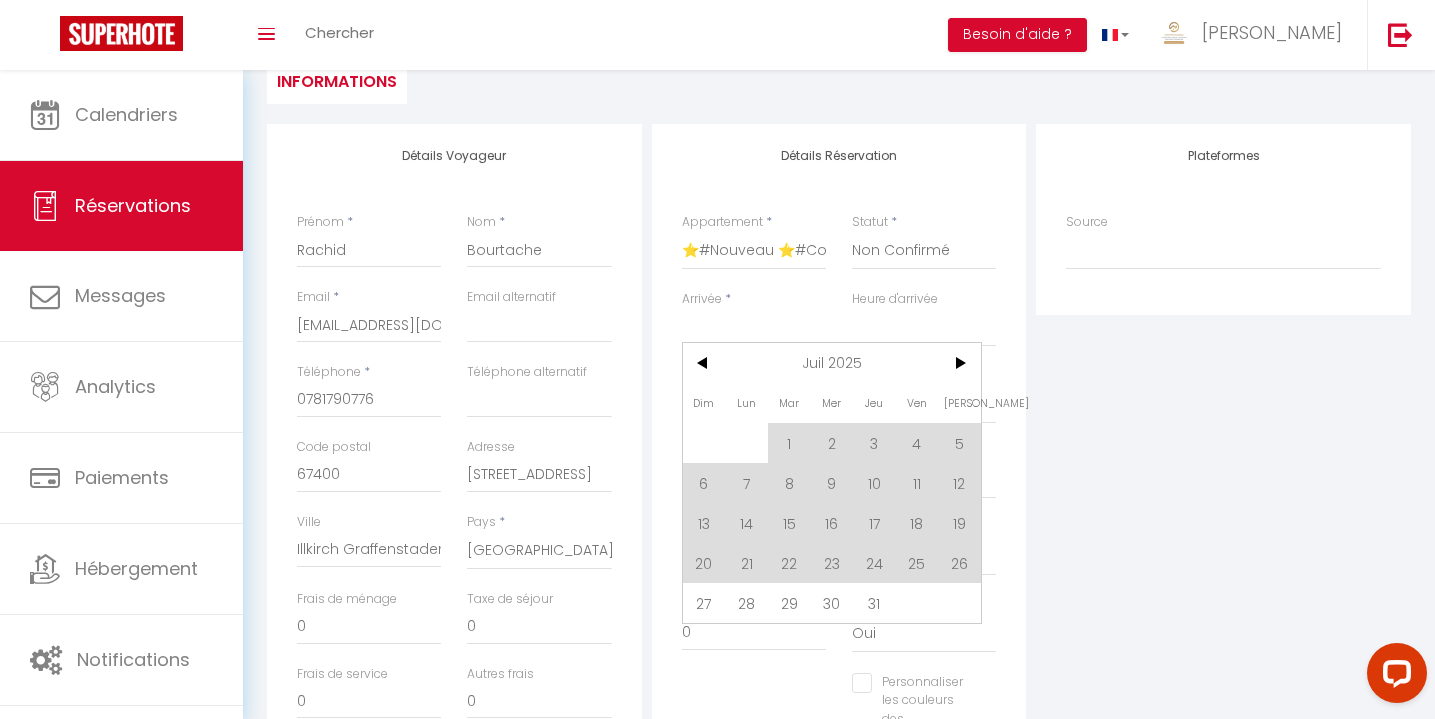 scroll, scrollTop: 317, scrollLeft: 0, axis: vertical 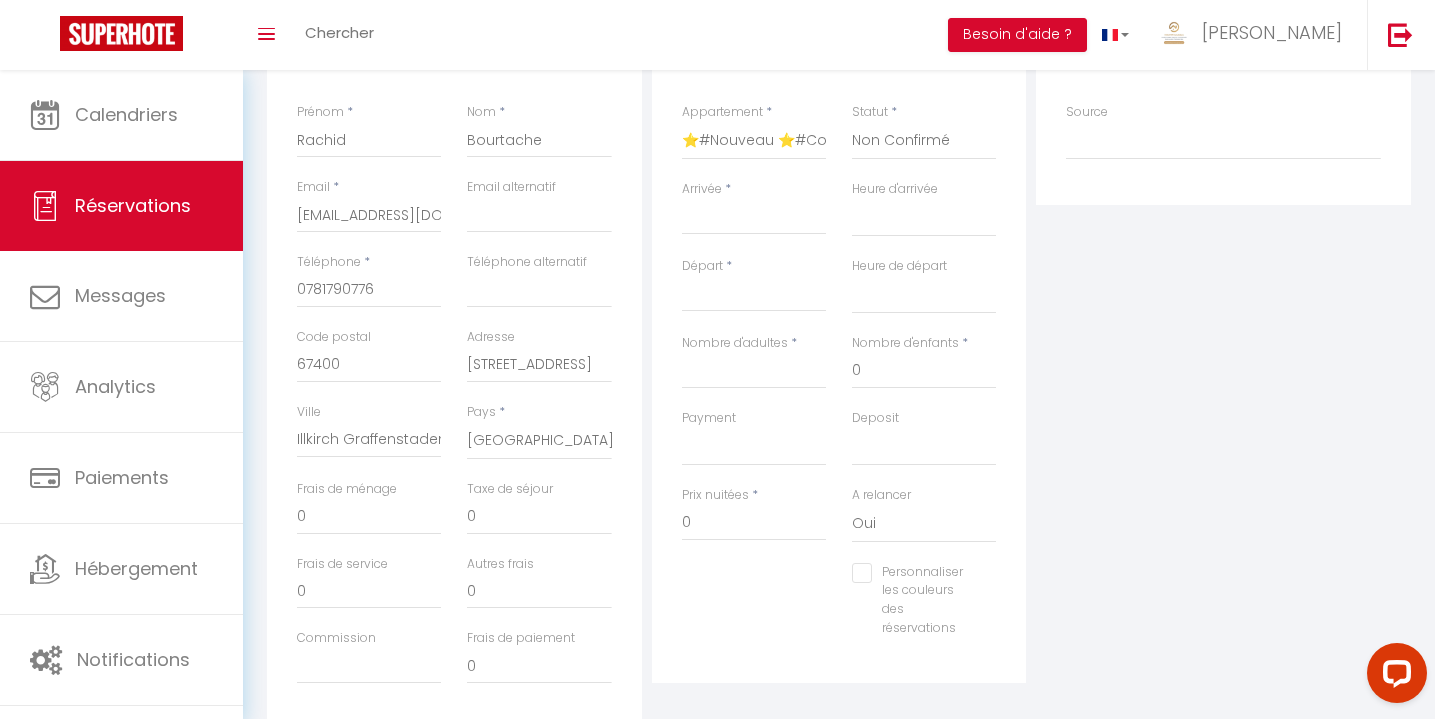 click on "Arrivée" at bounding box center [754, 219] 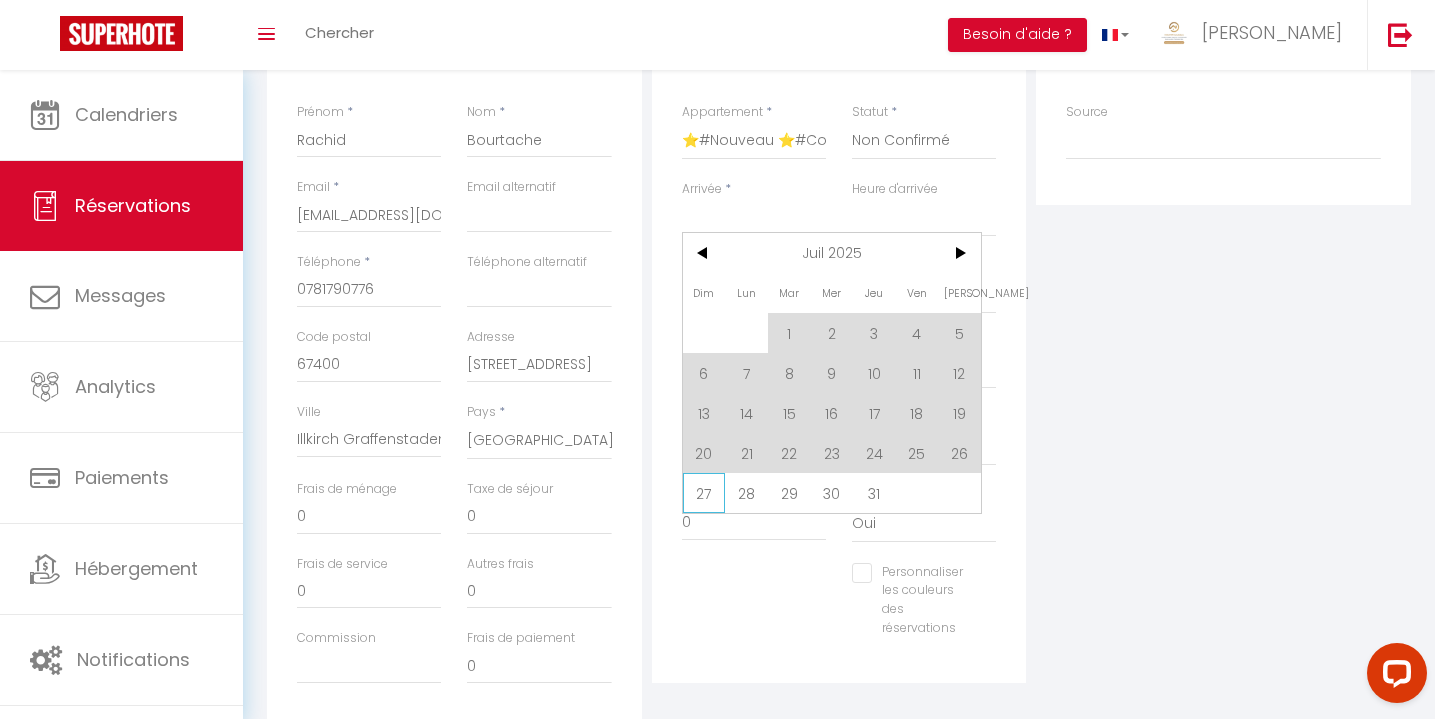 click on "27" at bounding box center (704, 493) 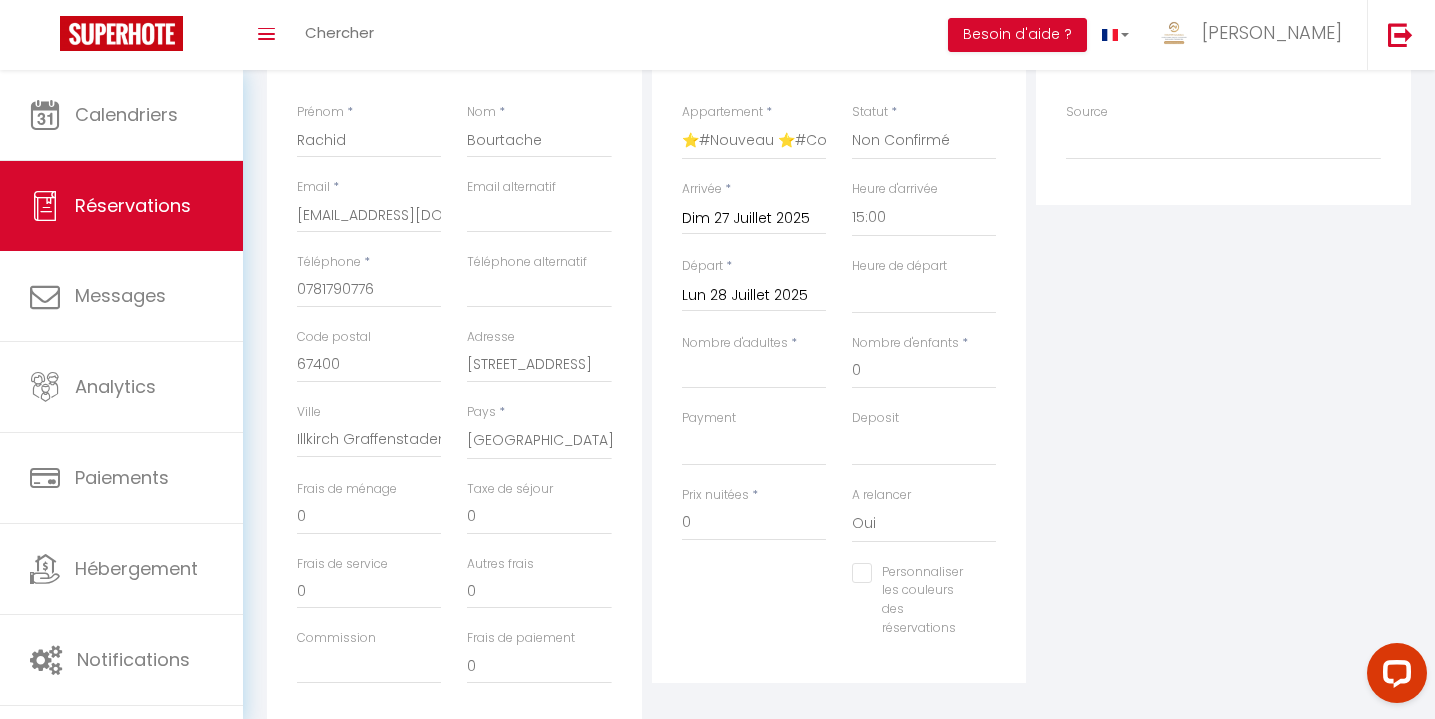 click on "Lun 28 Juillet 2025" at bounding box center (754, 296) 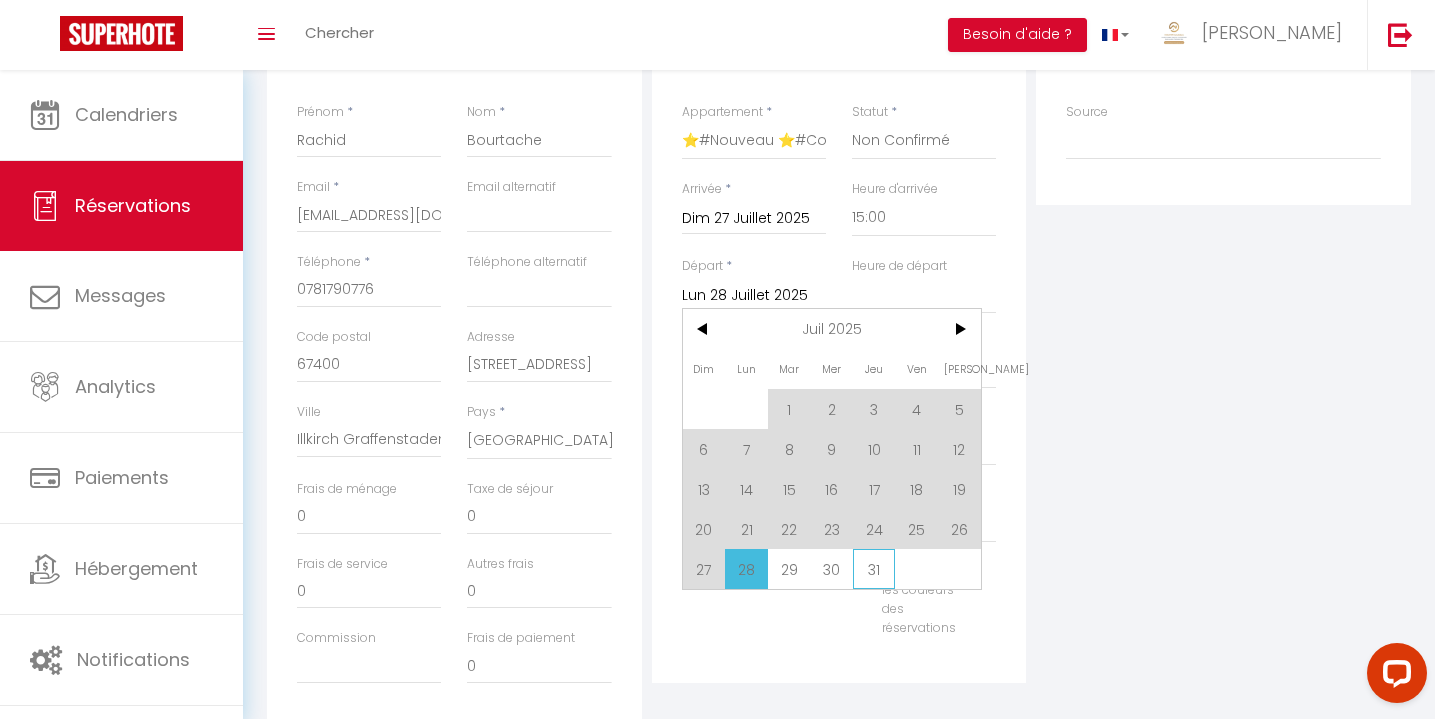 click on "31" at bounding box center [874, 569] 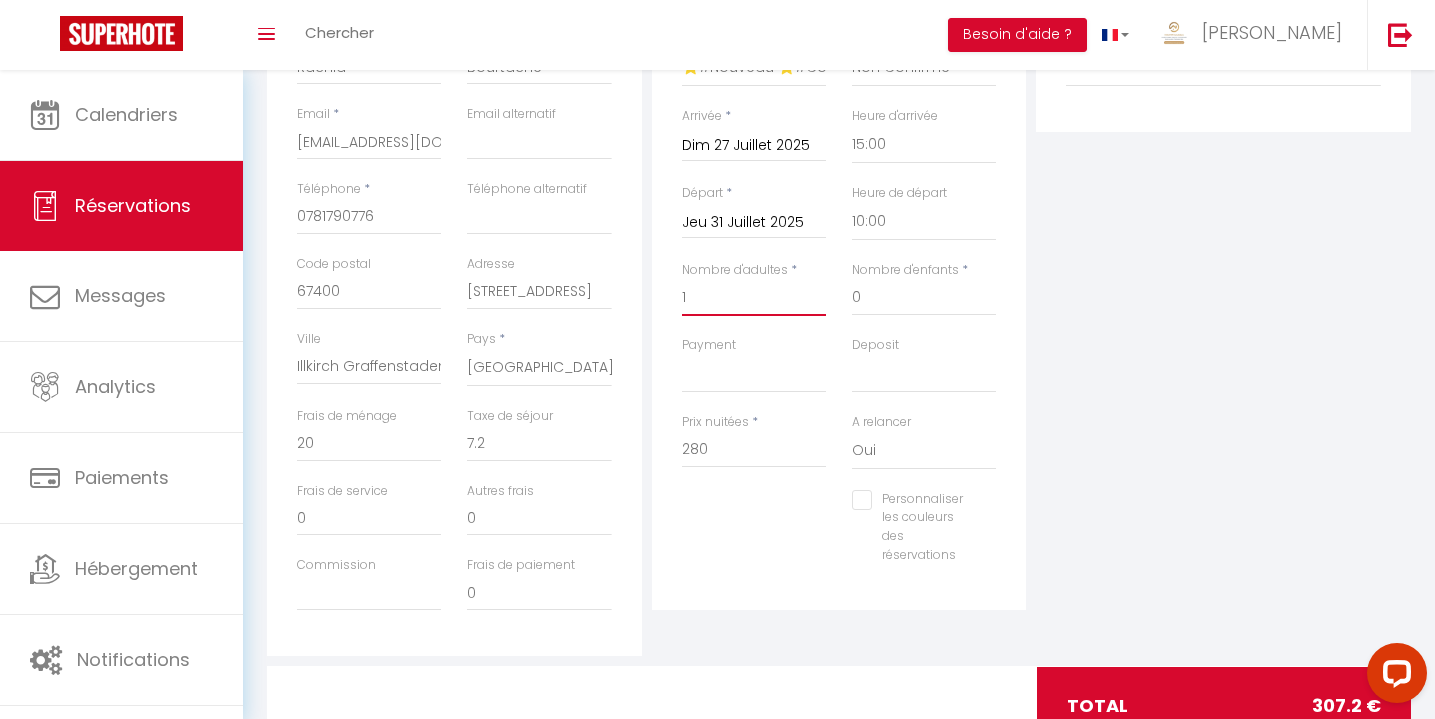 scroll, scrollTop: 398, scrollLeft: 0, axis: vertical 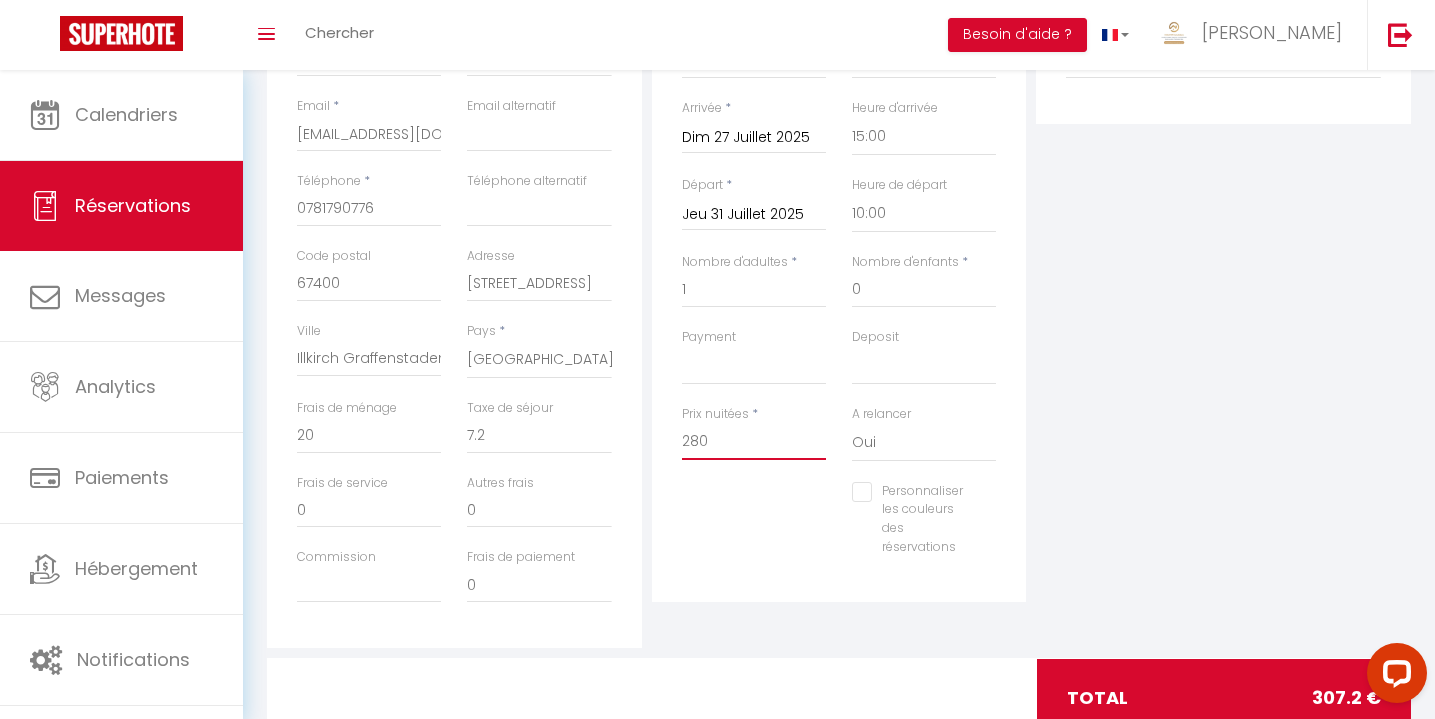 click on "280" at bounding box center [754, 442] 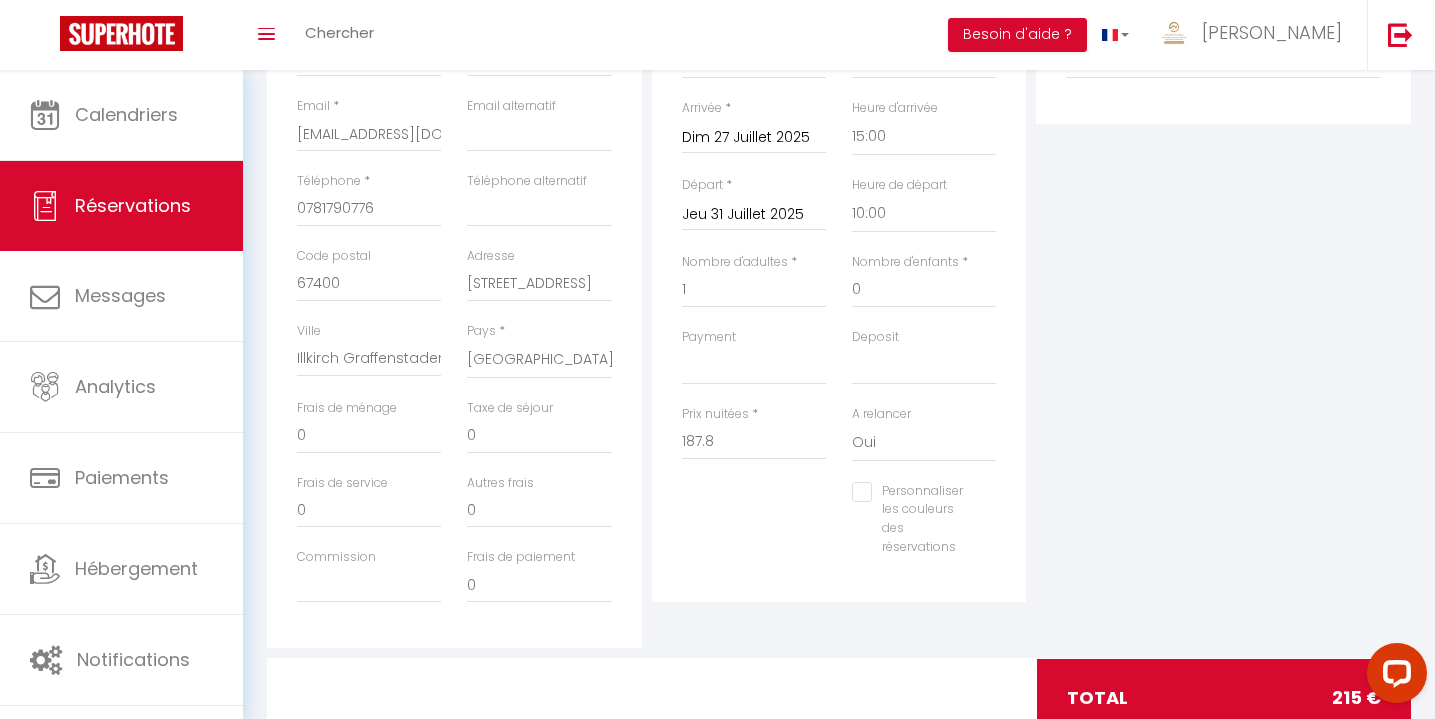 click on "Personnaliser les couleurs des réservations     #D7092E" at bounding box center (839, 529) 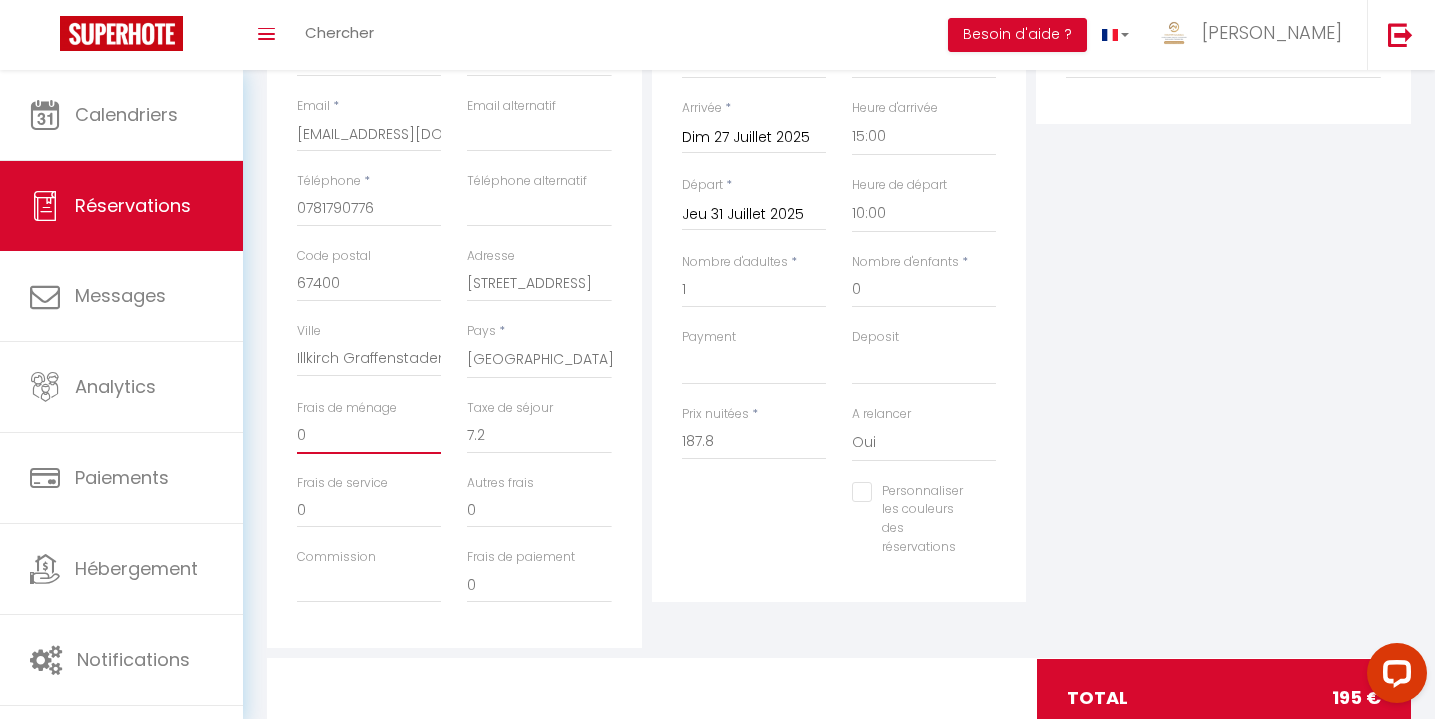 click on "0" at bounding box center [369, 436] 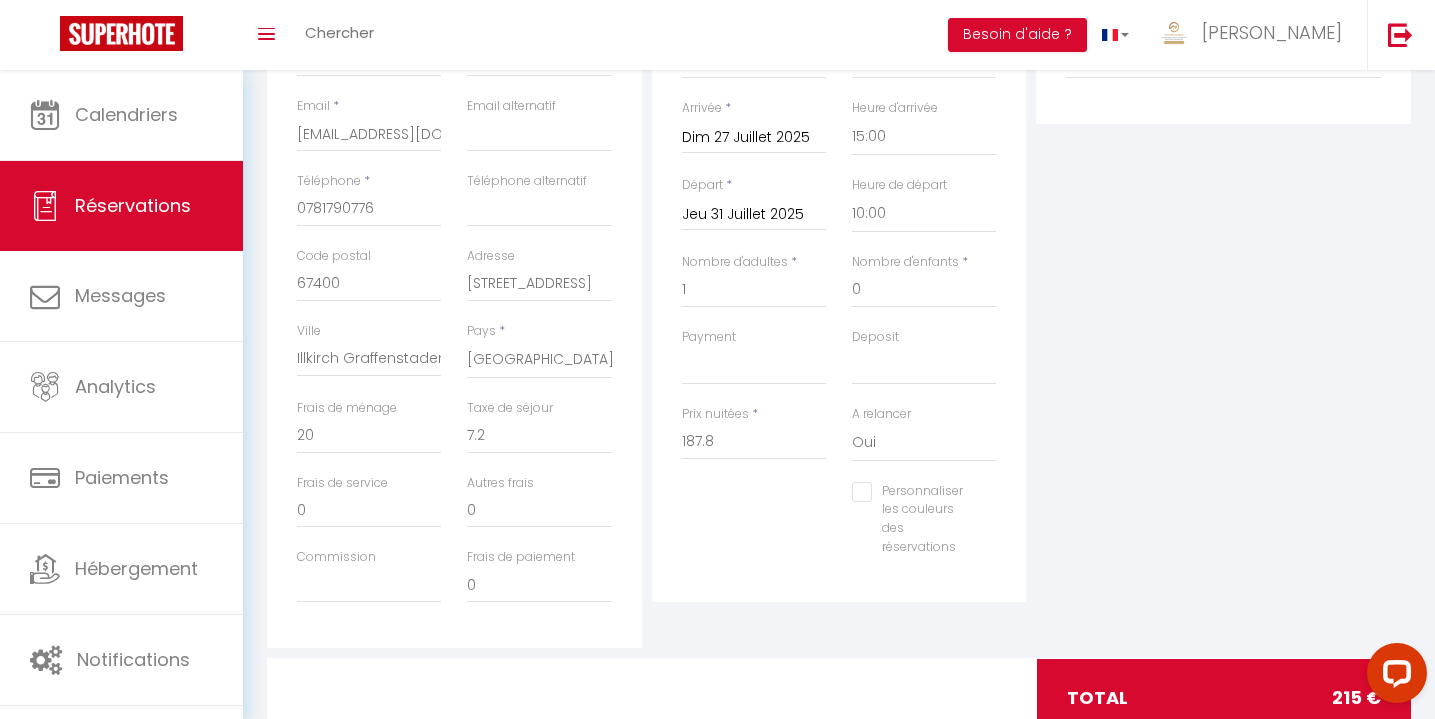 click on "Personnaliser les couleurs des réservations     #D7092E" at bounding box center (839, 529) 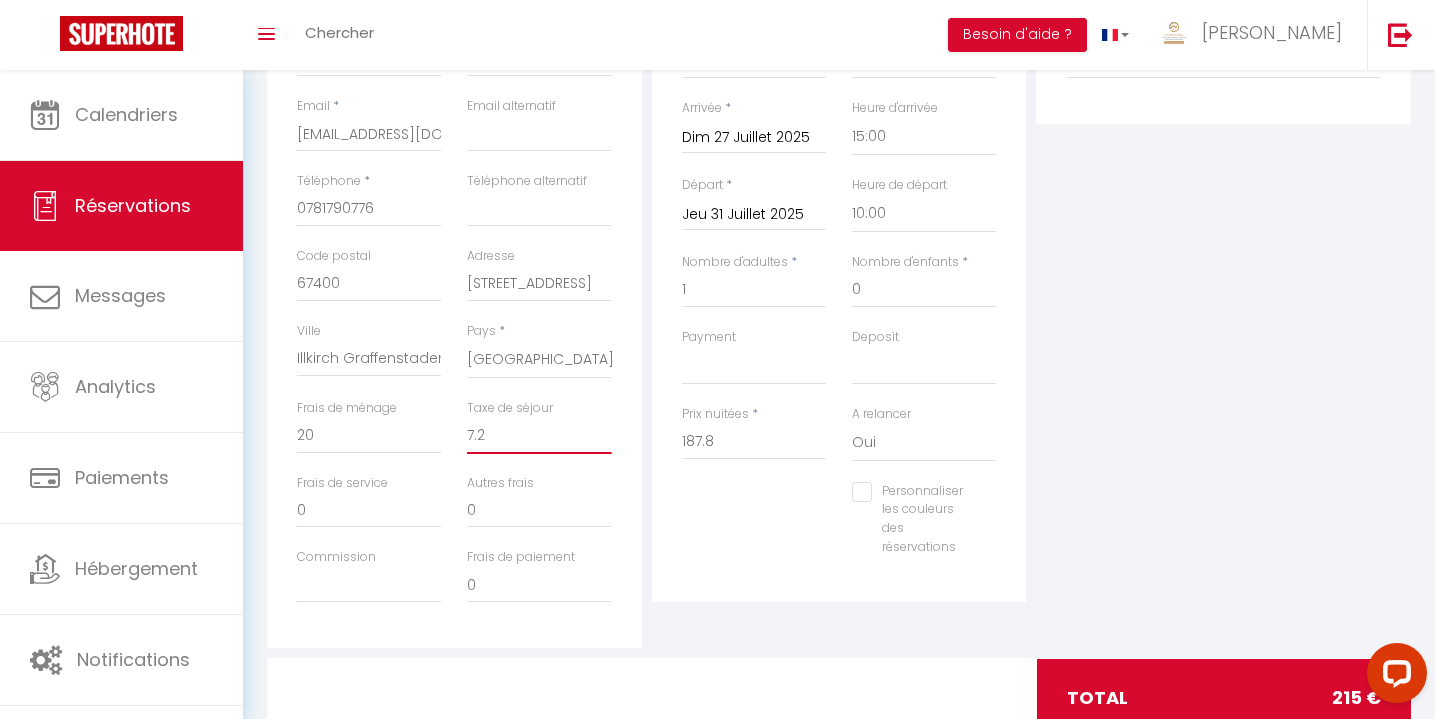 click on "7.2" at bounding box center [539, 436] 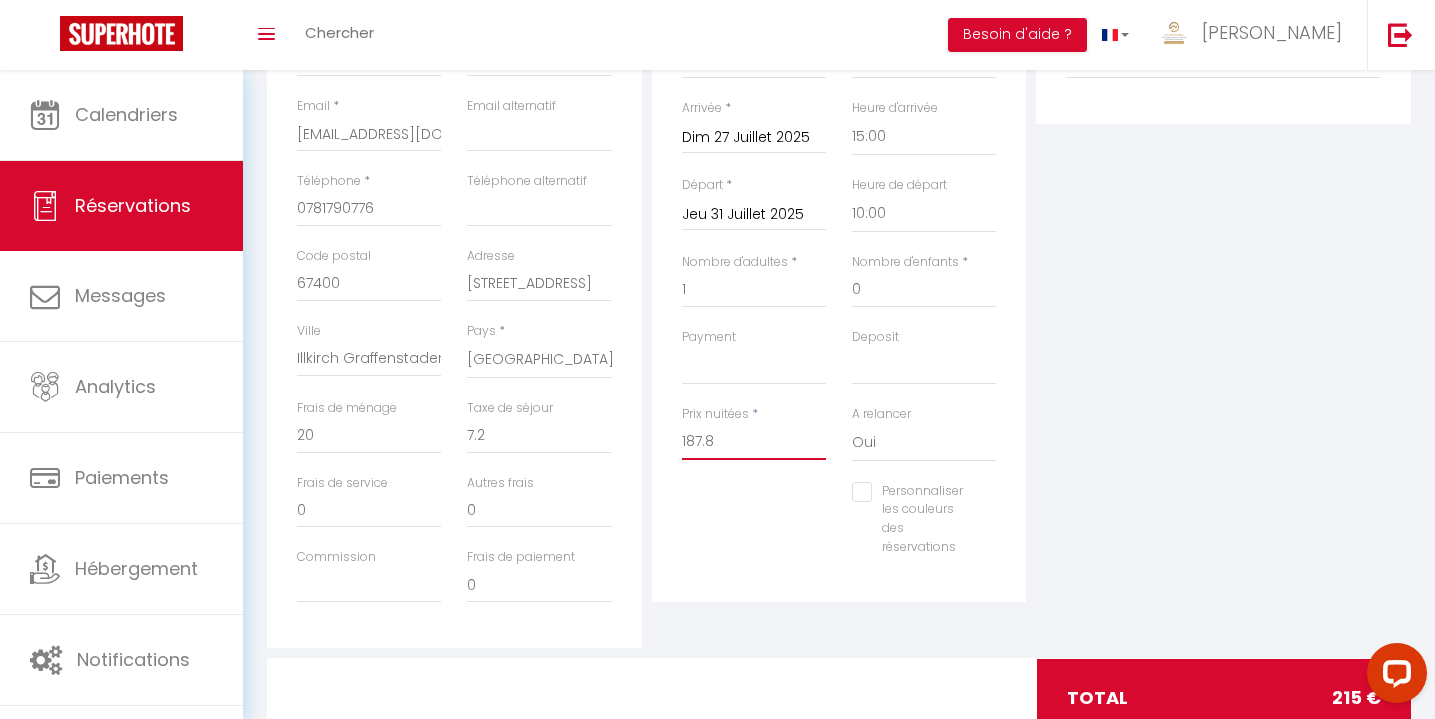 click on "187.8" at bounding box center [754, 442] 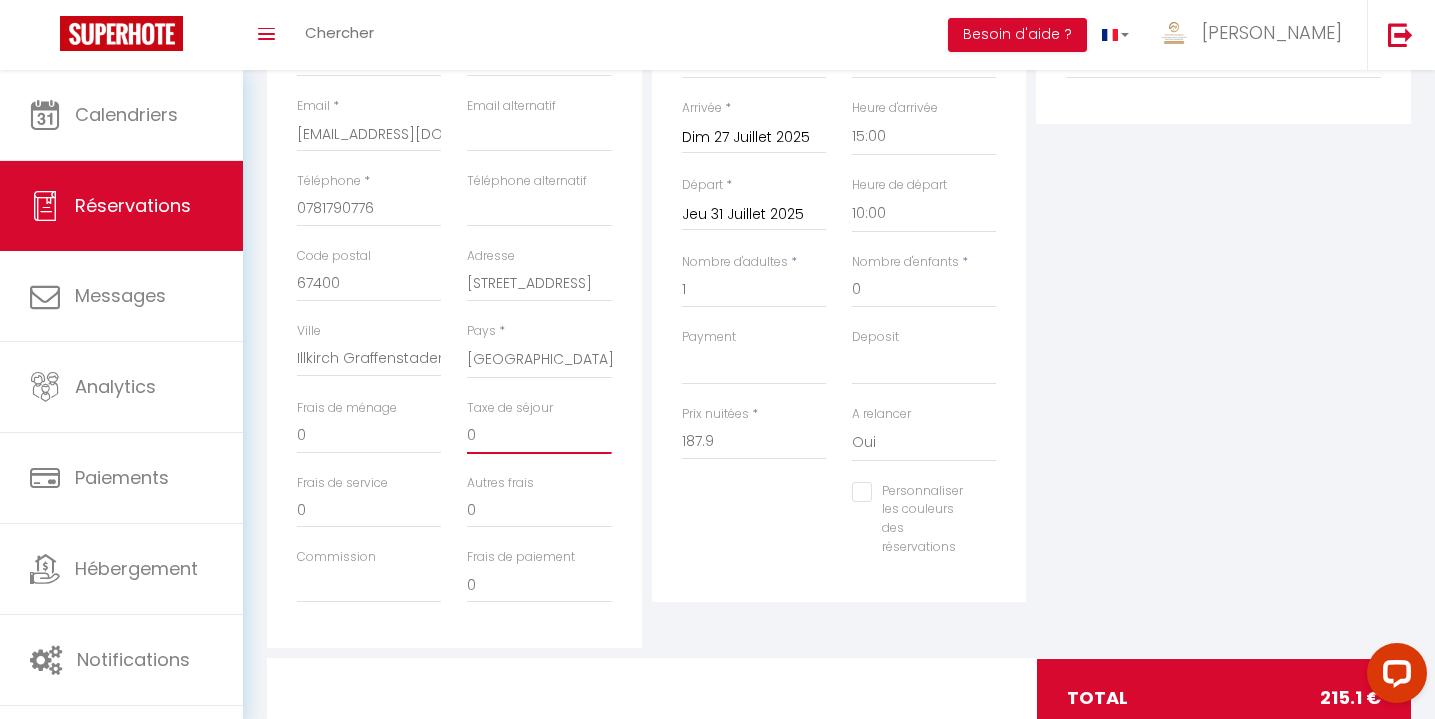click on "0" at bounding box center [539, 436] 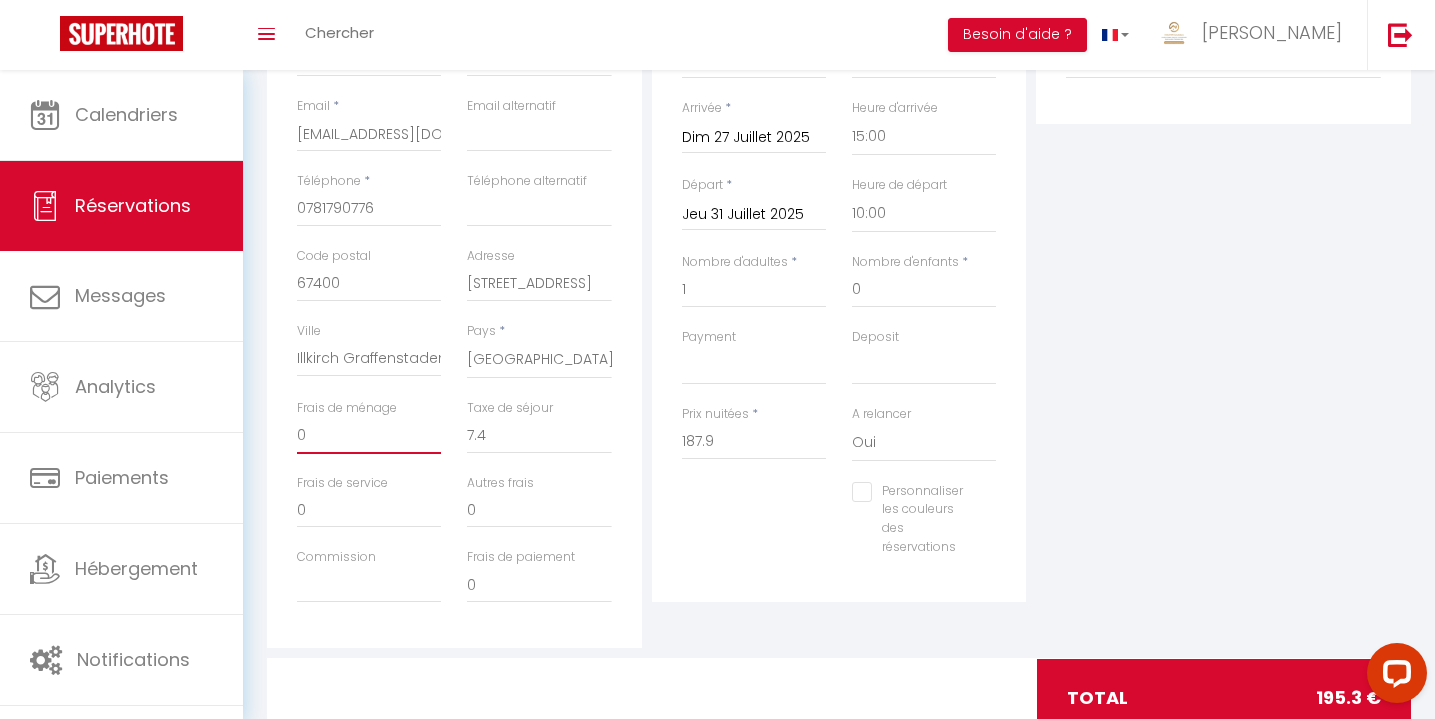 click on "0" at bounding box center (369, 436) 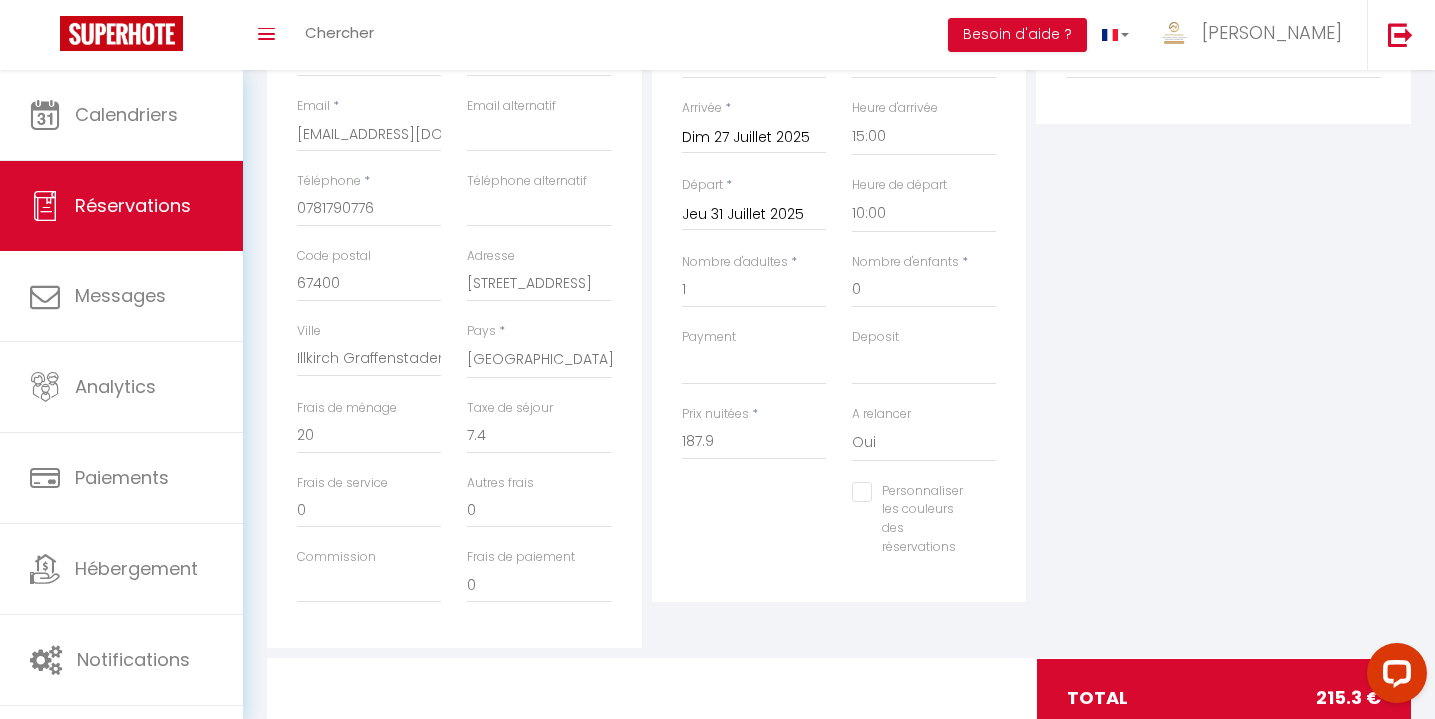click on "Personnaliser les couleurs des réservations     #D7092E" at bounding box center (839, 529) 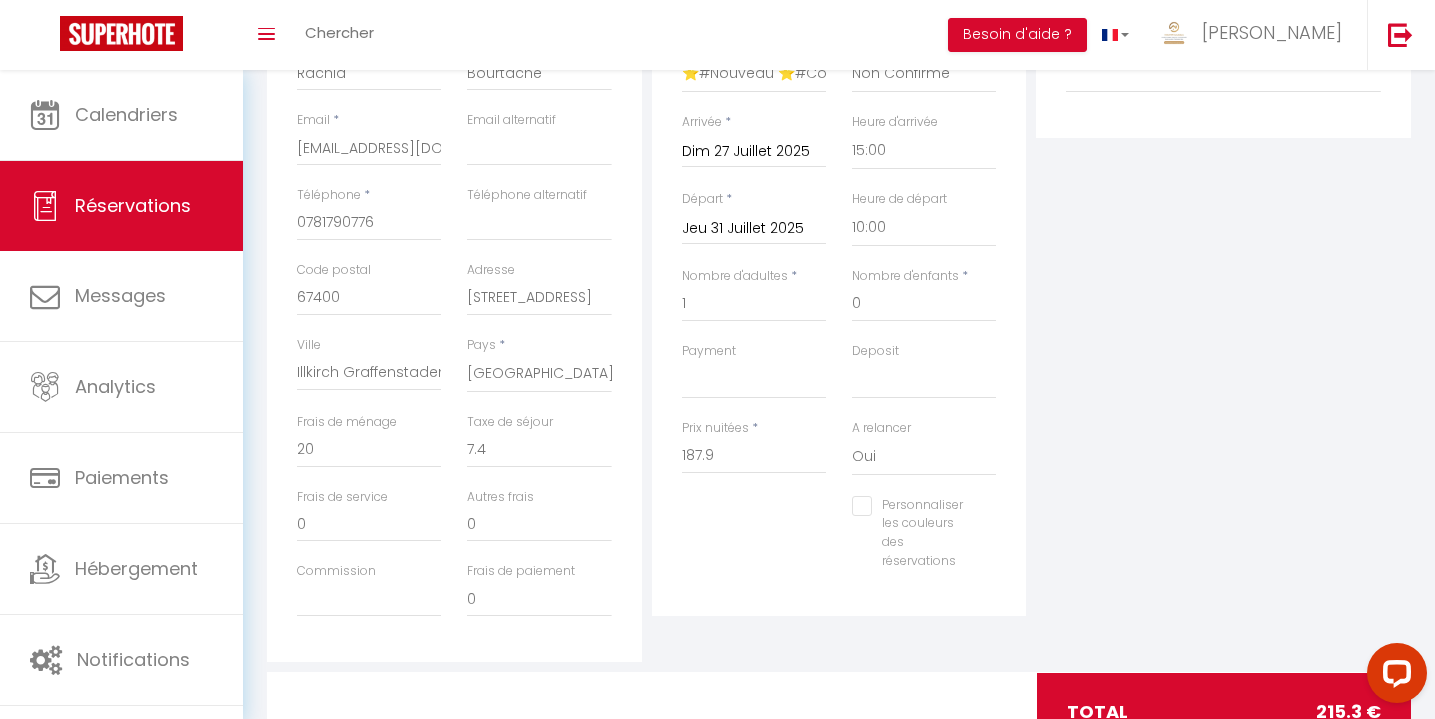 scroll, scrollTop: 320, scrollLeft: 0, axis: vertical 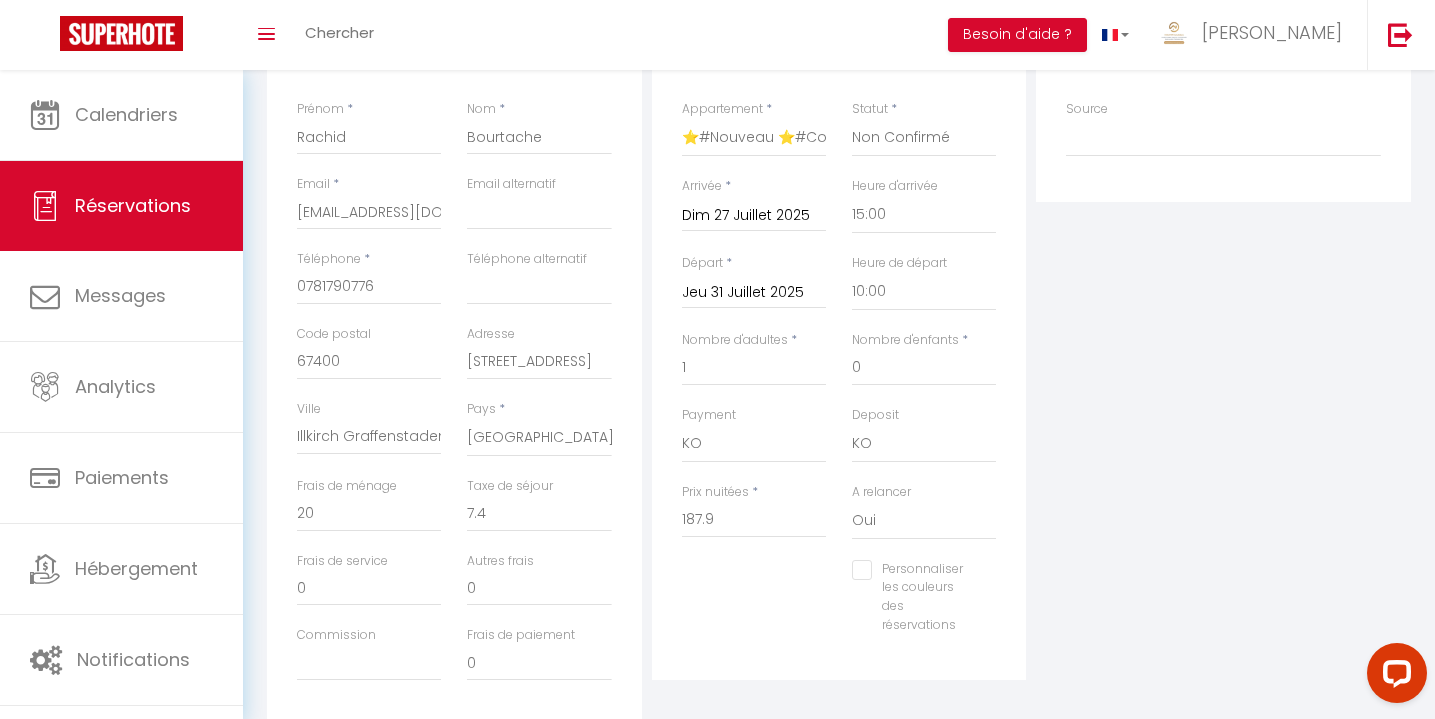 click on "Personnaliser les couleurs des réservations     #D7092E" at bounding box center [839, 607] 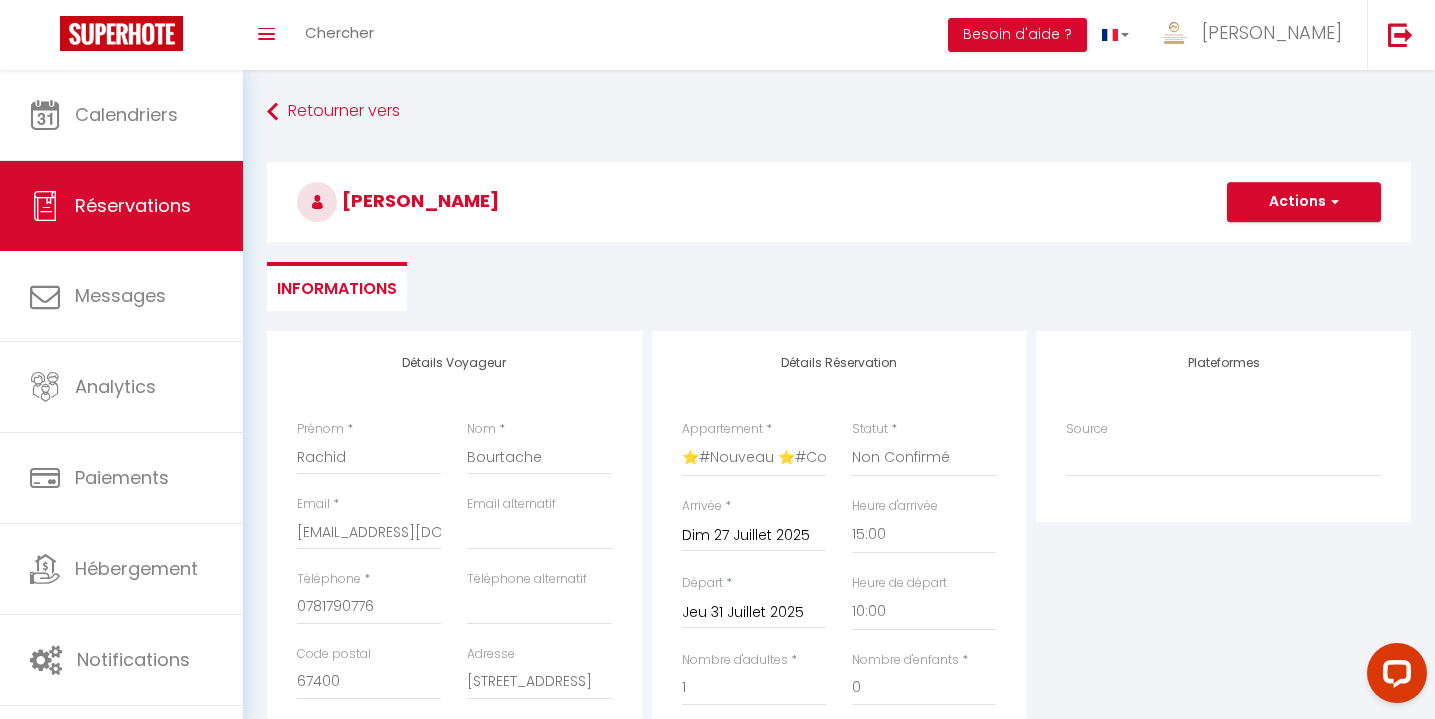 scroll, scrollTop: 0, scrollLeft: 0, axis: both 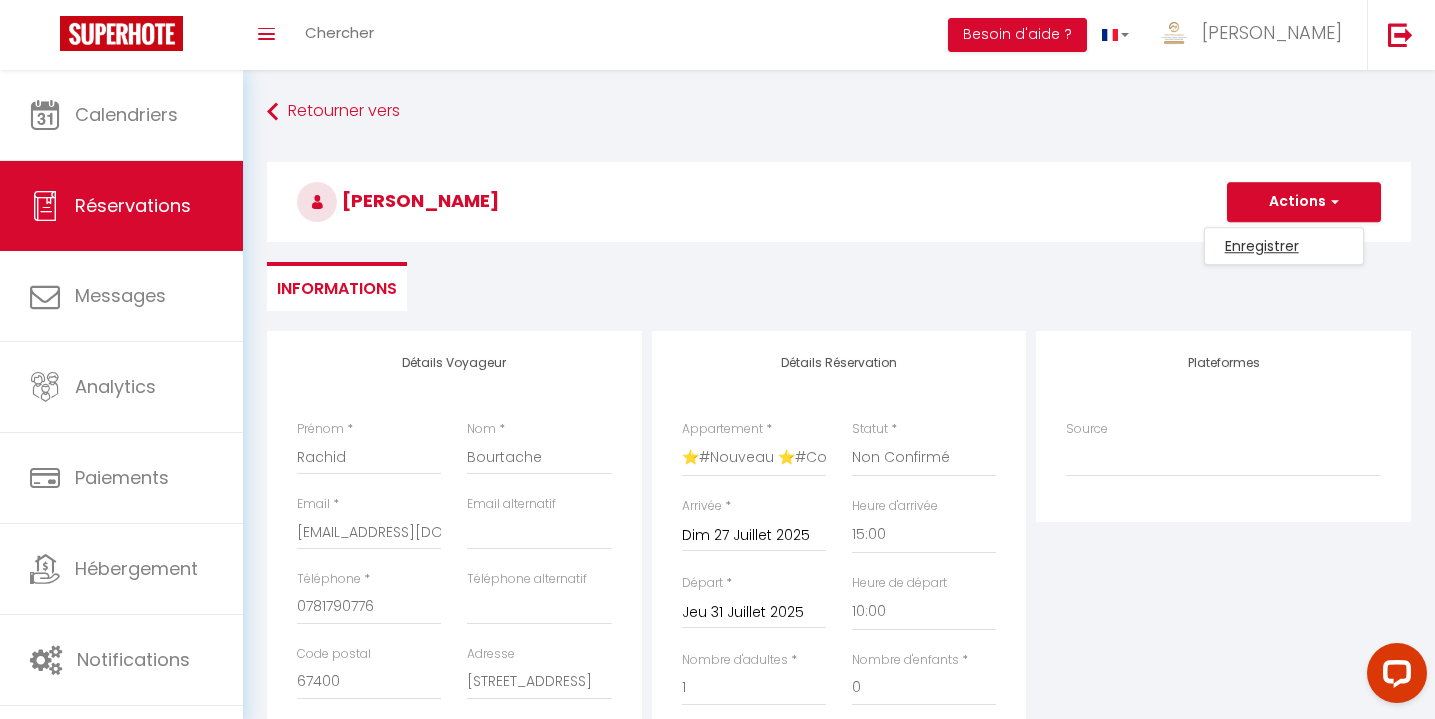 click on "Enregistrer" at bounding box center [1284, 246] 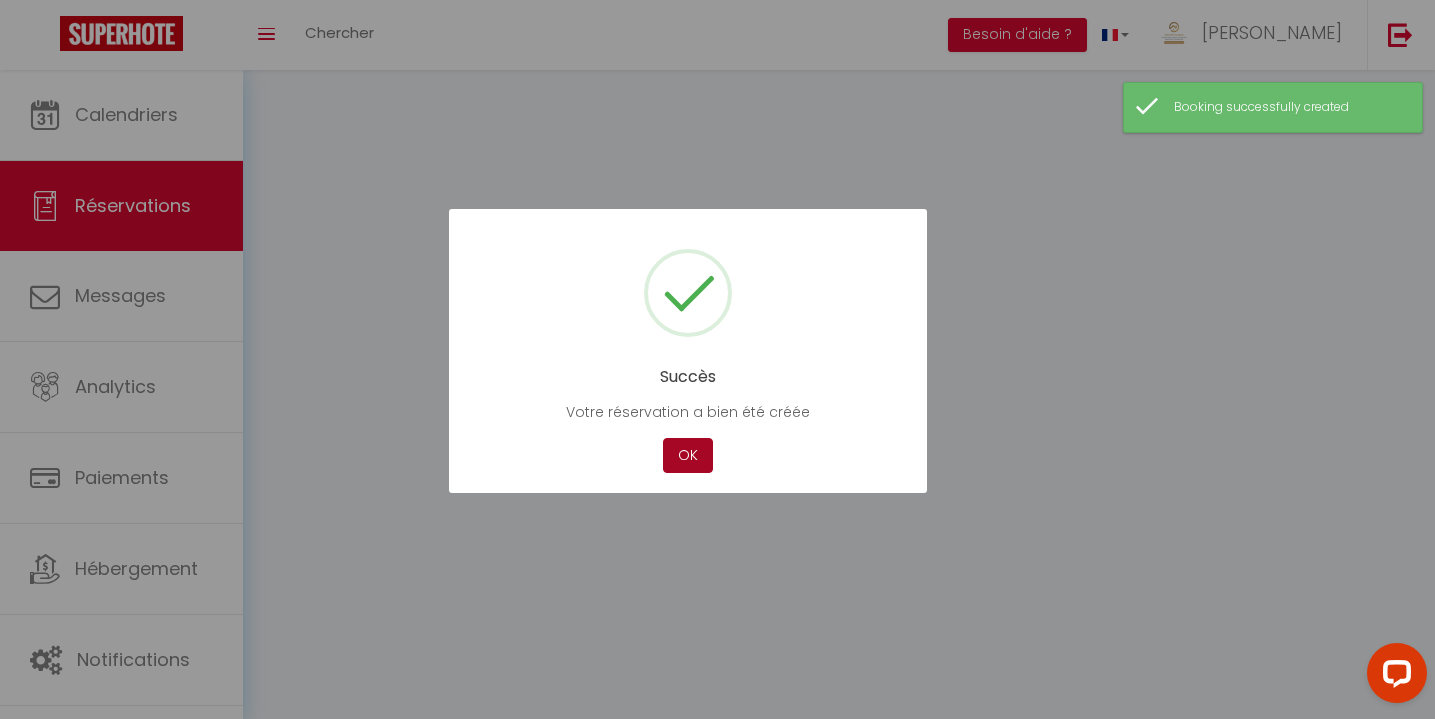 click on "OK" at bounding box center (688, 455) 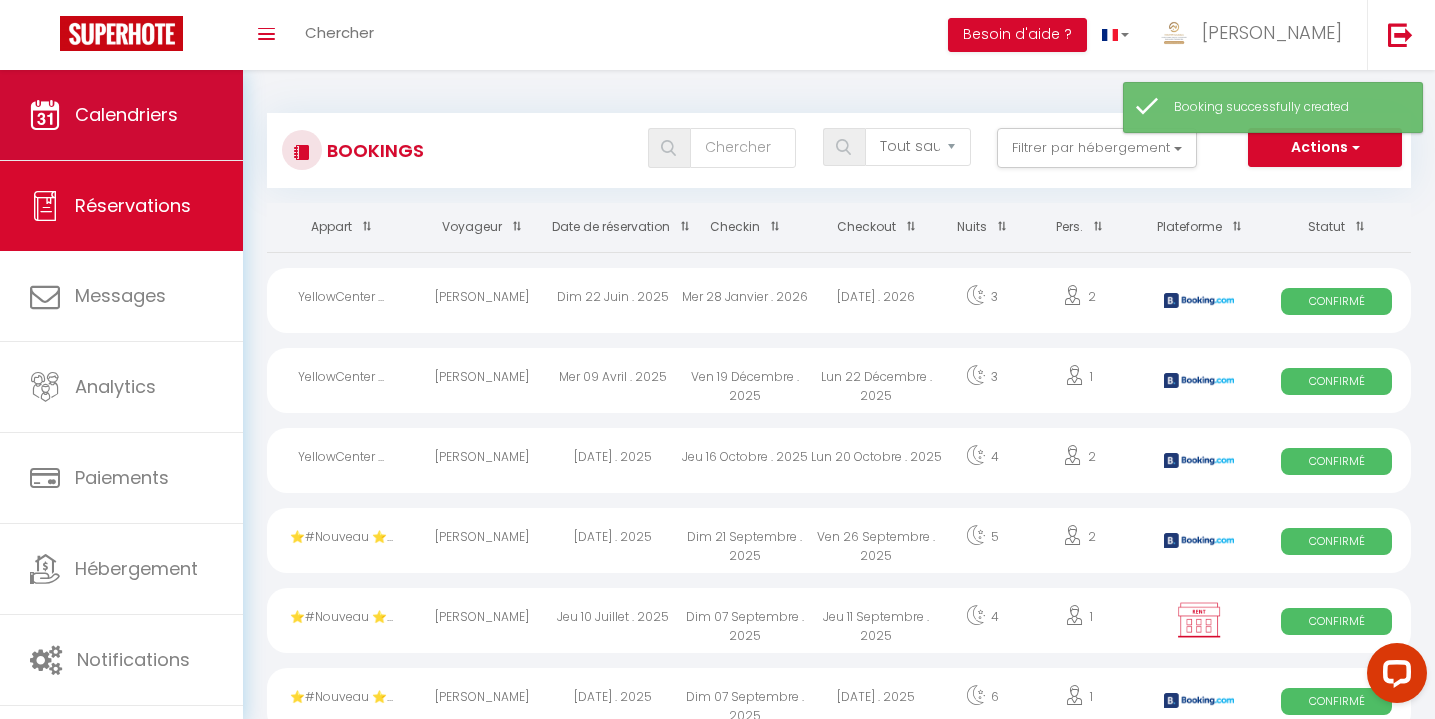 click on "Calendriers" at bounding box center [121, 115] 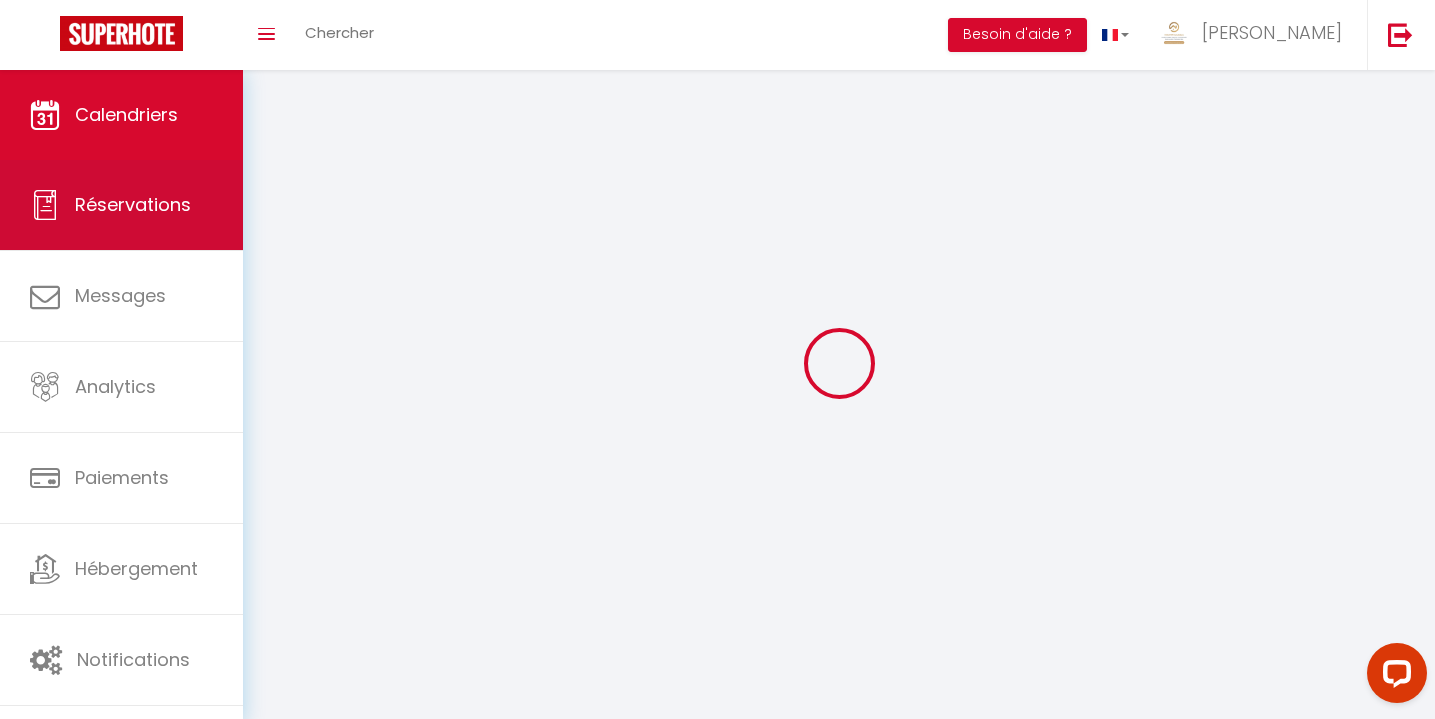 click on "Réservations" at bounding box center [121, 205] 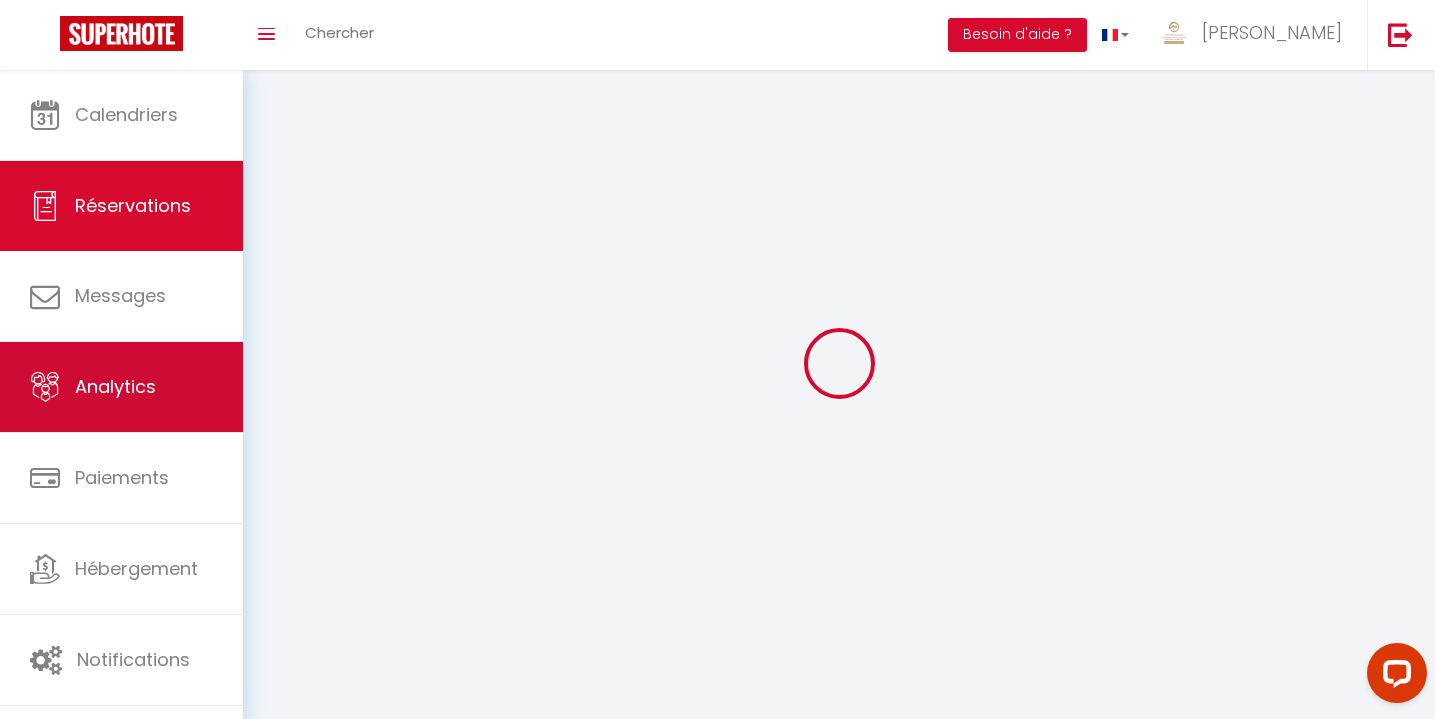 click on "Analytics" at bounding box center [121, 387] 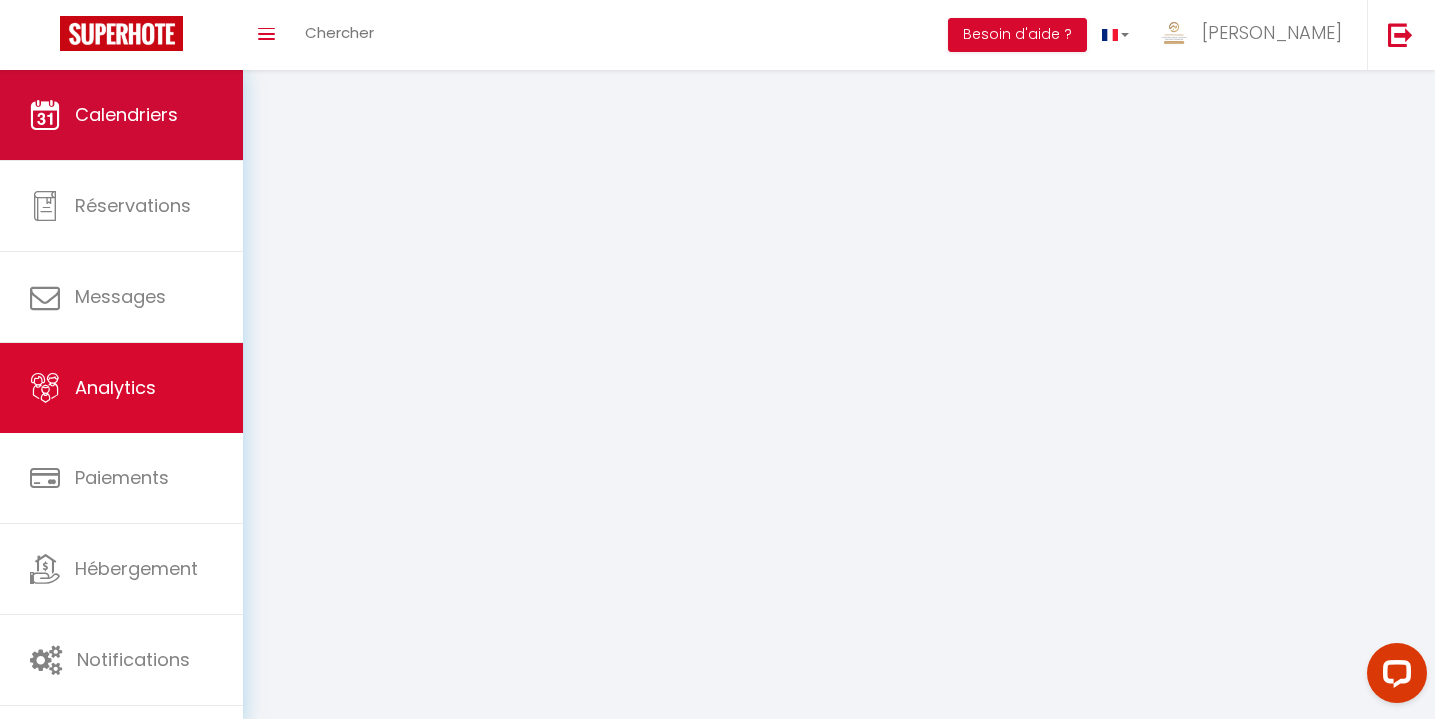 click on "Calendriers" at bounding box center (121, 115) 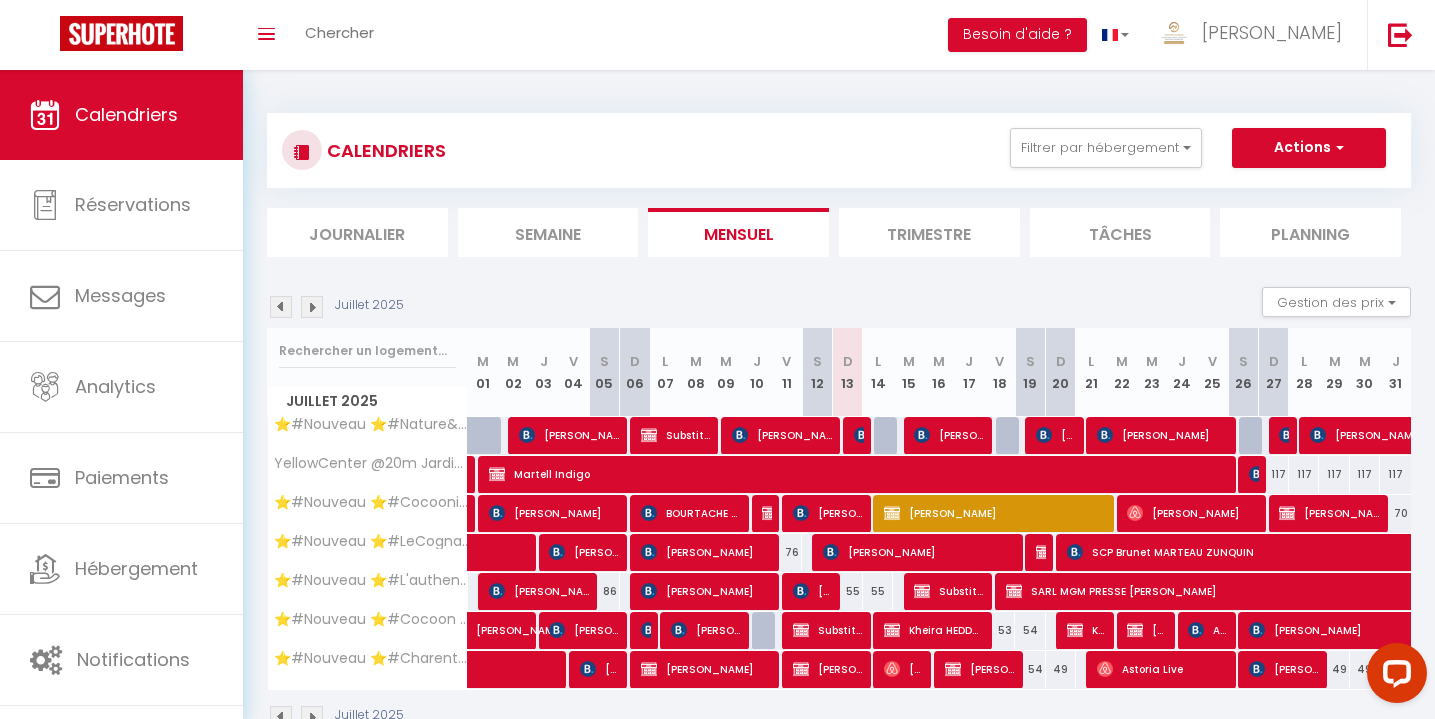 click on "[PERSON_NAME]" at bounding box center (1329, 513) 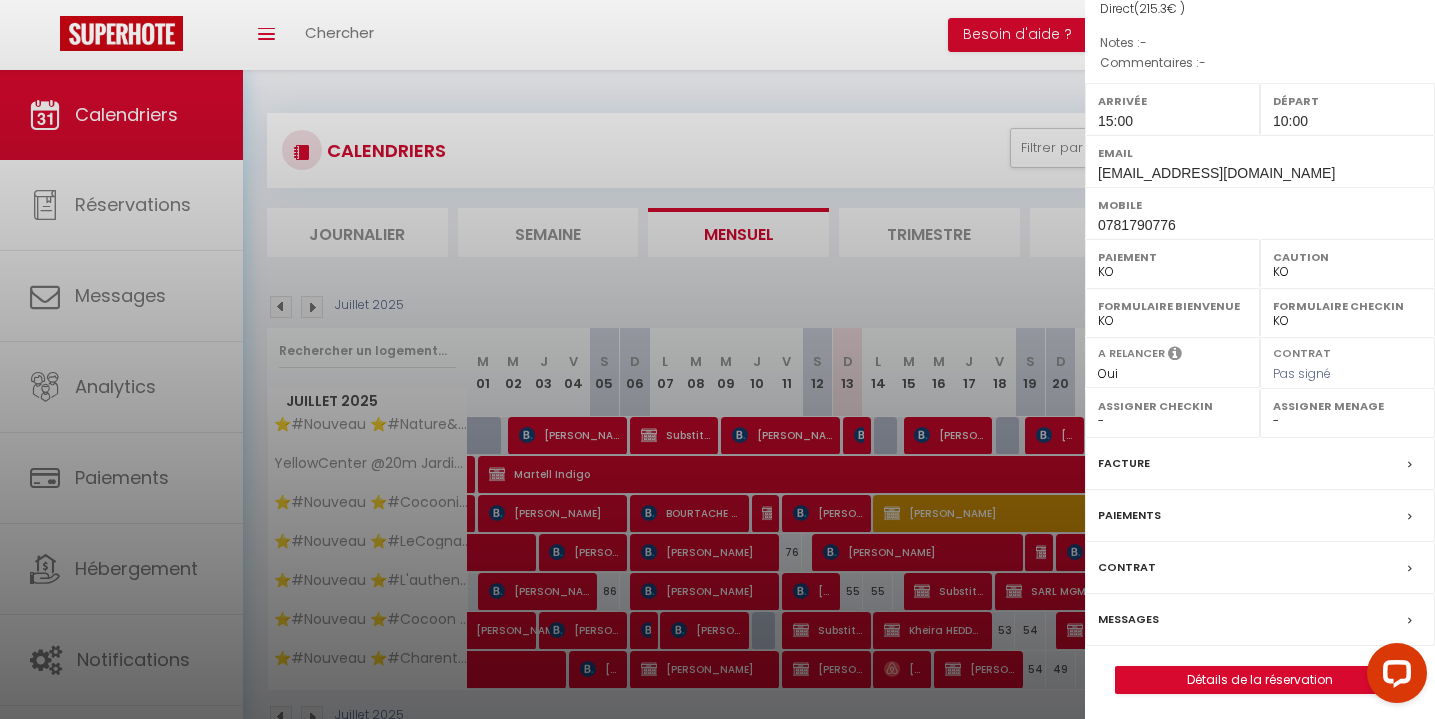 scroll, scrollTop: 227, scrollLeft: 0, axis: vertical 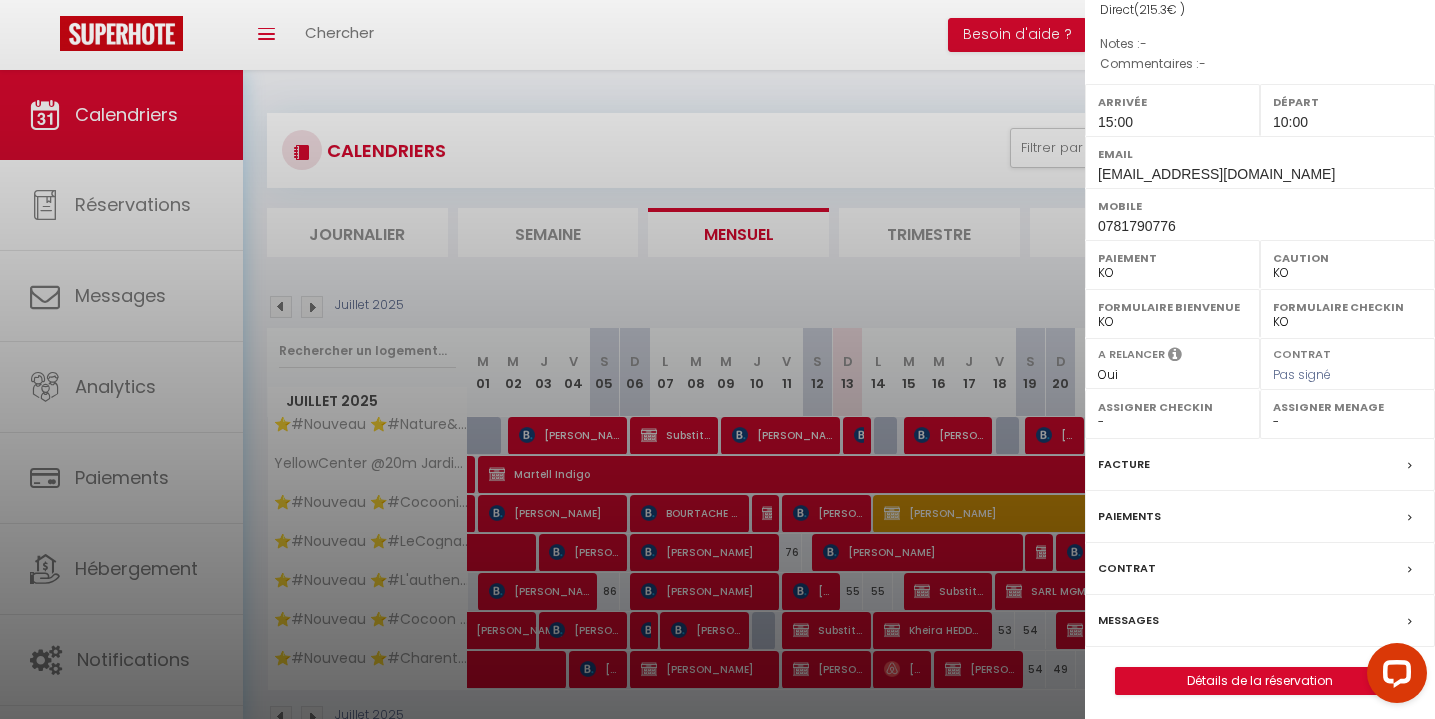 click on "Messages" at bounding box center (1128, 620) 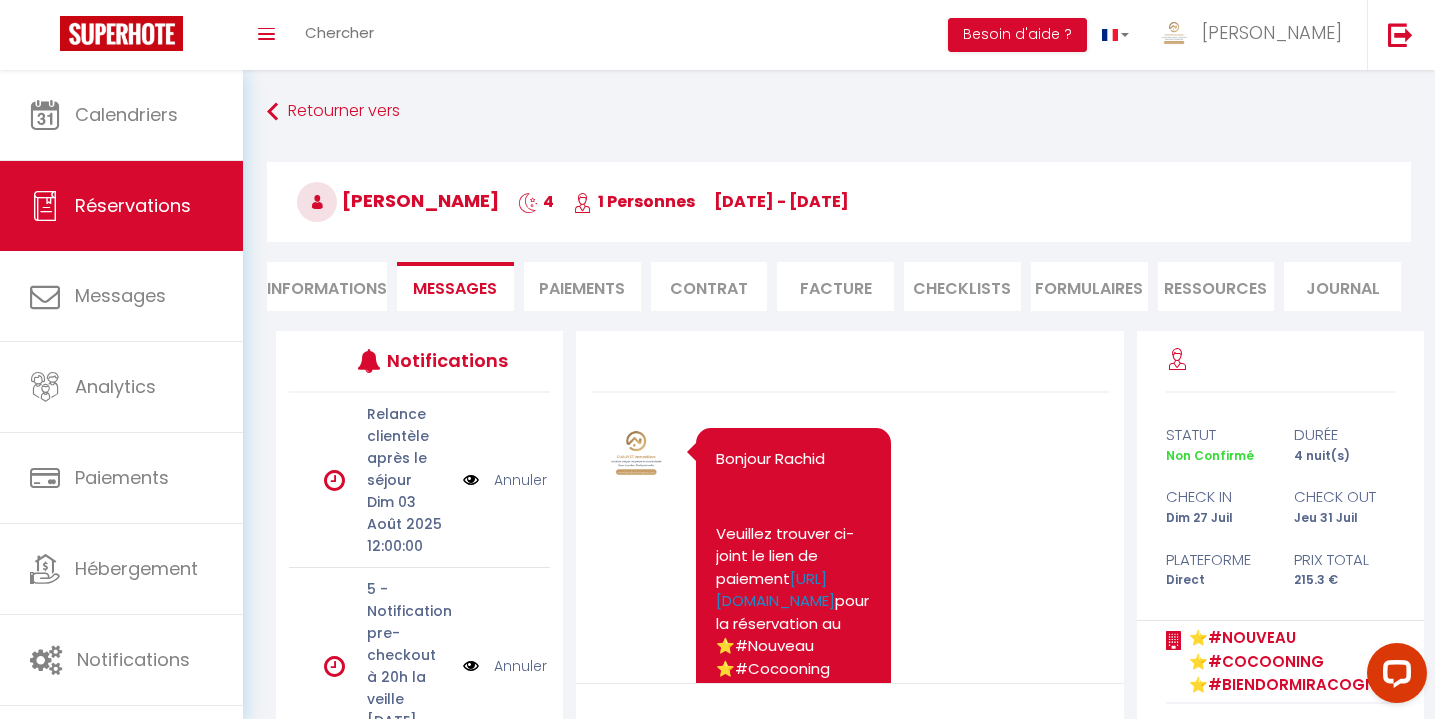 scroll, scrollTop: 494, scrollLeft: 0, axis: vertical 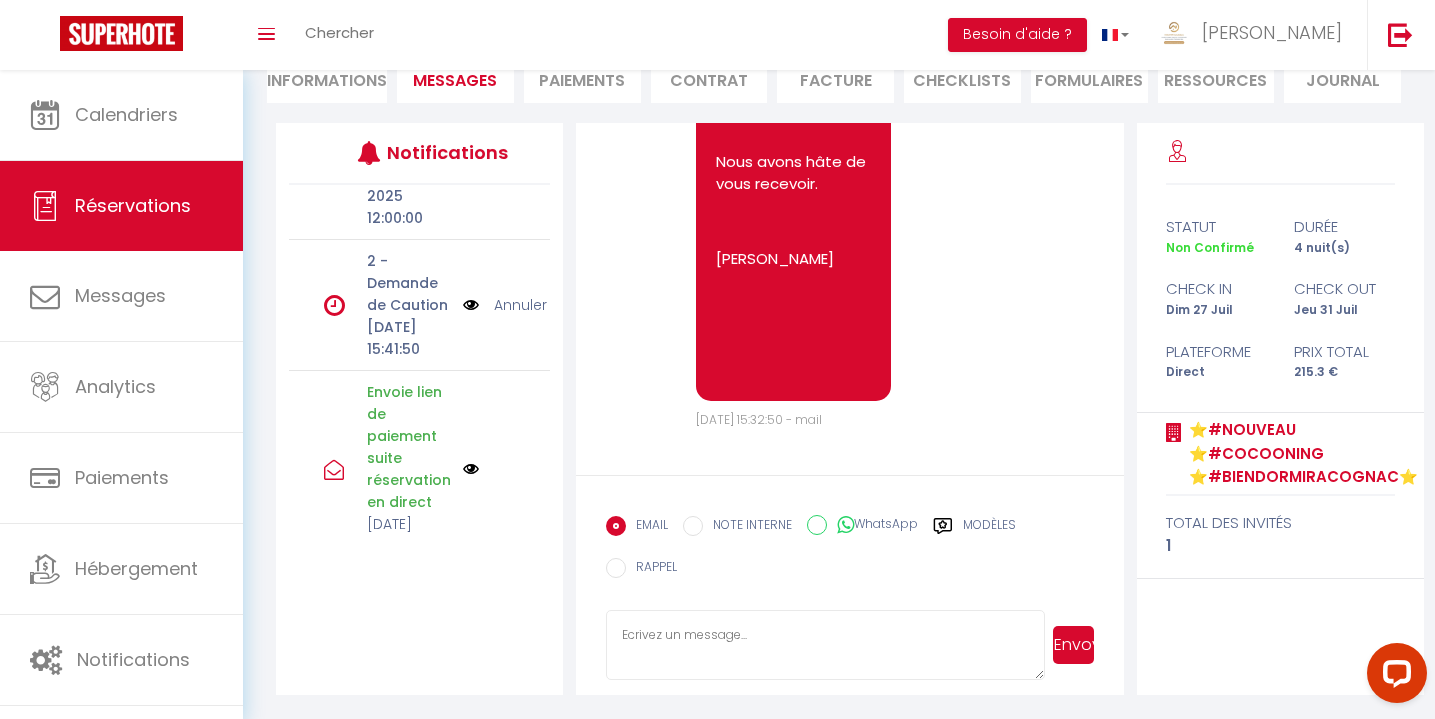click on "Annuler" at bounding box center [520, 305] 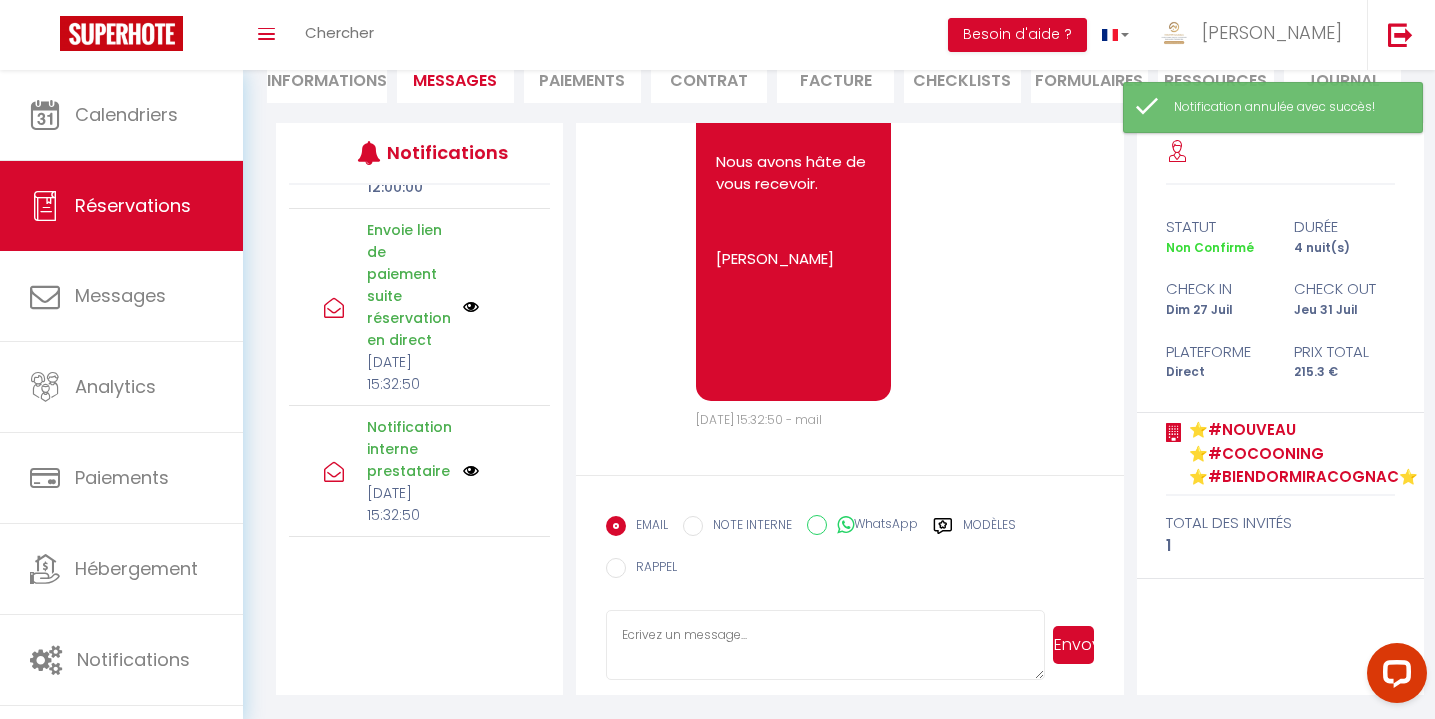 scroll, scrollTop: 821, scrollLeft: 0, axis: vertical 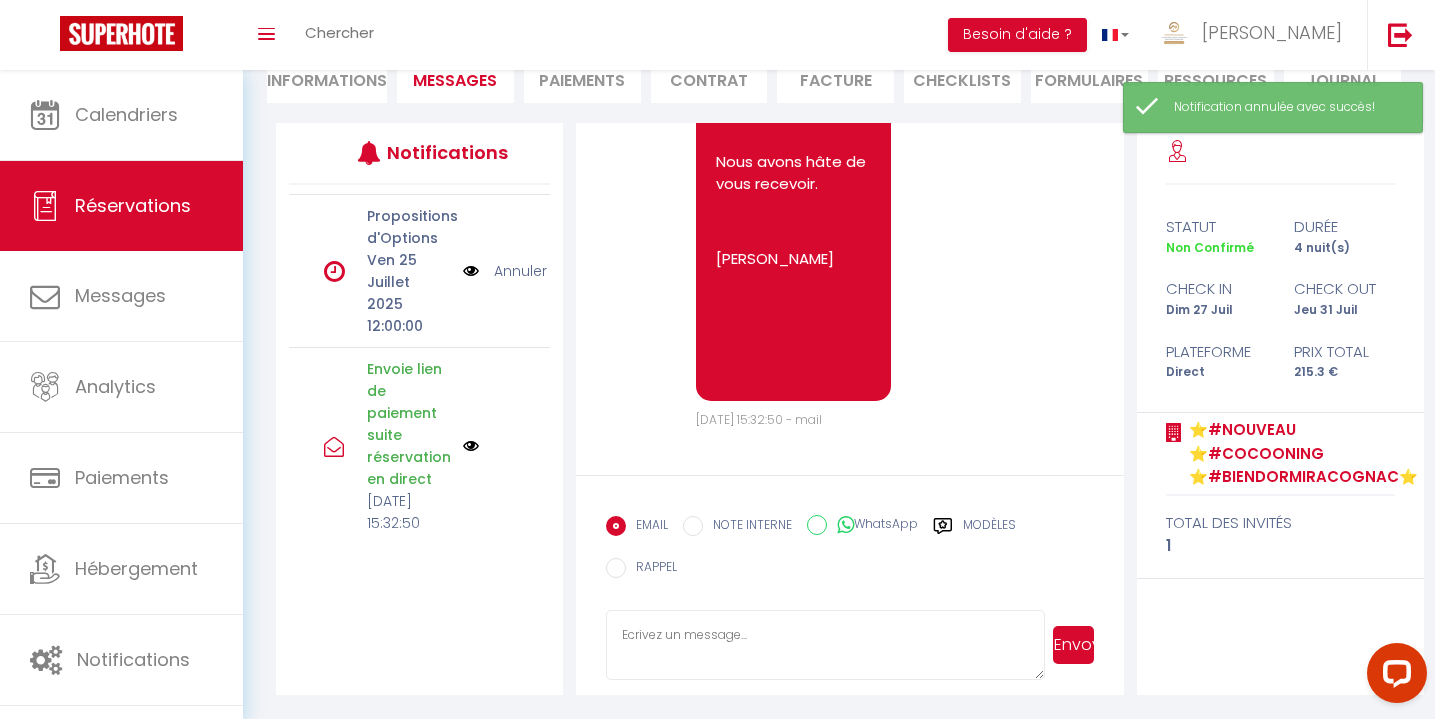 click on "Annuler" at bounding box center [520, 271] 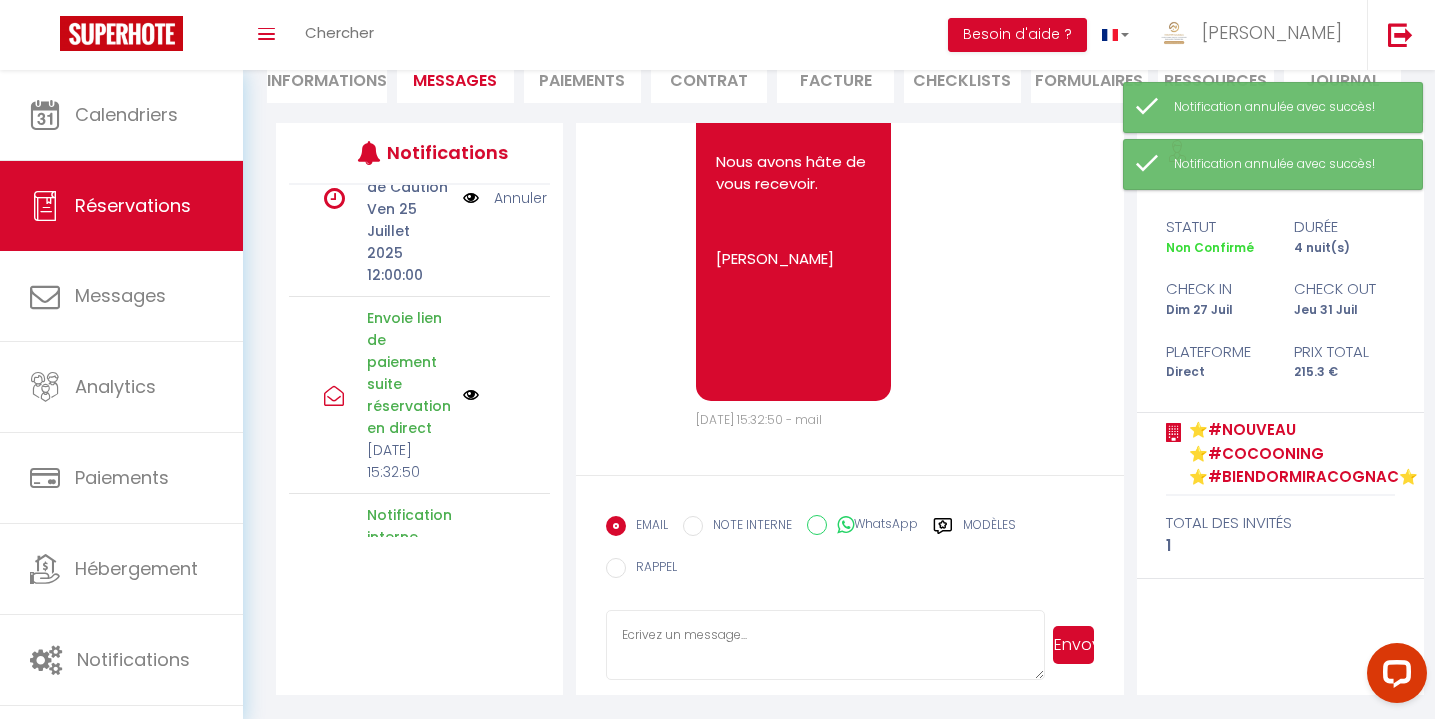 scroll, scrollTop: 671, scrollLeft: 0, axis: vertical 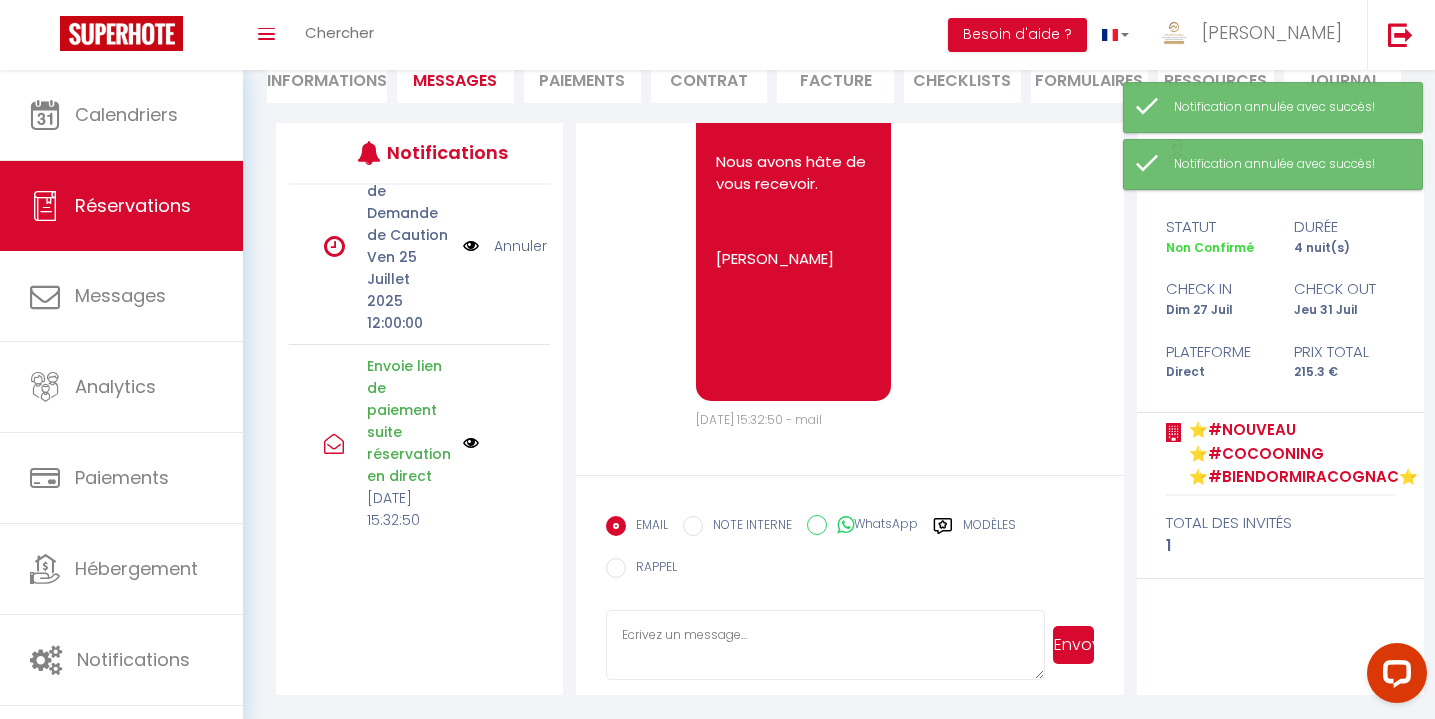 click on "Annuler" at bounding box center (520, 246) 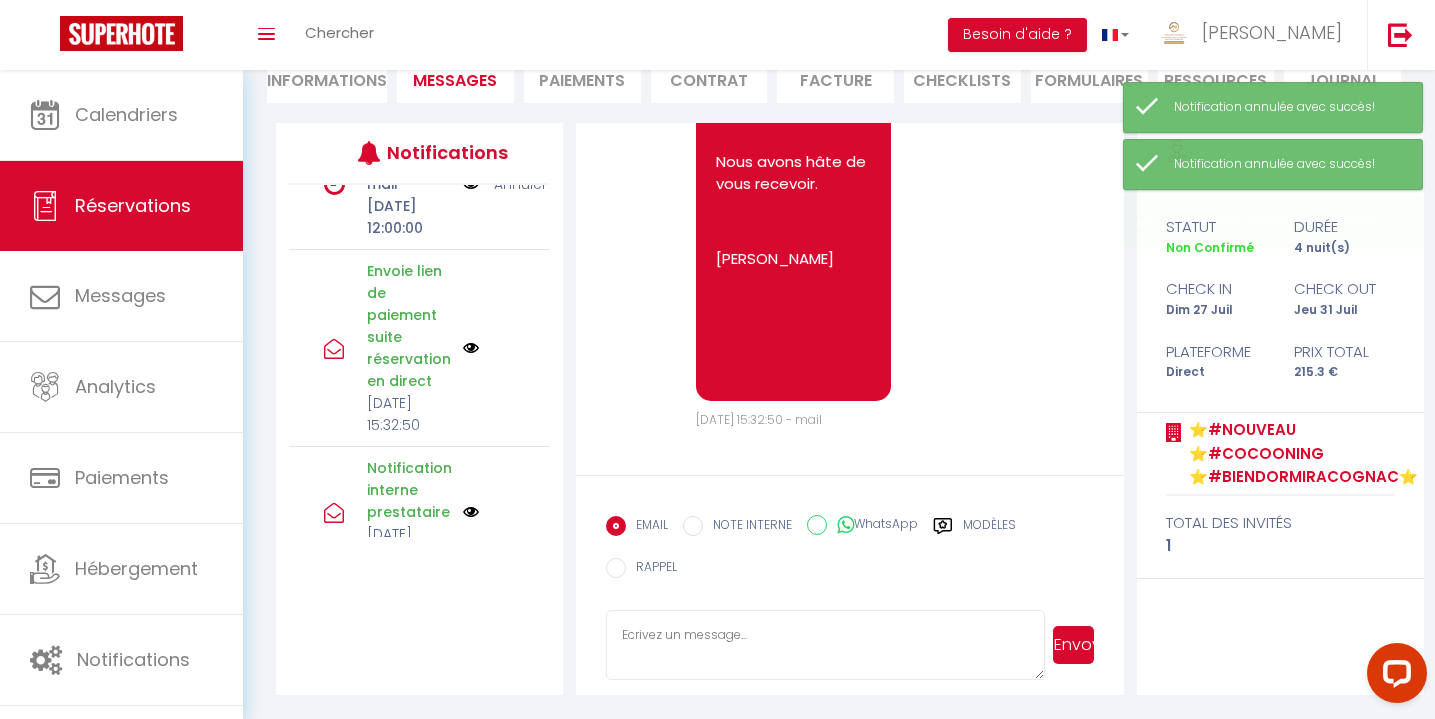 scroll, scrollTop: 526, scrollLeft: 0, axis: vertical 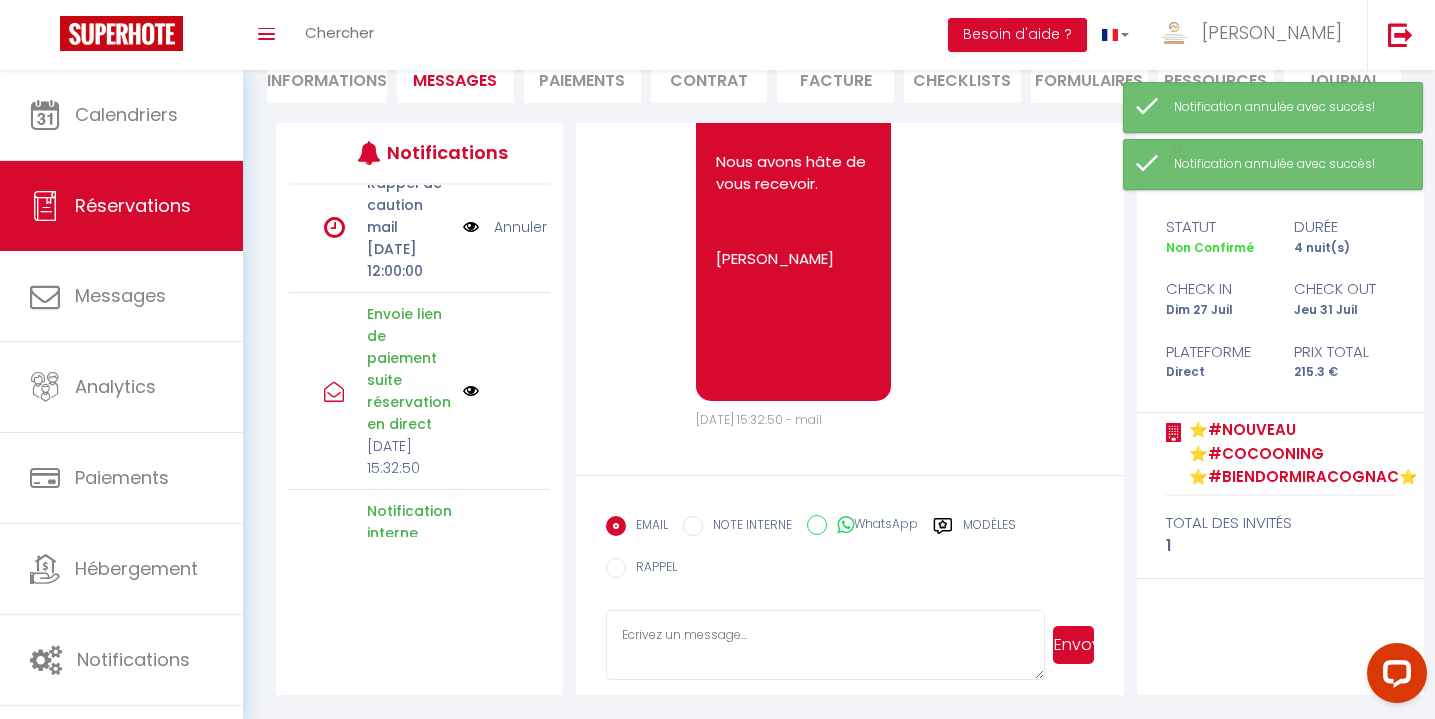 click on "Annuler" at bounding box center [520, 227] 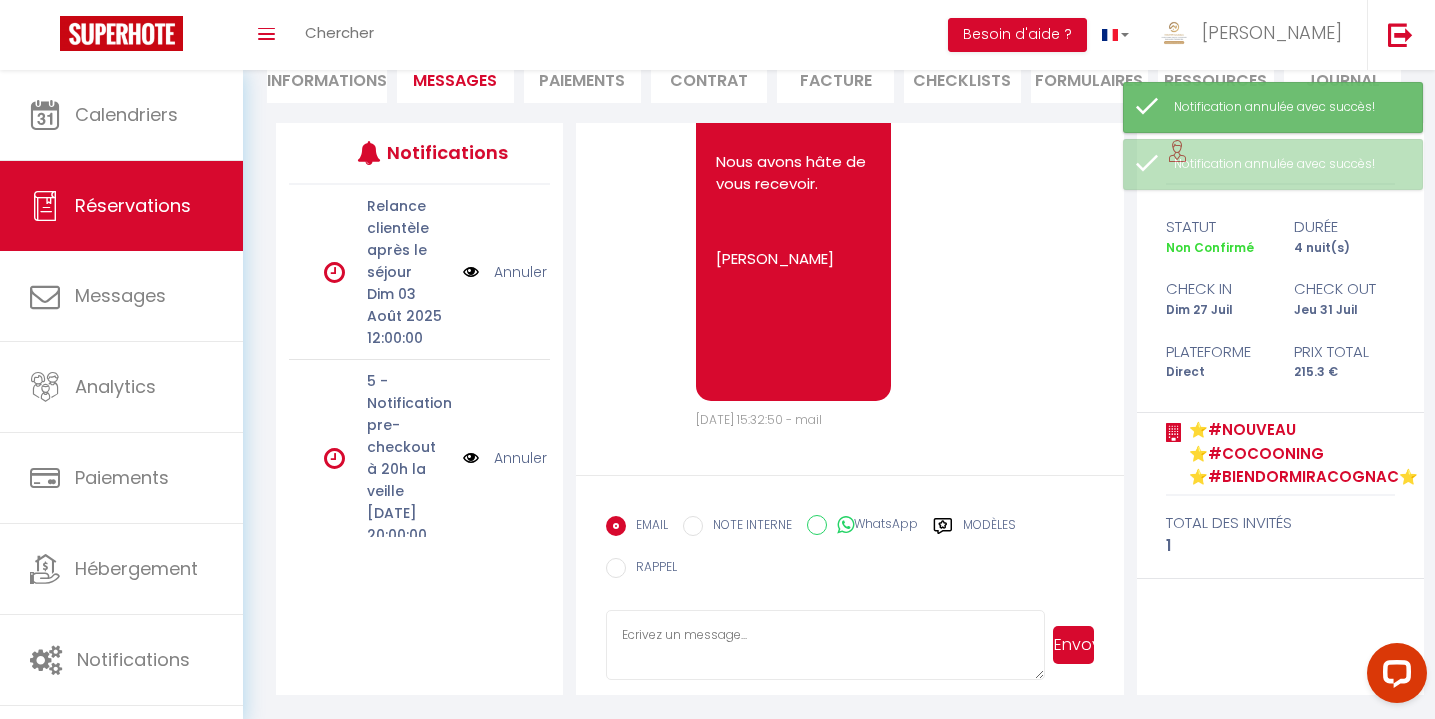 scroll, scrollTop: 586, scrollLeft: 0, axis: vertical 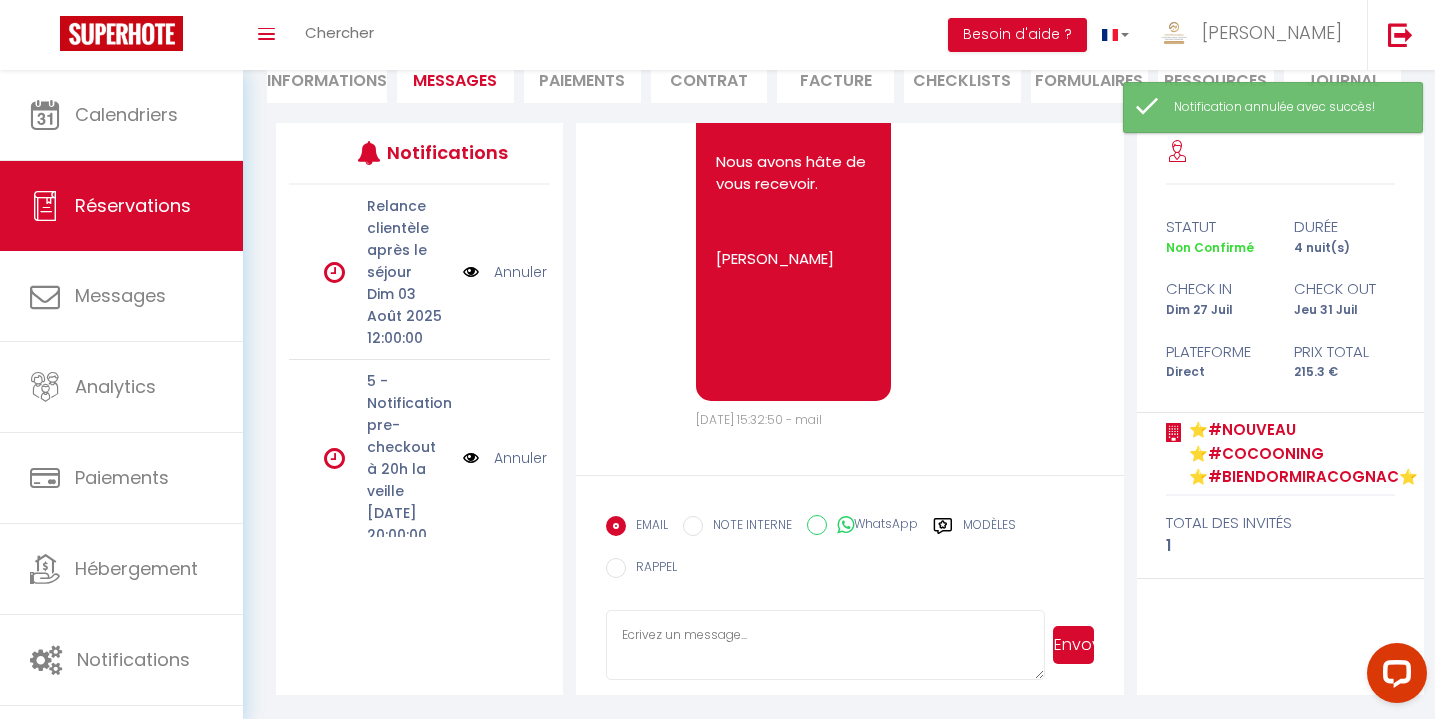 click on "Annuler" at bounding box center (520, 272) 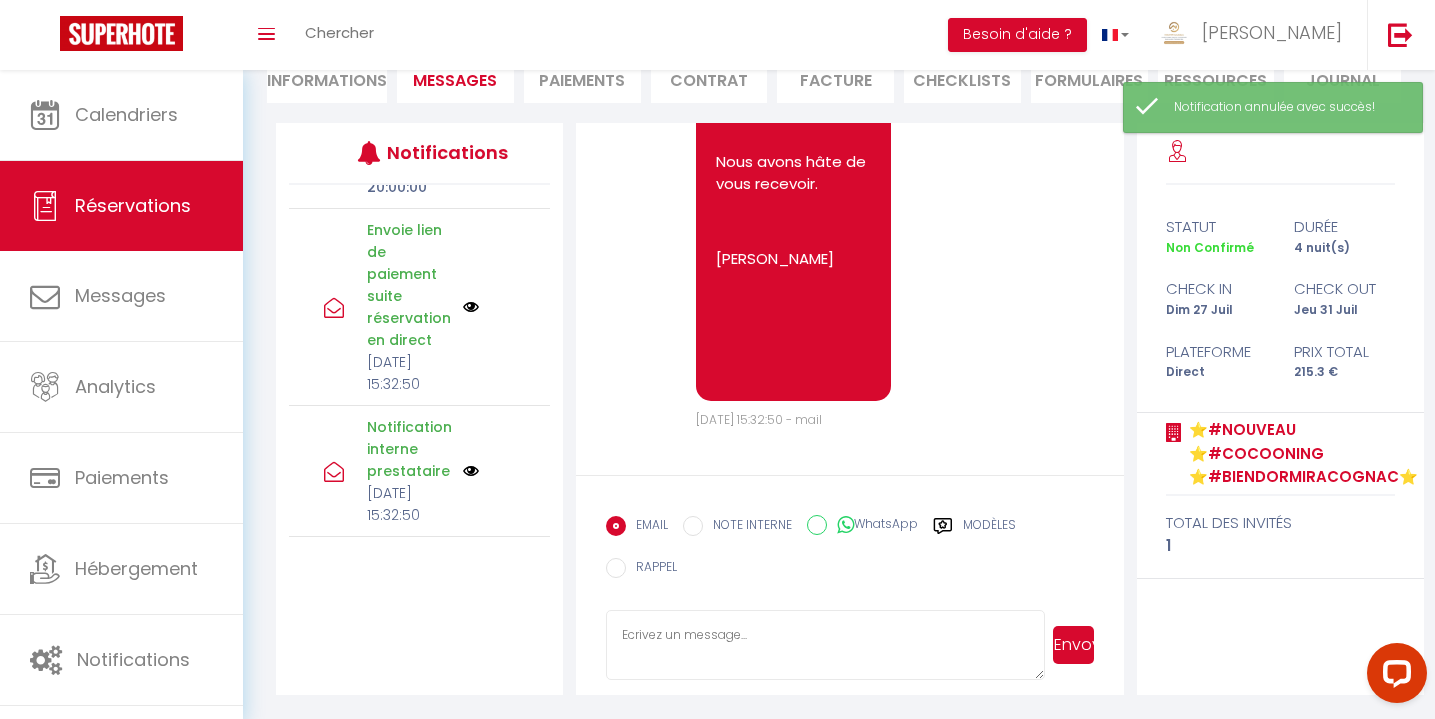 scroll, scrollTop: 319, scrollLeft: 0, axis: vertical 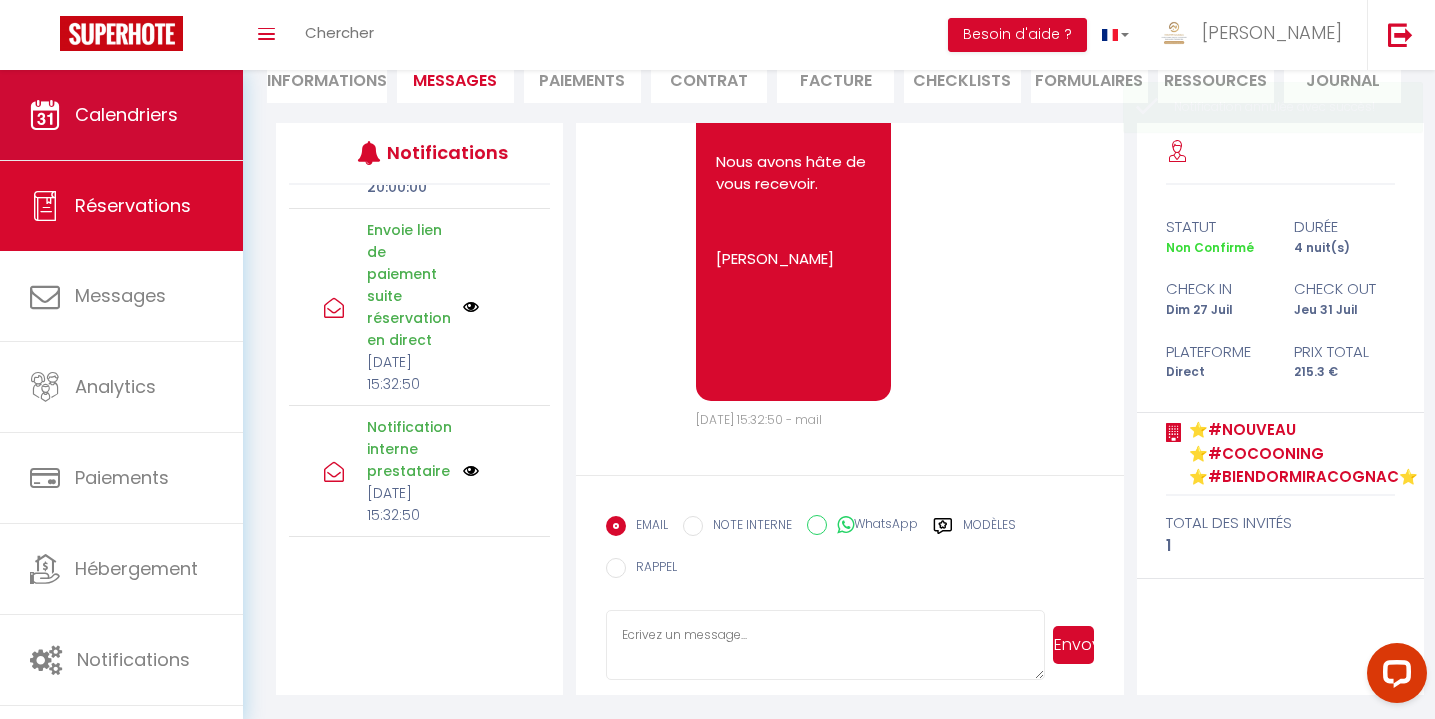 click on "Calendriers" at bounding box center (126, 114) 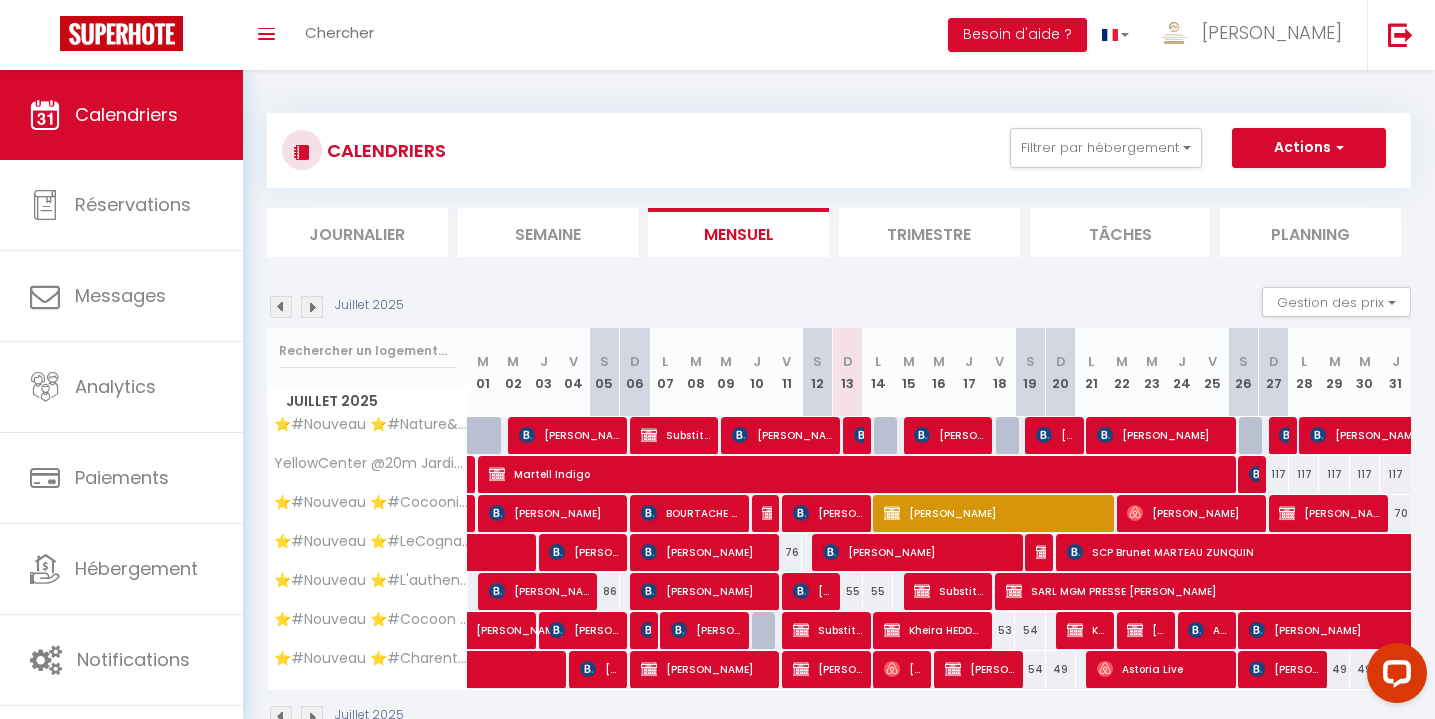 click on "[PERSON_NAME]" at bounding box center [1329, 513] 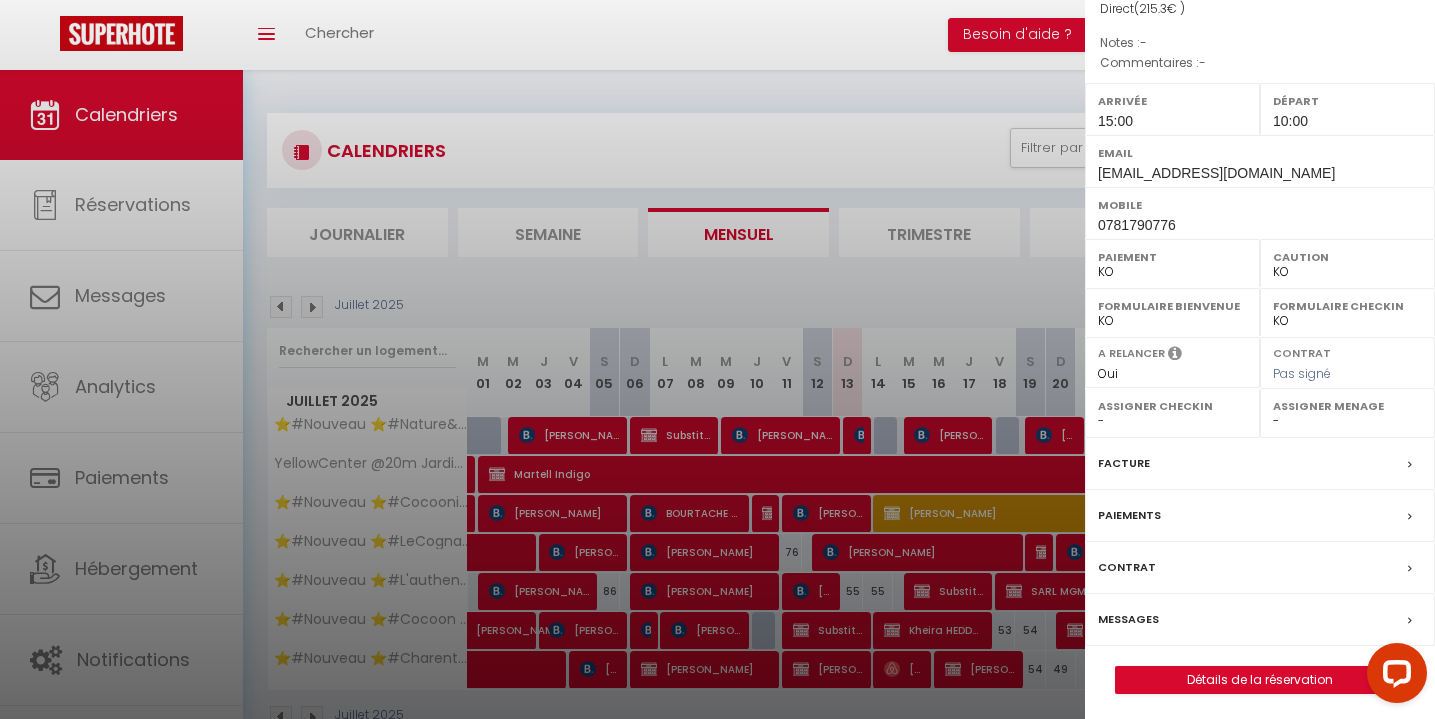 scroll, scrollTop: 227, scrollLeft: 0, axis: vertical 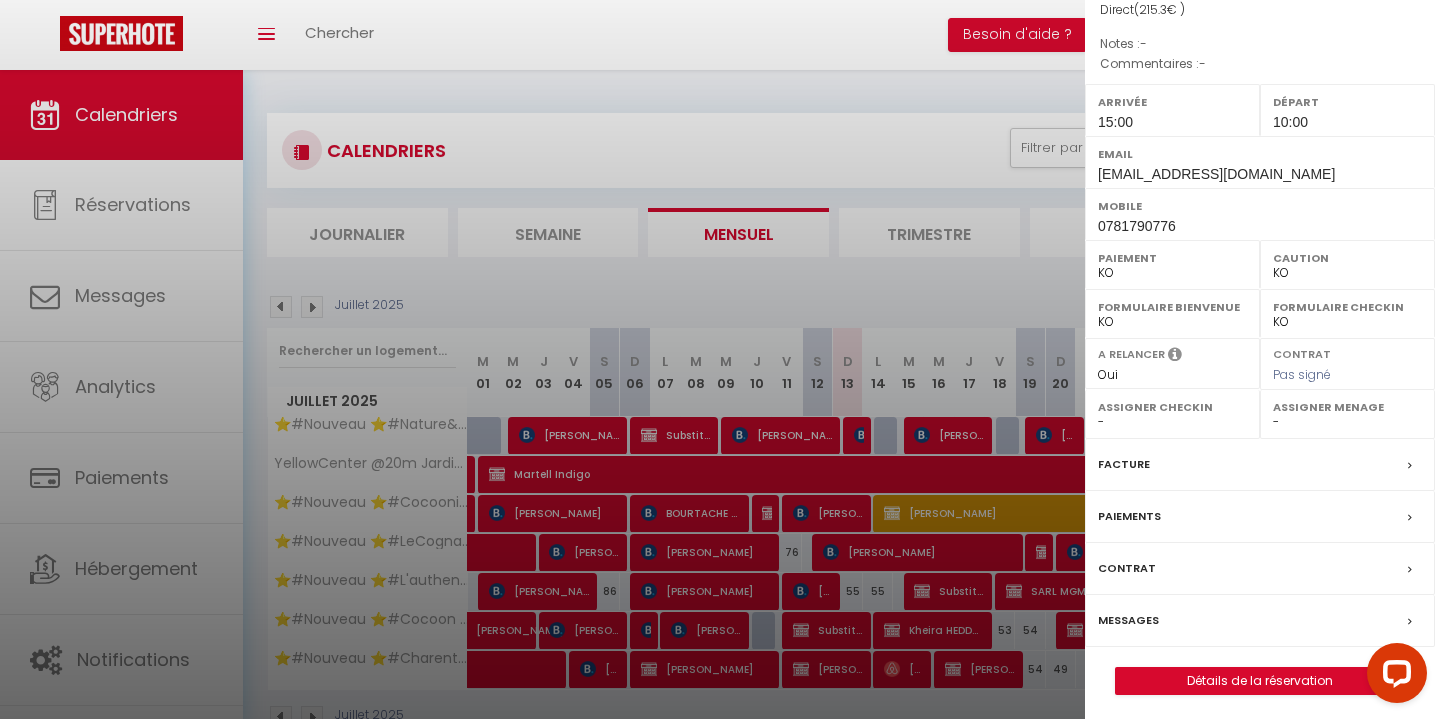 click on "Facture" at bounding box center (1124, 464) 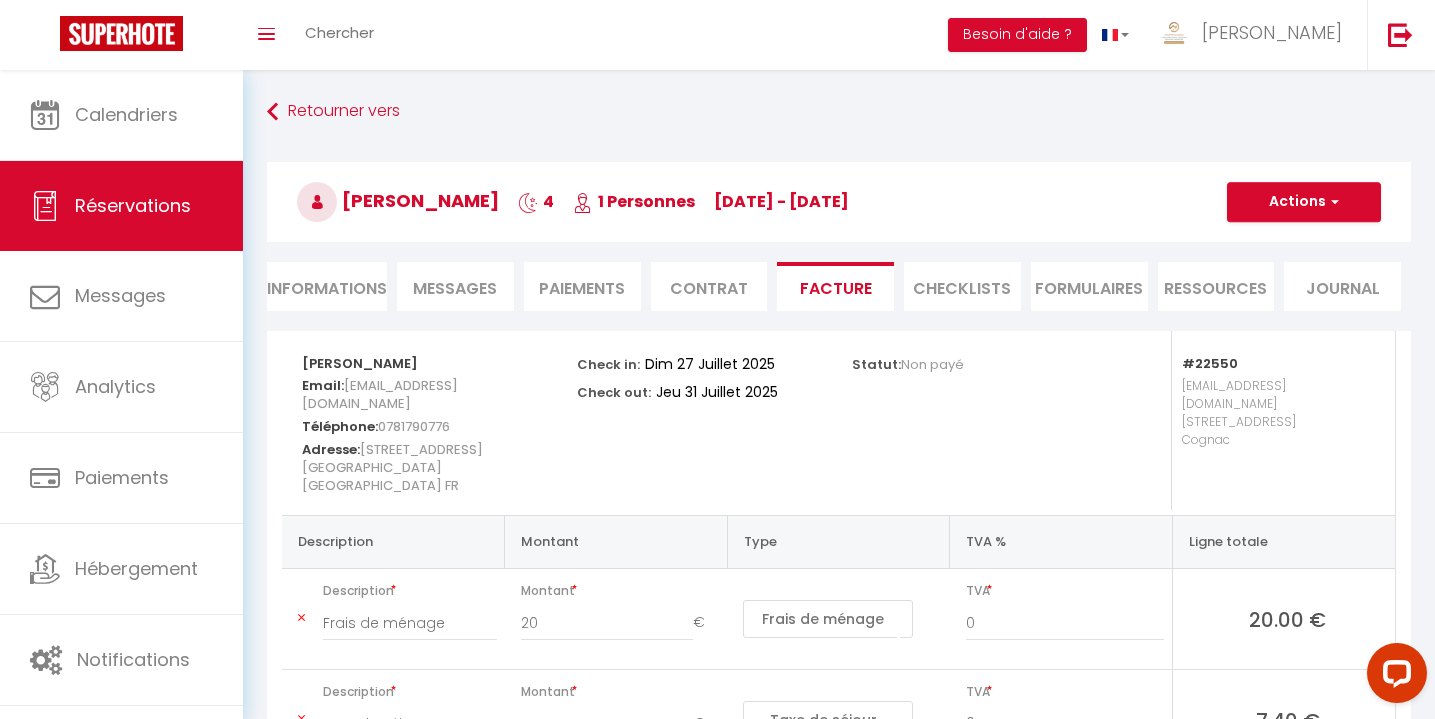 click on "Actions" at bounding box center (1304, 202) 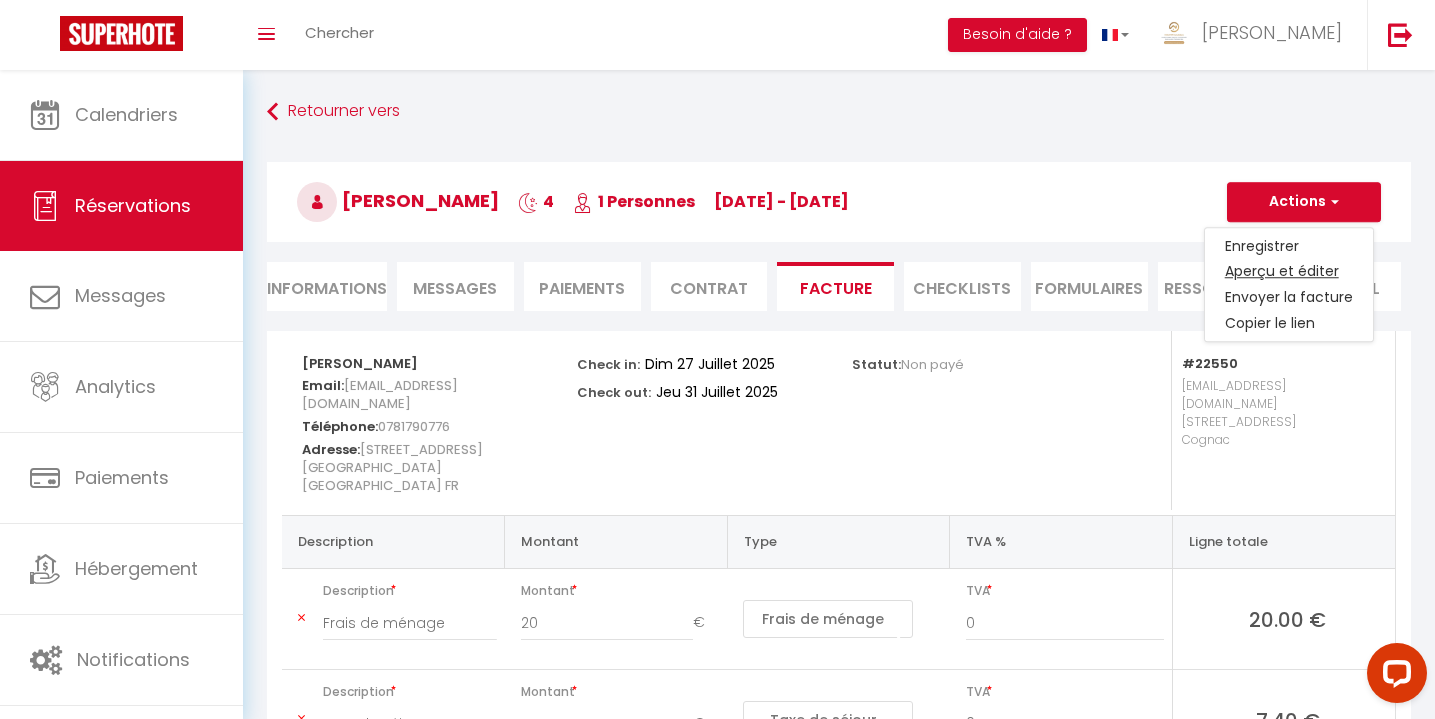 click on "Aperçu et éditer" at bounding box center [1289, 272] 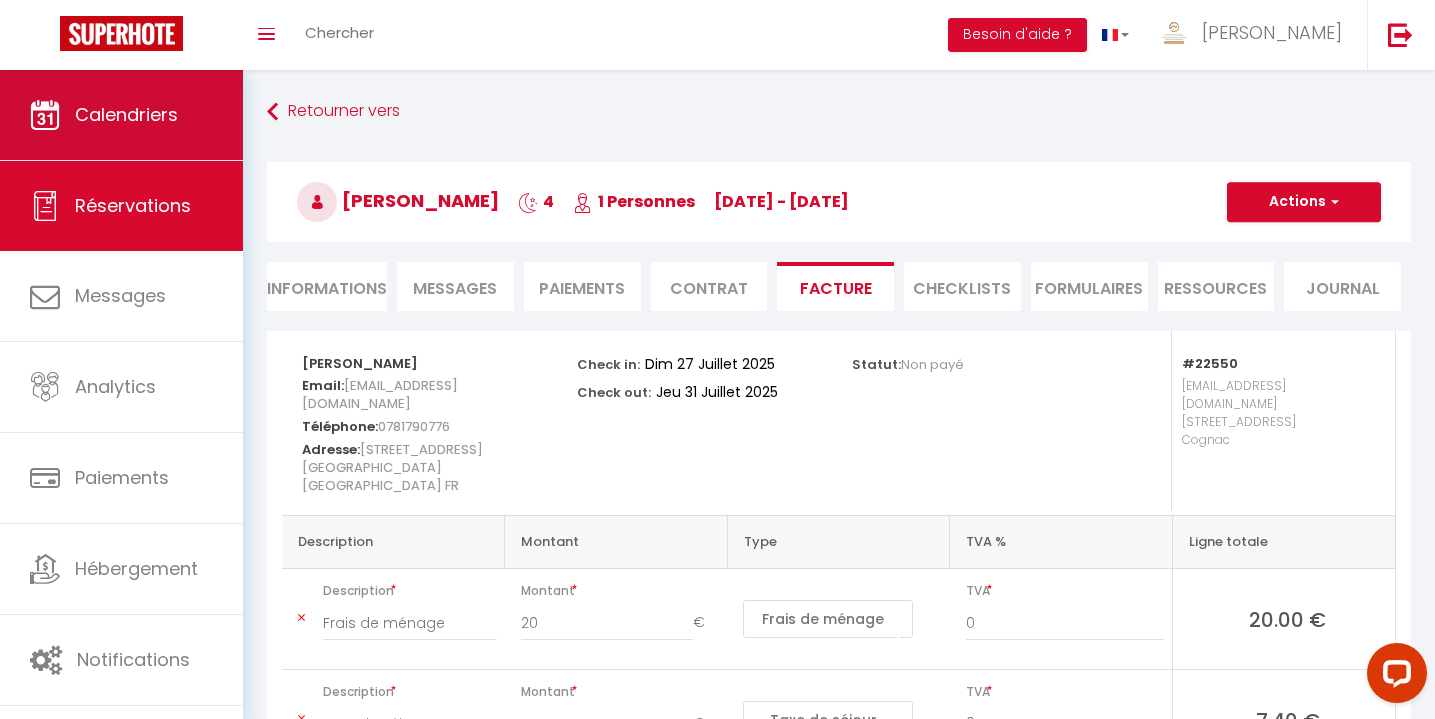 click on "Calendriers" at bounding box center [121, 115] 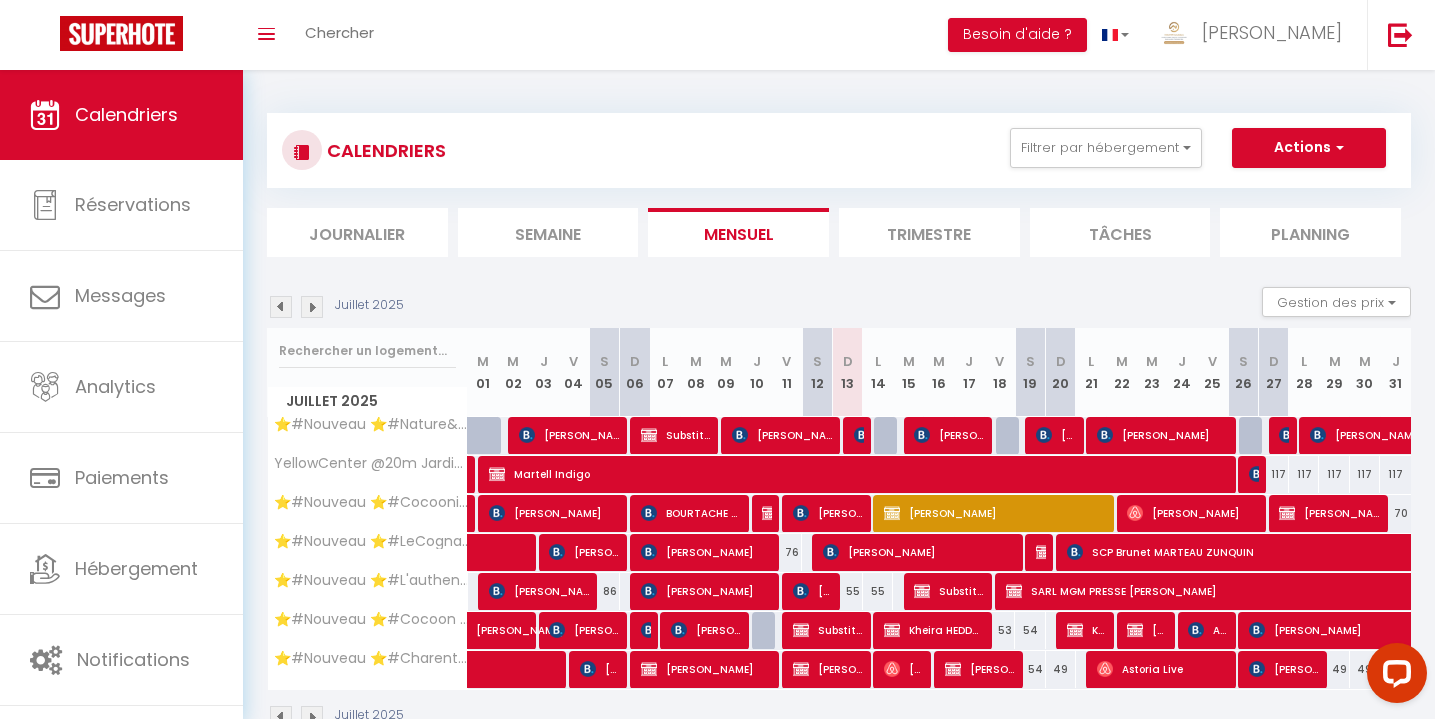 click on "[PERSON_NAME]" at bounding box center (1147, 630) 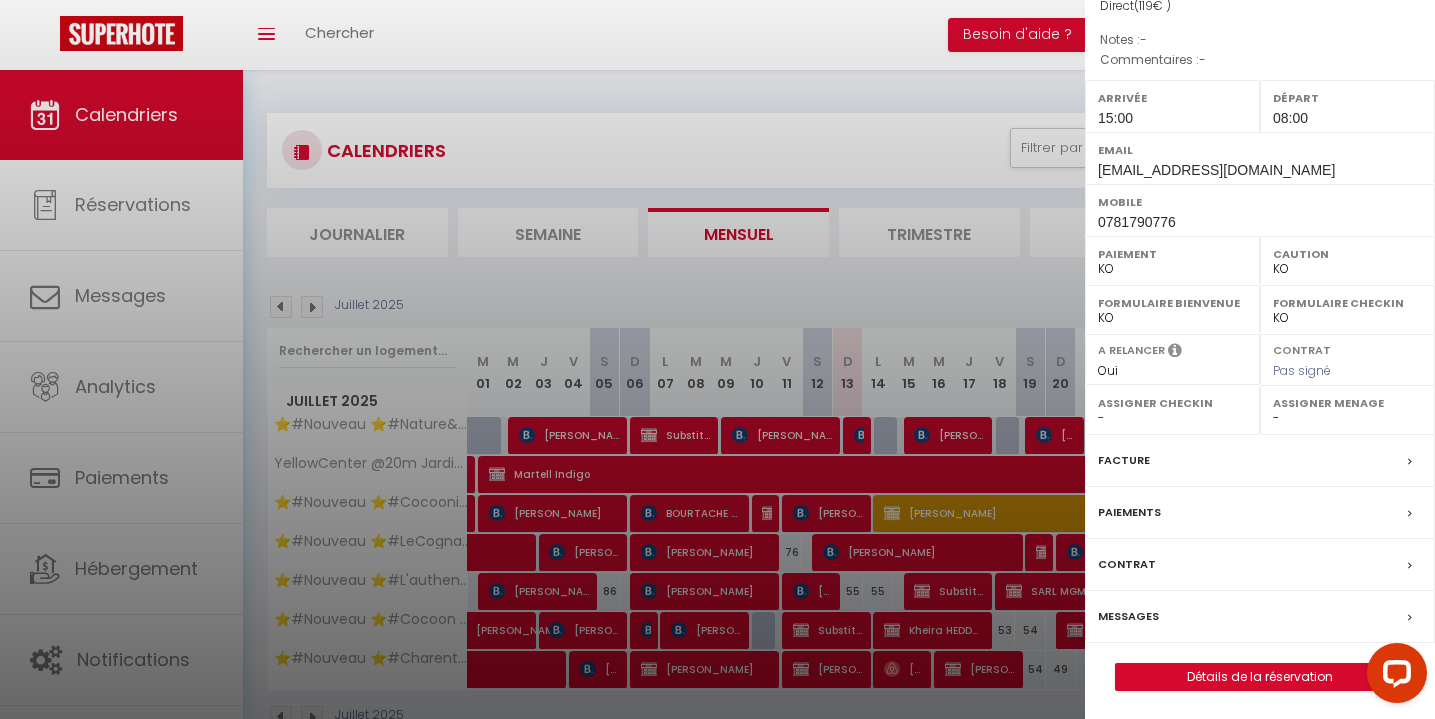 scroll, scrollTop: 227, scrollLeft: 0, axis: vertical 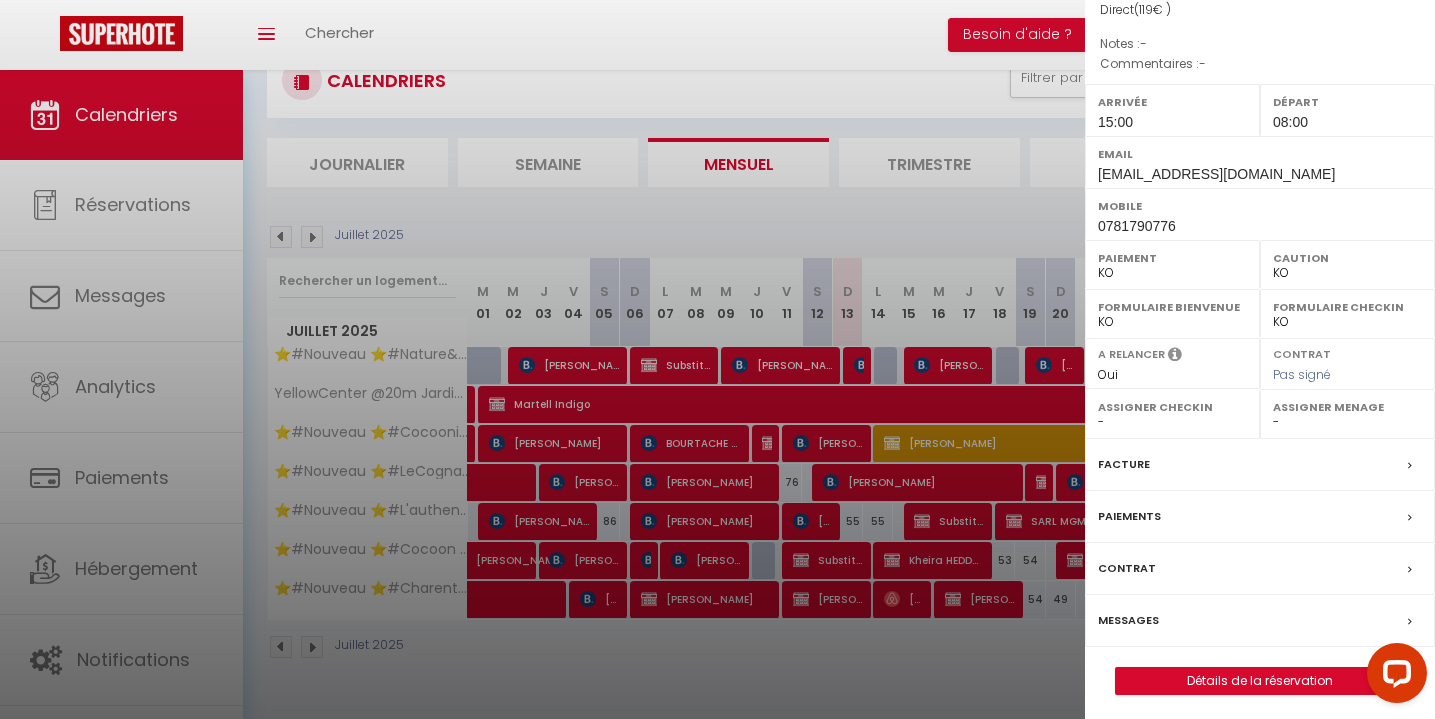 click on "Paiements" at bounding box center [1129, 516] 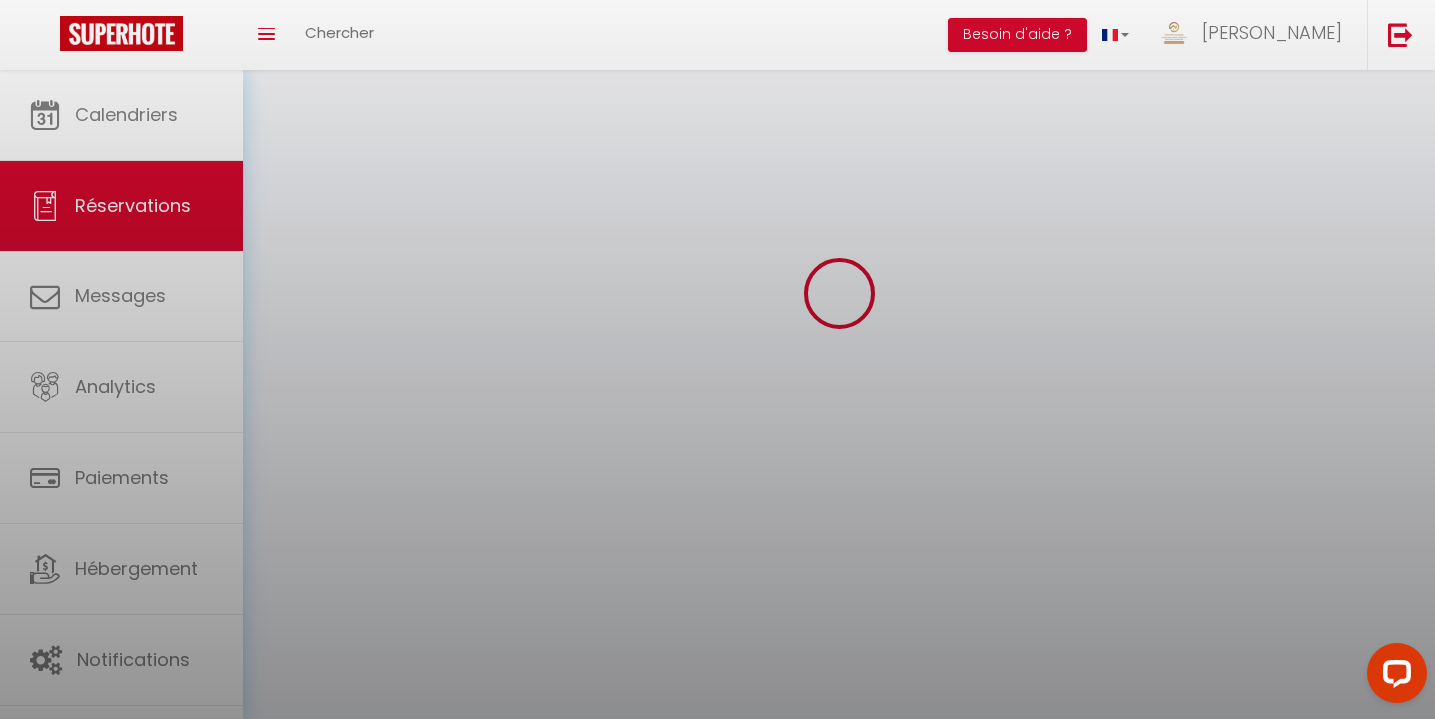 scroll, scrollTop: 0, scrollLeft: 0, axis: both 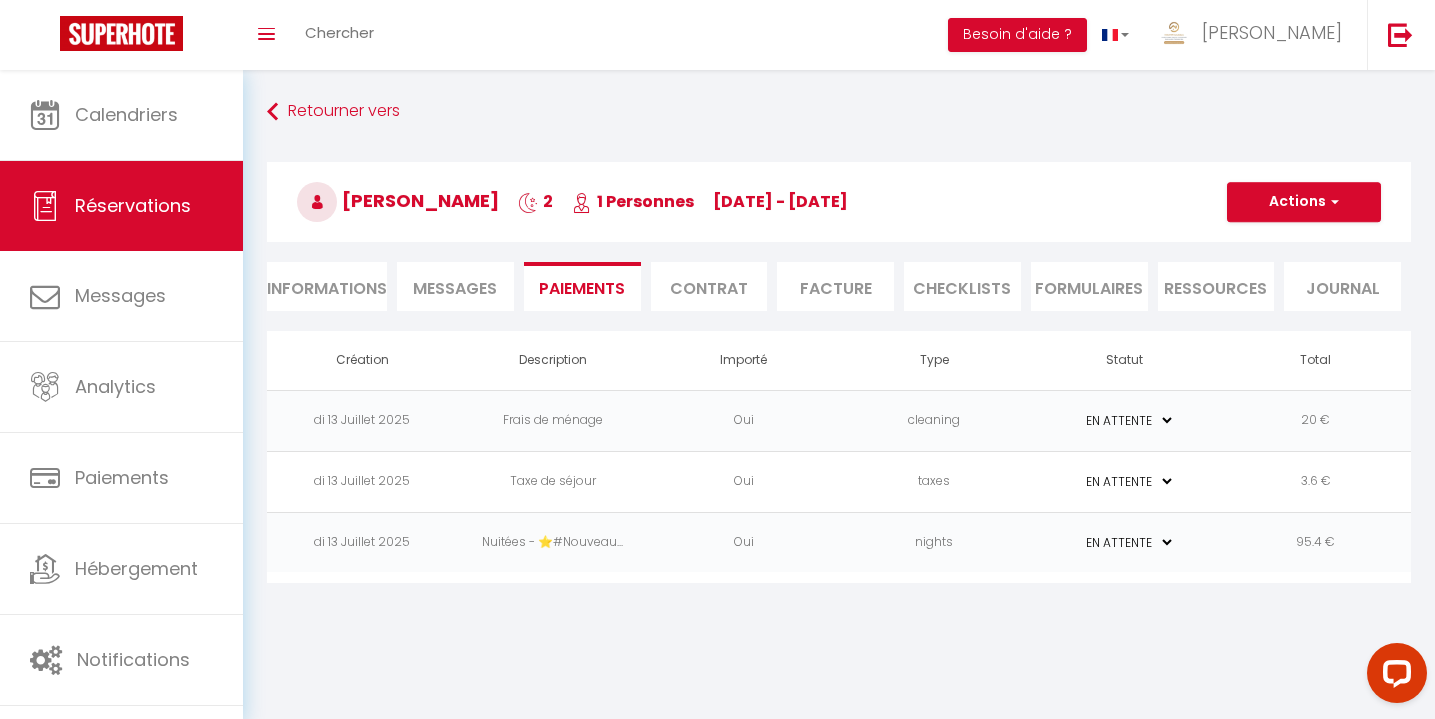 click on "Actions" at bounding box center [1304, 202] 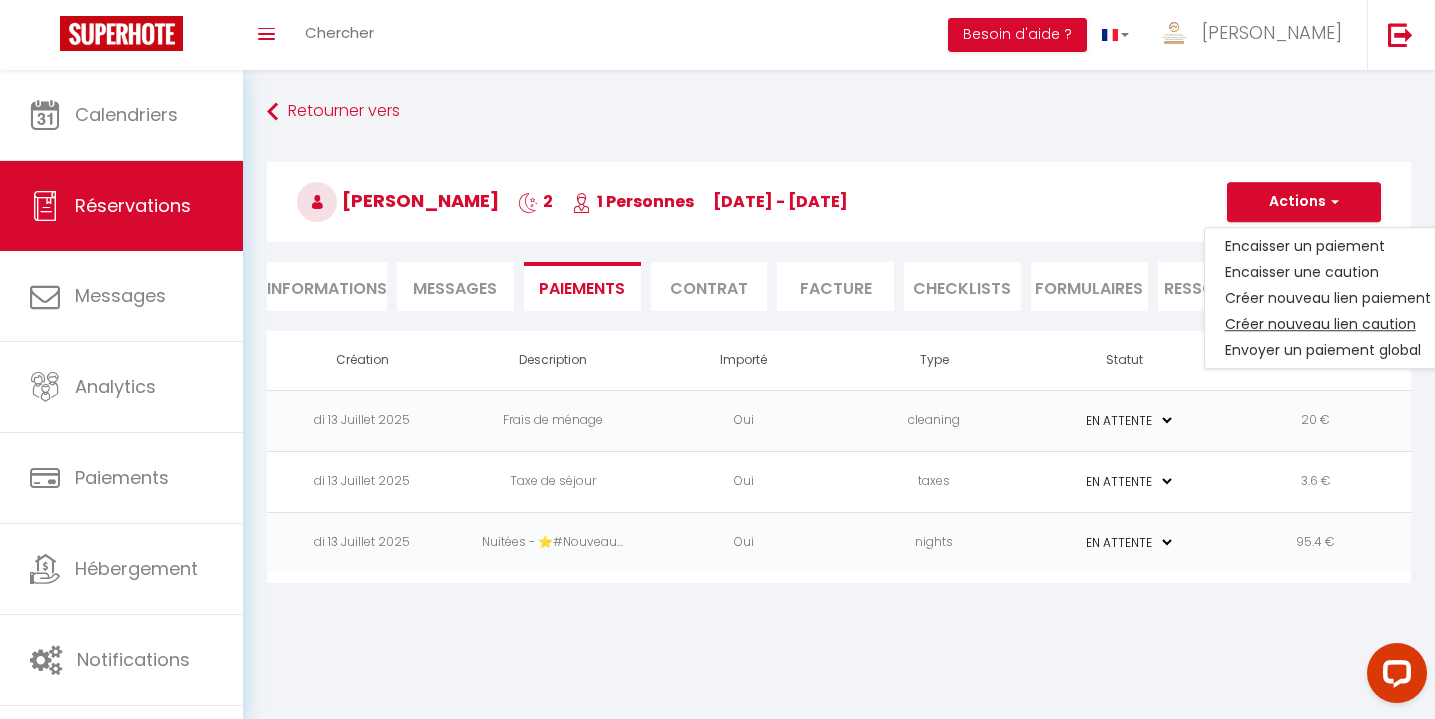 click on "Créer nouveau lien caution" at bounding box center (1328, 324) 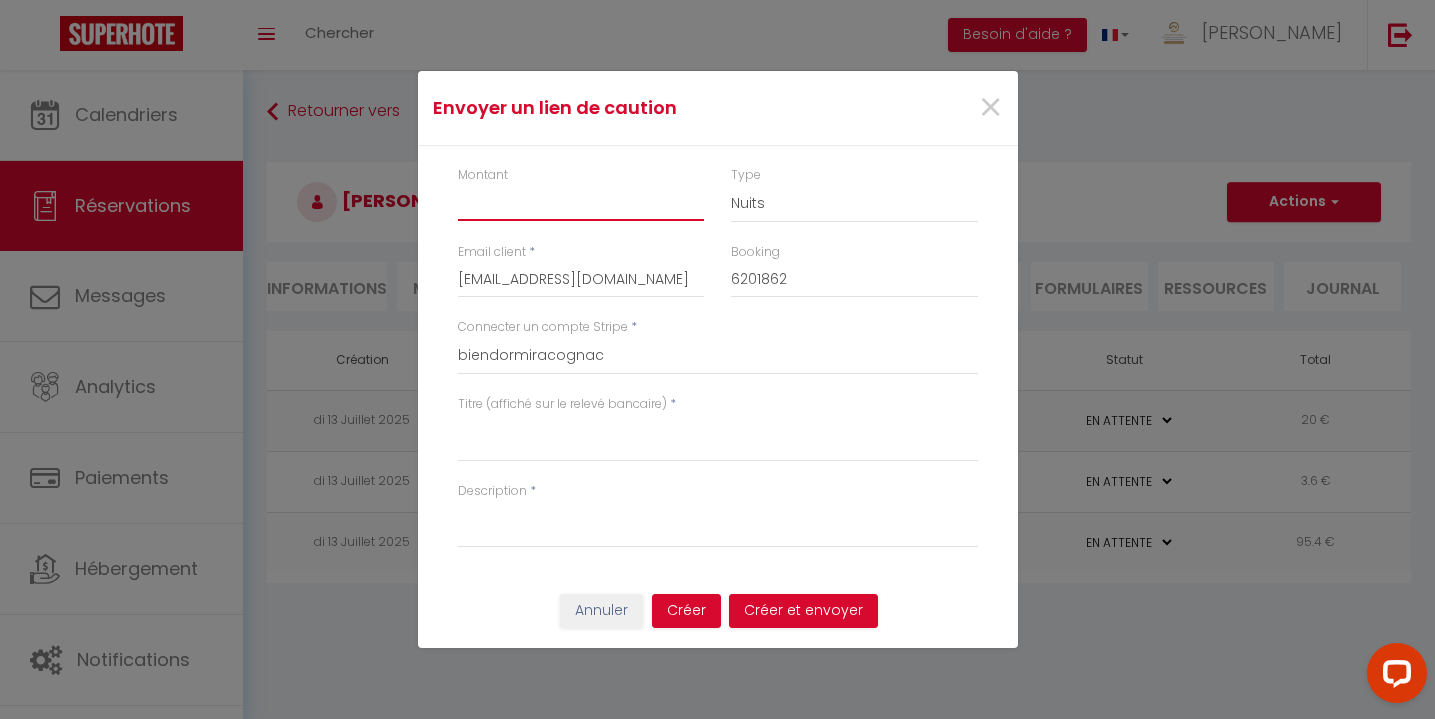 click on "Montant" at bounding box center [581, 203] 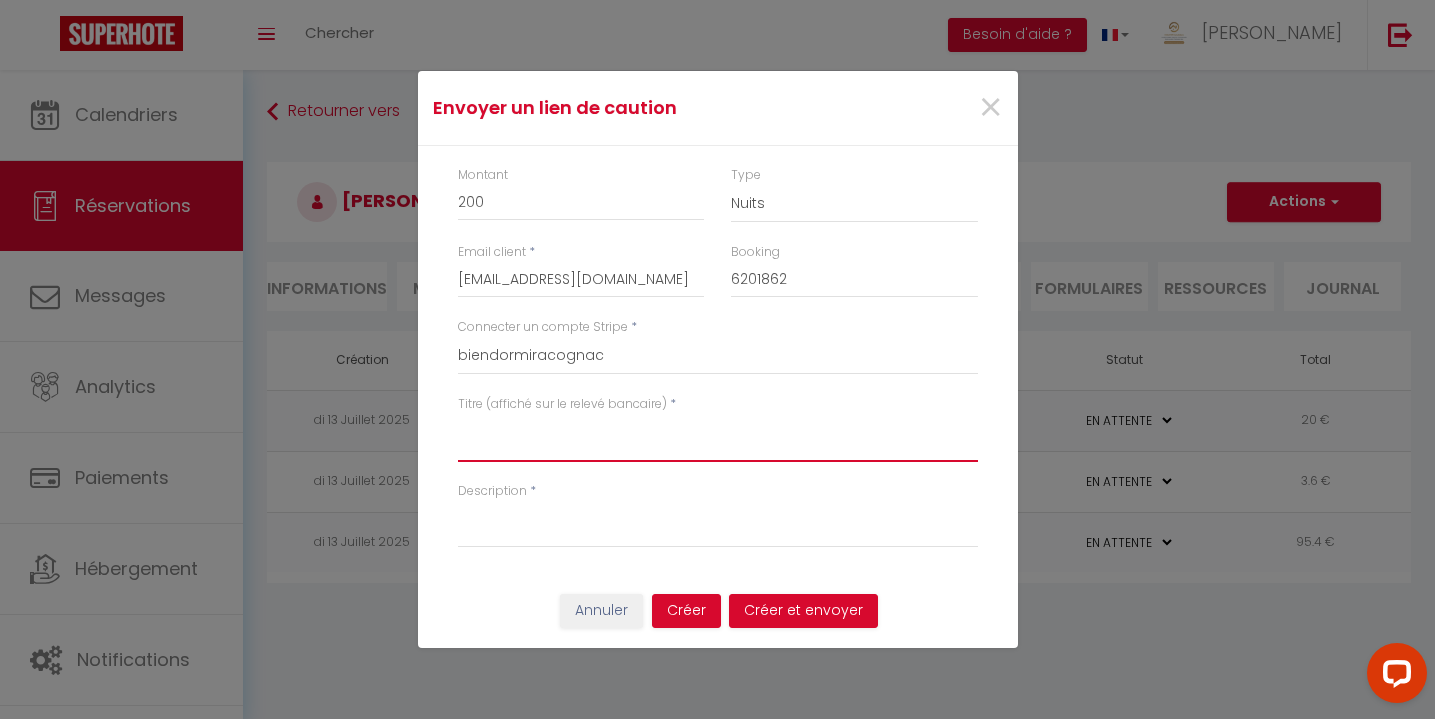 click on "Titre (affiché sur le relevé bancaire)" at bounding box center (718, 438) 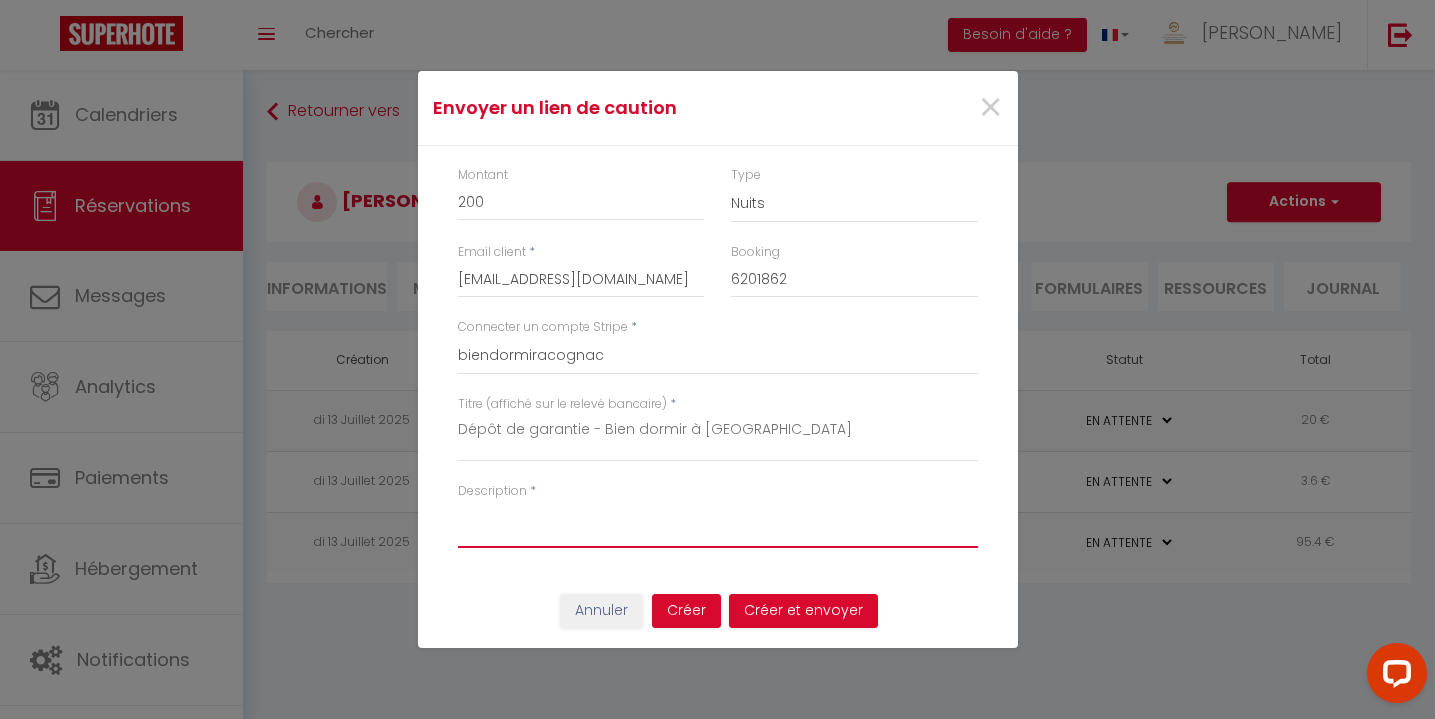 click on "Description" at bounding box center [718, 524] 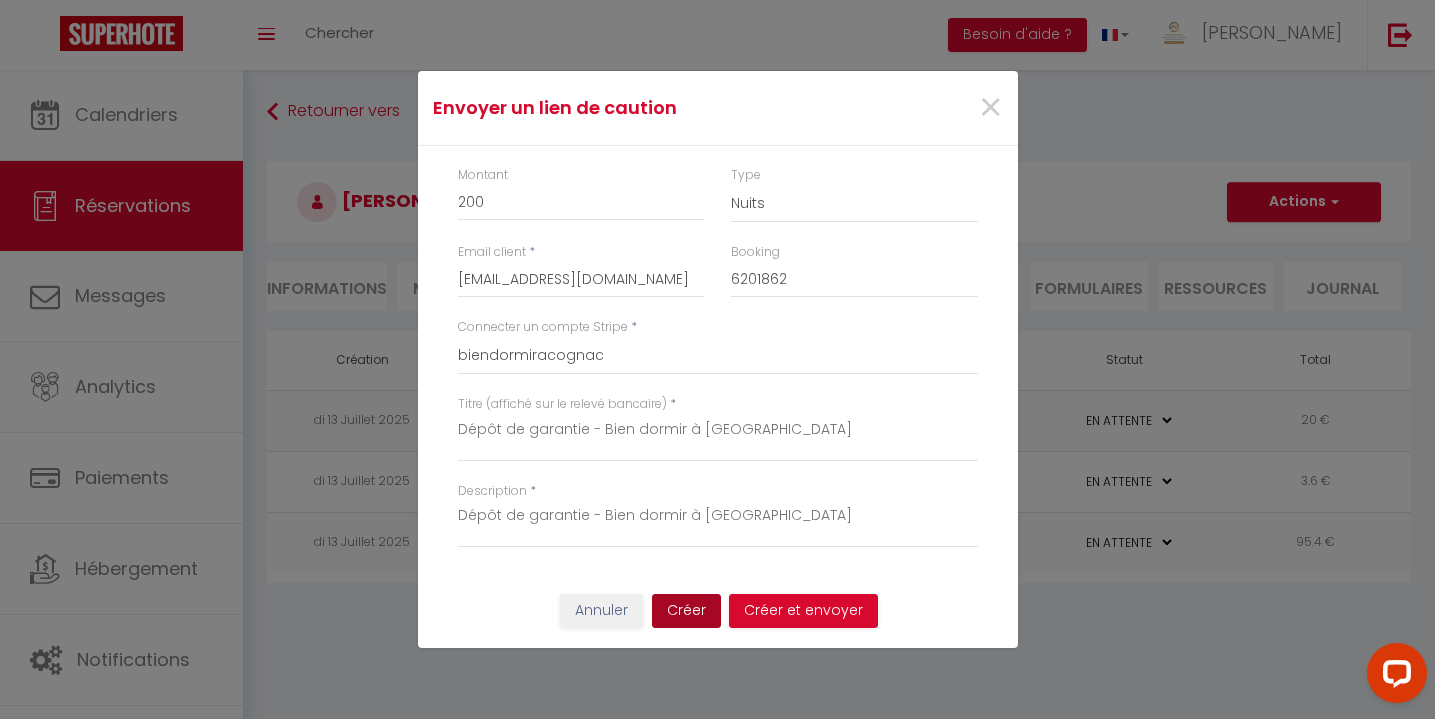 click on "Créer" at bounding box center (686, 611) 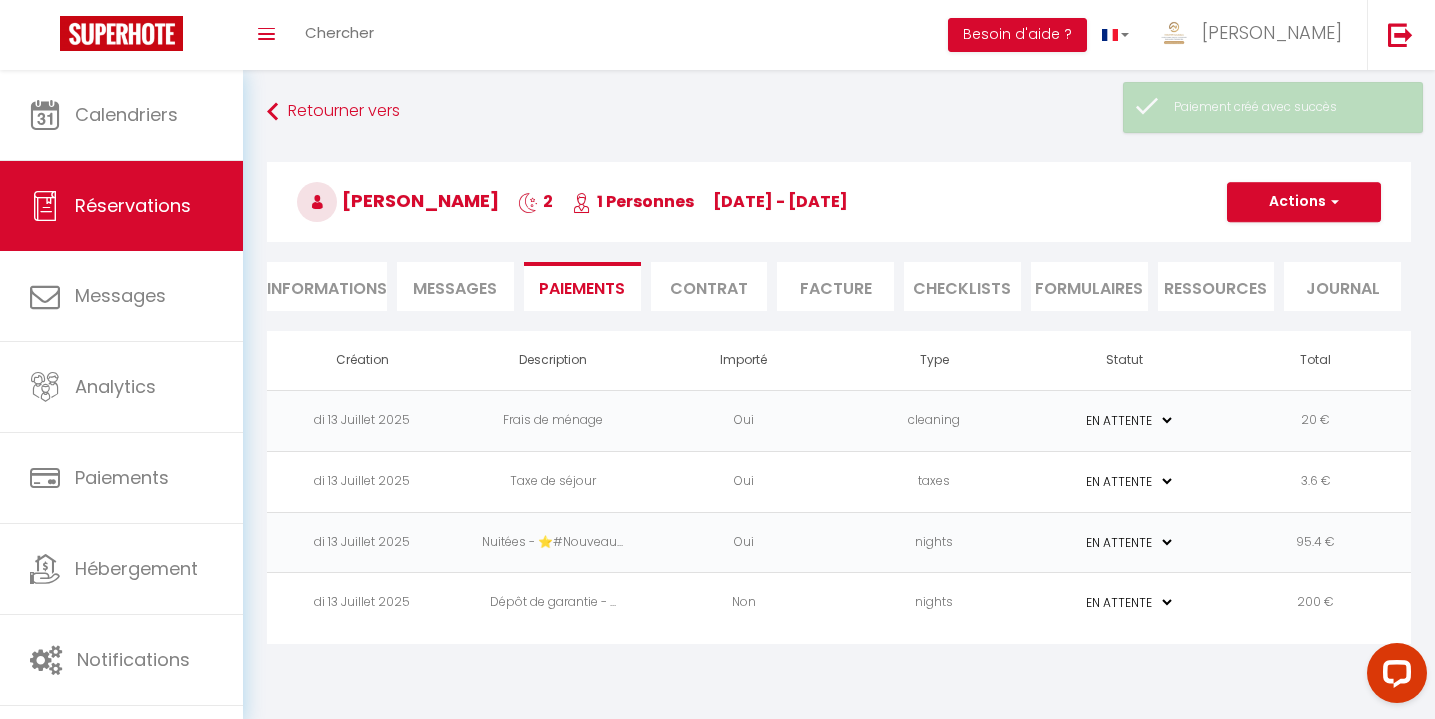 scroll, scrollTop: 0, scrollLeft: 0, axis: both 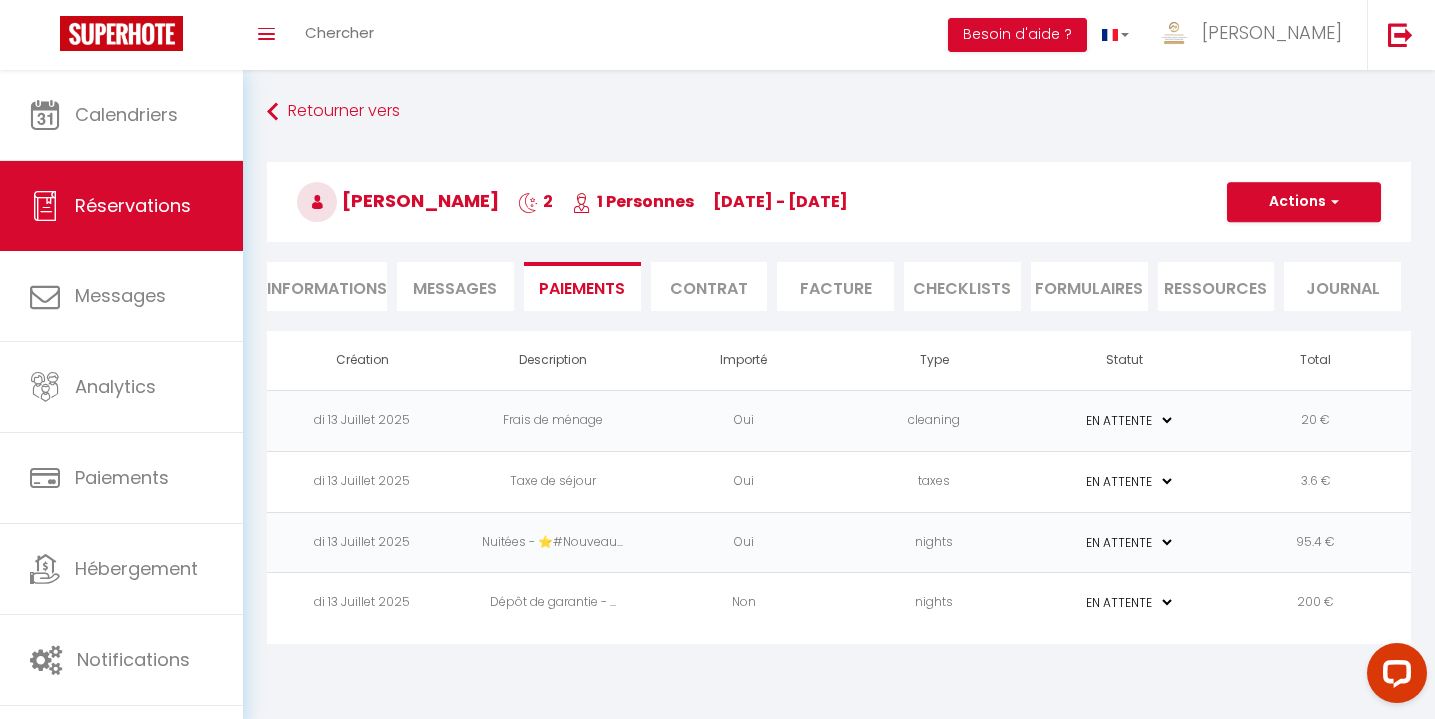 click on "Non" at bounding box center (743, 603) 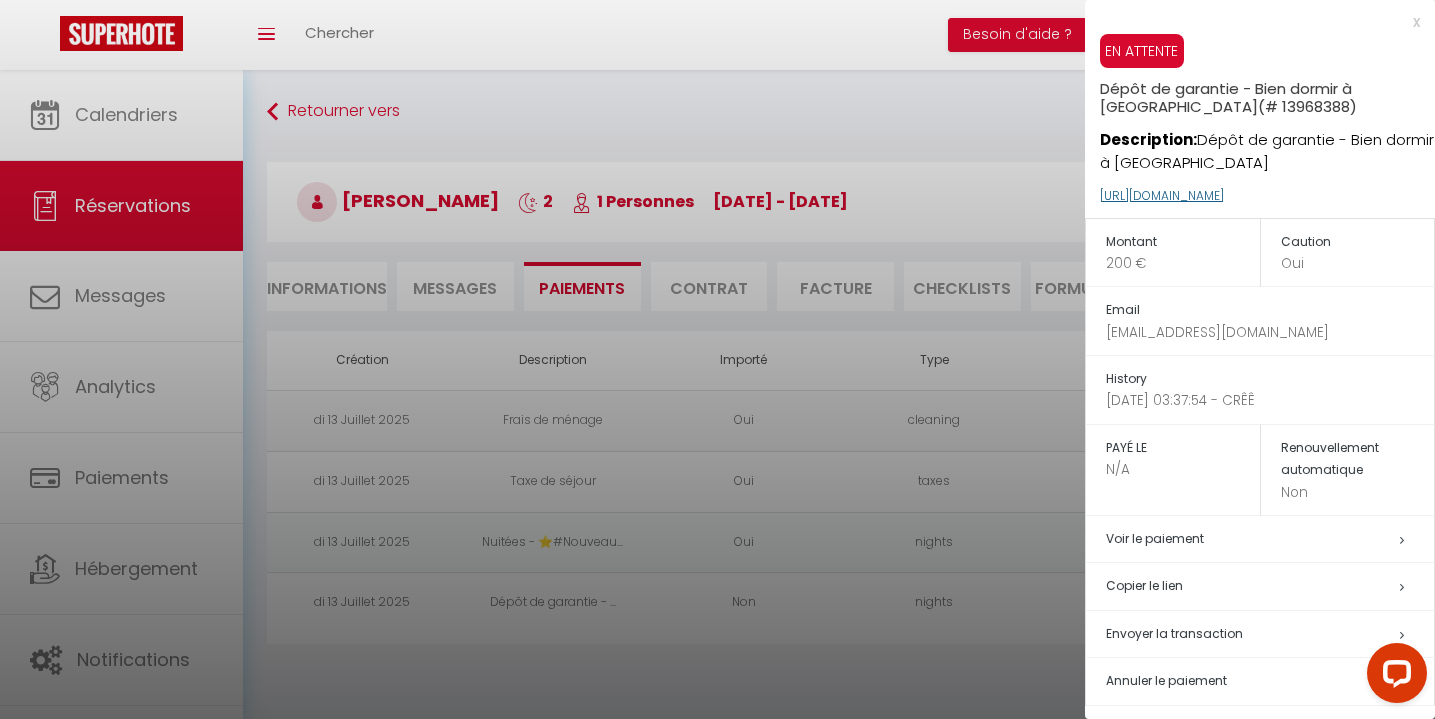 click on "https://superhote.com/applink/p/43sTNHki" at bounding box center (1162, 195) 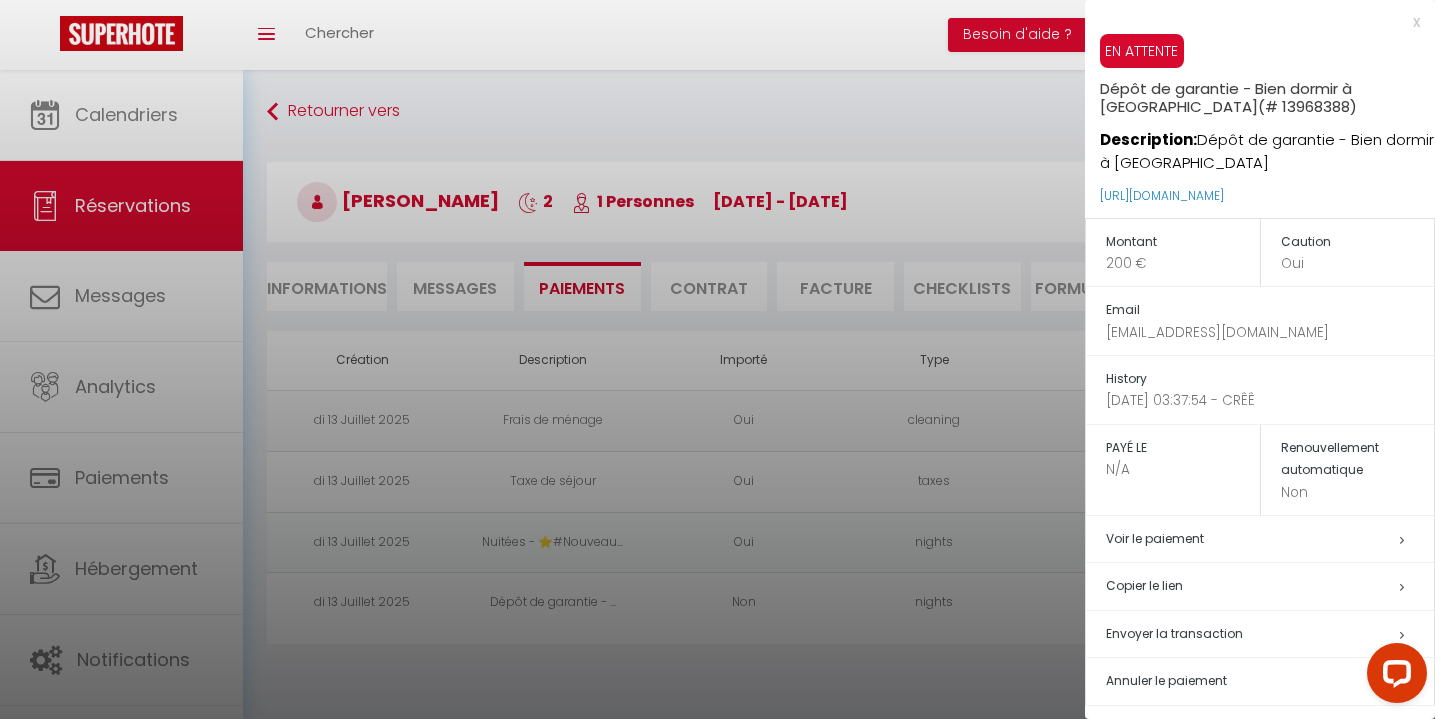 click at bounding box center [717, 359] 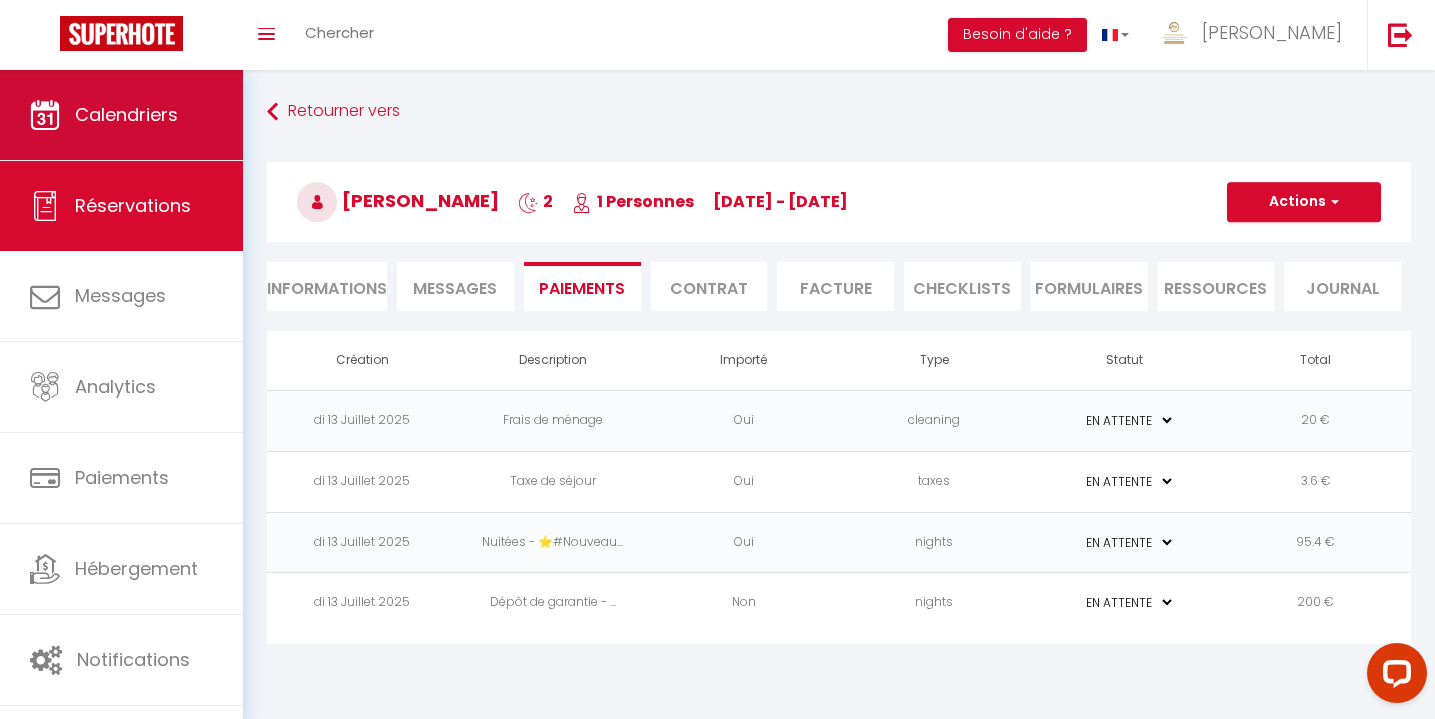 click on "Calendriers" at bounding box center [126, 114] 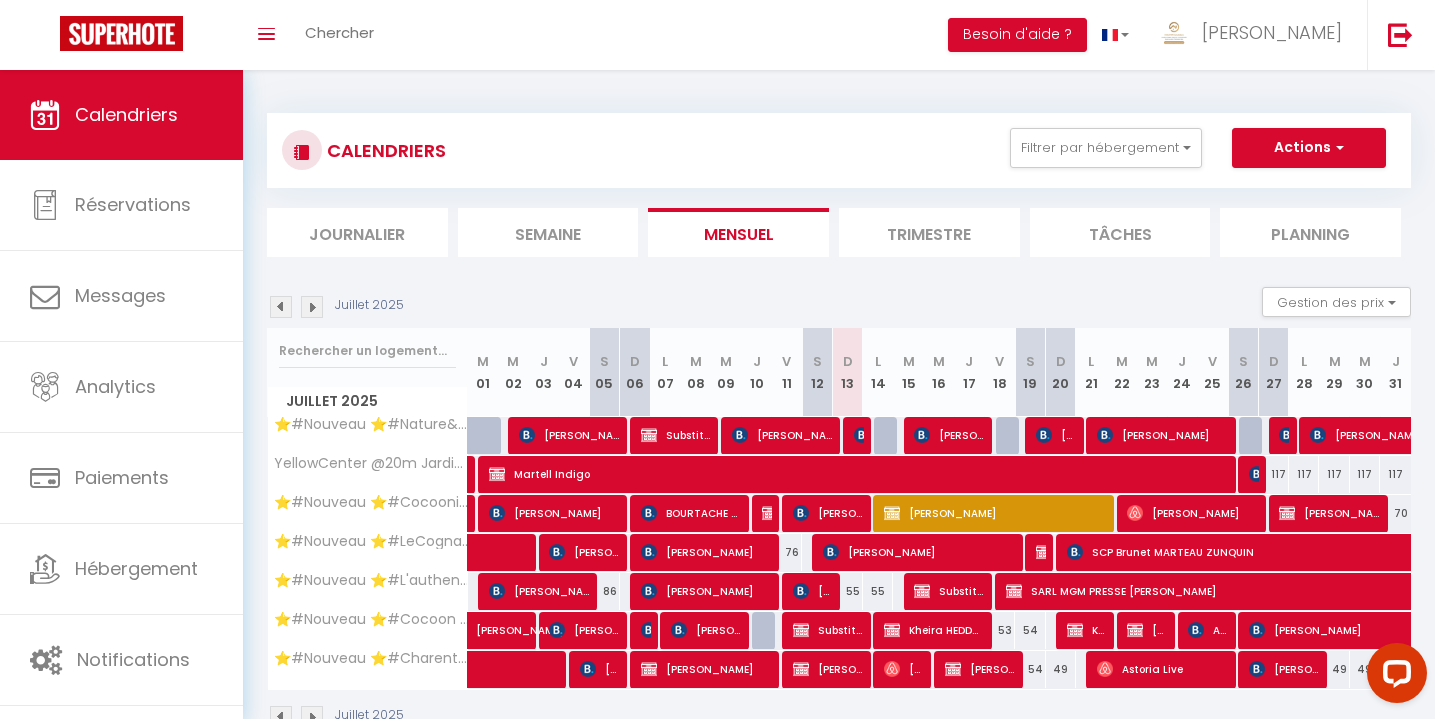 click on "[PERSON_NAME]" at bounding box center [1147, 630] 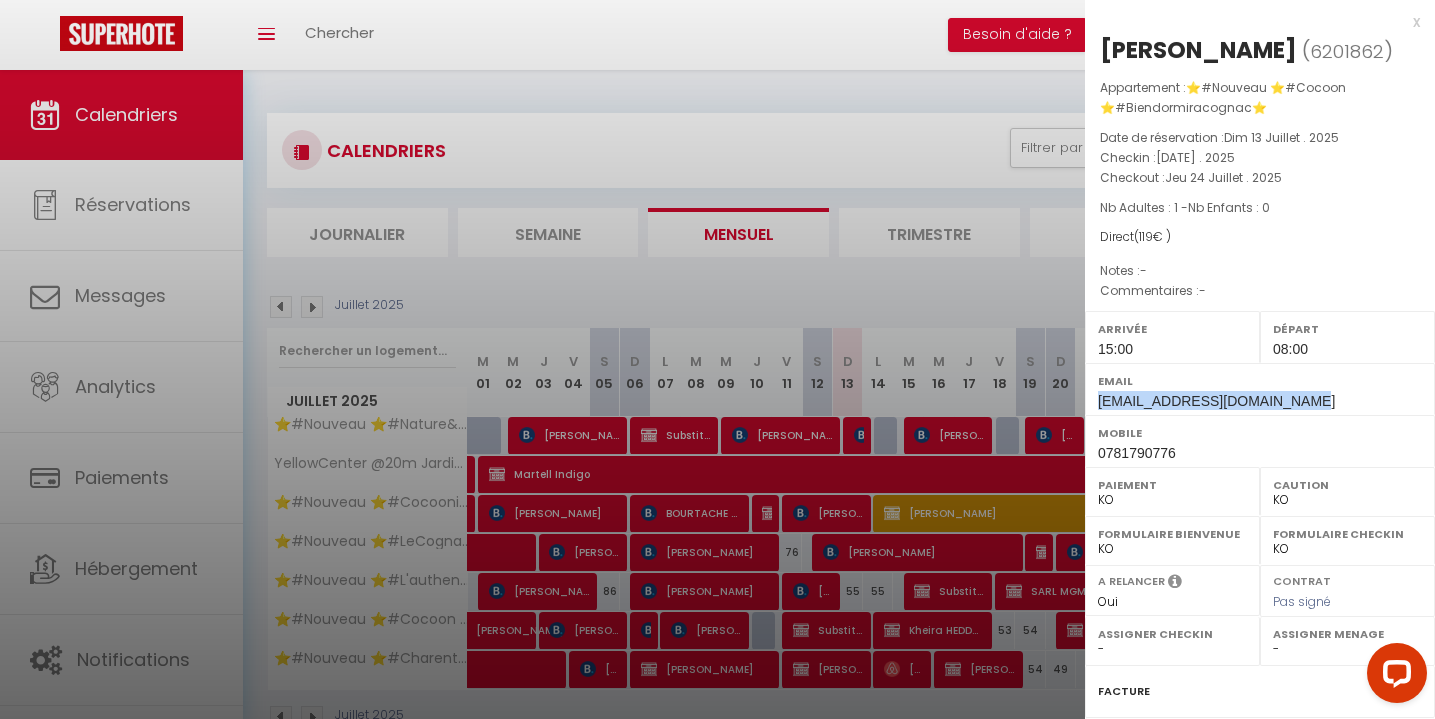 drag, startPoint x: 1300, startPoint y: 394, endPoint x: 1096, endPoint y: 401, distance: 204.12006 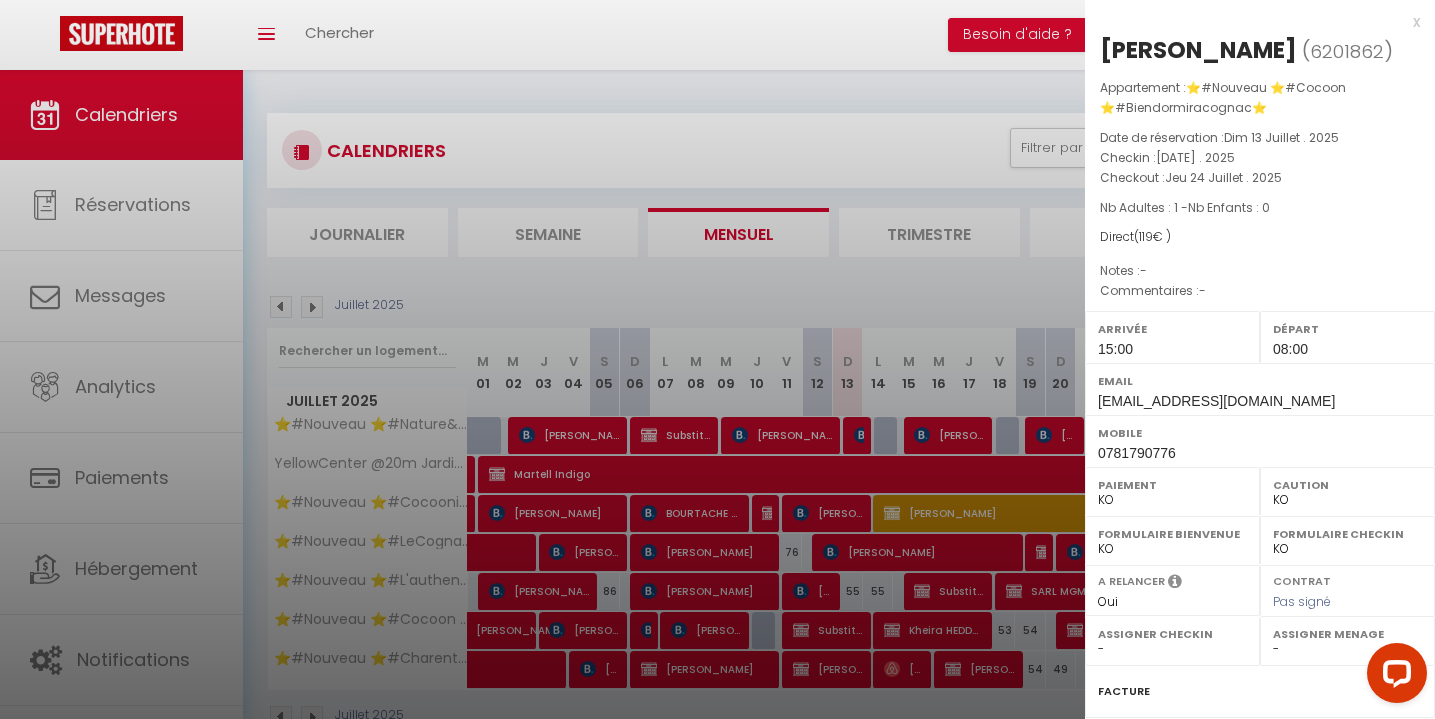 click on "x" at bounding box center (1252, 22) 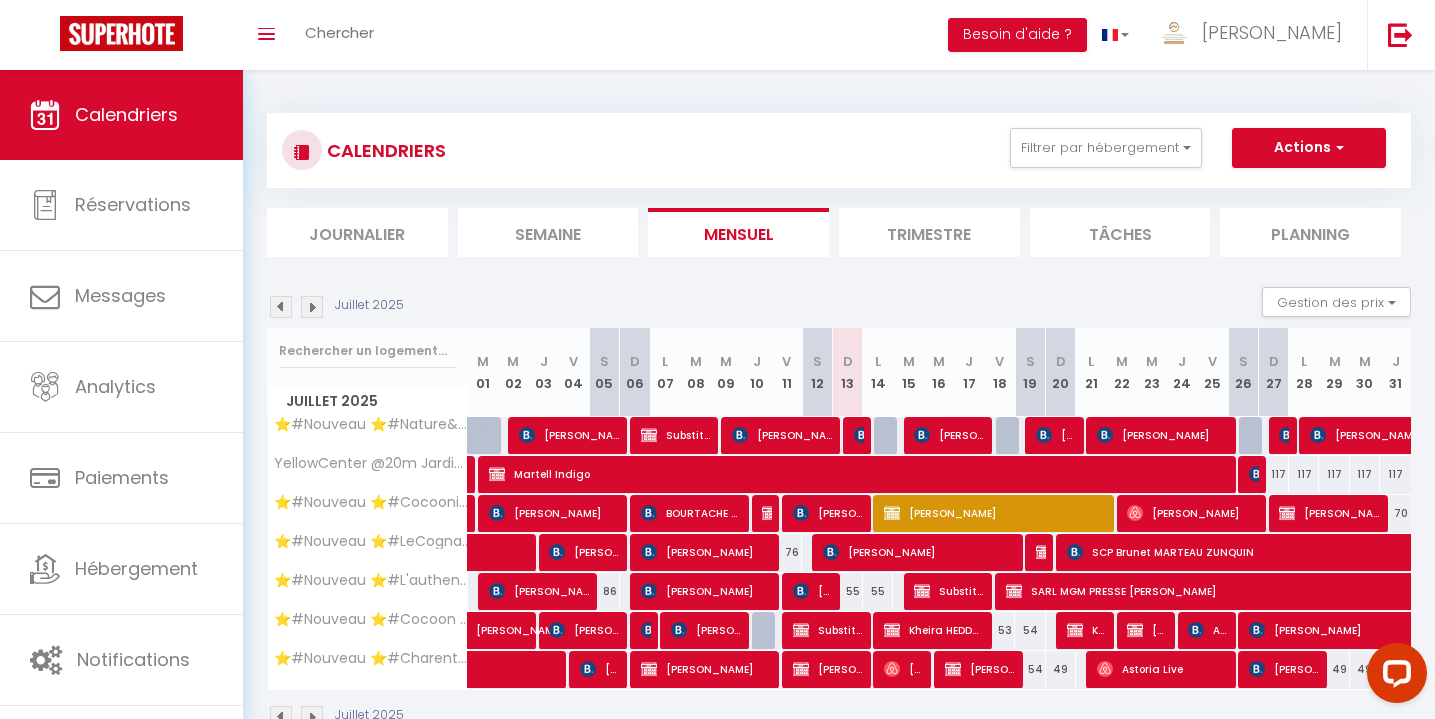 click on "CALENDRIERS
Filtrer par hébergement
Tous       ⭐️#Nouveau ⭐️#Nature&Beauty ⭐️#Biendormiracognac ⭐️     ⭐️#Nouveau ⭐️#Cocooning ⭐️#Biendormiracognac⭐️     ⭐️#Nouveau ⭐️#LeCognaçais ⭐️#Biendormiracognac⭐️     ⭐️#Nouveau ⭐️#L'authentique ⭐️#Biendormiracognac ⭐️     ⭐️#Nouveau ⭐️#Cocoon  ⭐️#Biendormiracognac⭐️     ⭐️#Nouveau ⭐️#Charentais ⭐️#Biendormiracognac⭐️     YellowCenter @20m Jardin Public    Effacer   Sauvegarder
Actions
Nouvelle réservation   Exporter les réservations   Importer les réservations" at bounding box center (839, 150) 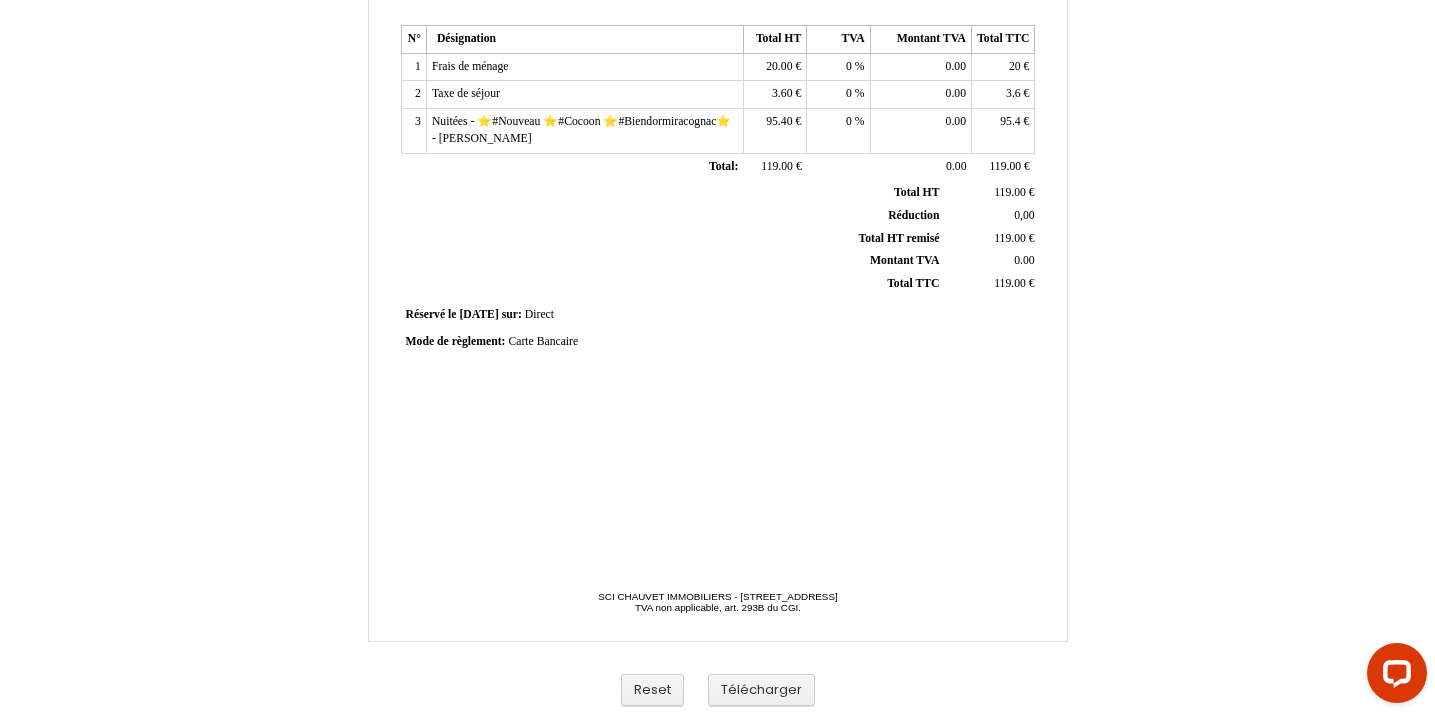 scroll, scrollTop: 488, scrollLeft: 0, axis: vertical 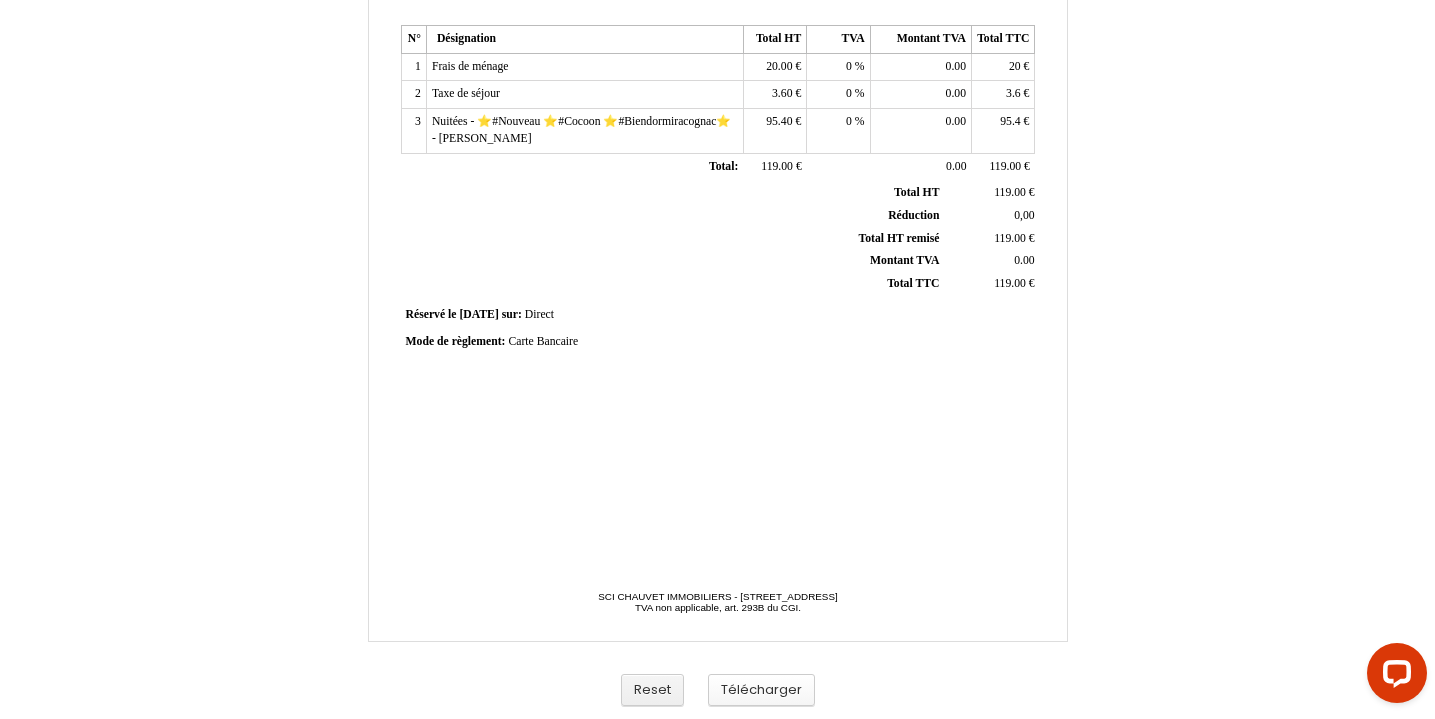 click on "Télécharger" at bounding box center (761, 690) 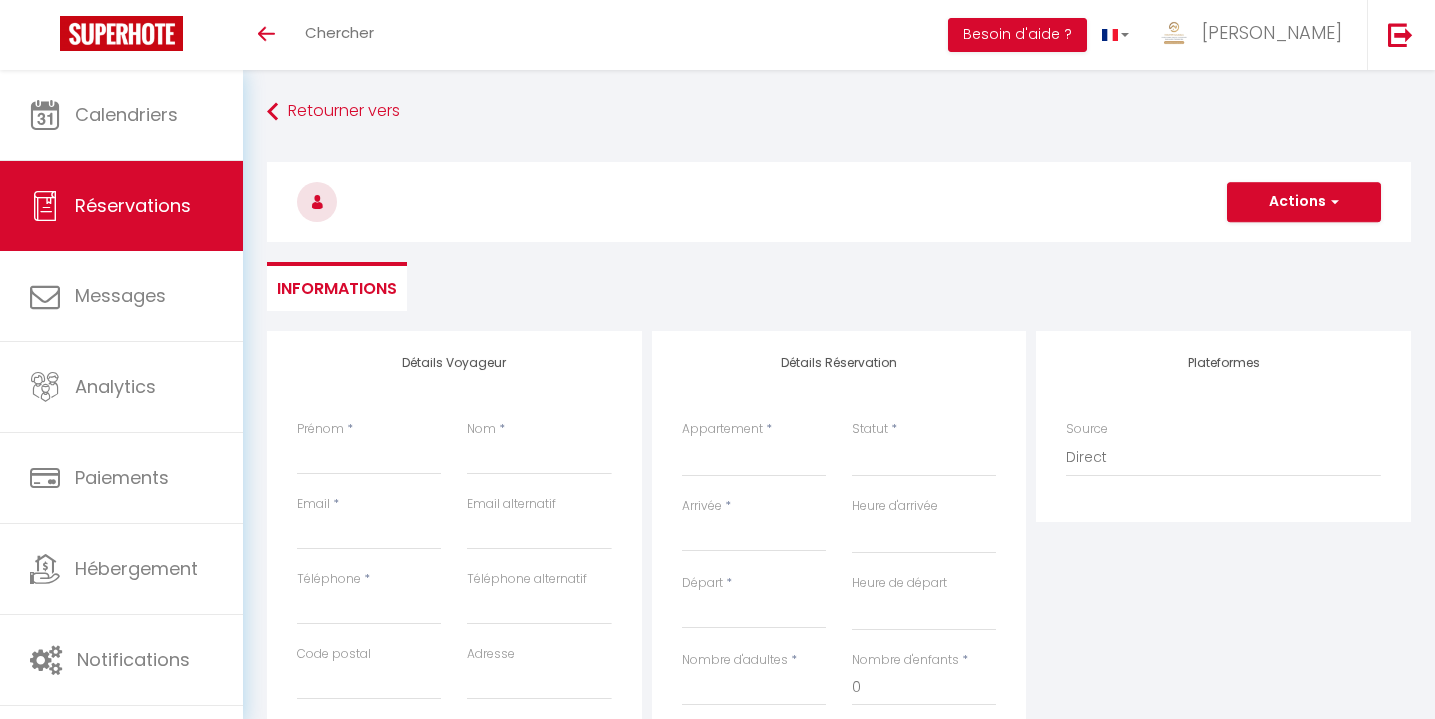select 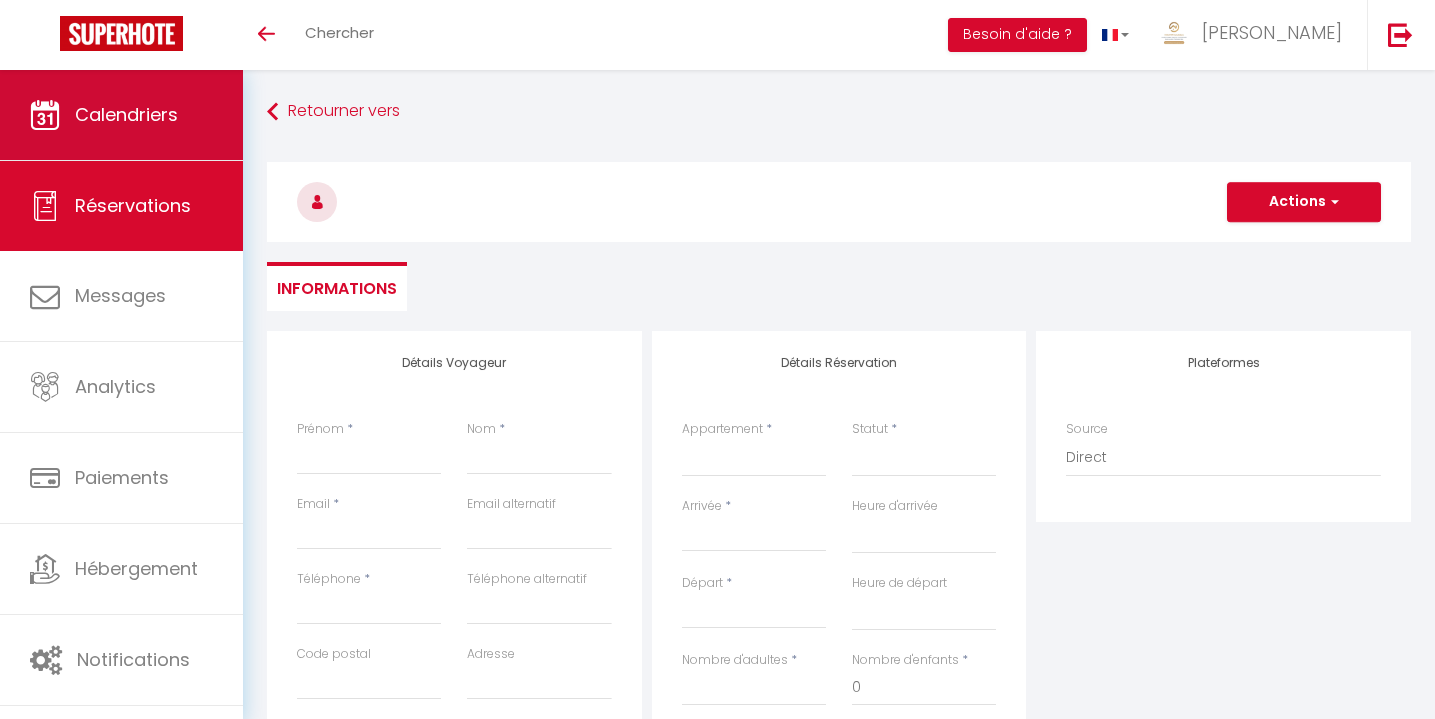 click on "Calendriers" at bounding box center (126, 114) 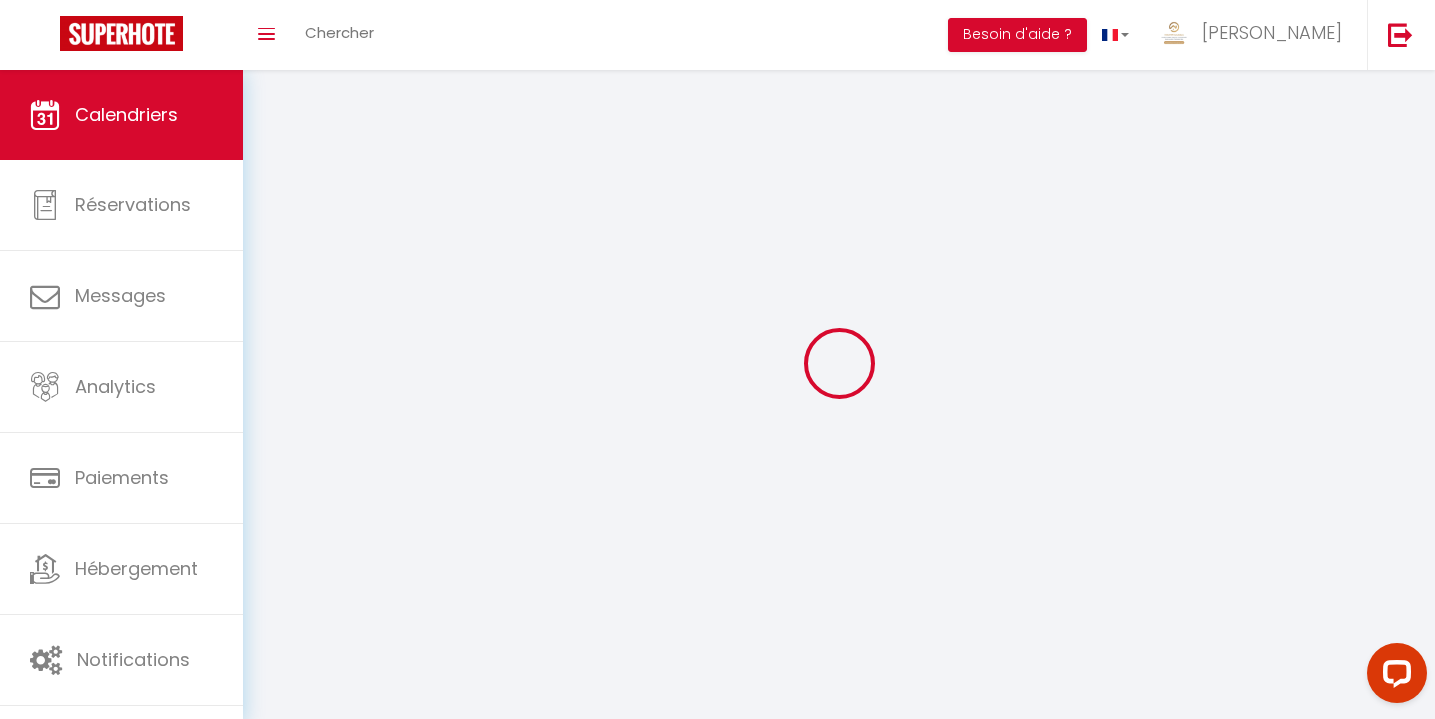 scroll, scrollTop: 0, scrollLeft: 0, axis: both 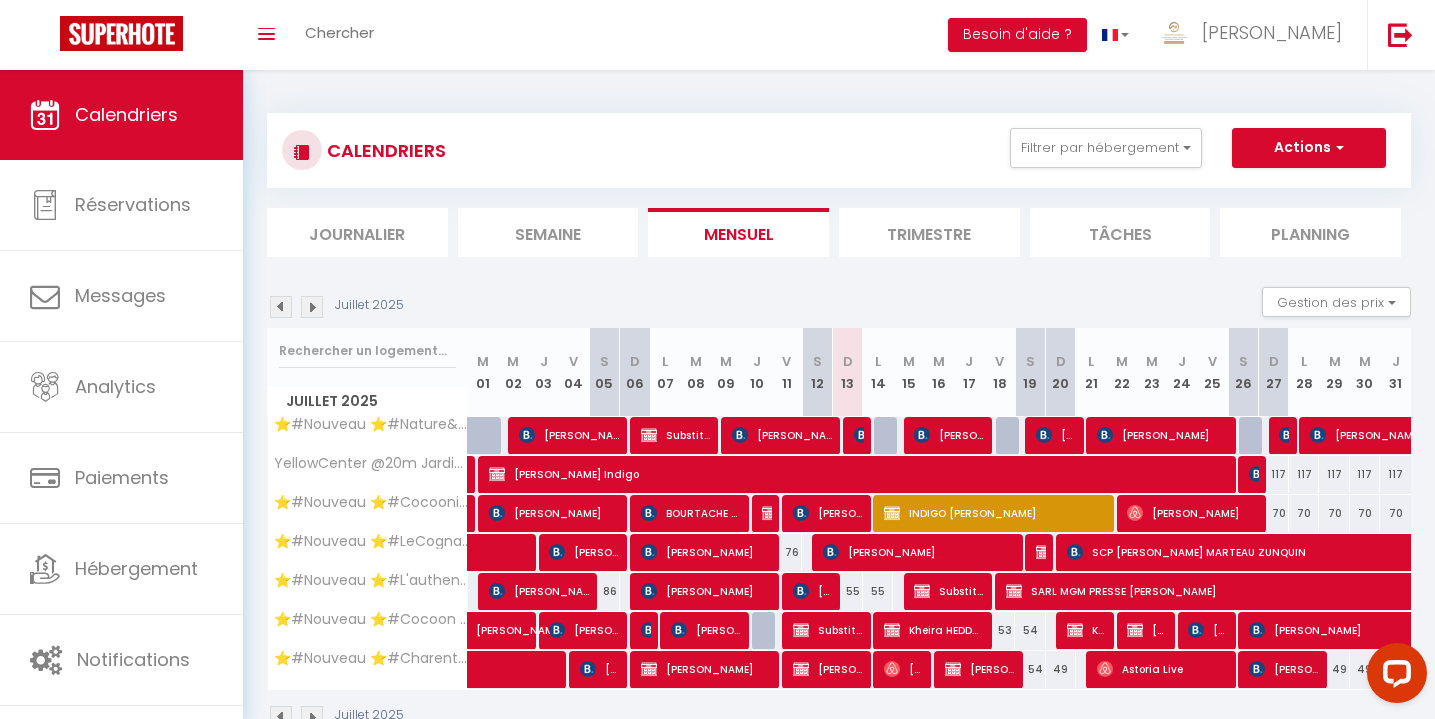 click on "[PERSON_NAME]" at bounding box center [1147, 630] 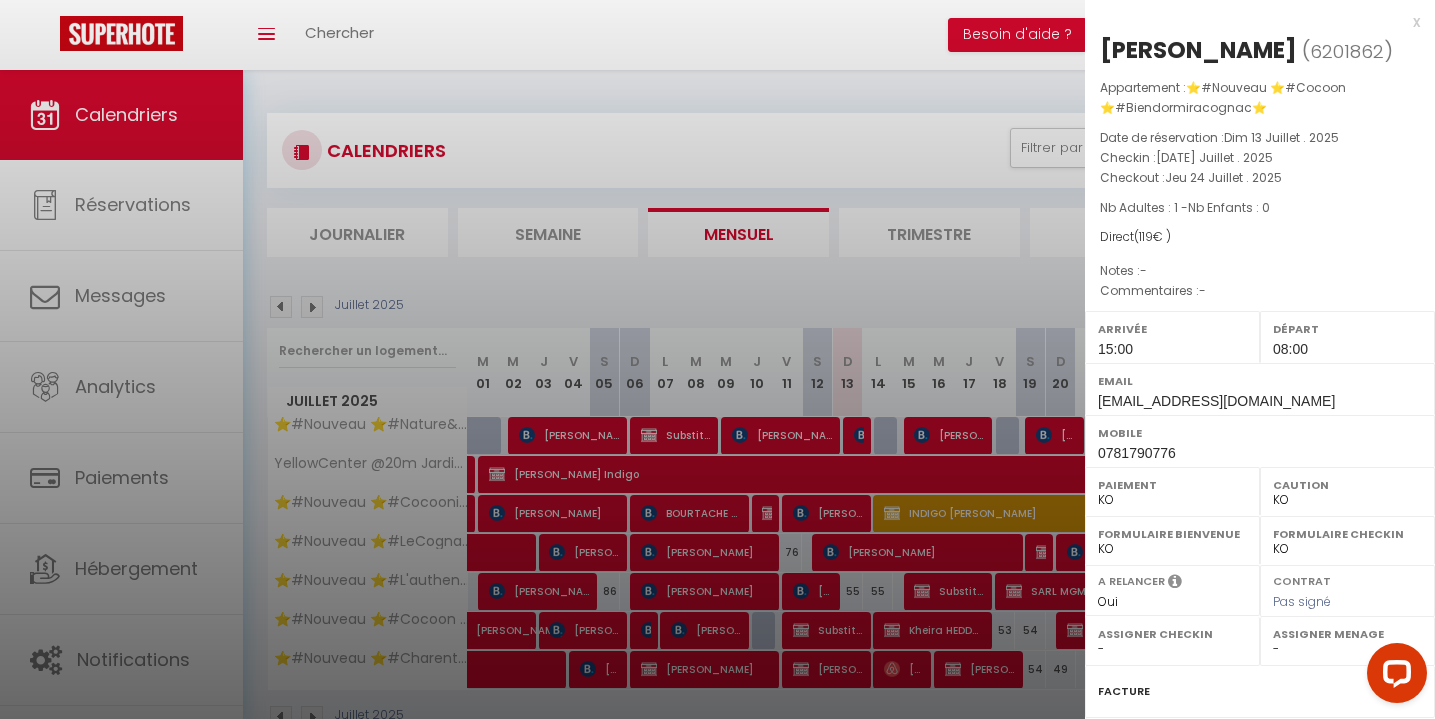 drag, startPoint x: 1301, startPoint y: 398, endPoint x: 1112, endPoint y: 388, distance: 189.26436 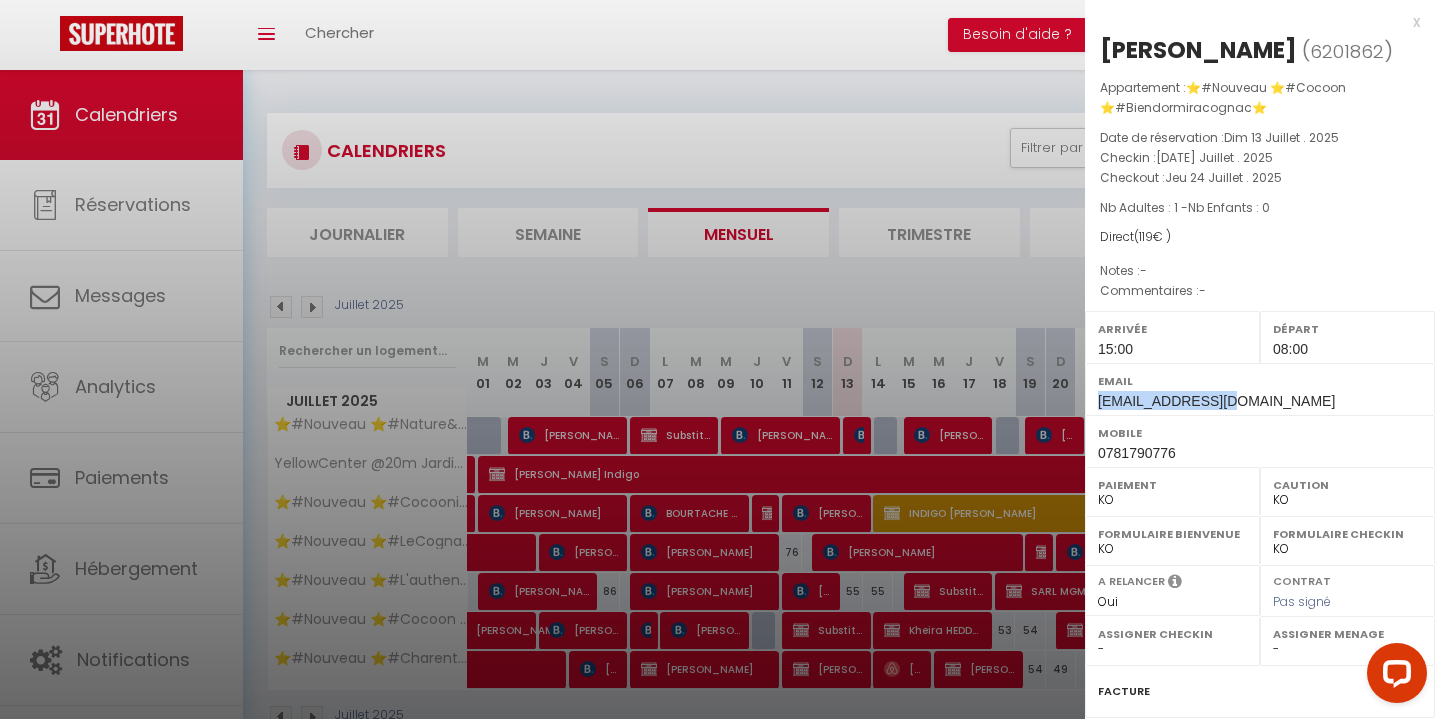 click on "rachidbourtache82@gmail.com" at bounding box center (1216, 401) 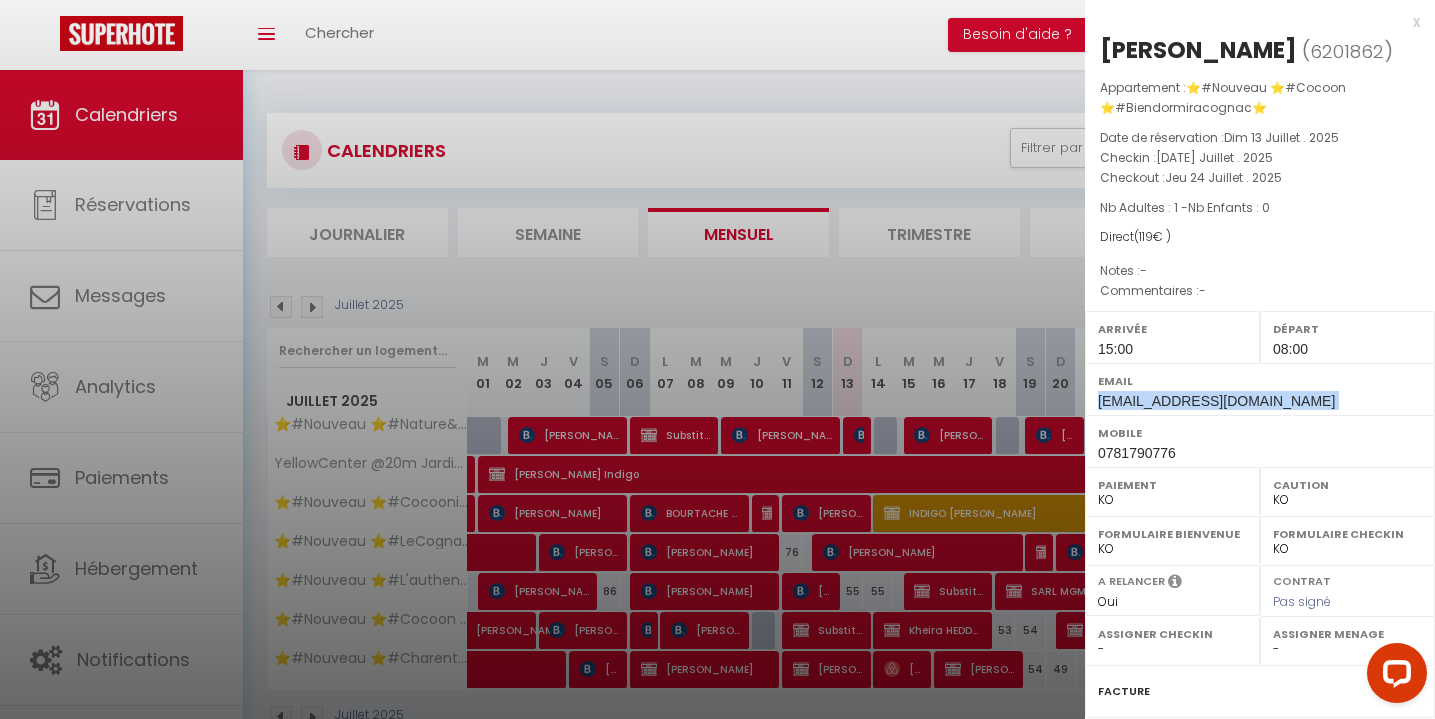 click on "rachidbourtache82@gmail.com" at bounding box center (1216, 401) 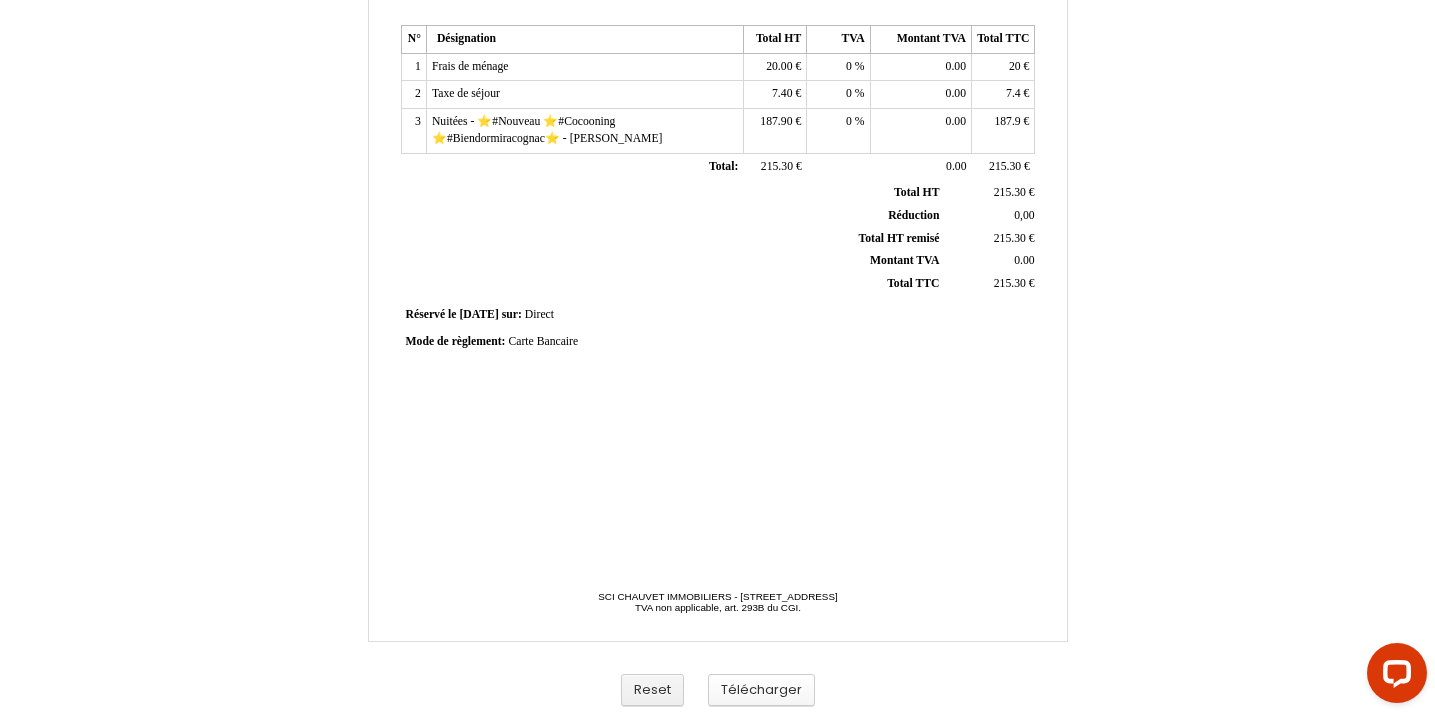 scroll, scrollTop: 0, scrollLeft: 0, axis: both 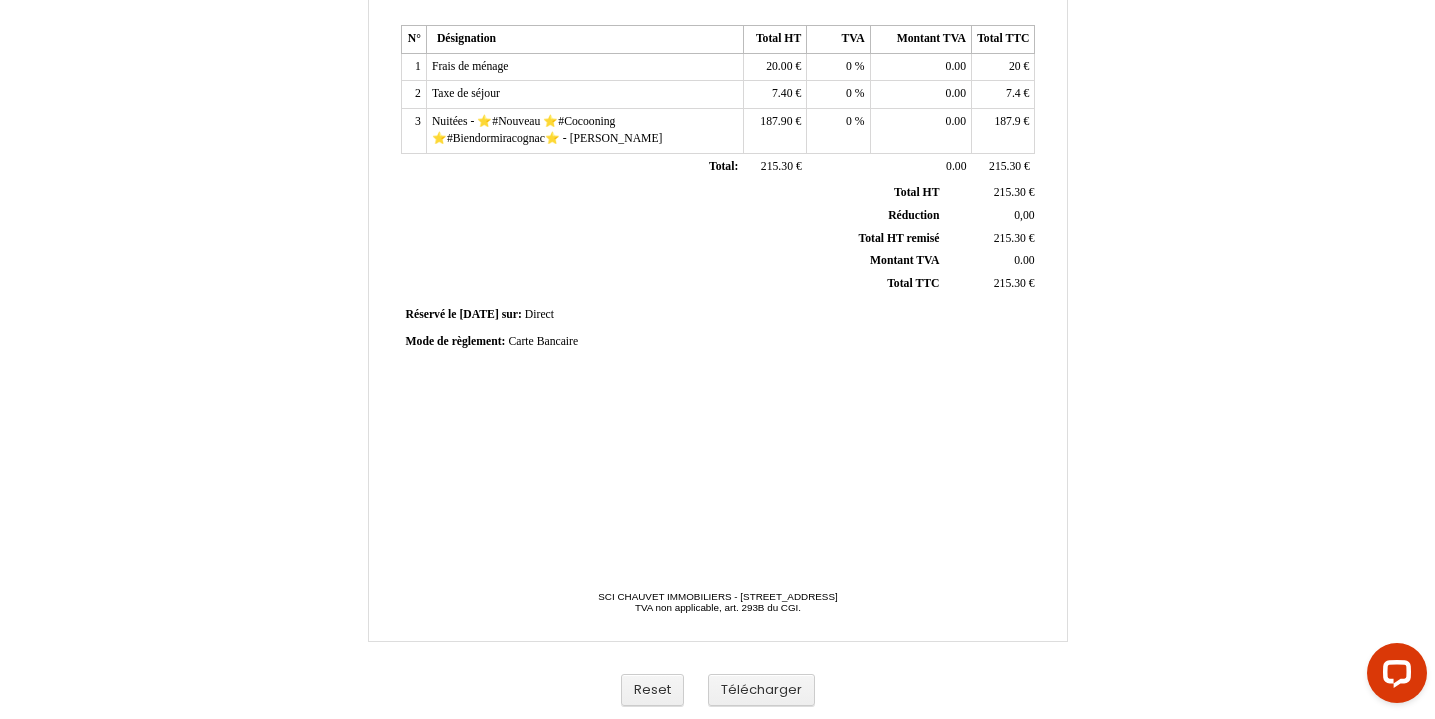 click on "Facture    Facture
N°
6202008    6202008
Date de création
13 July 2025           Hebergeur:    Hebergeur:       SCI CHAUVET IMMOBILIERS    SCI CHAUVET IMMOBILIERS       2 RUE CHATEAUBRIAND    2 RUE CHATEAUBRIAND       16100    16100     COGNAC    COGNAC     France    France       Nicolas    Nicolas     CHAUVET    CHAUVET
-
SIRET
SIREN 902146281    SIREN 902146281        ⭐️#Nouveau ⭐️#Cocooning ⭐️#Biendormiracognac⭐️    ⭐️#Nouveau ⭐️#Cocooning ⭐️#Biendormiracognac⭐️
di 27 juillet 2025 - je 31 juillet 2025    di 27 juillet 2025 - je 31 juillet 2025           16100" at bounding box center [718, 137] 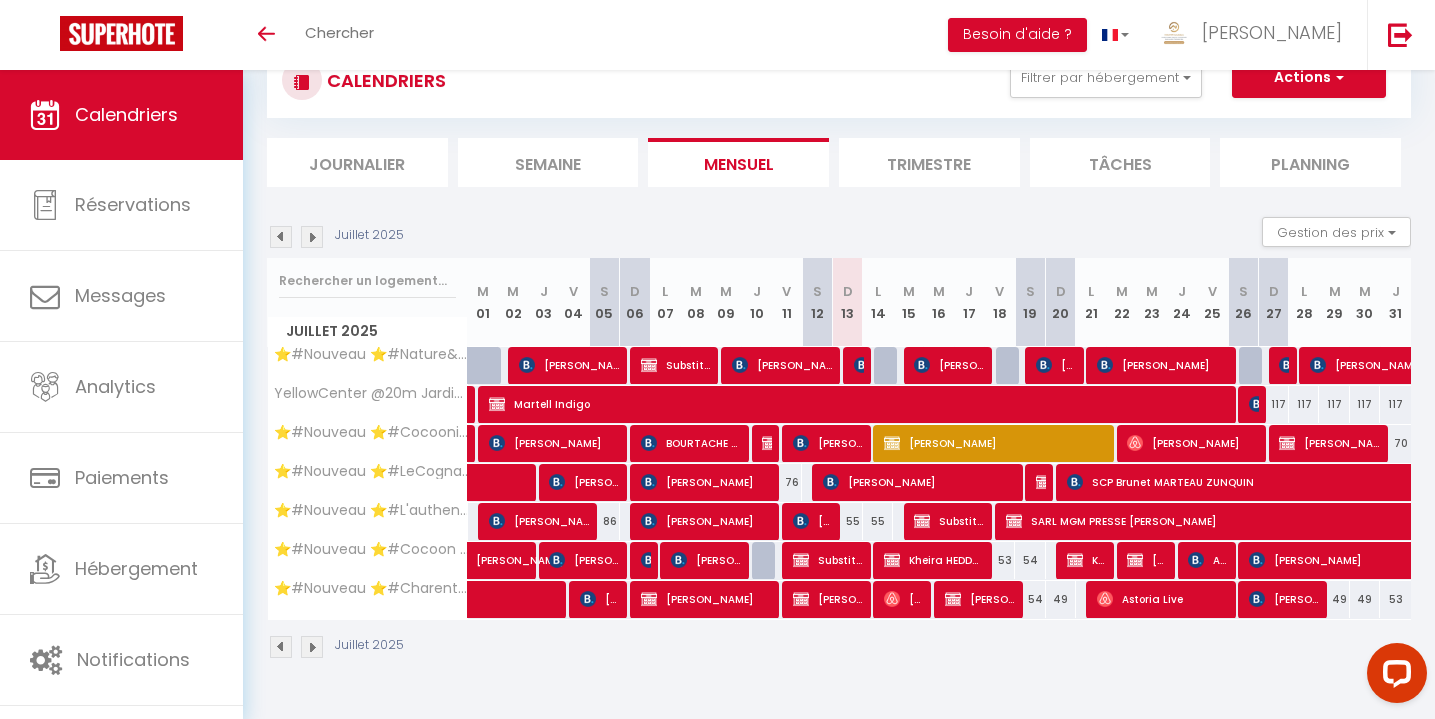 scroll, scrollTop: 70, scrollLeft: 0, axis: vertical 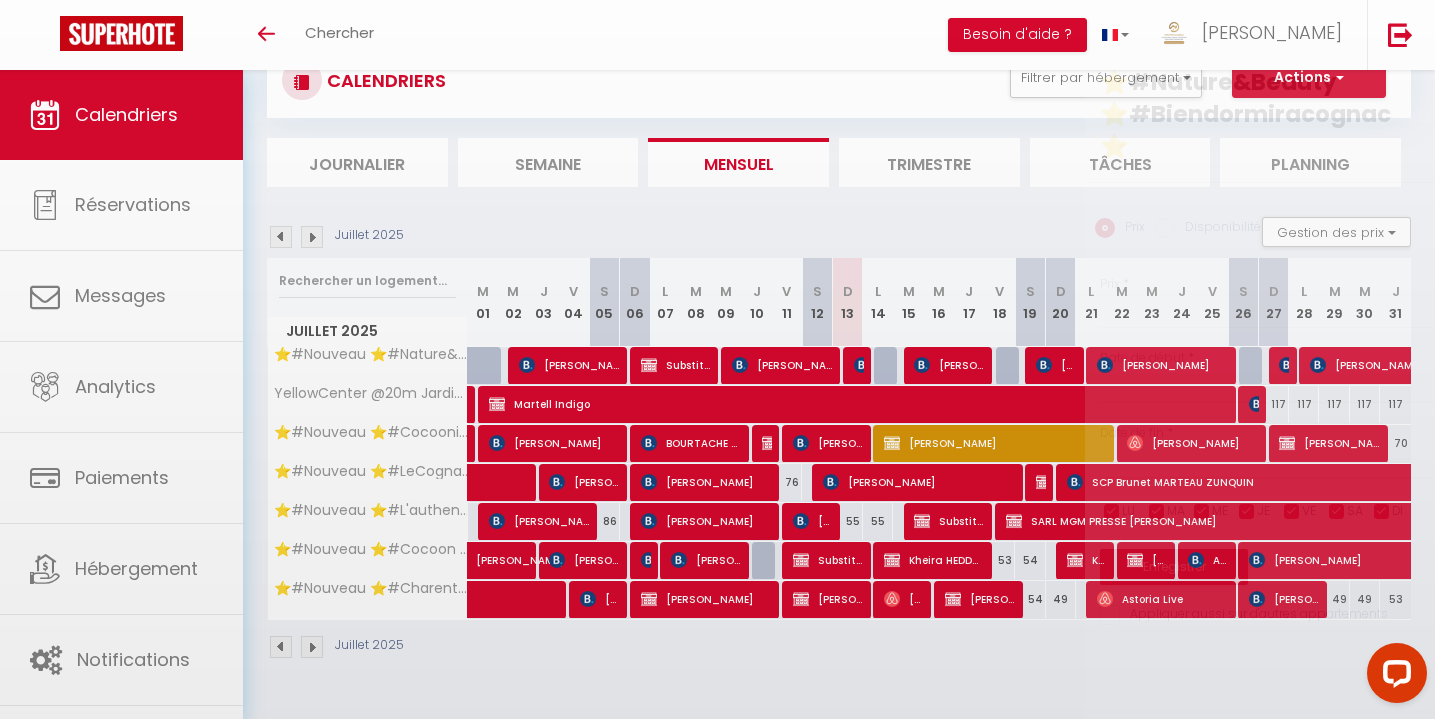 type on "58" 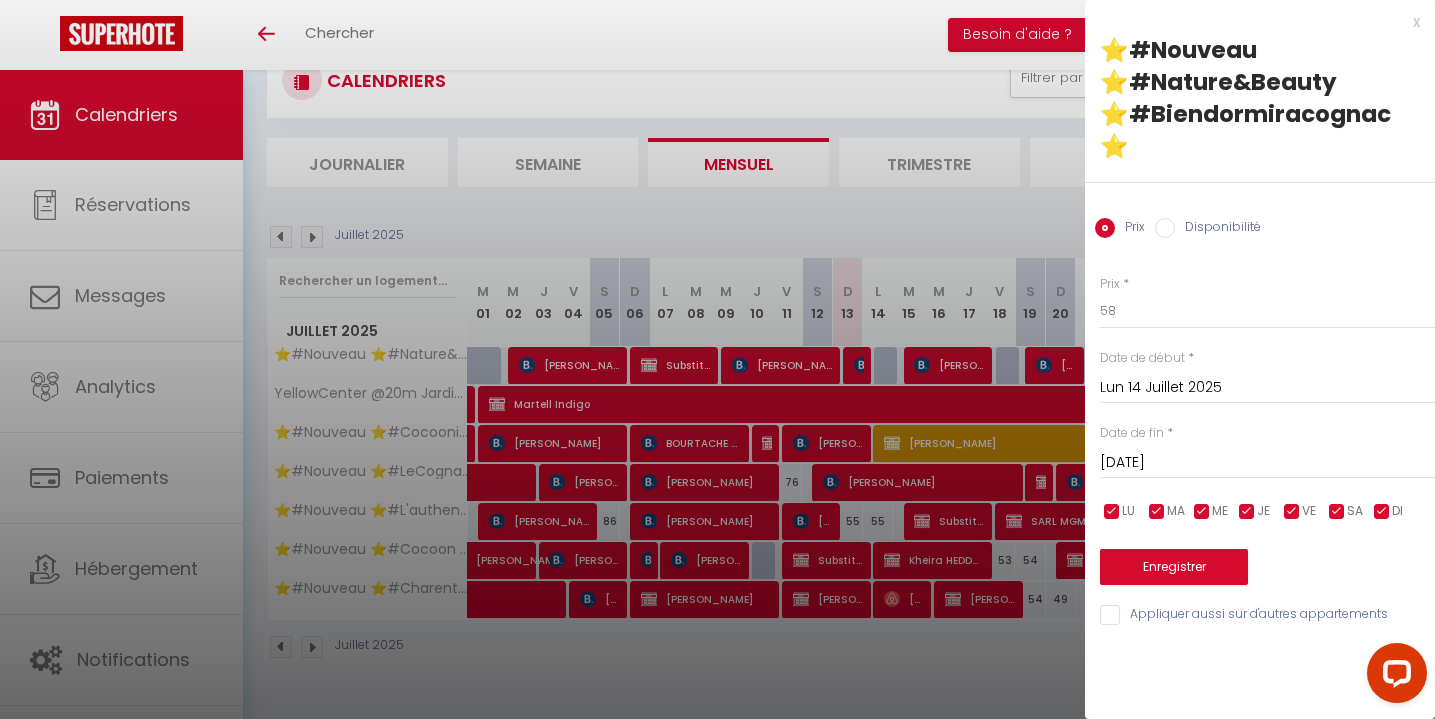 click on "Disponibilité" at bounding box center (1165, 228) 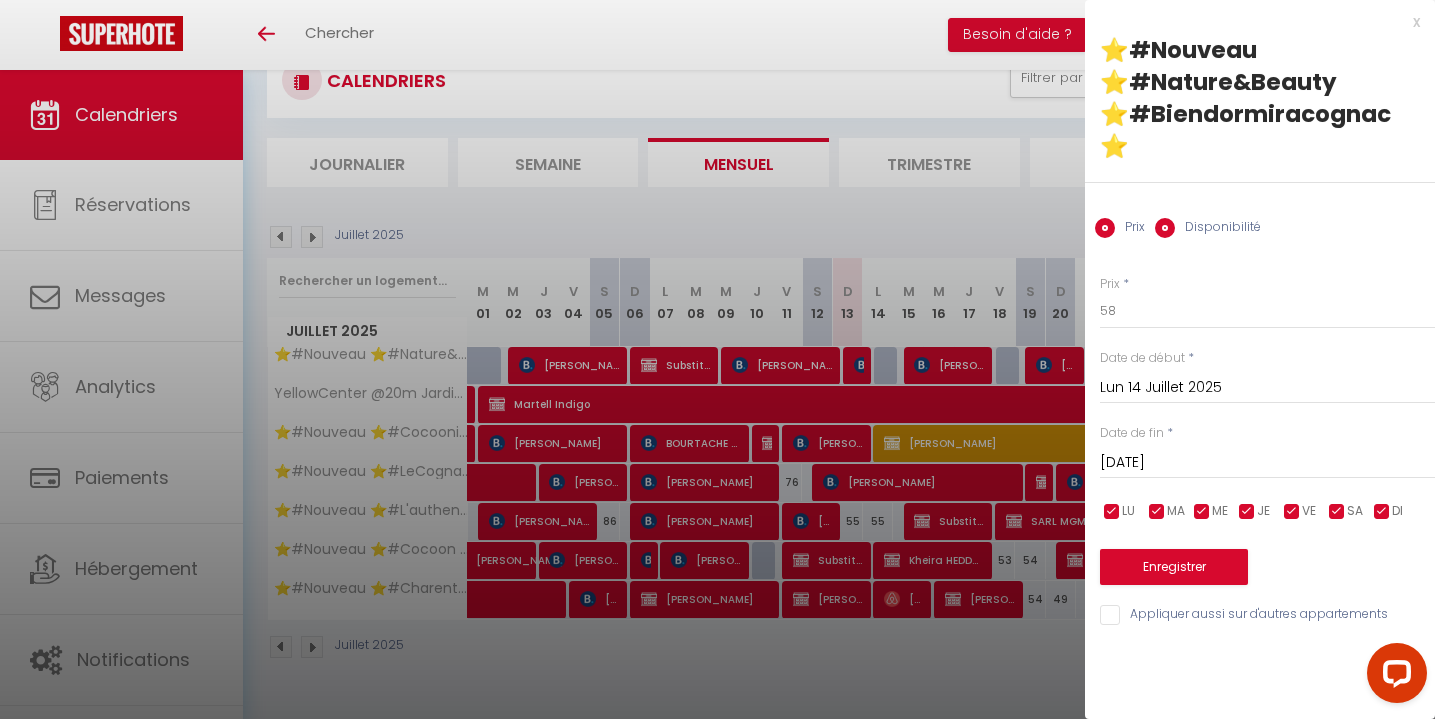 radio on "false" 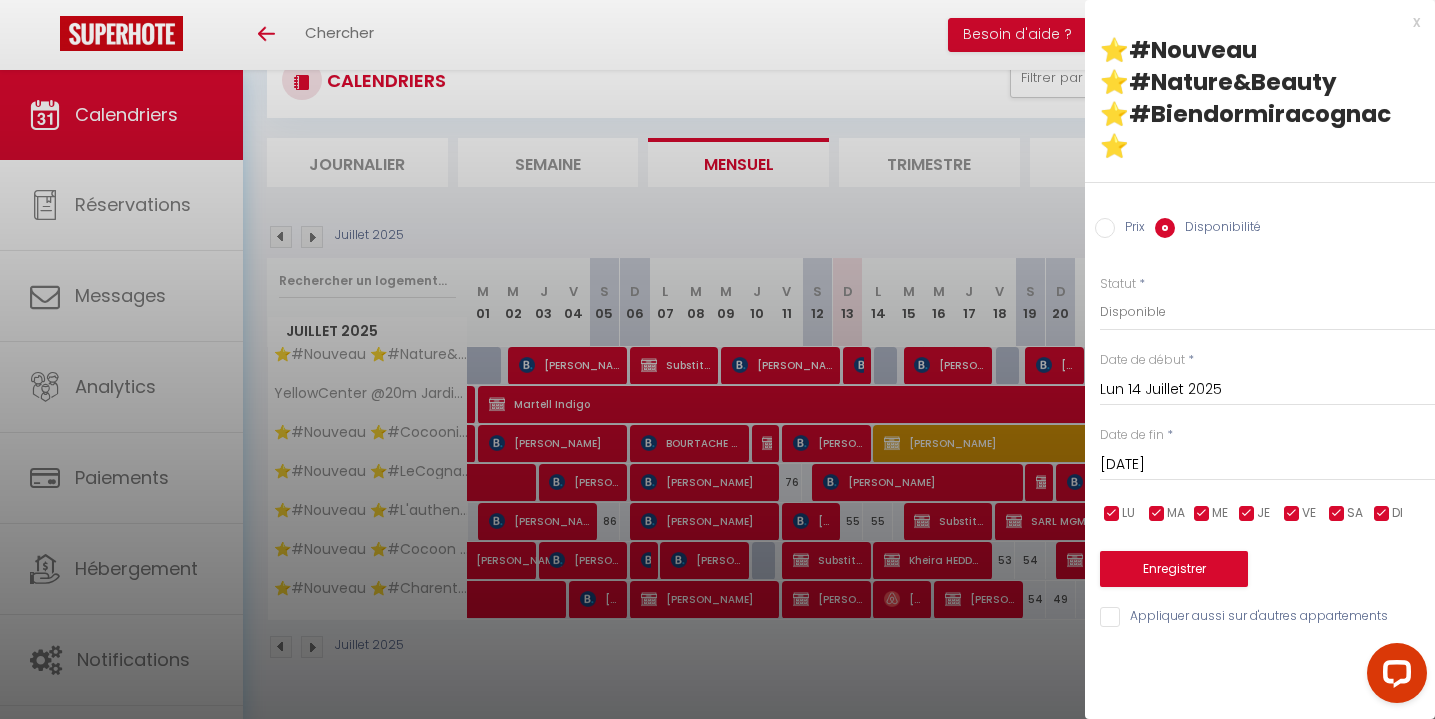 click on "Enregistrer" at bounding box center [1174, 569] 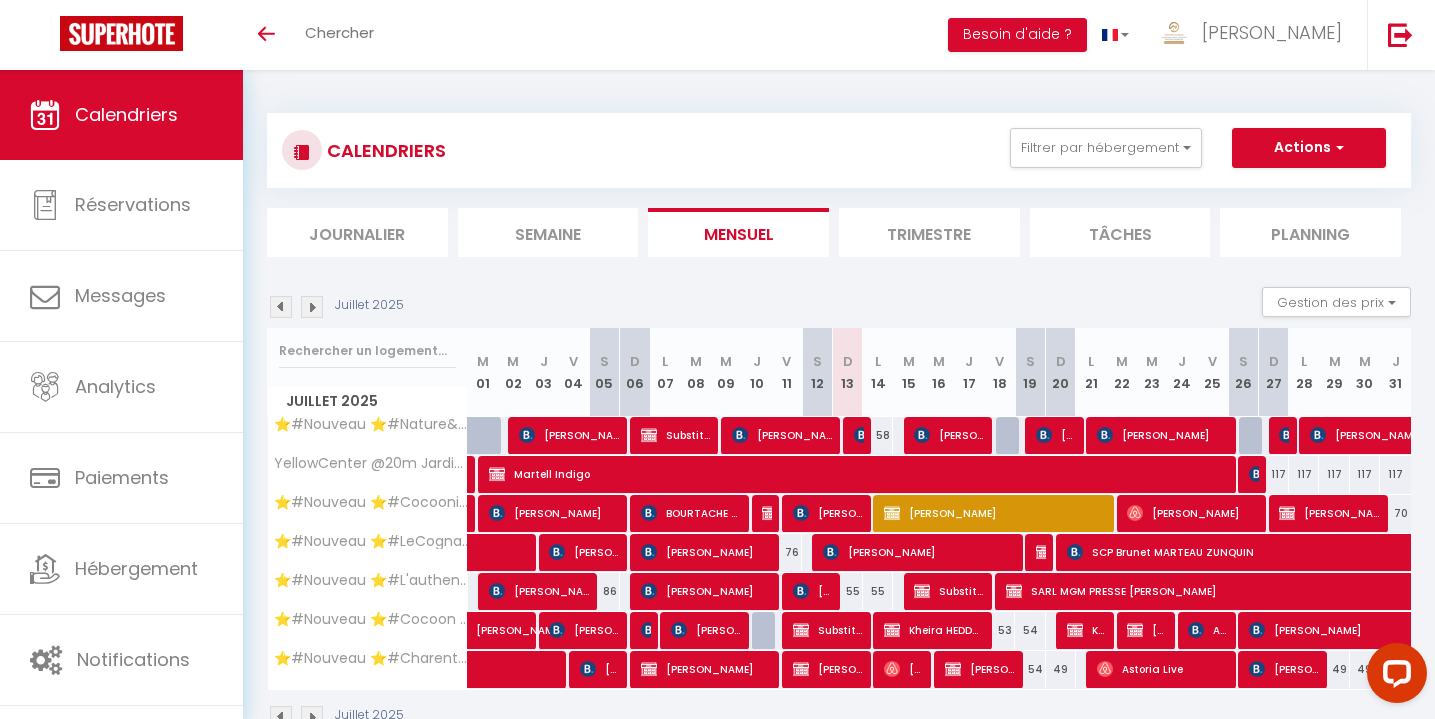 scroll, scrollTop: 0, scrollLeft: 0, axis: both 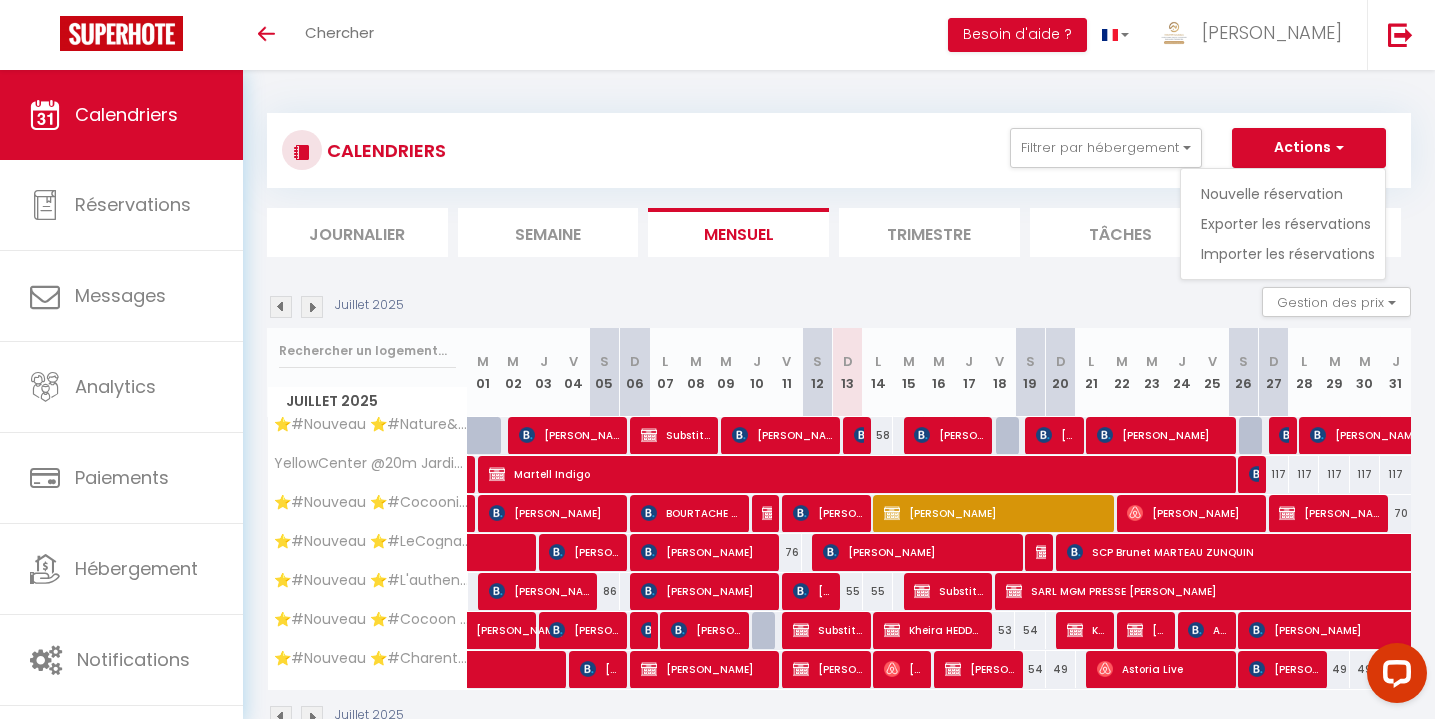 click on "Nouvelle réservation" at bounding box center [1288, 194] 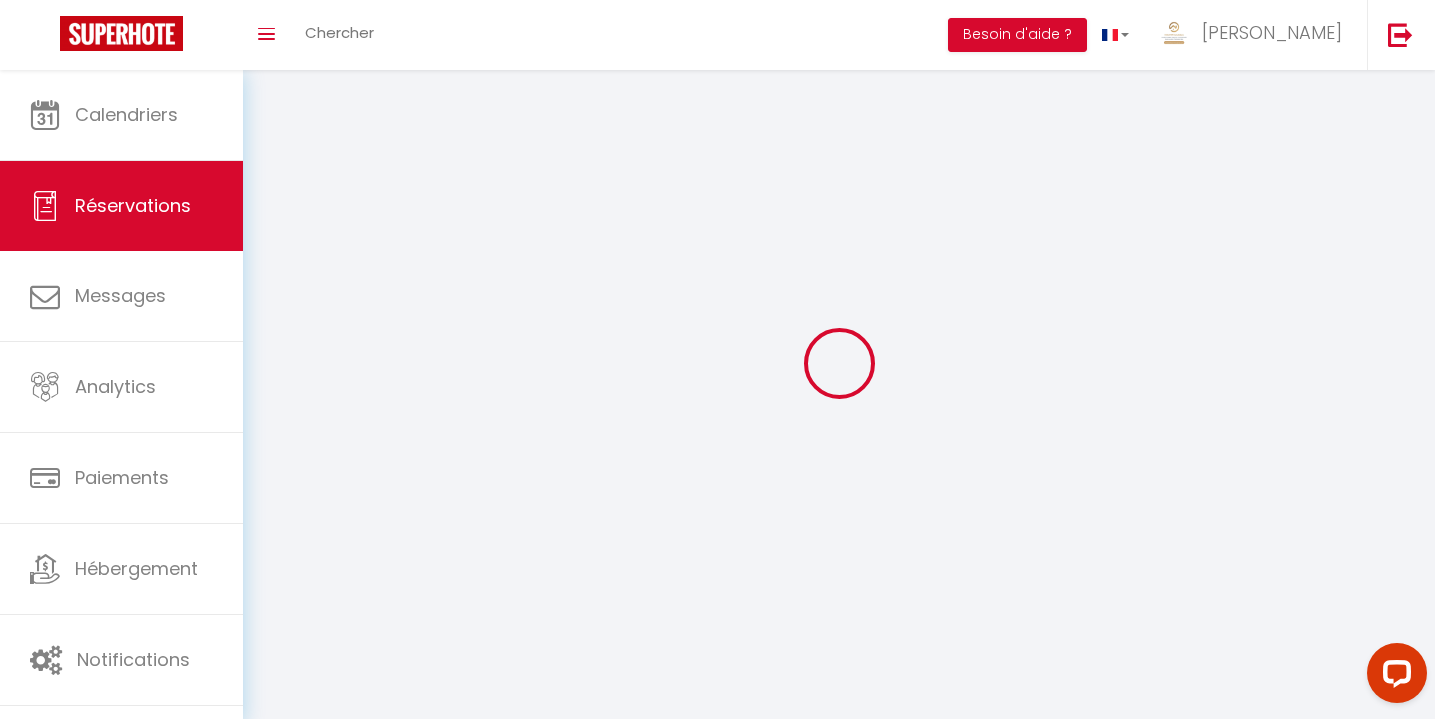 select 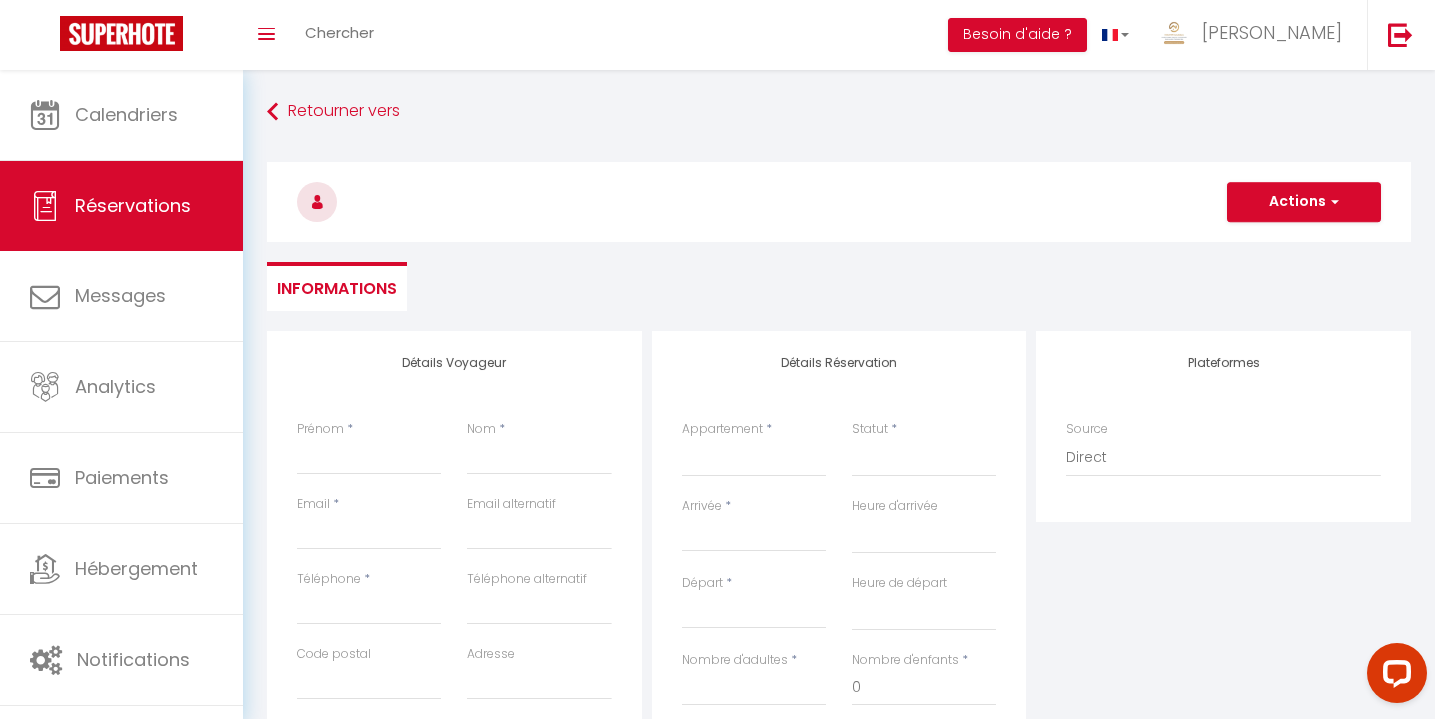 select 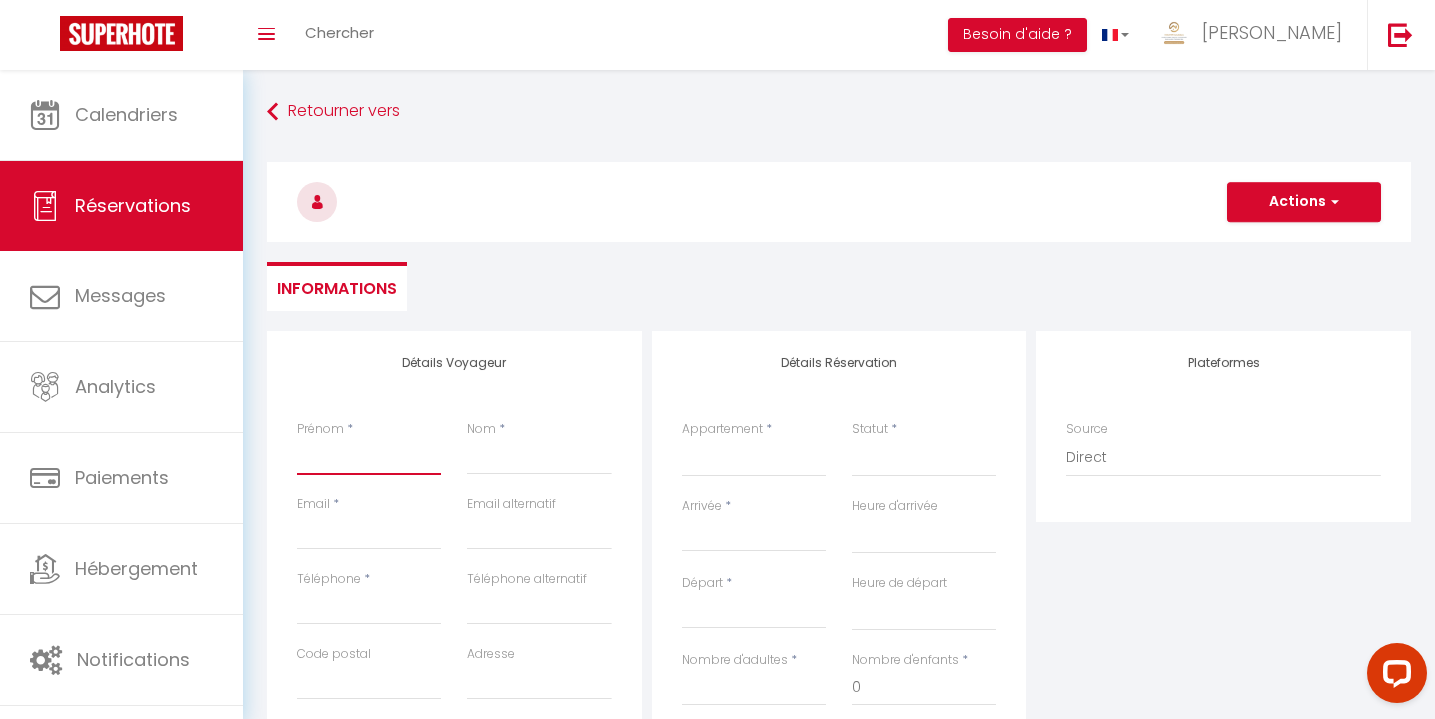 type on "P" 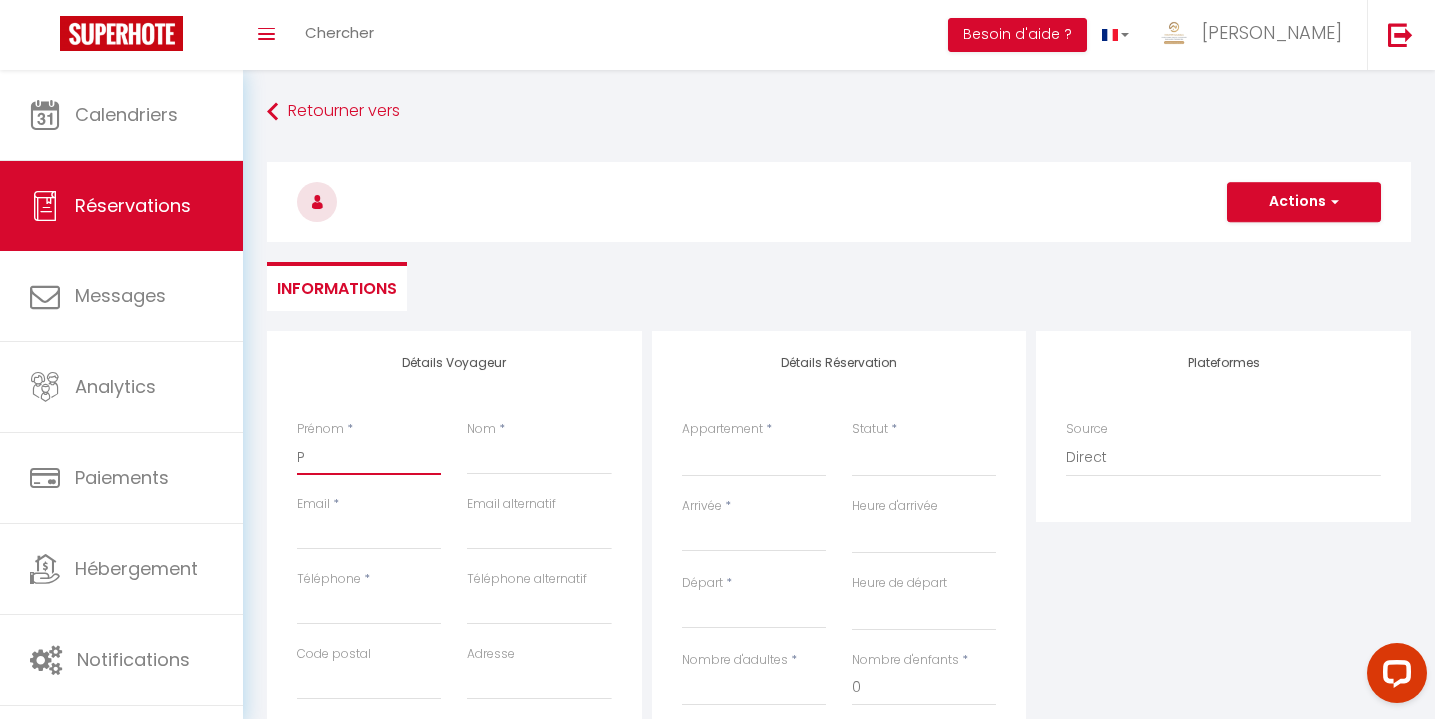 select 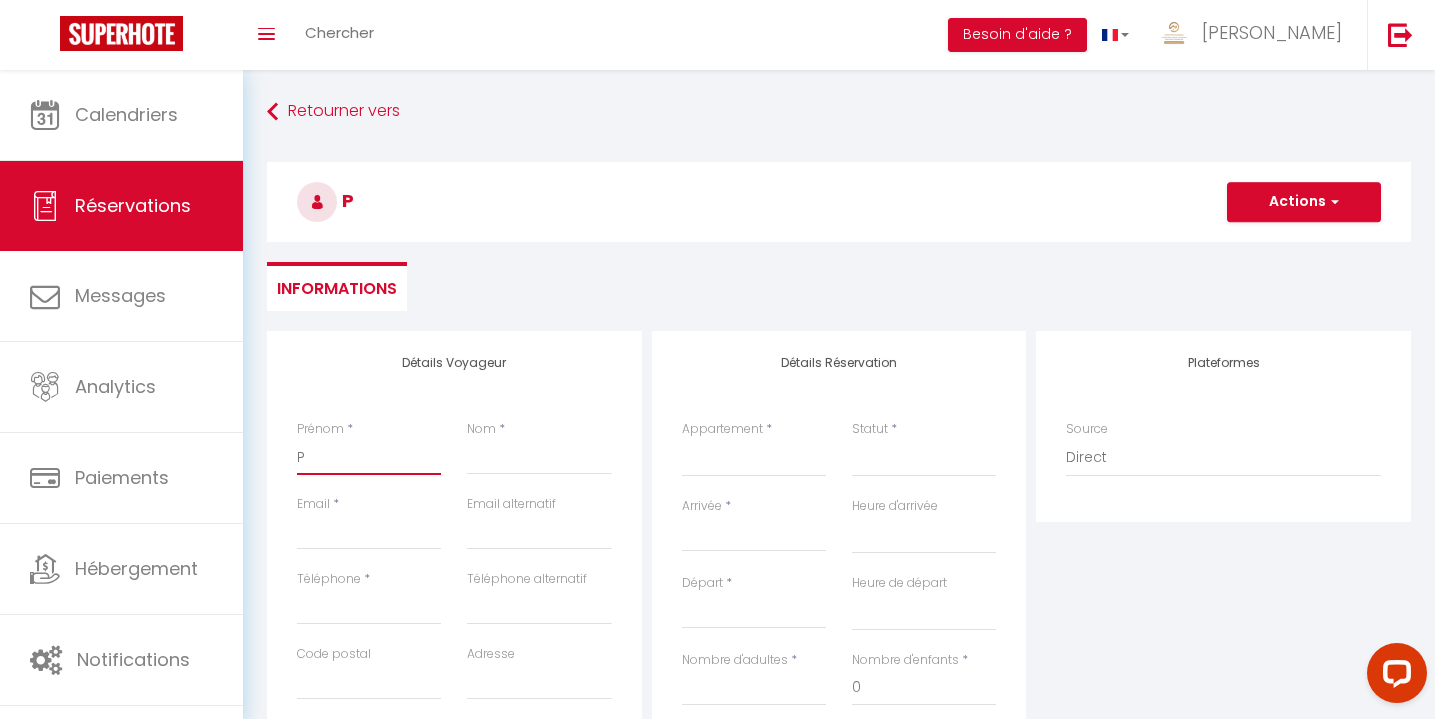type on "Ph" 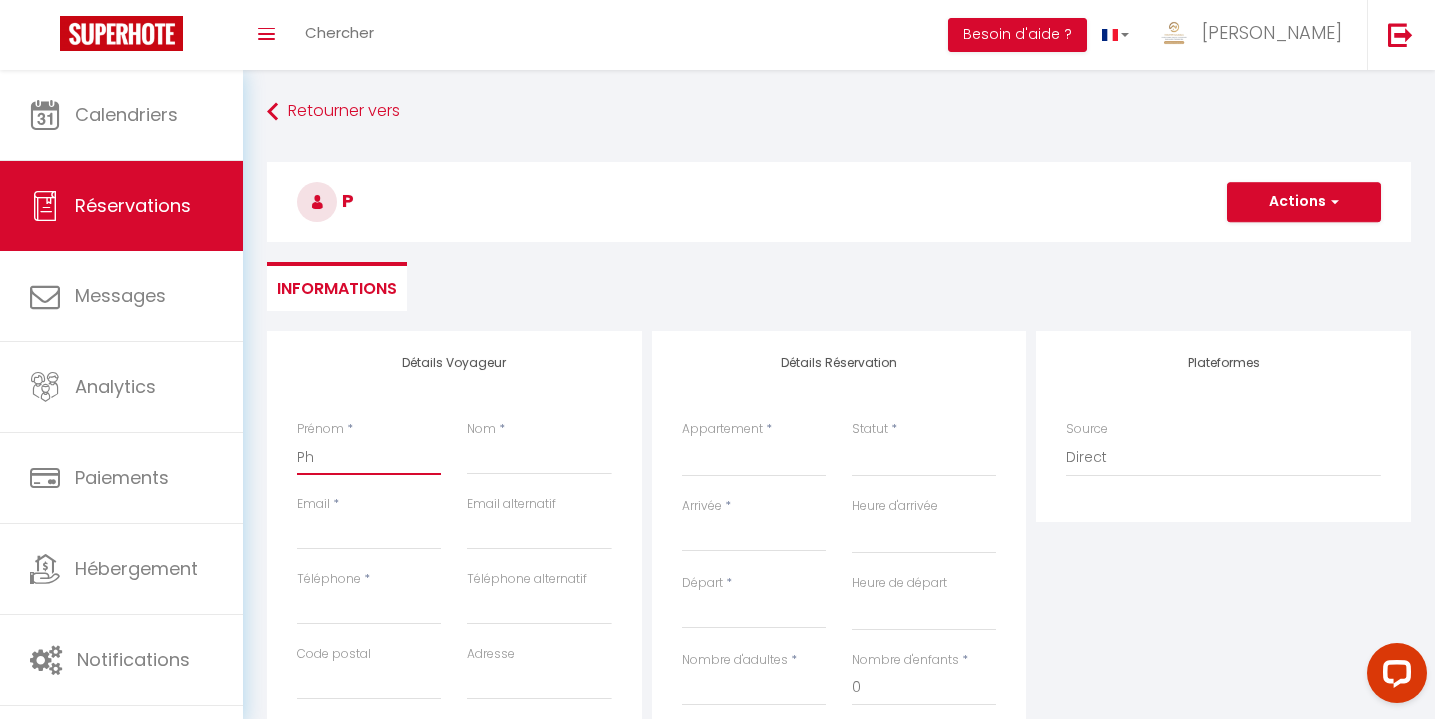select 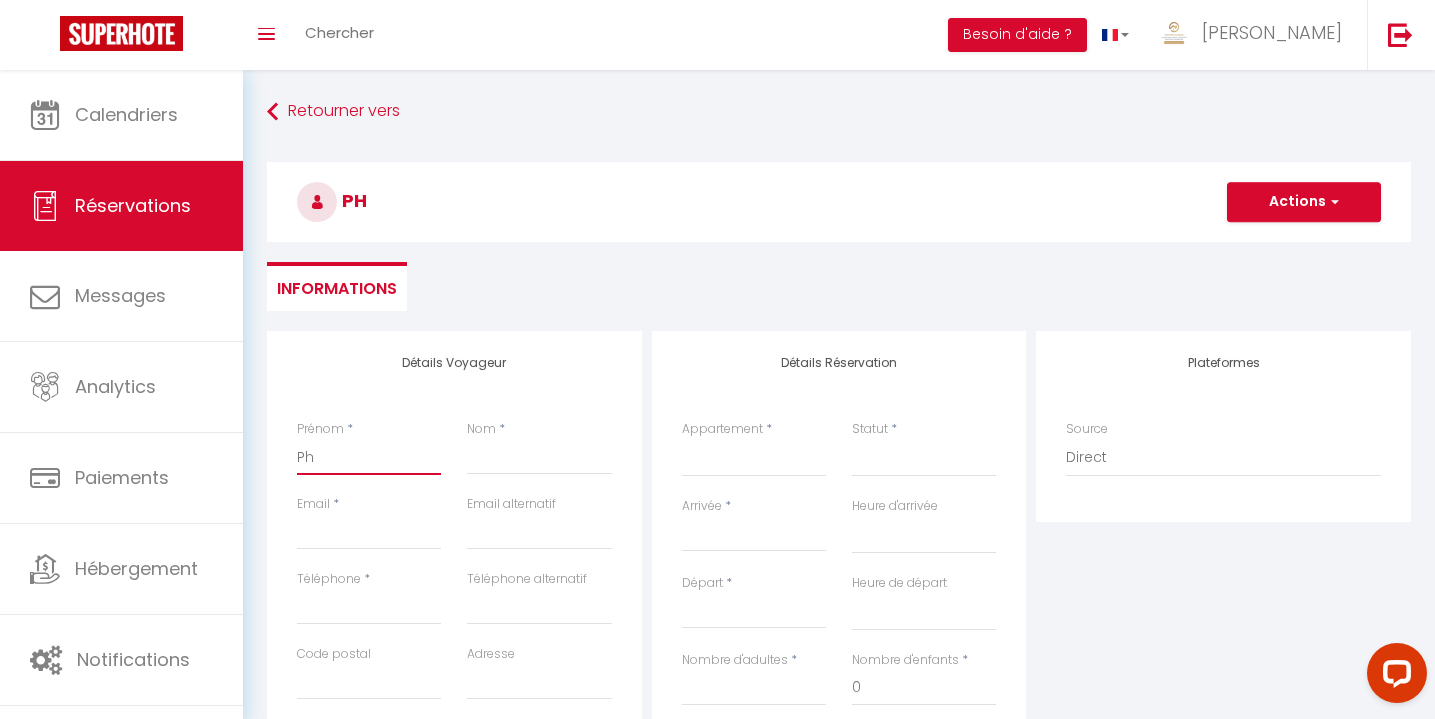 type on "Phi" 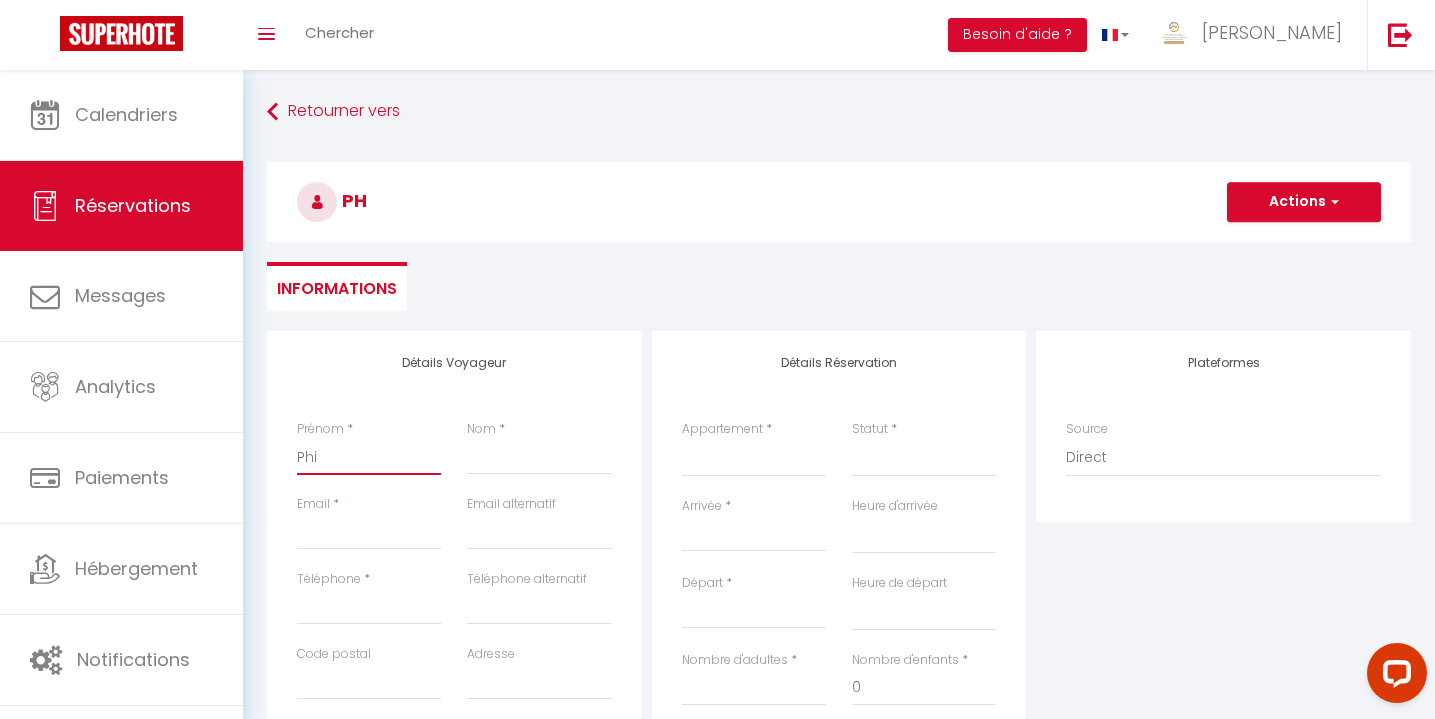 select 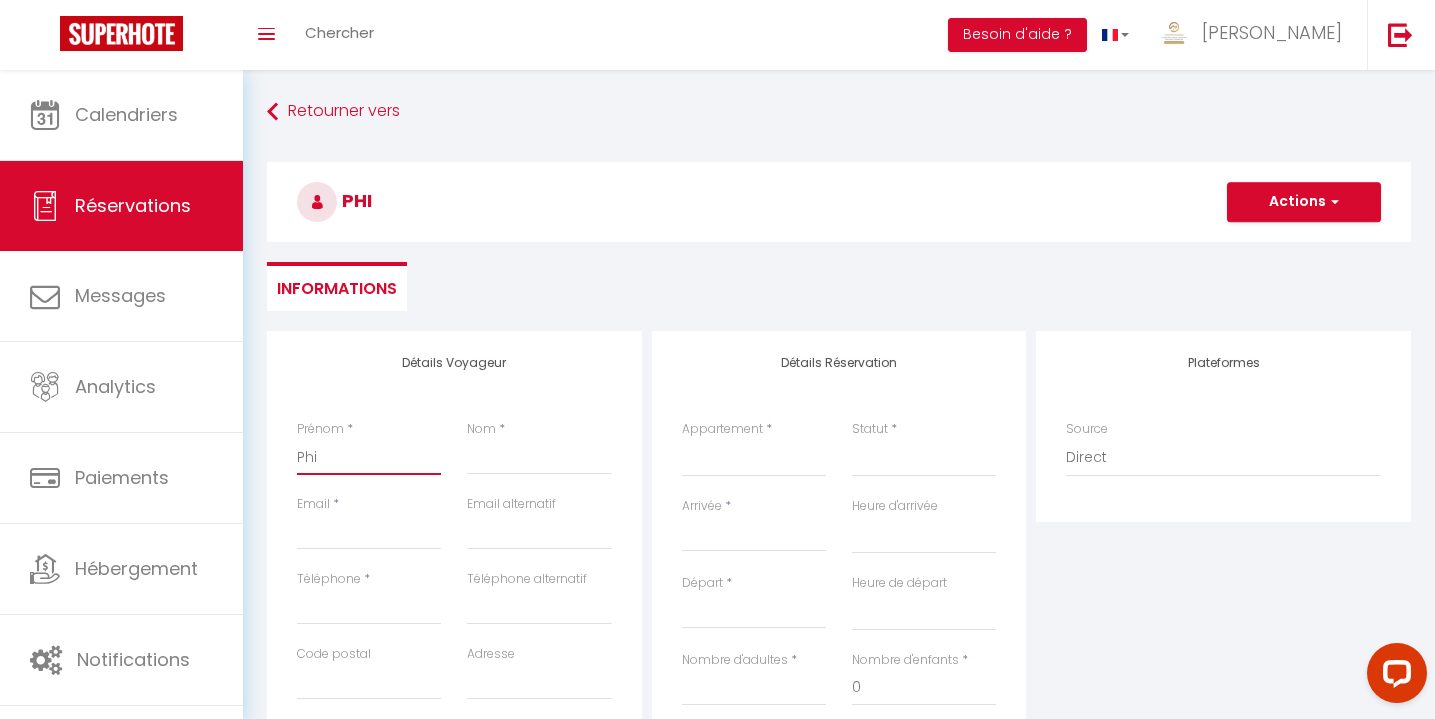 type on "Phil" 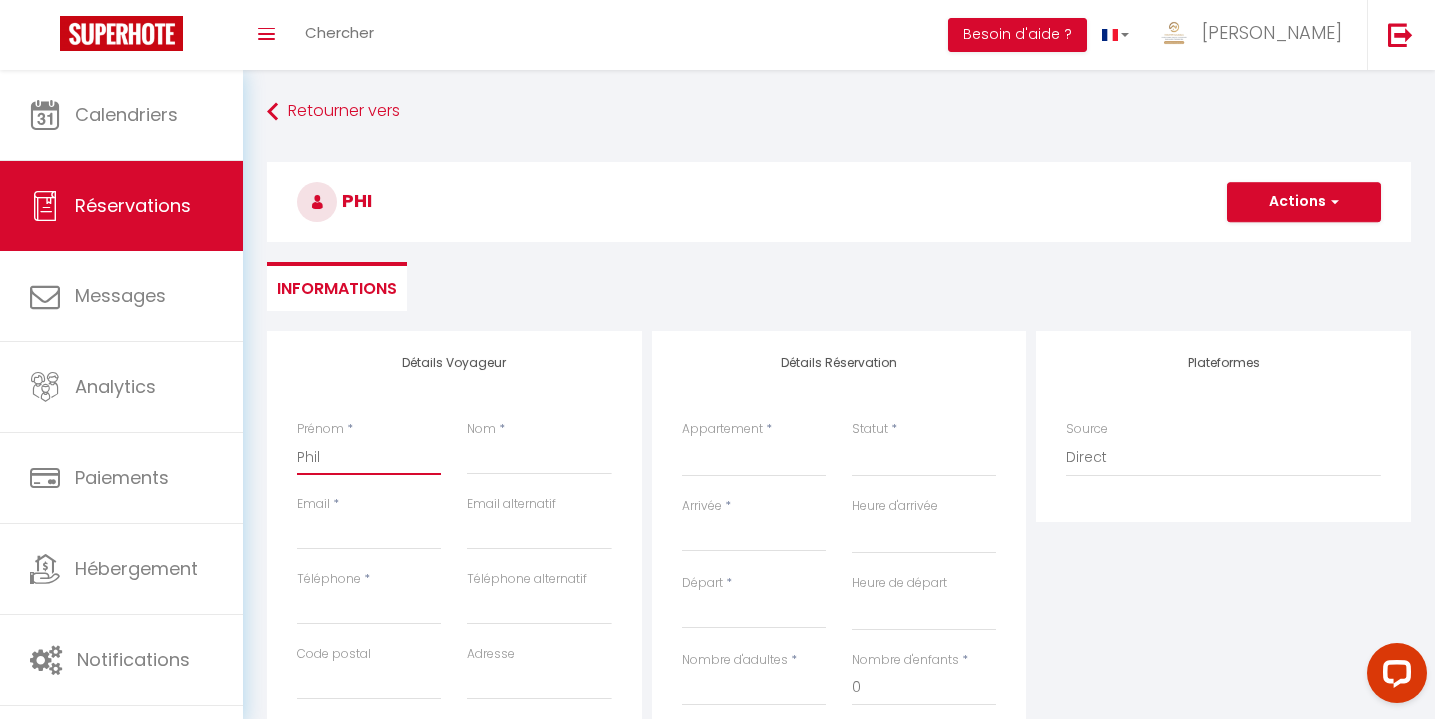 select 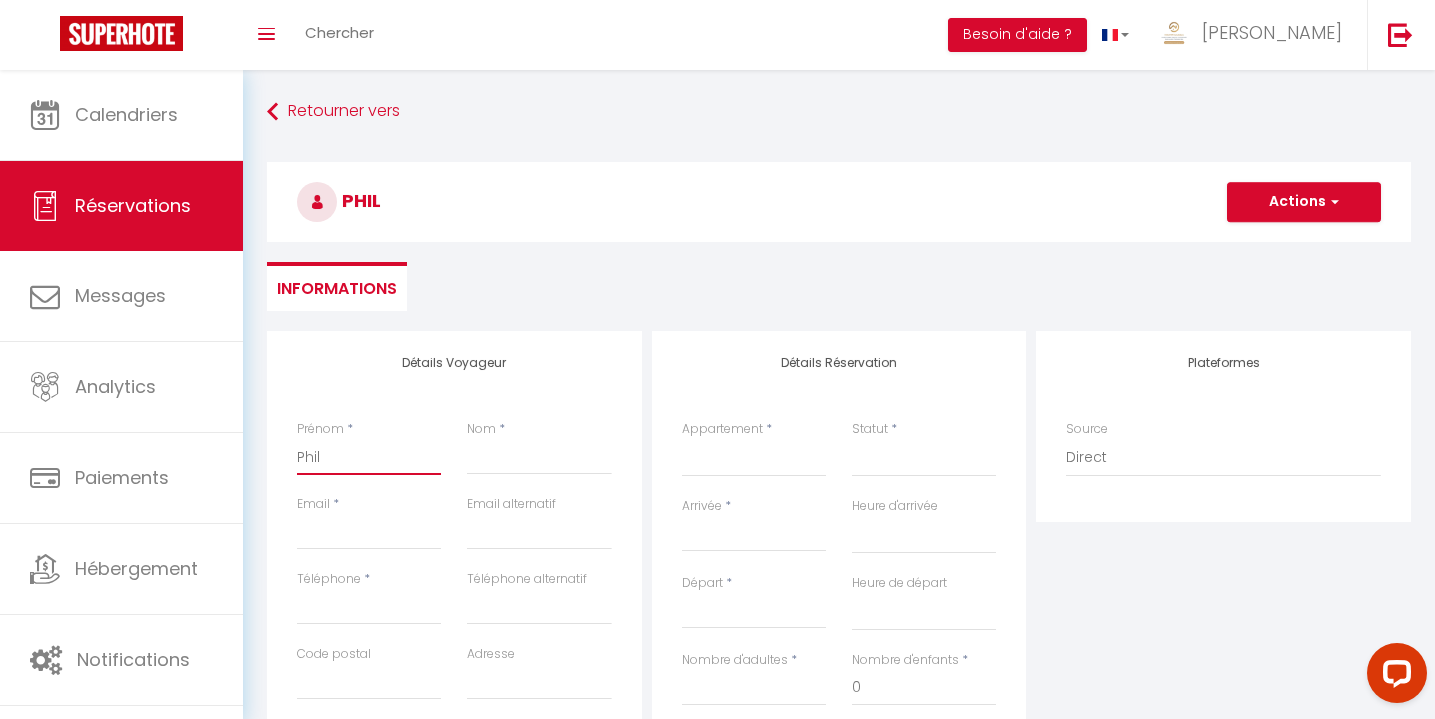 type on "Phili" 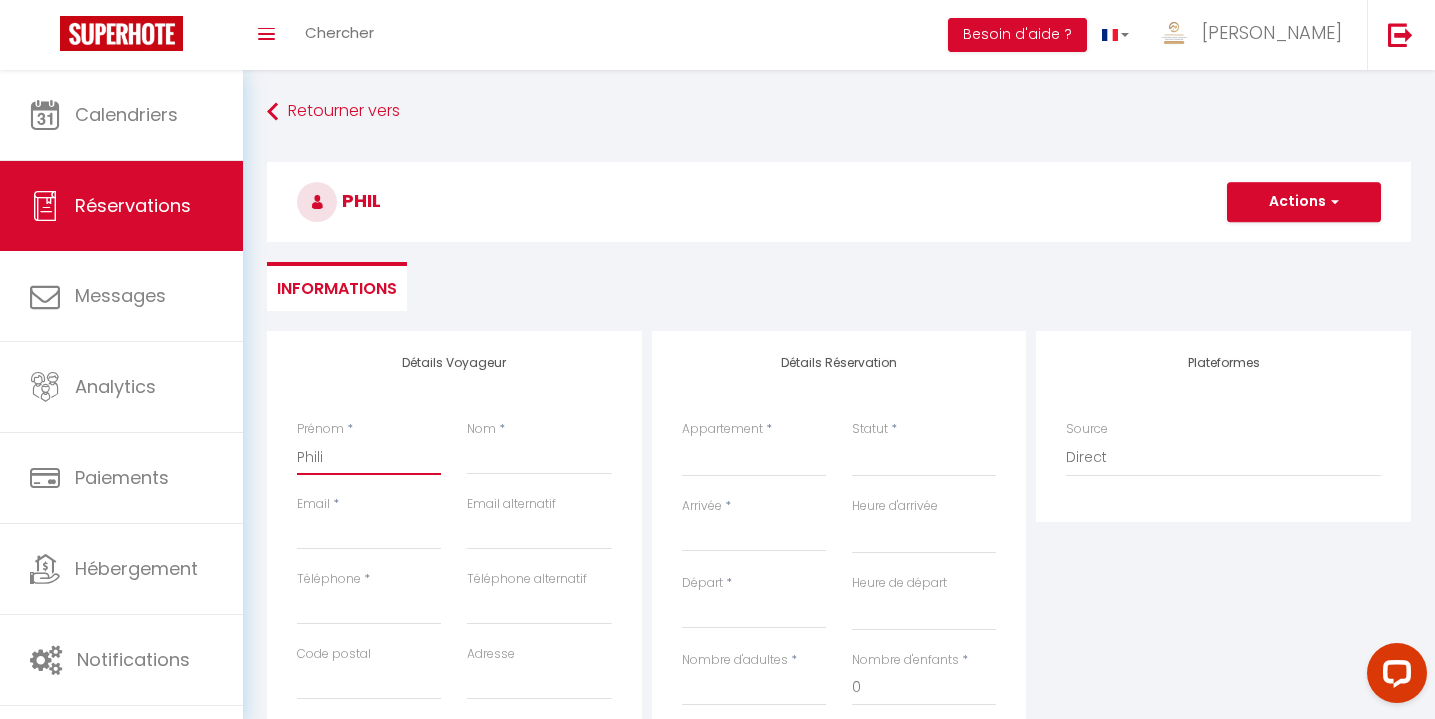 select 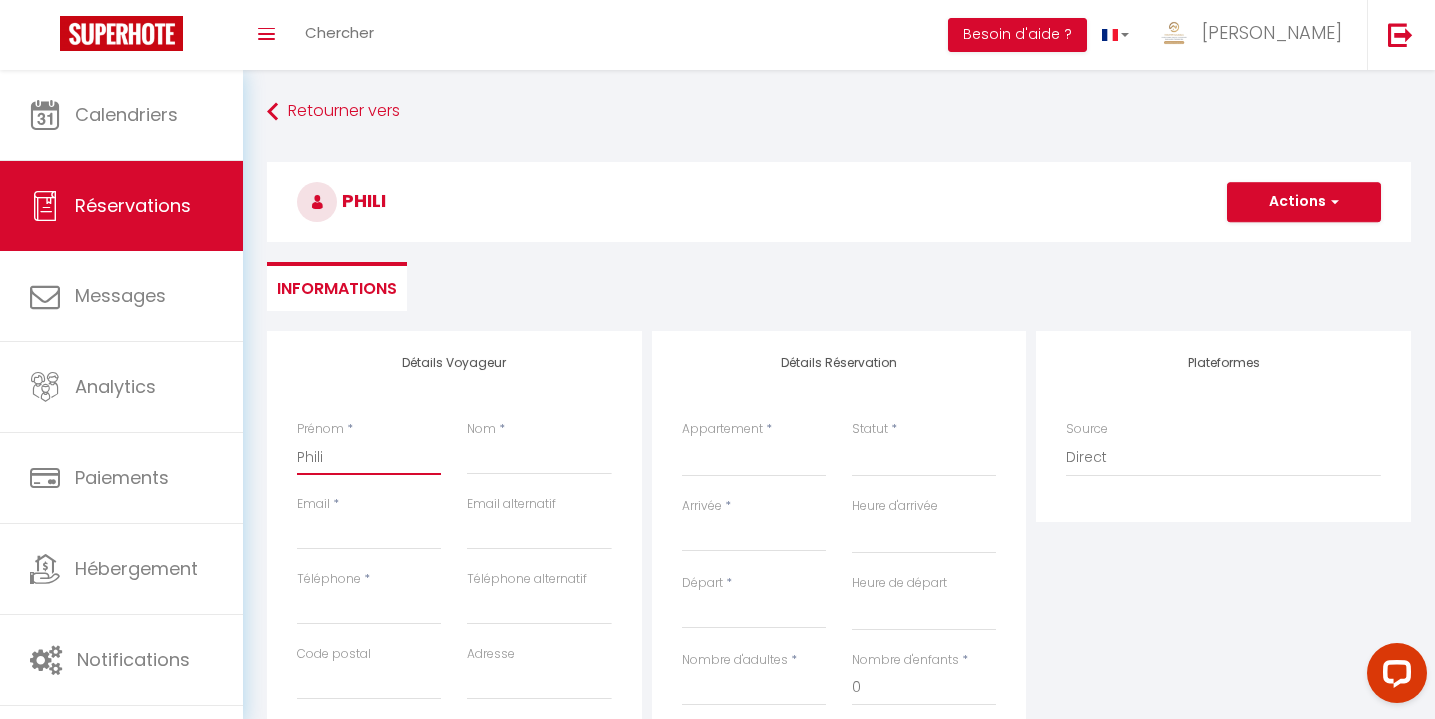 type on "[PERSON_NAME]" 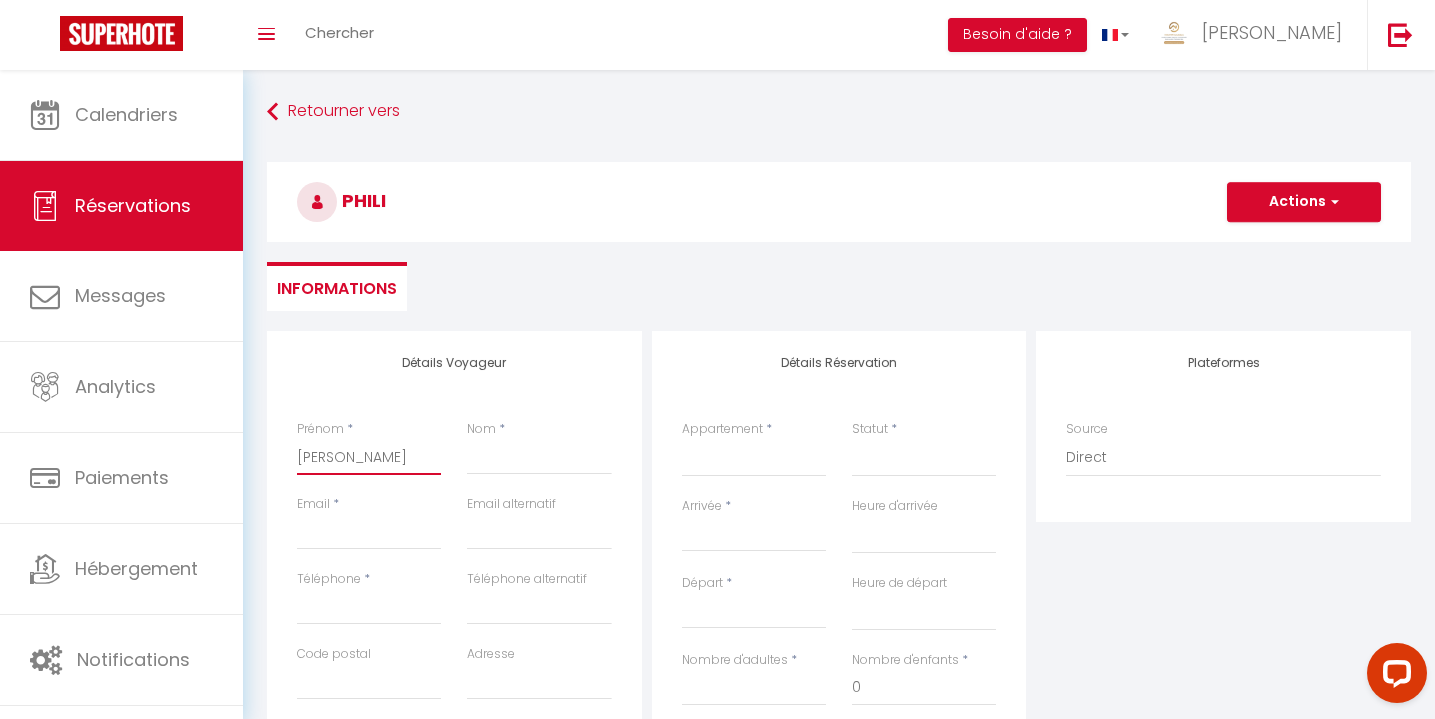 select 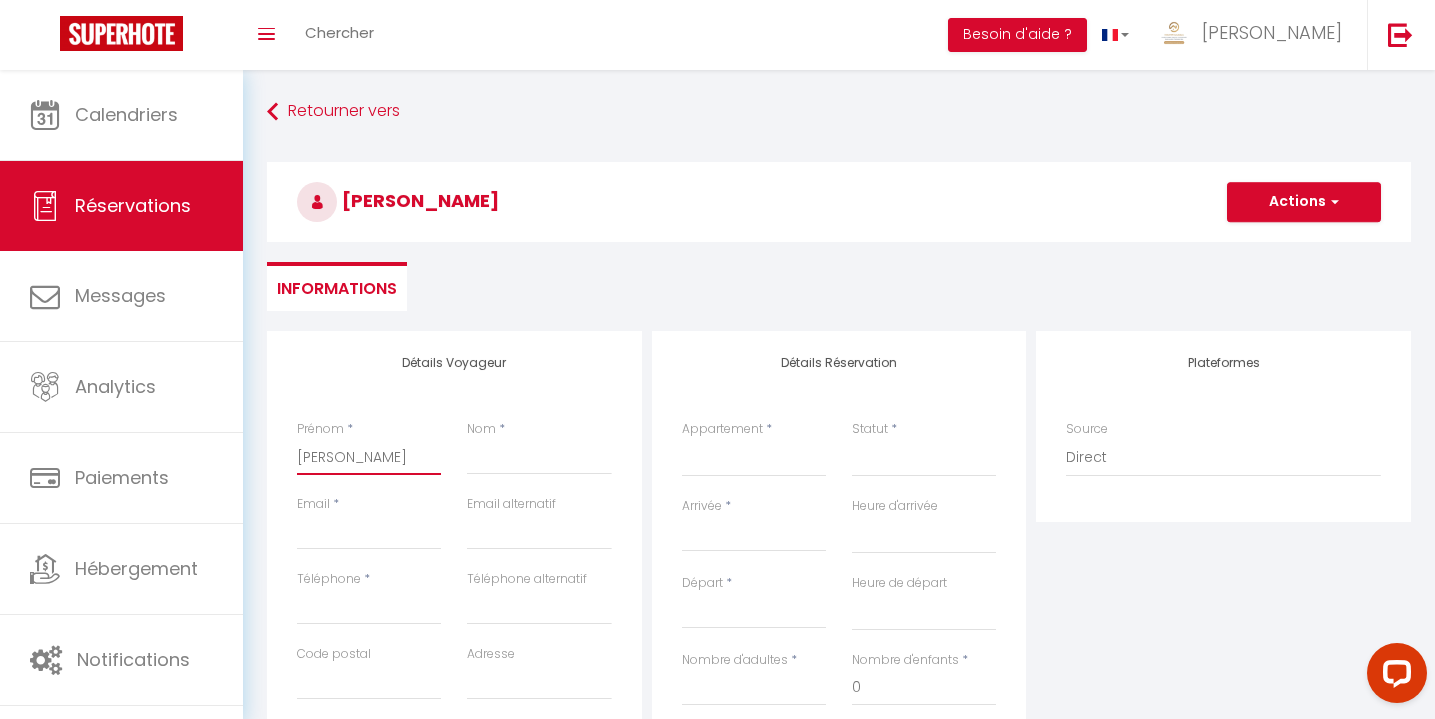 type on "[PERSON_NAME]" 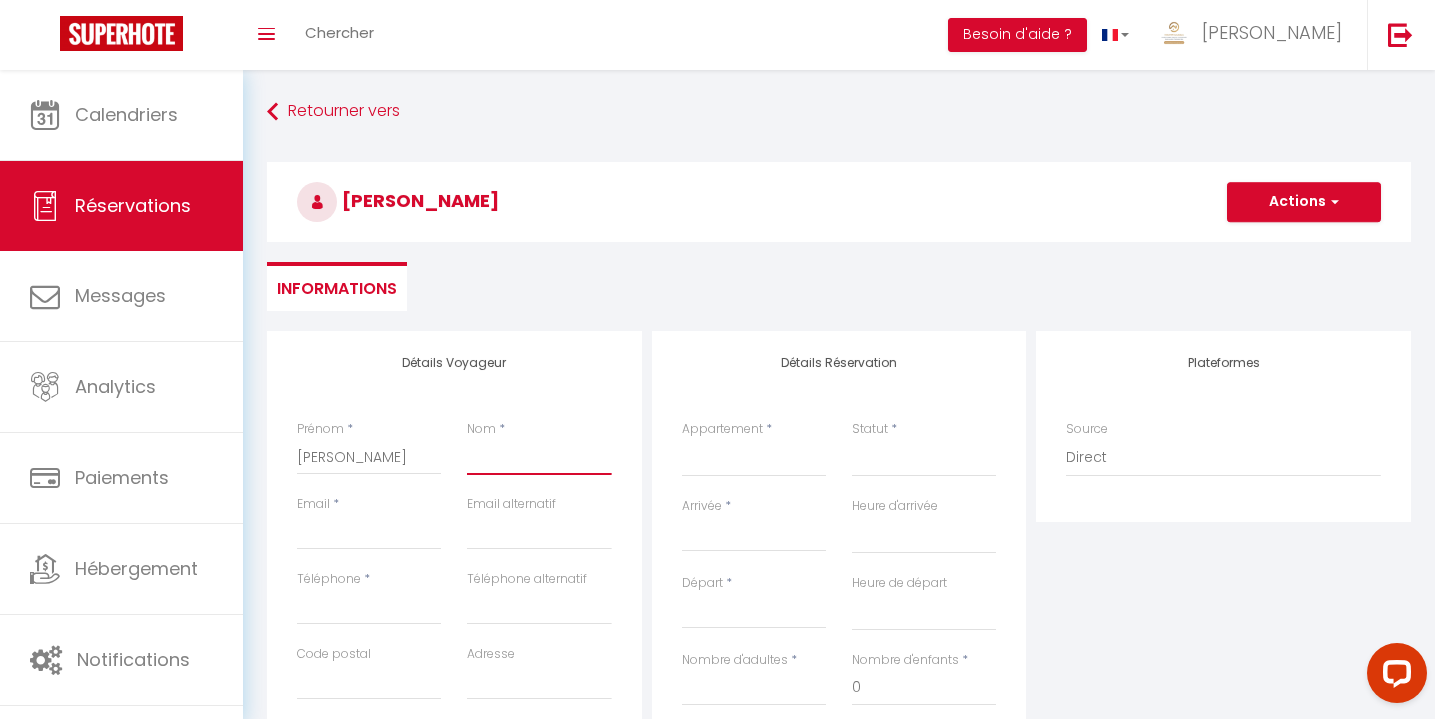 type on "M" 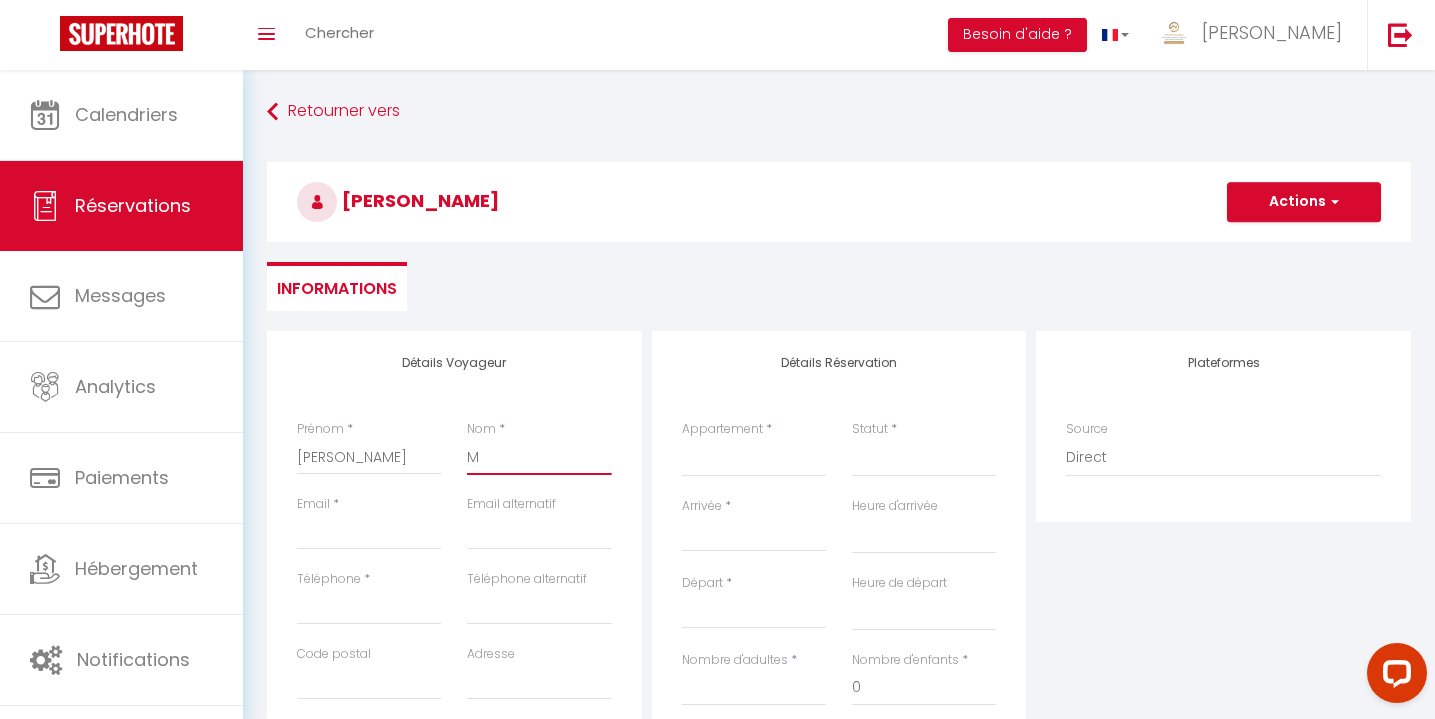 select 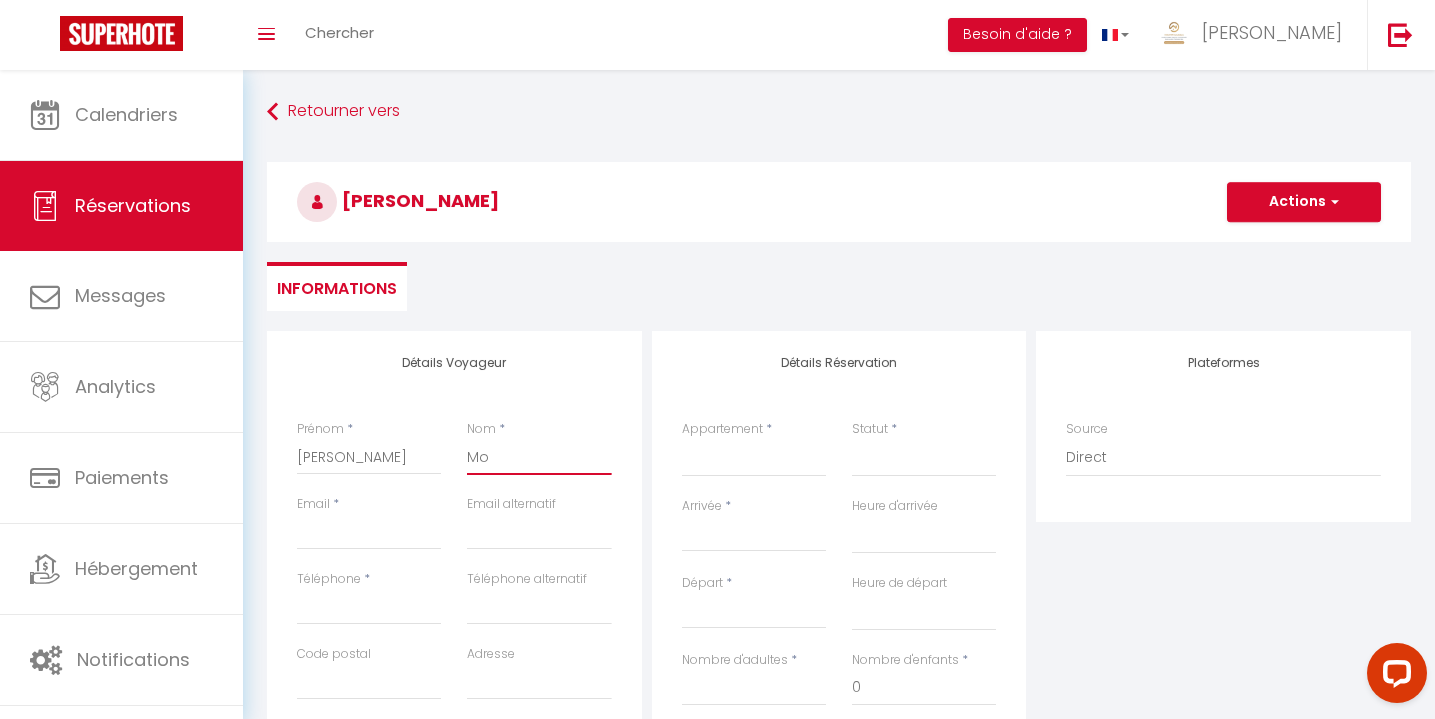 select 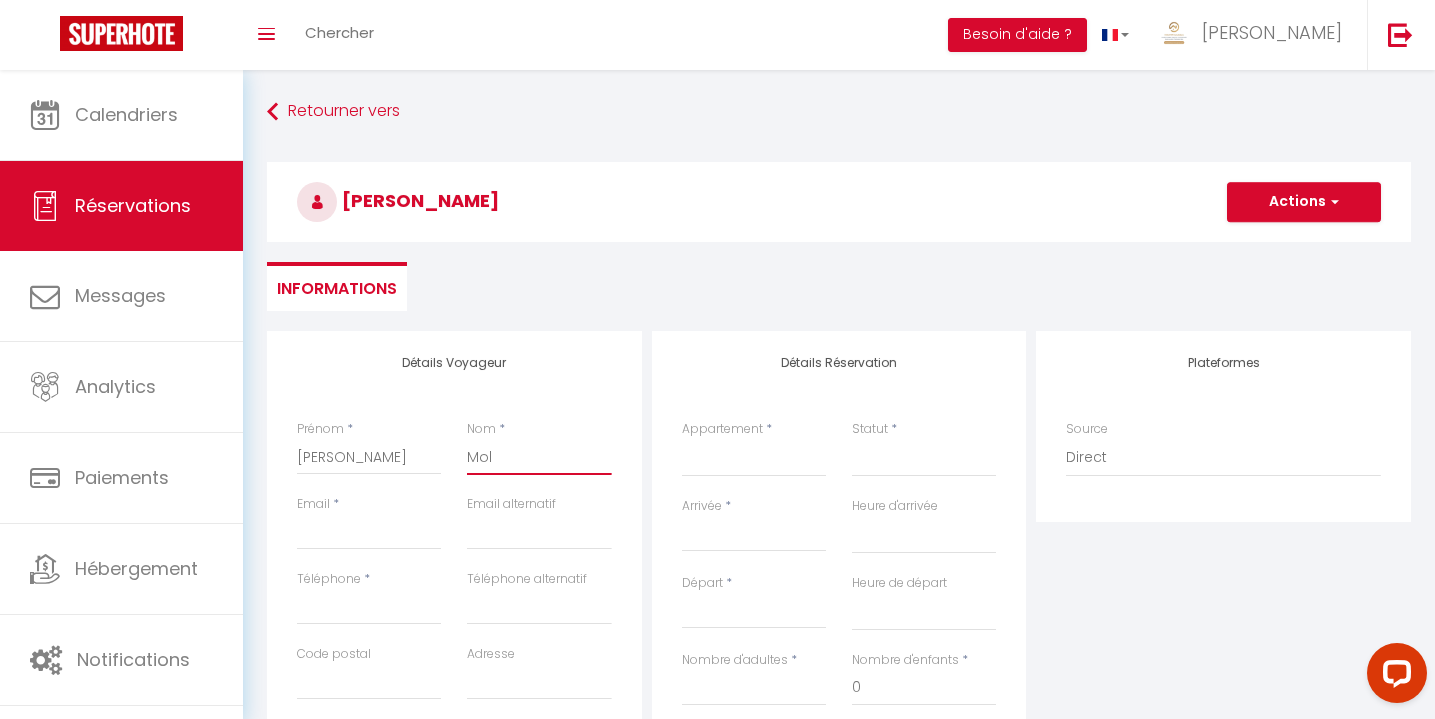 select 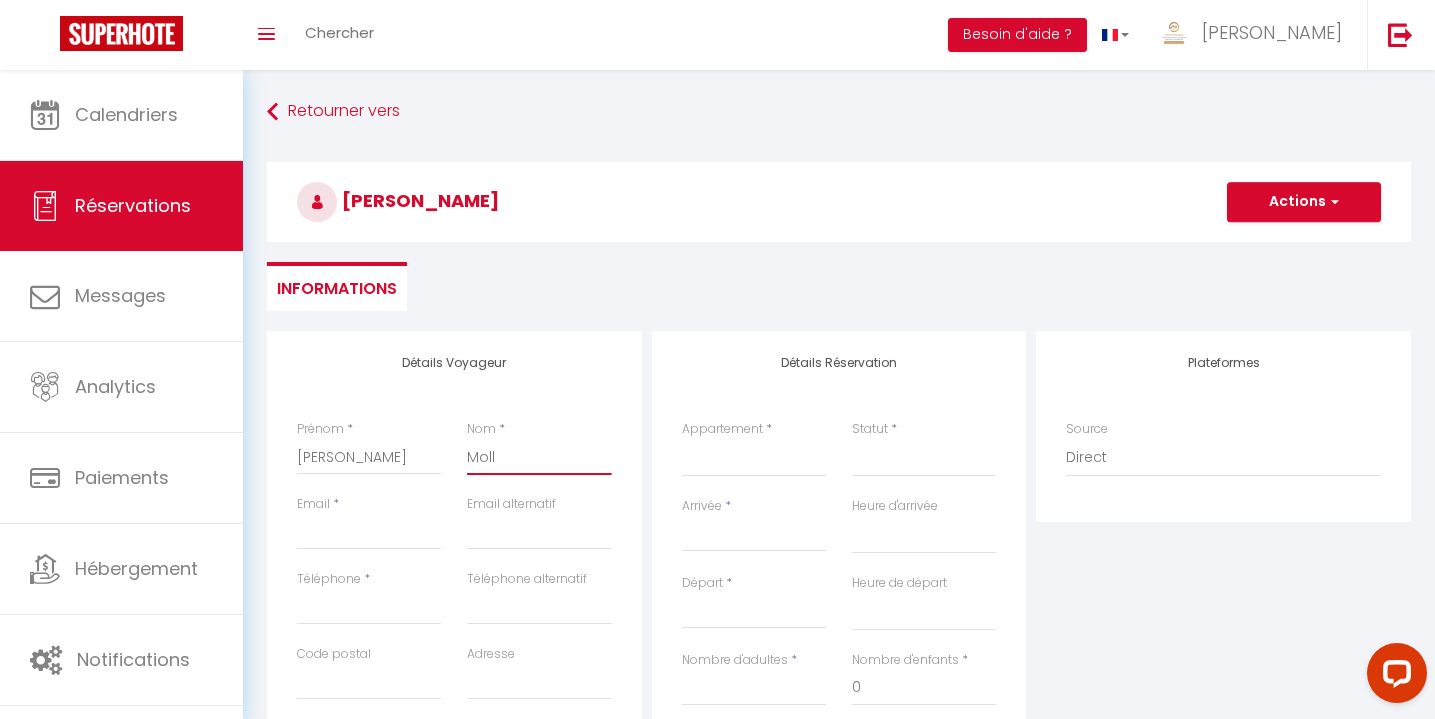 select 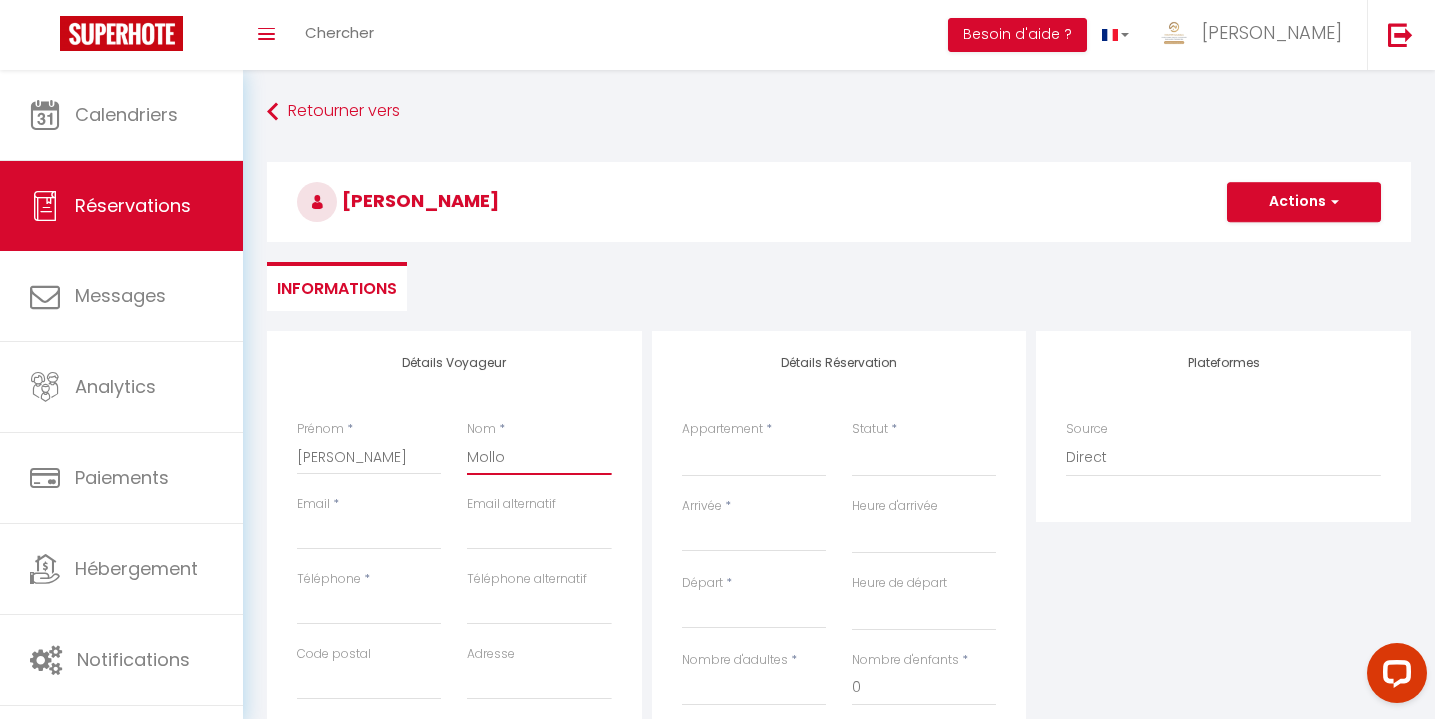 select 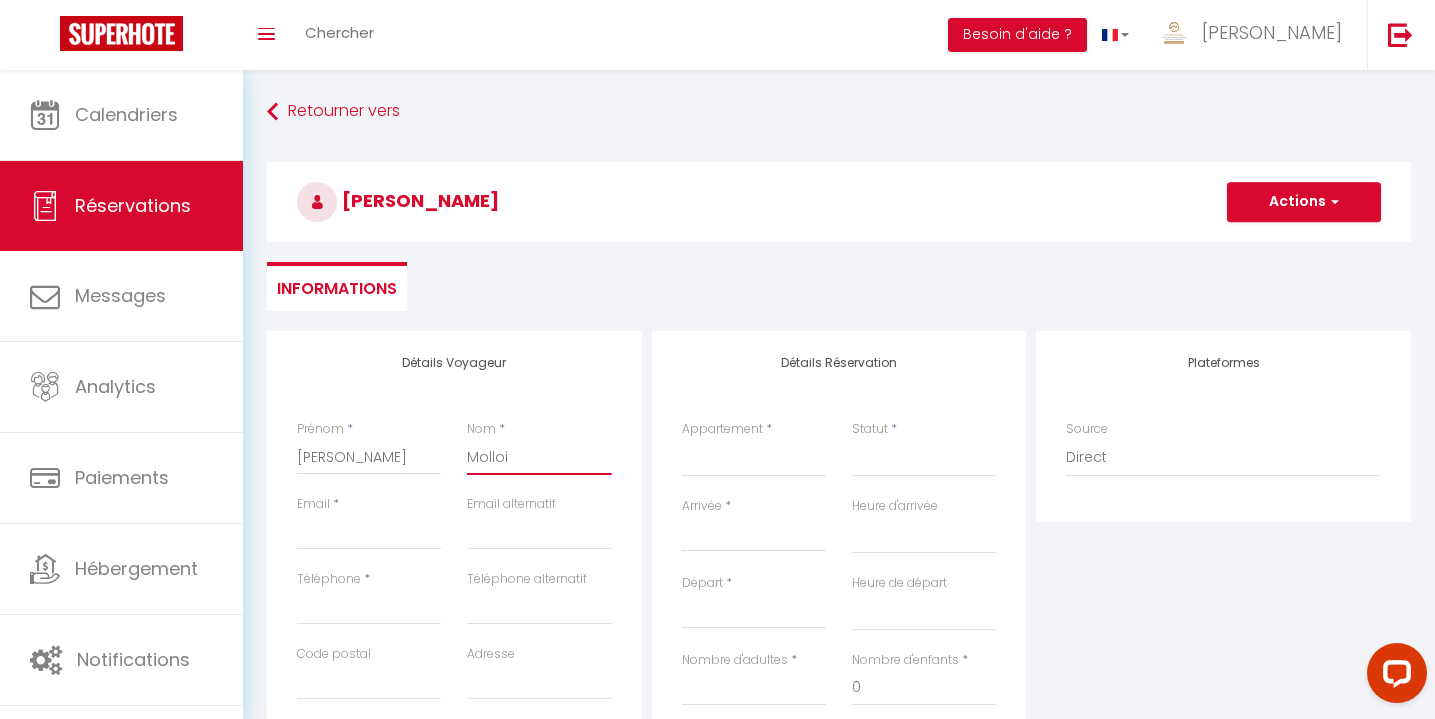 select 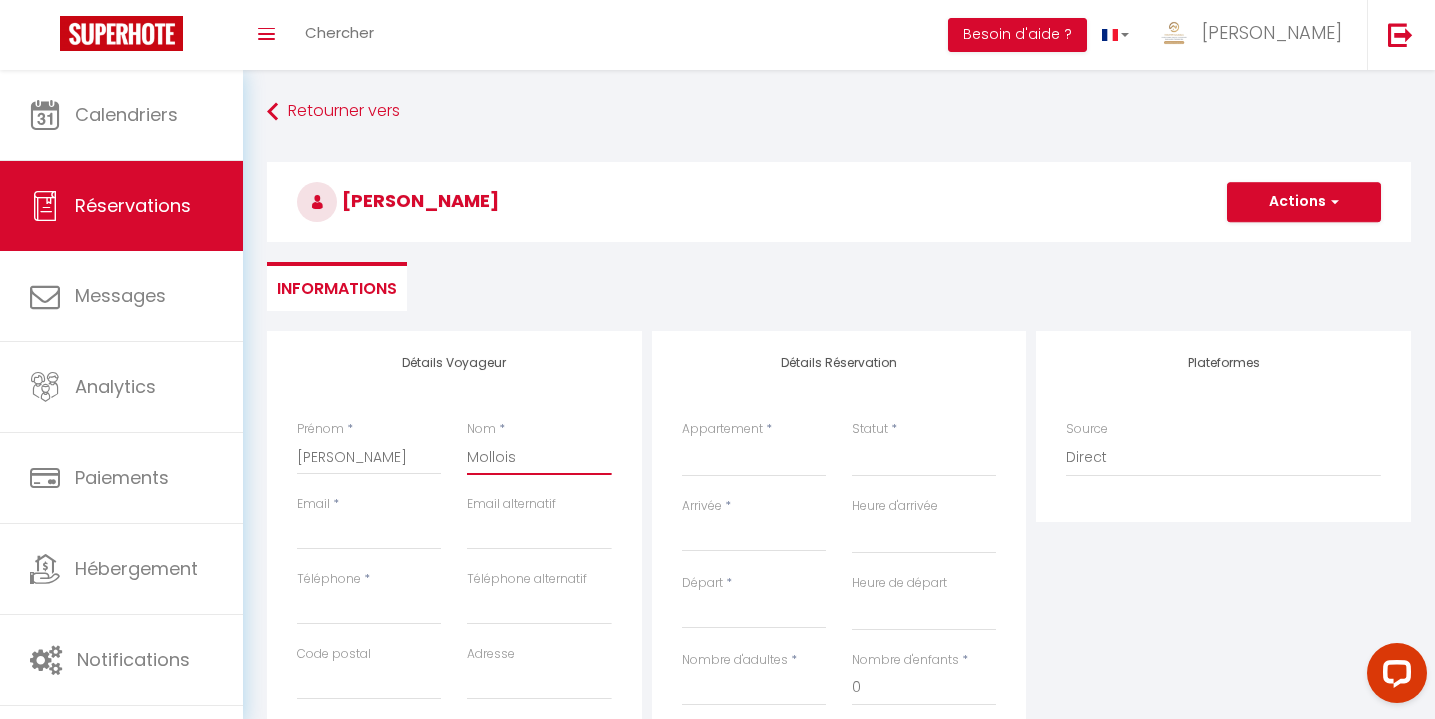 select 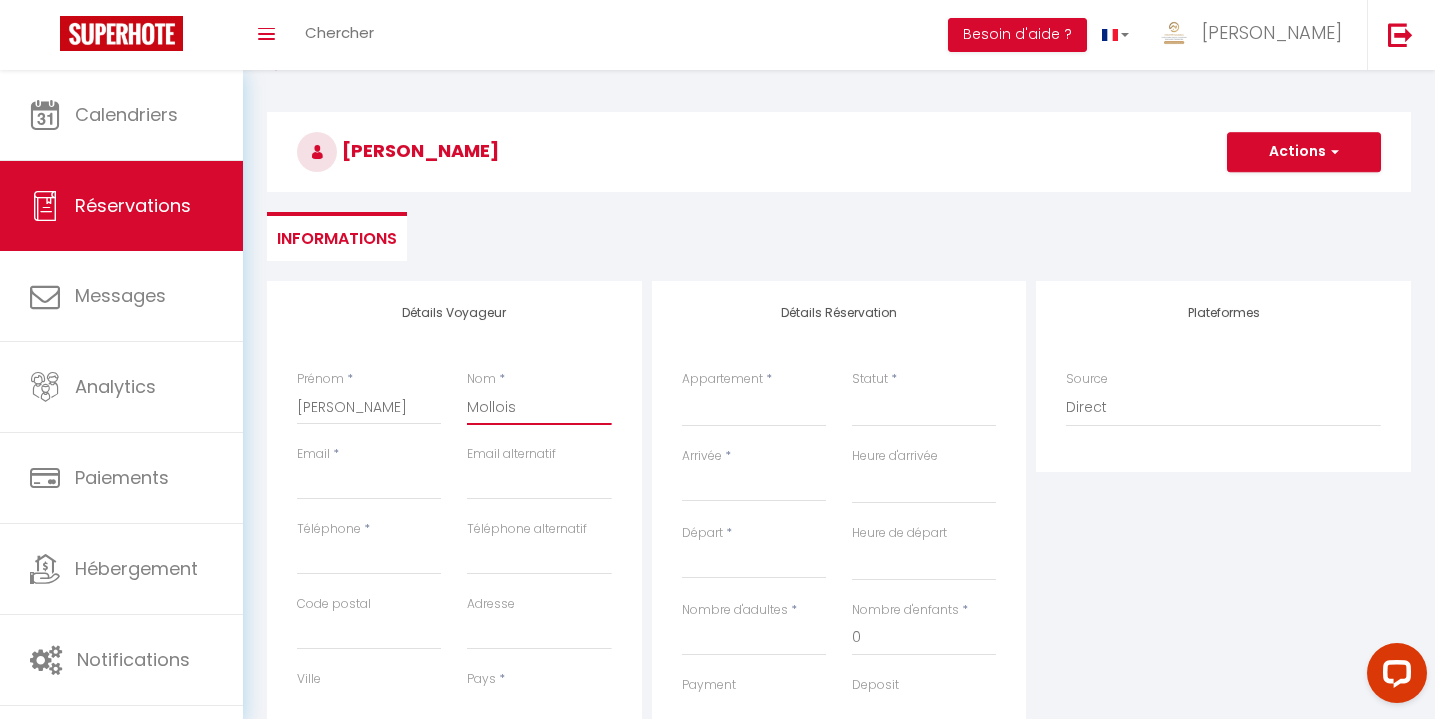 scroll, scrollTop: 93, scrollLeft: 0, axis: vertical 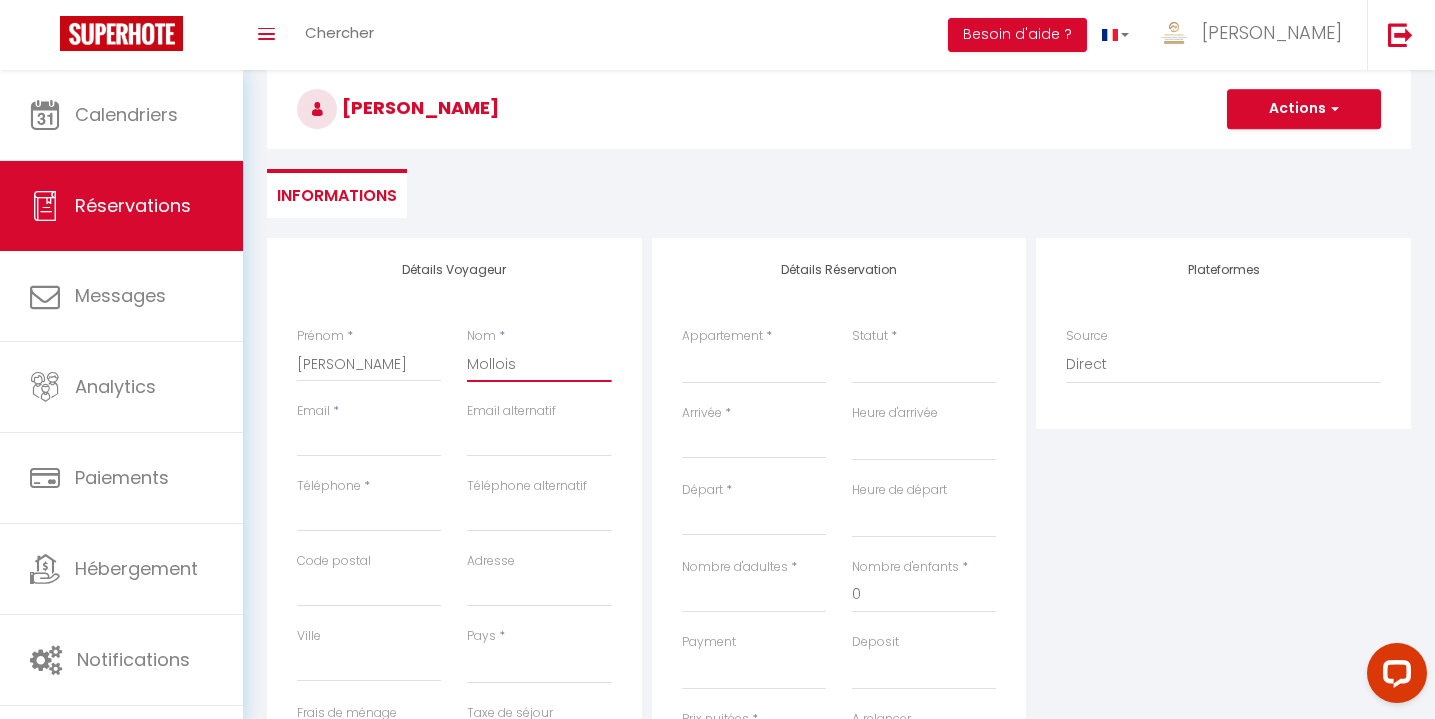 type on "Mollois" 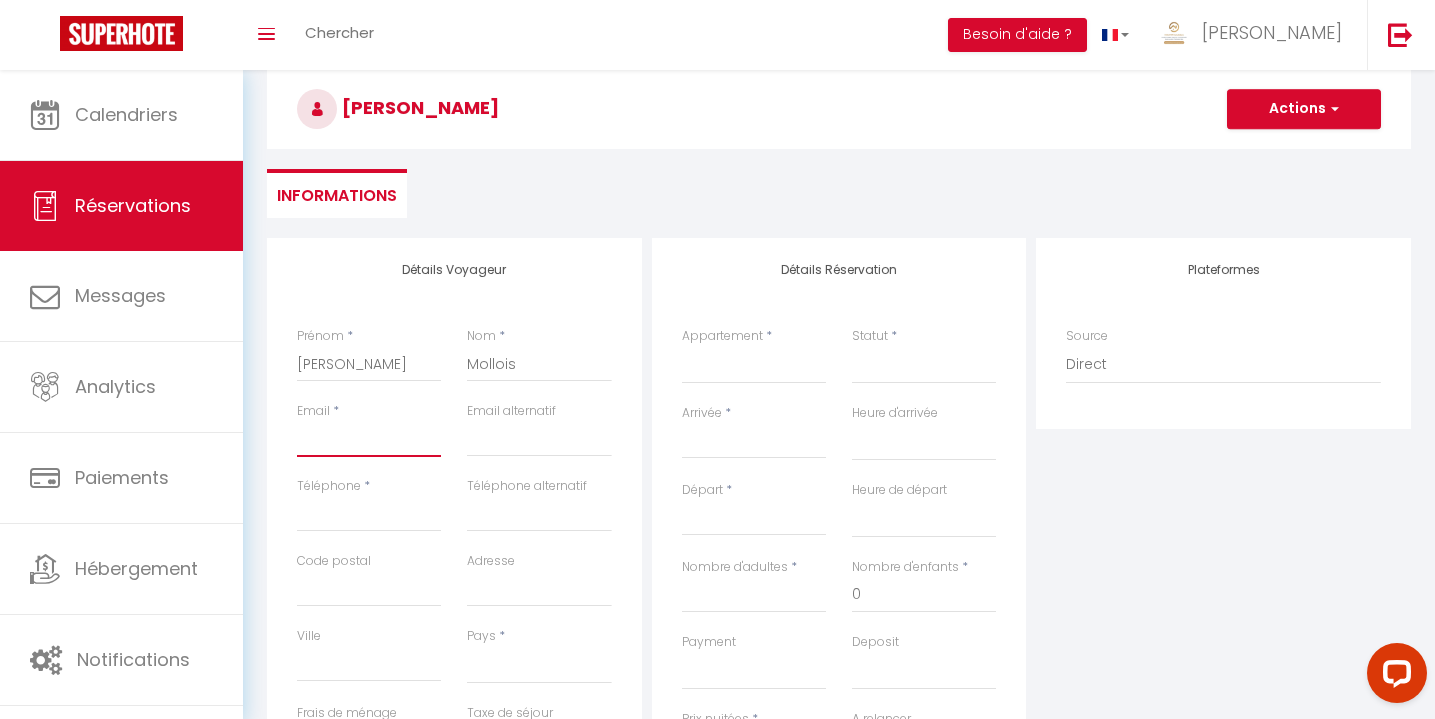 type on "n" 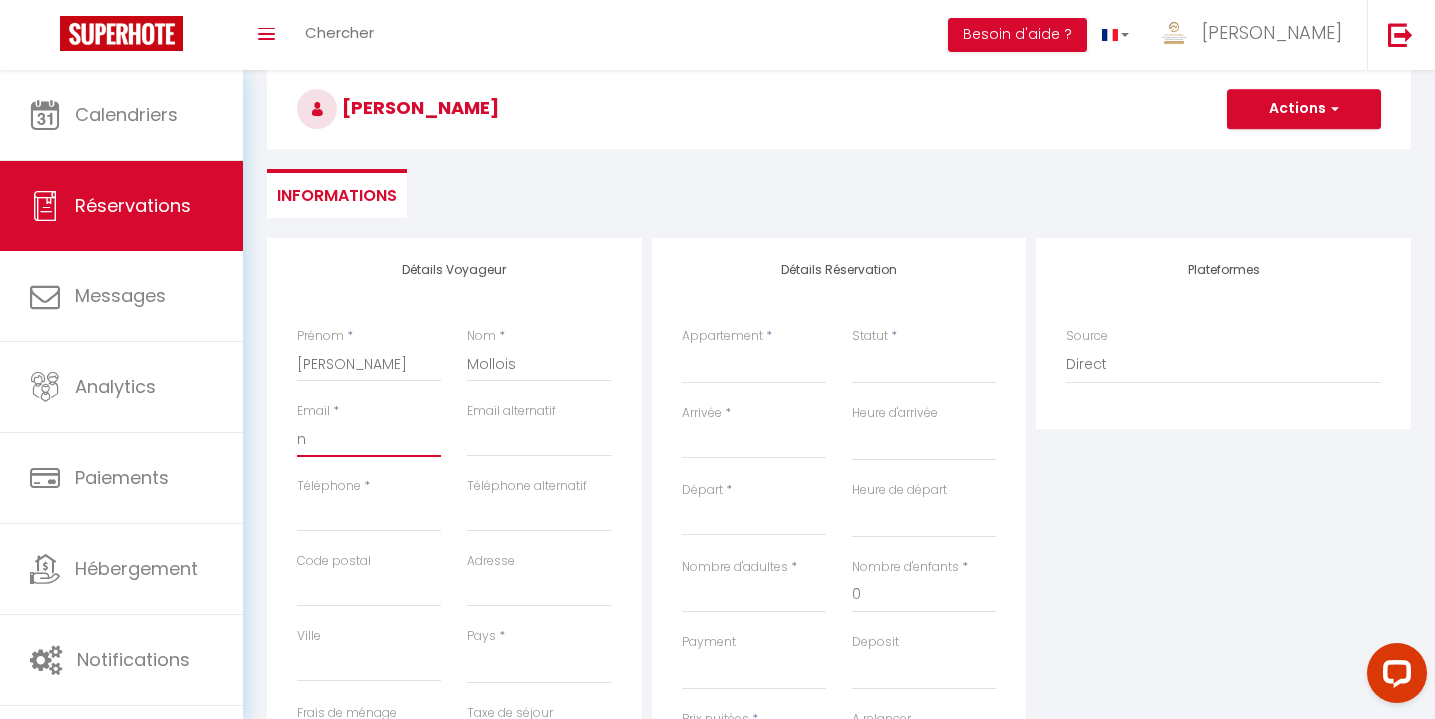 select 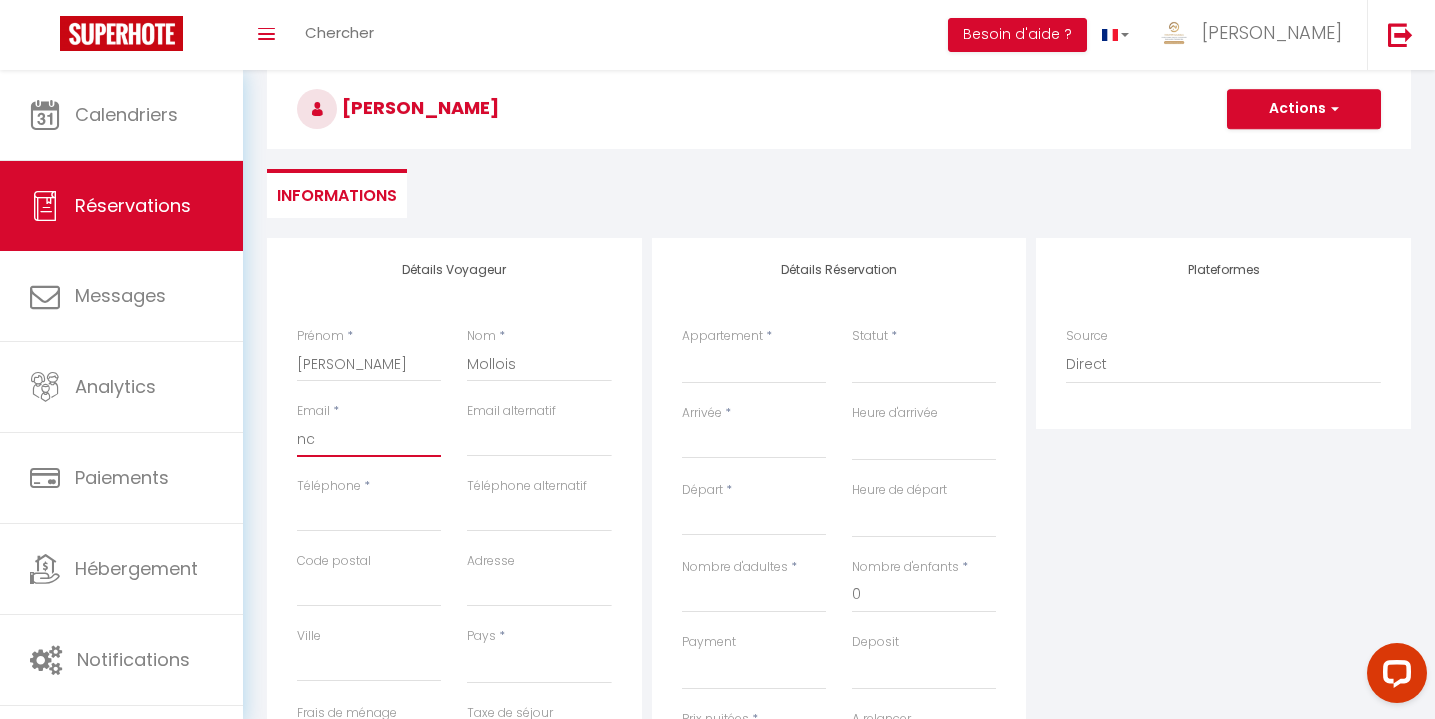 select 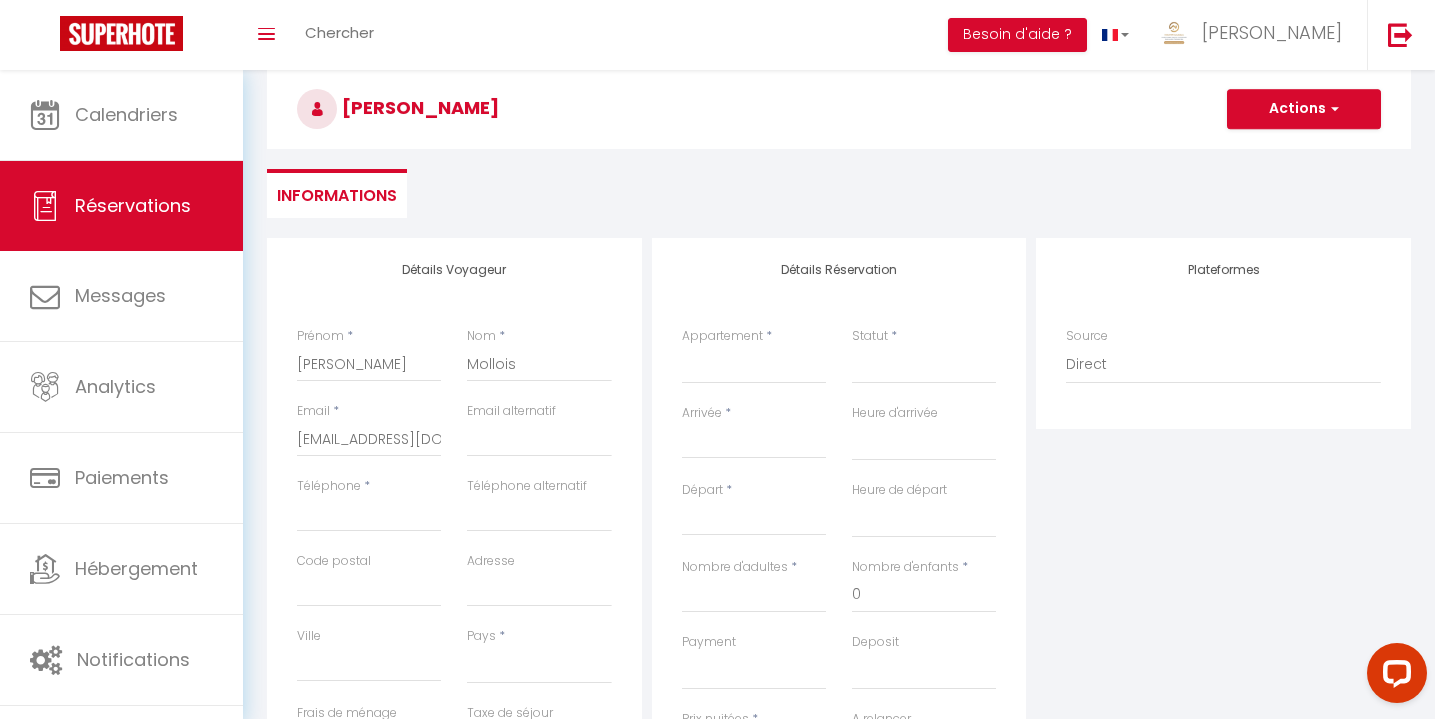 click on "Détails Voyageur   Prénom   *   [PERSON_NAME]   *   Mollois   Email   *   [EMAIL_ADDRESS][DOMAIN_NAME]   Email alternatif       Téléphone   *     Téléphone alternatif     Code postal     Adresse     [GEOGRAPHIC_DATA]   *   [GEOGRAPHIC_DATA]
[GEOGRAPHIC_DATA]
[GEOGRAPHIC_DATA]
[GEOGRAPHIC_DATA]
[GEOGRAPHIC_DATA]
[US_STATE]
[GEOGRAPHIC_DATA]
[GEOGRAPHIC_DATA]
[GEOGRAPHIC_DATA]
[GEOGRAPHIC_DATA]
[GEOGRAPHIC_DATA]
[GEOGRAPHIC_DATA]
[GEOGRAPHIC_DATA]
[GEOGRAPHIC_DATA]
[GEOGRAPHIC_DATA]
[GEOGRAPHIC_DATA]
[GEOGRAPHIC_DATA]
[GEOGRAPHIC_DATA]
Frais de ménage   0     0     0" at bounding box center (454, 595) 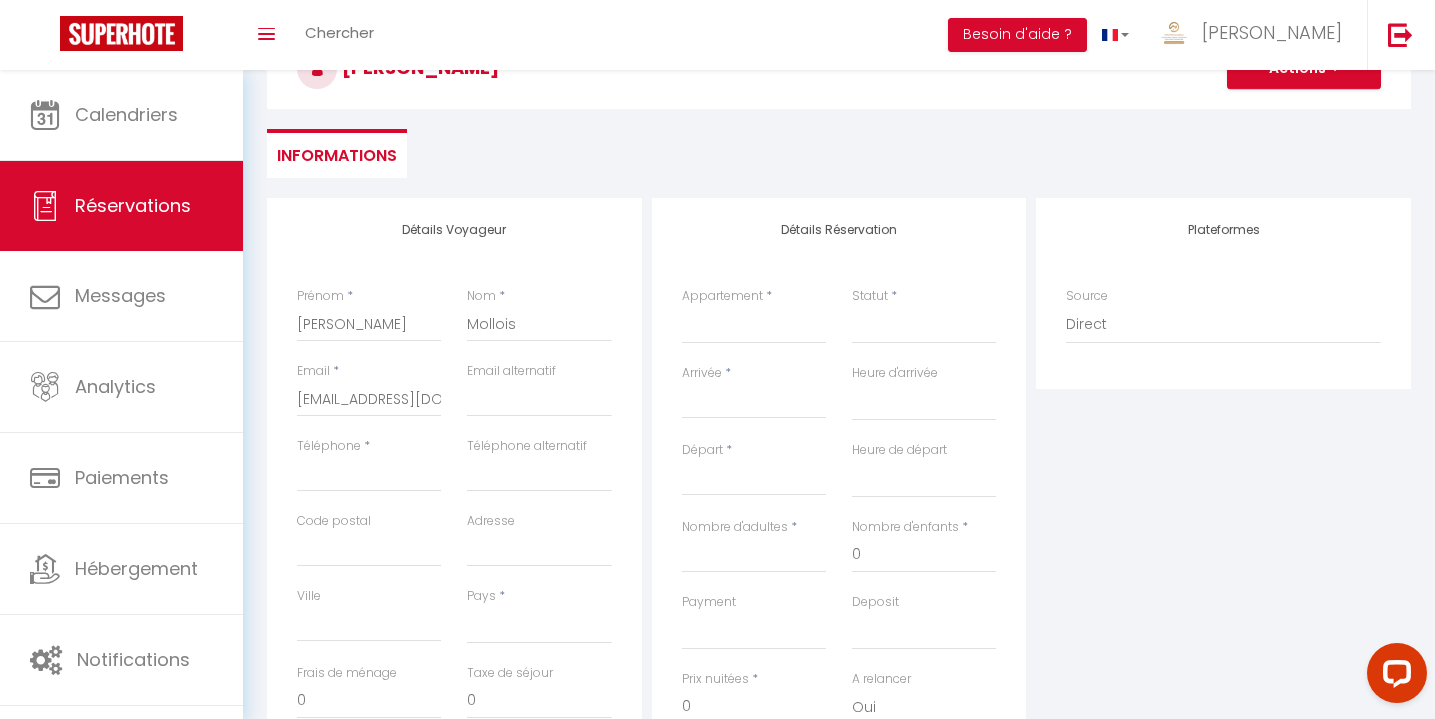 scroll, scrollTop: 246, scrollLeft: 0, axis: vertical 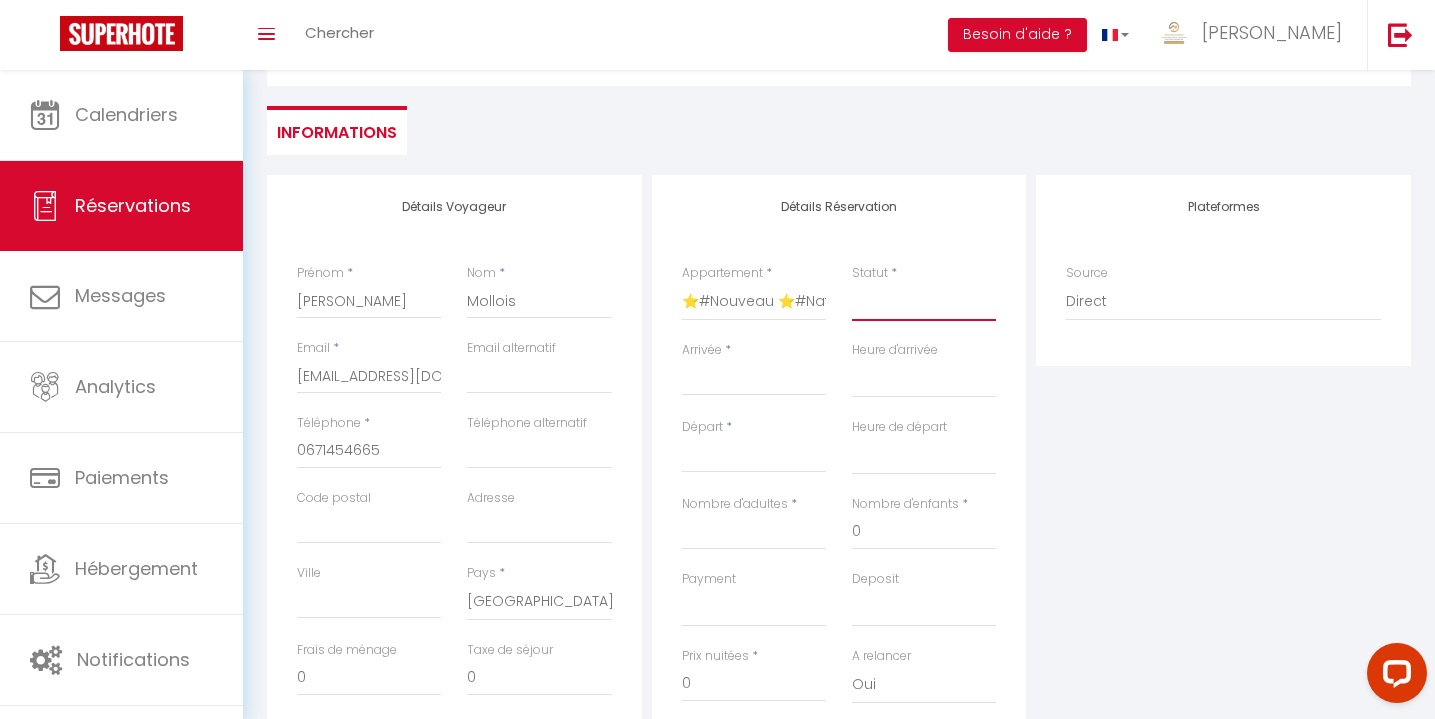 click on "Confirmé Non Confirmé [PERSON_NAME] par le voyageur No Show Request" at bounding box center (924, 302) 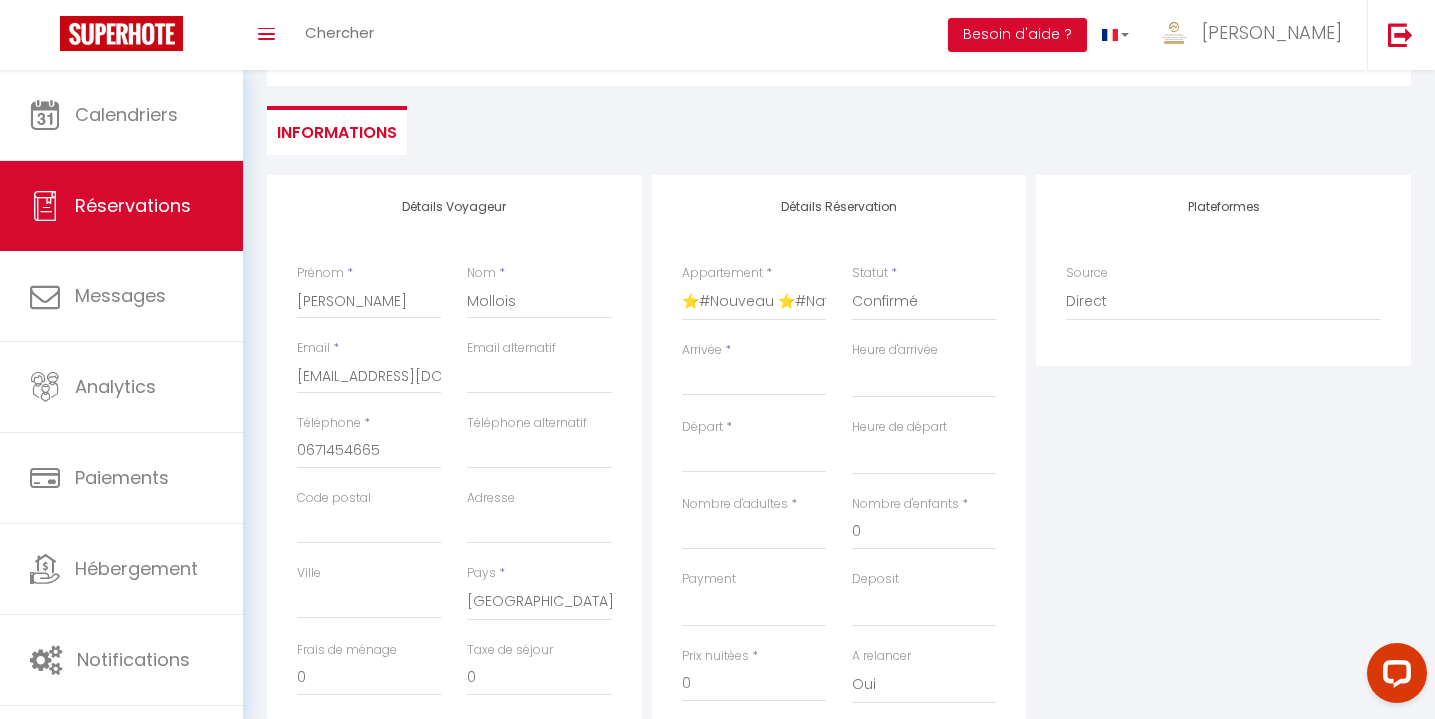 click on "Arrivée" at bounding box center (754, 380) 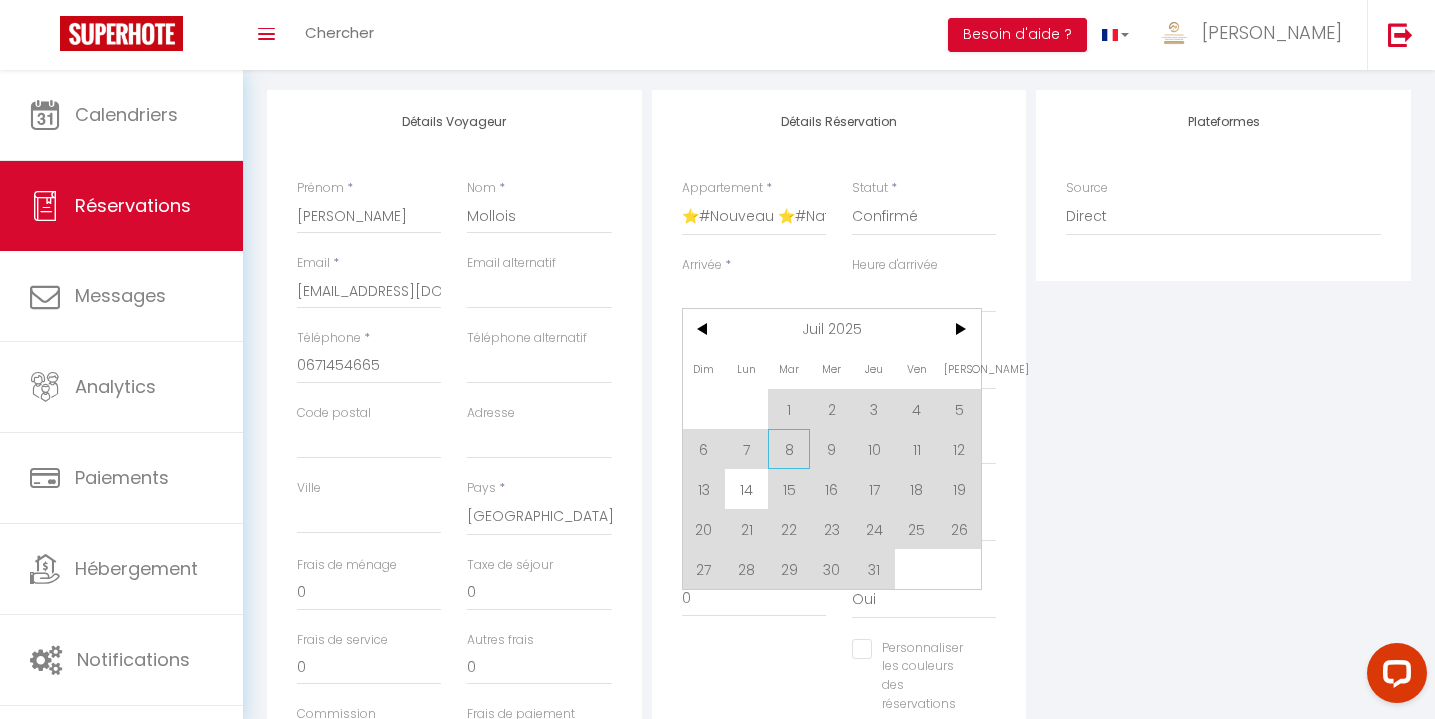 scroll, scrollTop: 250, scrollLeft: 0, axis: vertical 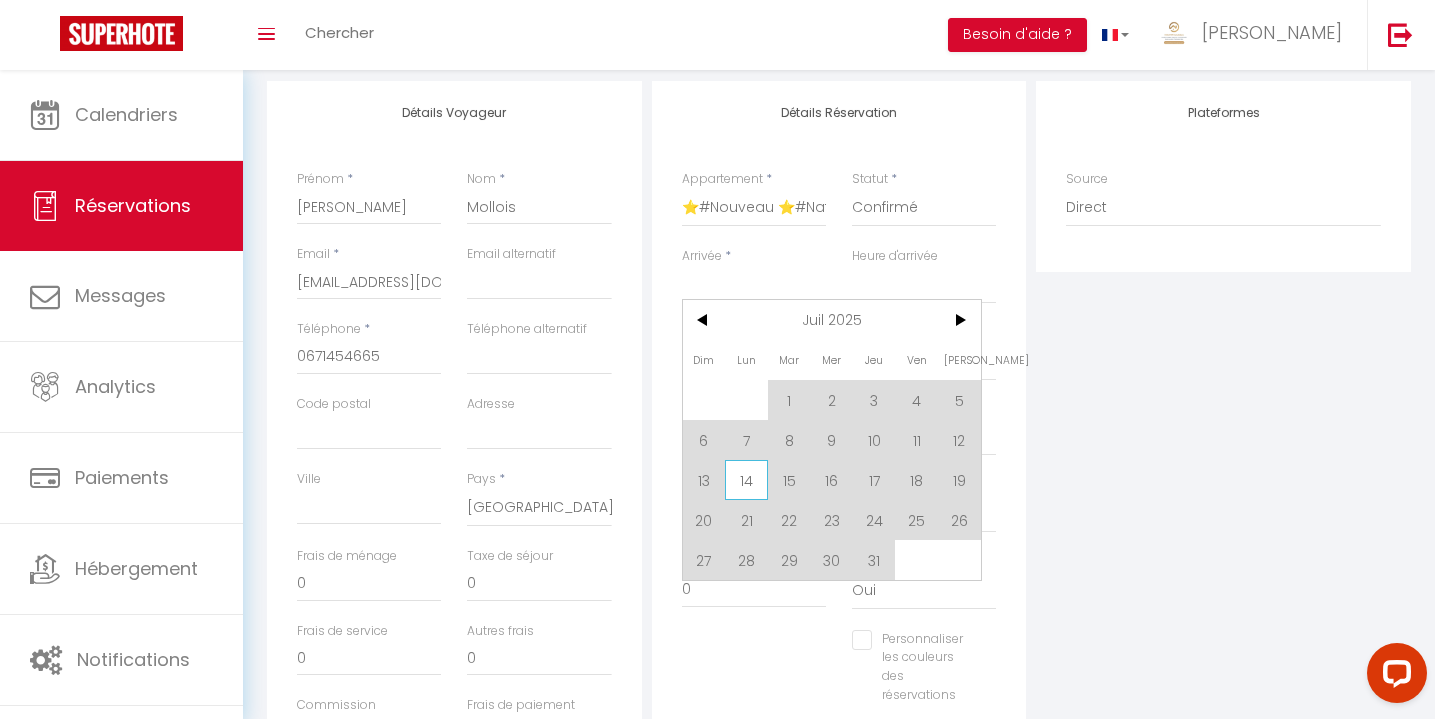 click on "14" at bounding box center [746, 480] 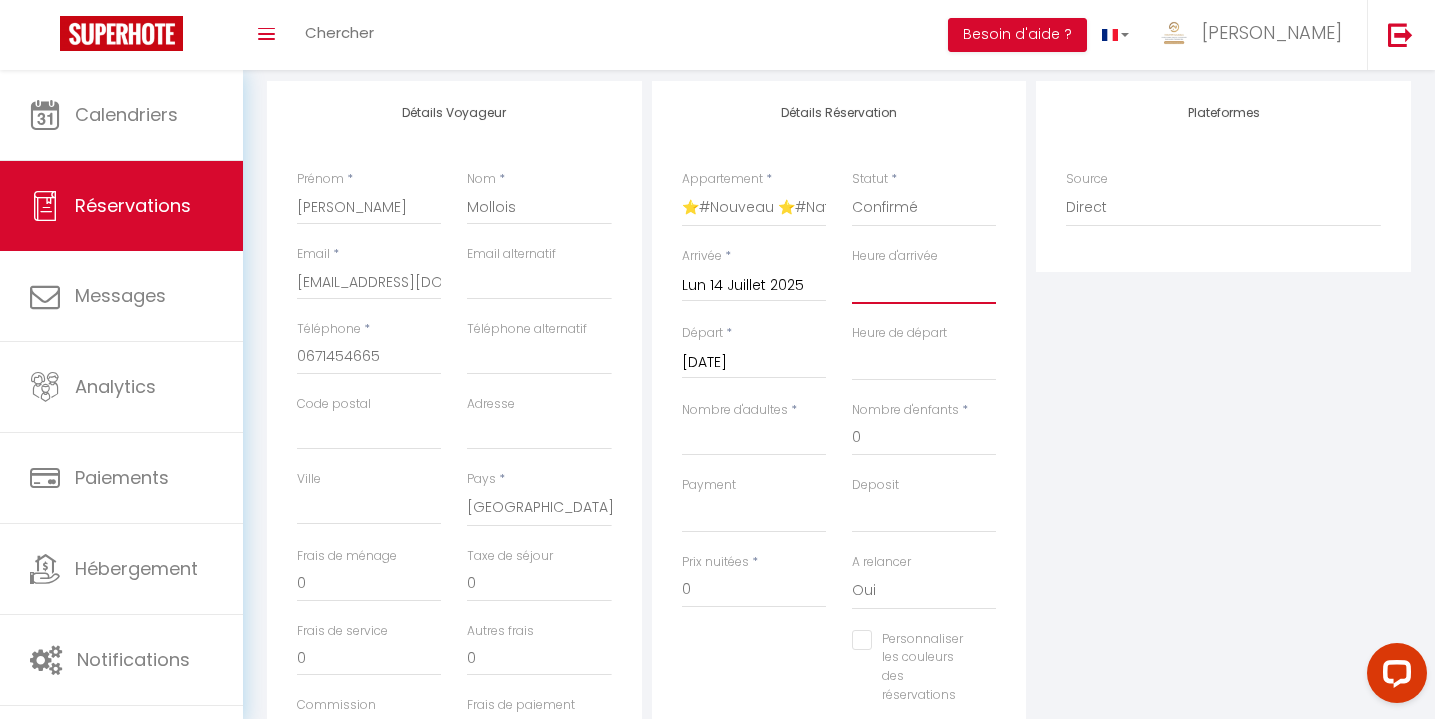 click on "00:00 00:30 01:00 01:30 02:00 02:30 03:00 03:30 04:00 04:30 05:00 05:30 06:00 06:30 07:00 07:30 08:00 08:30 09:00 09:30 10:00 10:30 11:00 11:30 12:00 12:30 13:00 13:30 14:00 14:30 15:00 15:30 16:00 16:30 17:00 17:30 18:00 18:30 19:00 19:30 20:00 20:30 21:00 21:30 22:00 22:30 23:00 23:30" at bounding box center (924, 285) 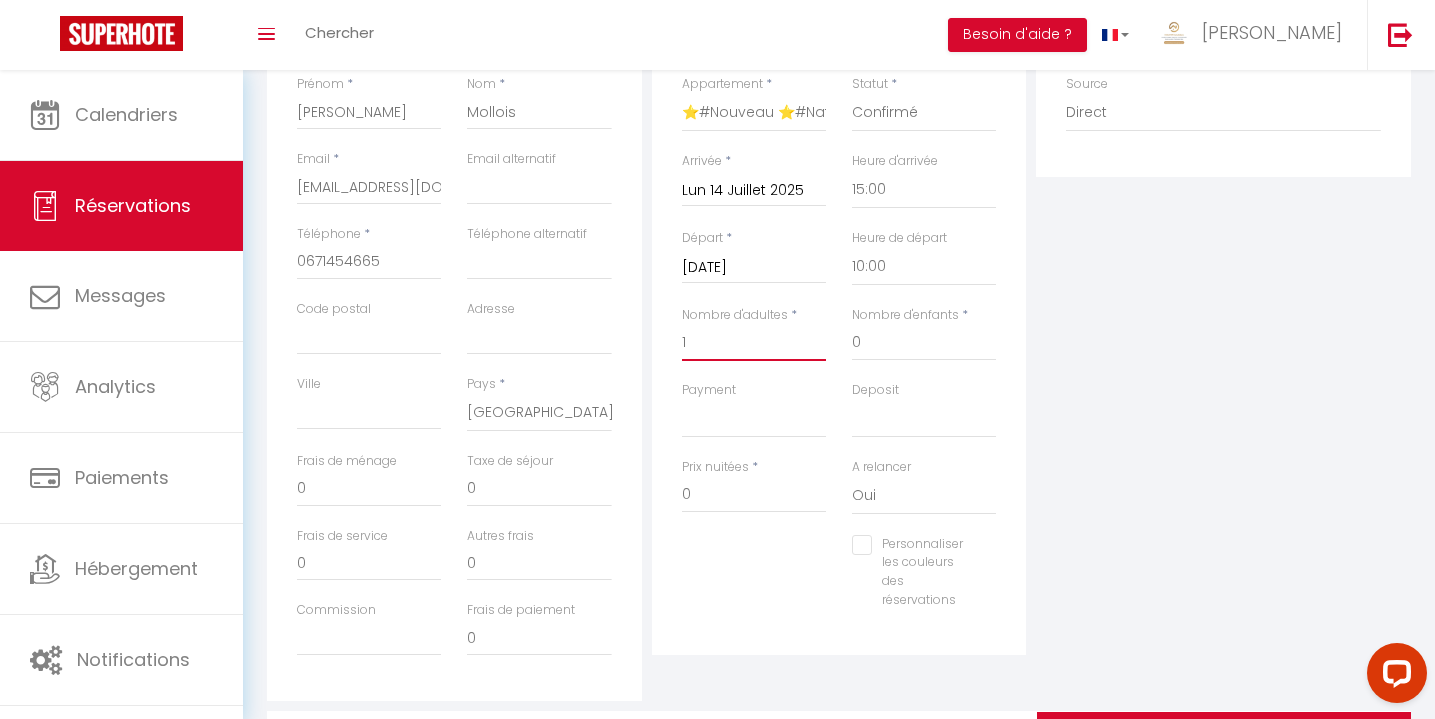 scroll, scrollTop: 353, scrollLeft: 0, axis: vertical 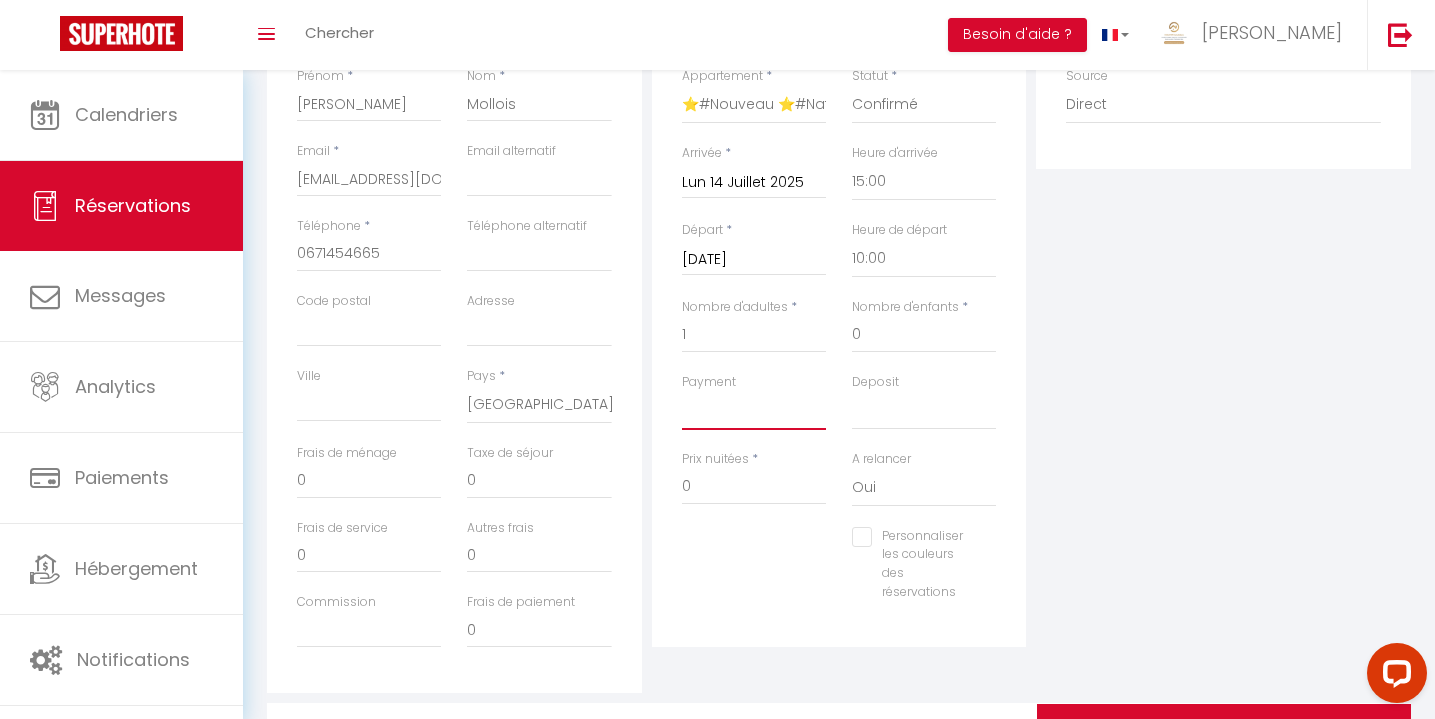 click on "OK   KO" at bounding box center [754, 411] 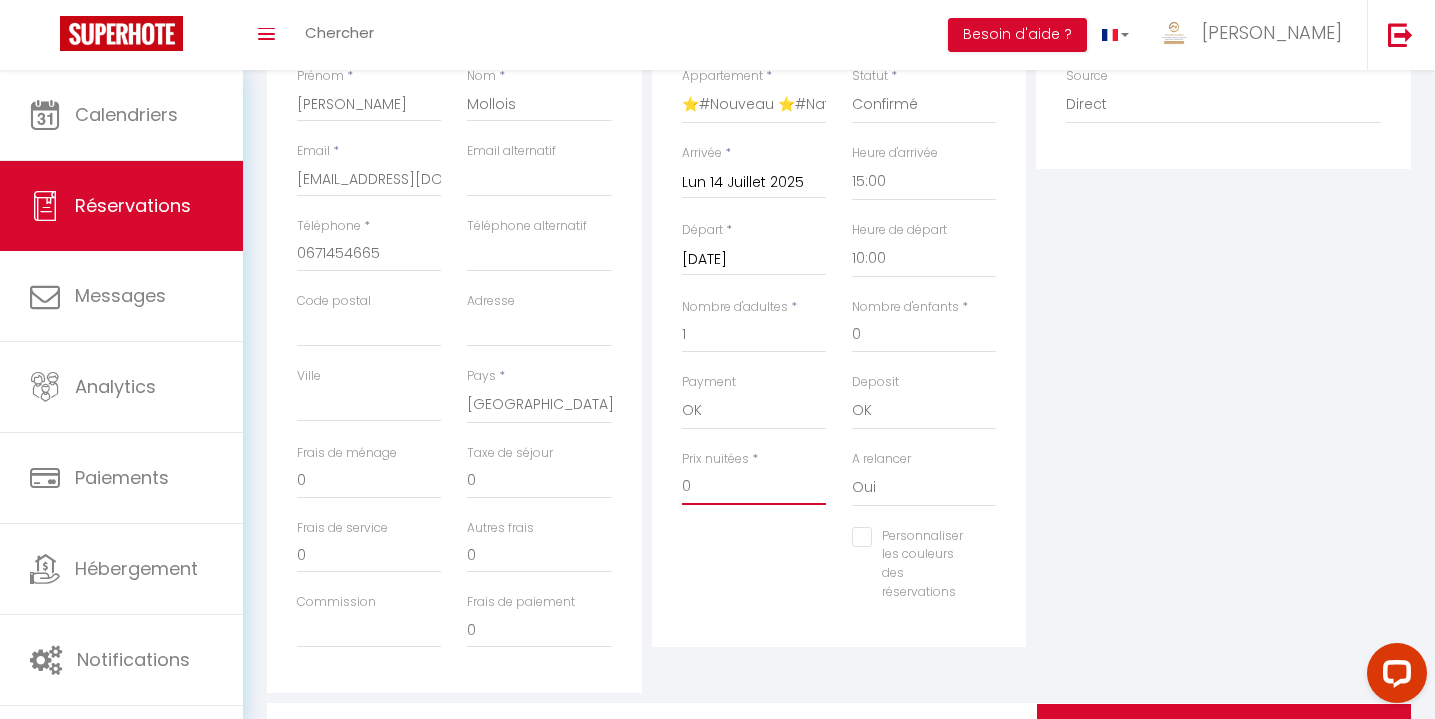 click on "0" at bounding box center [754, 487] 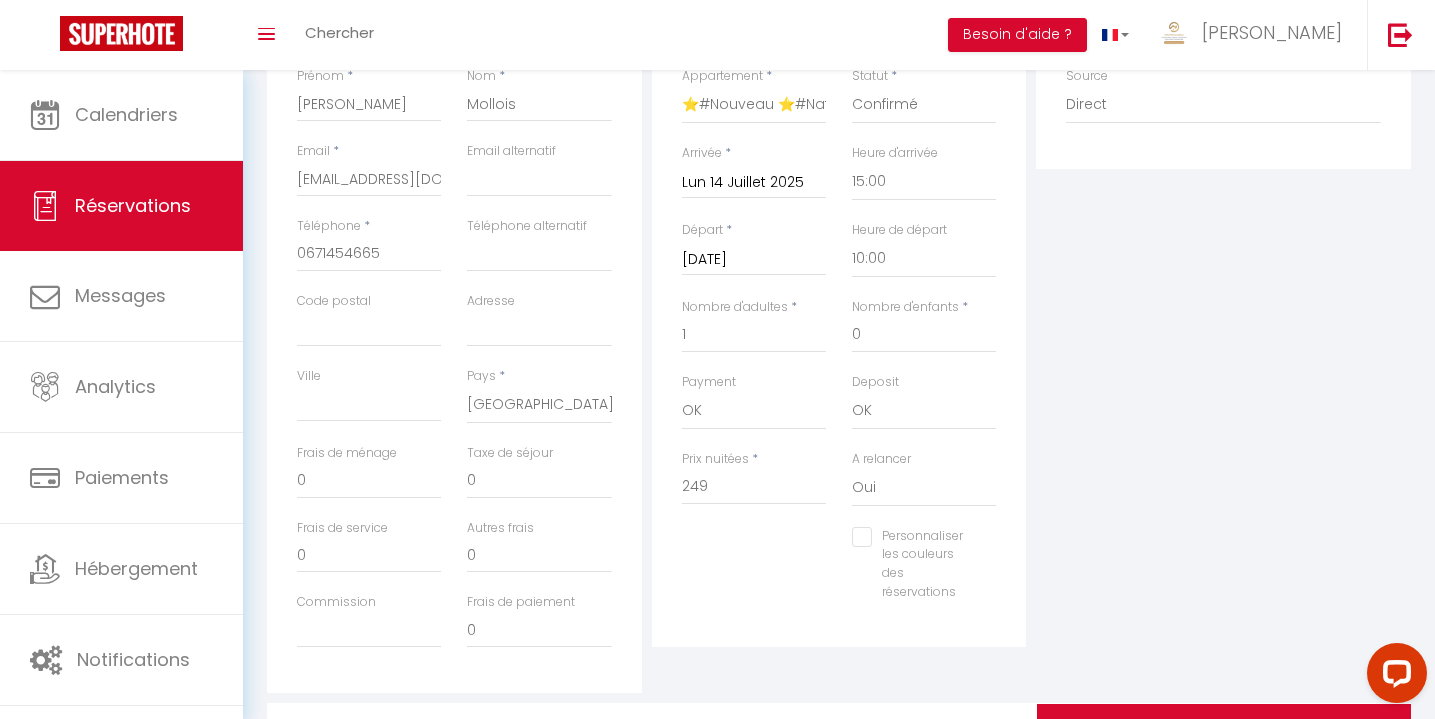 click on "Personnaliser les couleurs des réservations     #D7092E" at bounding box center [924, 574] 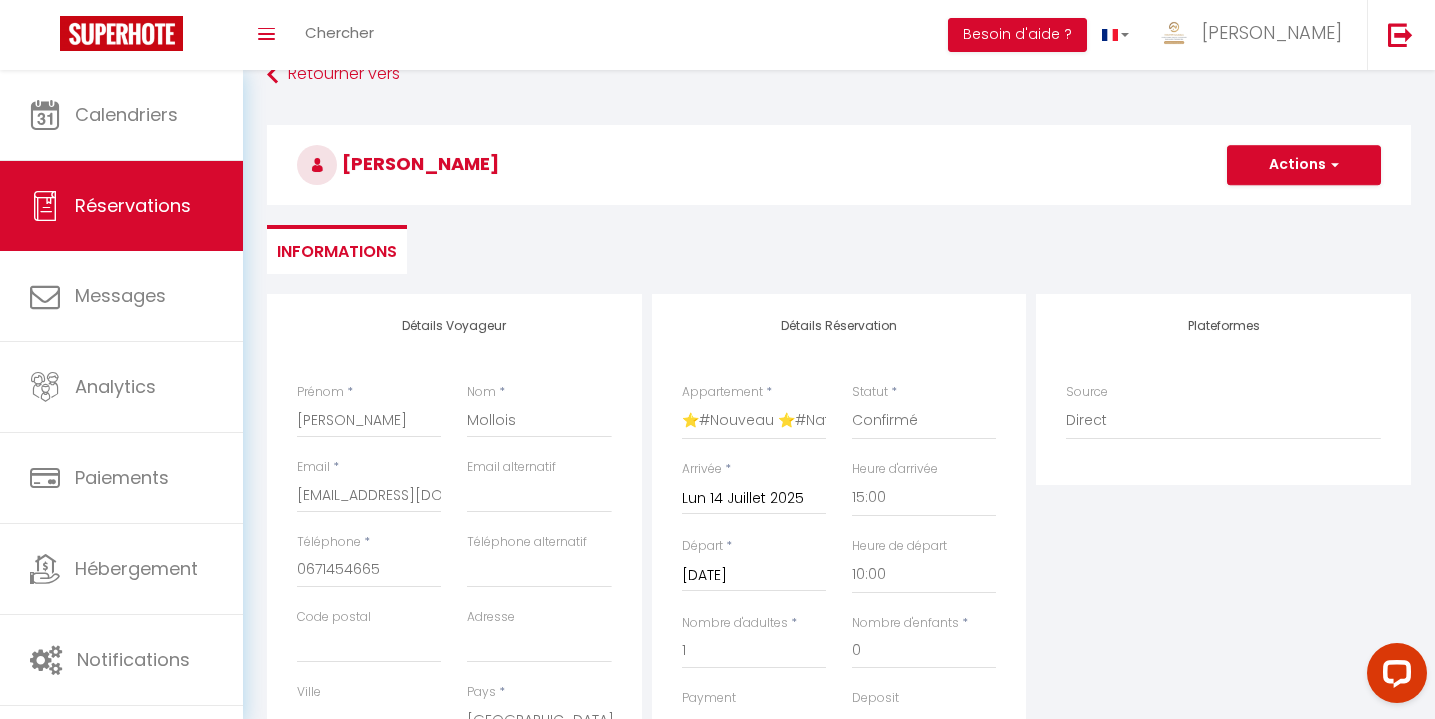 scroll, scrollTop: 11, scrollLeft: 0, axis: vertical 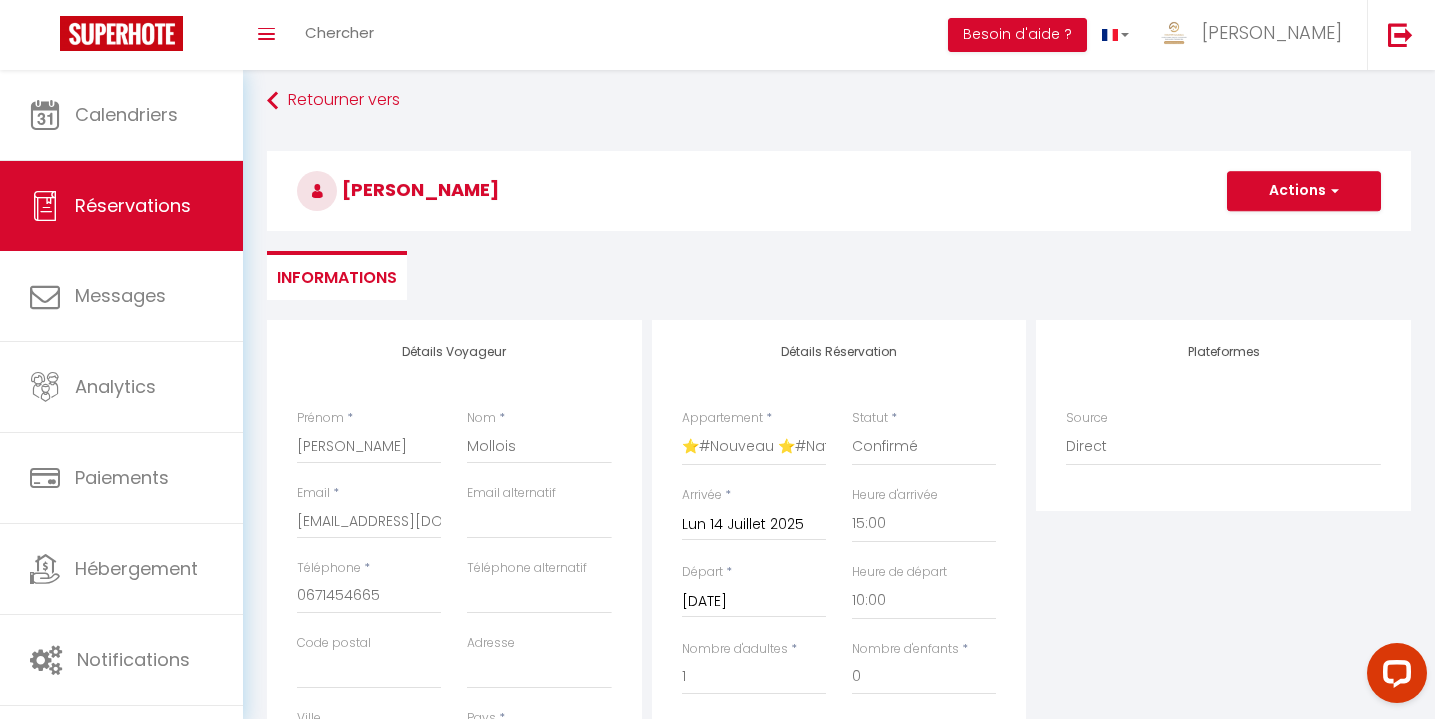 click on "Actions" at bounding box center [1304, 191] 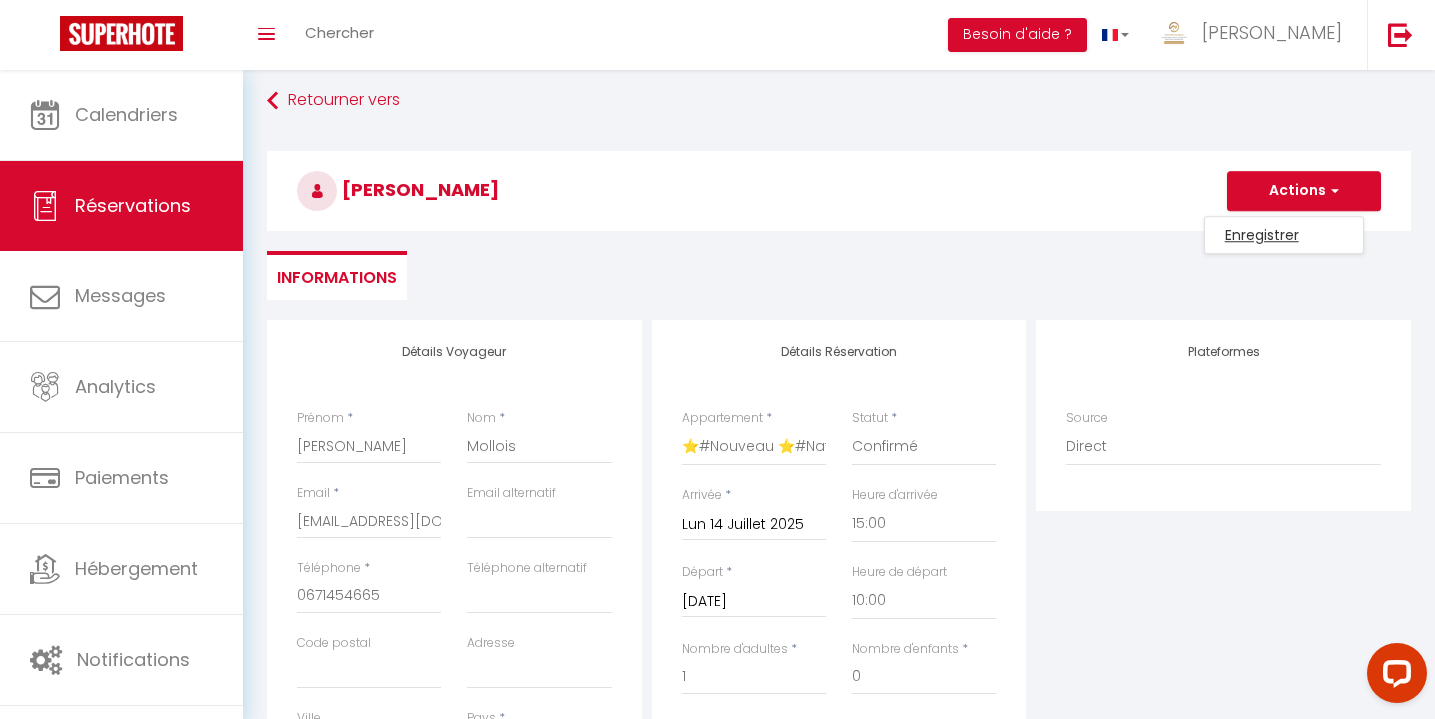 click on "Enregistrer" at bounding box center [1284, 235] 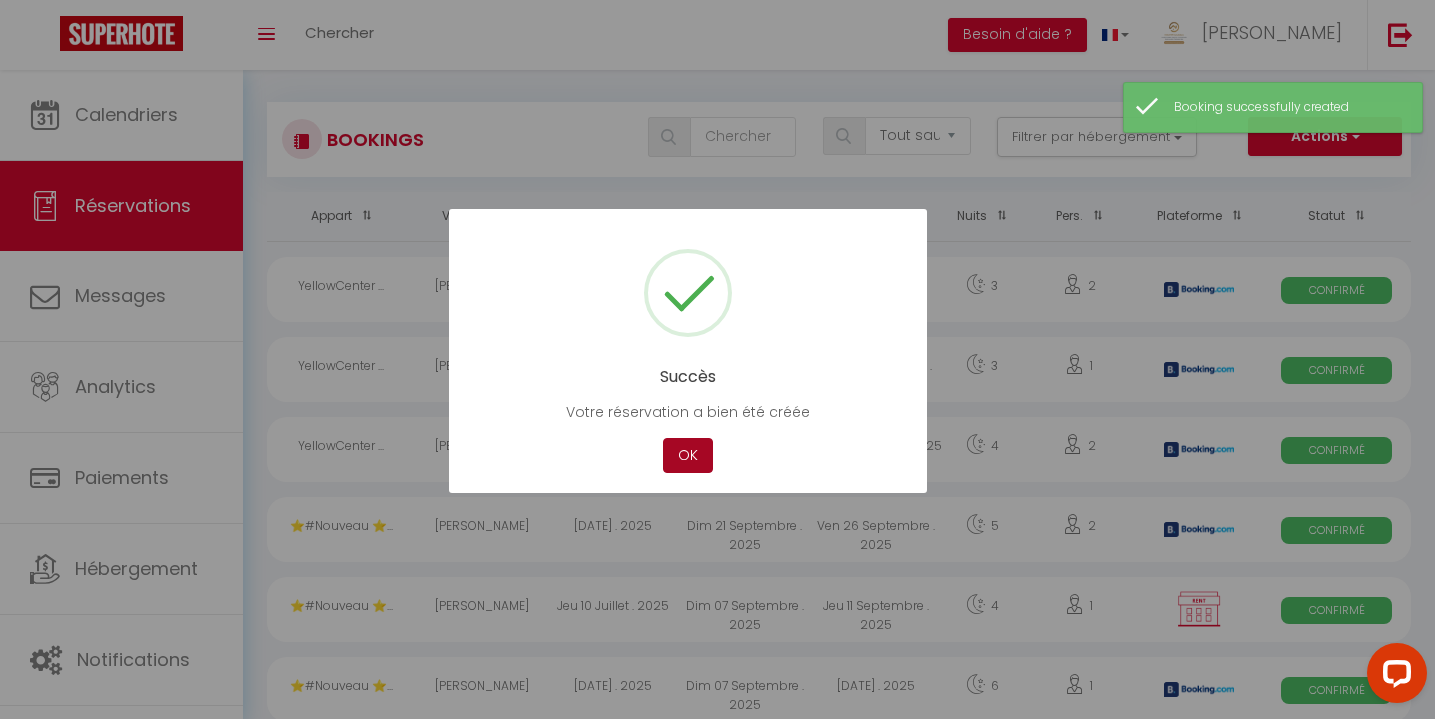 click on "OK" at bounding box center (688, 455) 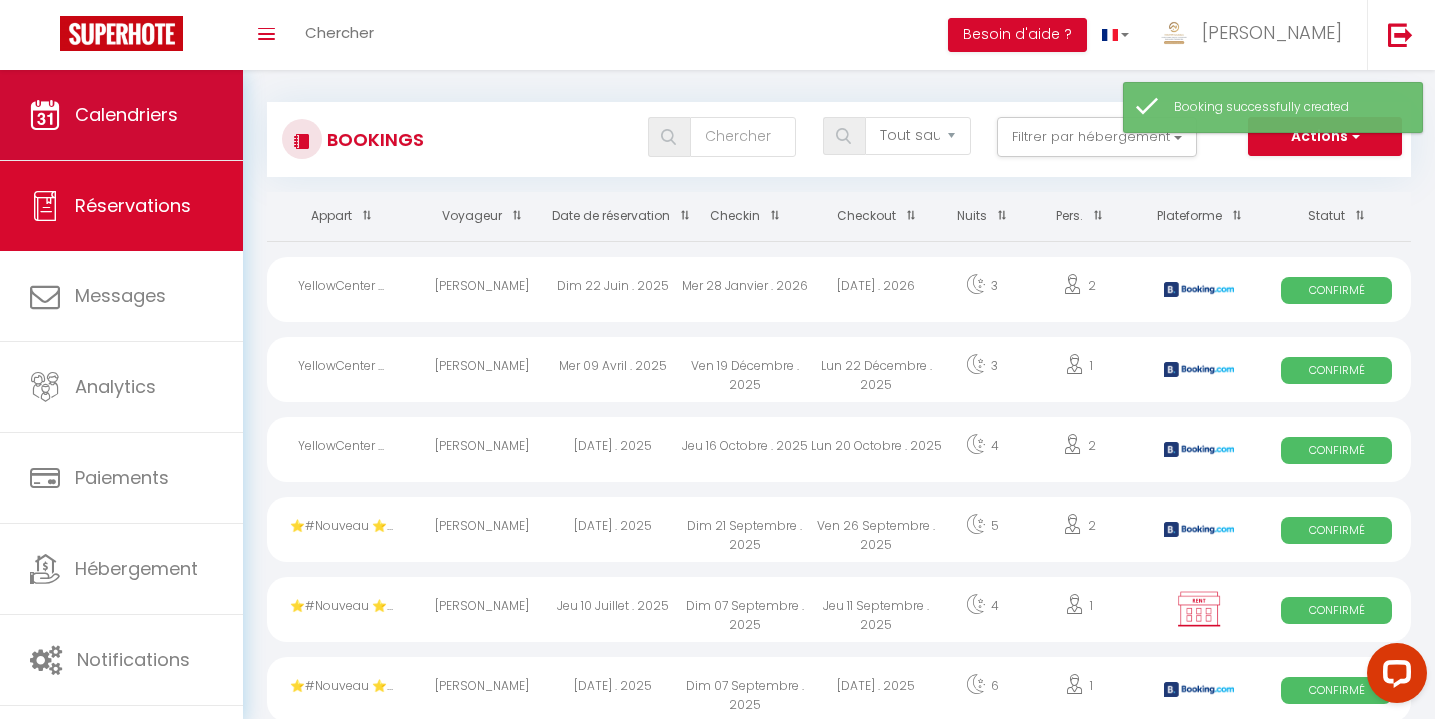 click on "Calendriers" at bounding box center [121, 115] 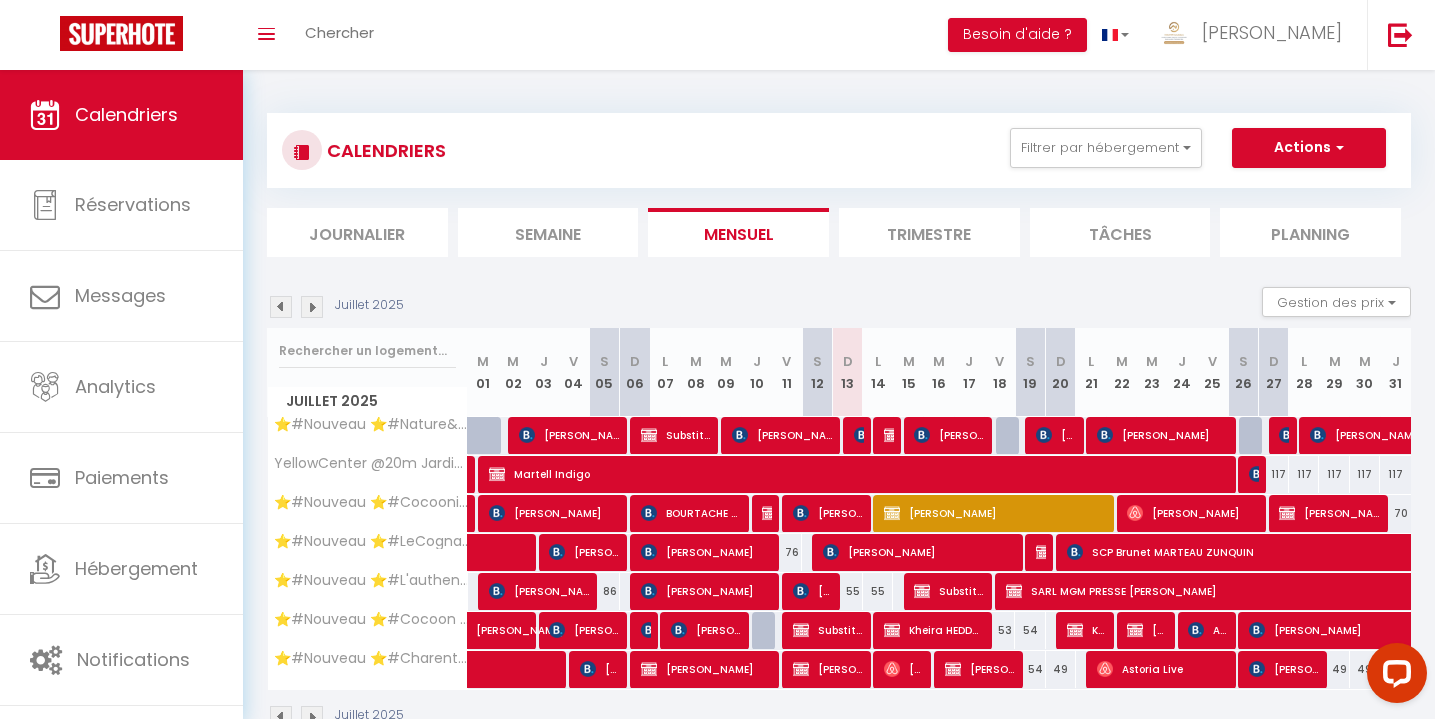 click at bounding box center [1011, 436] 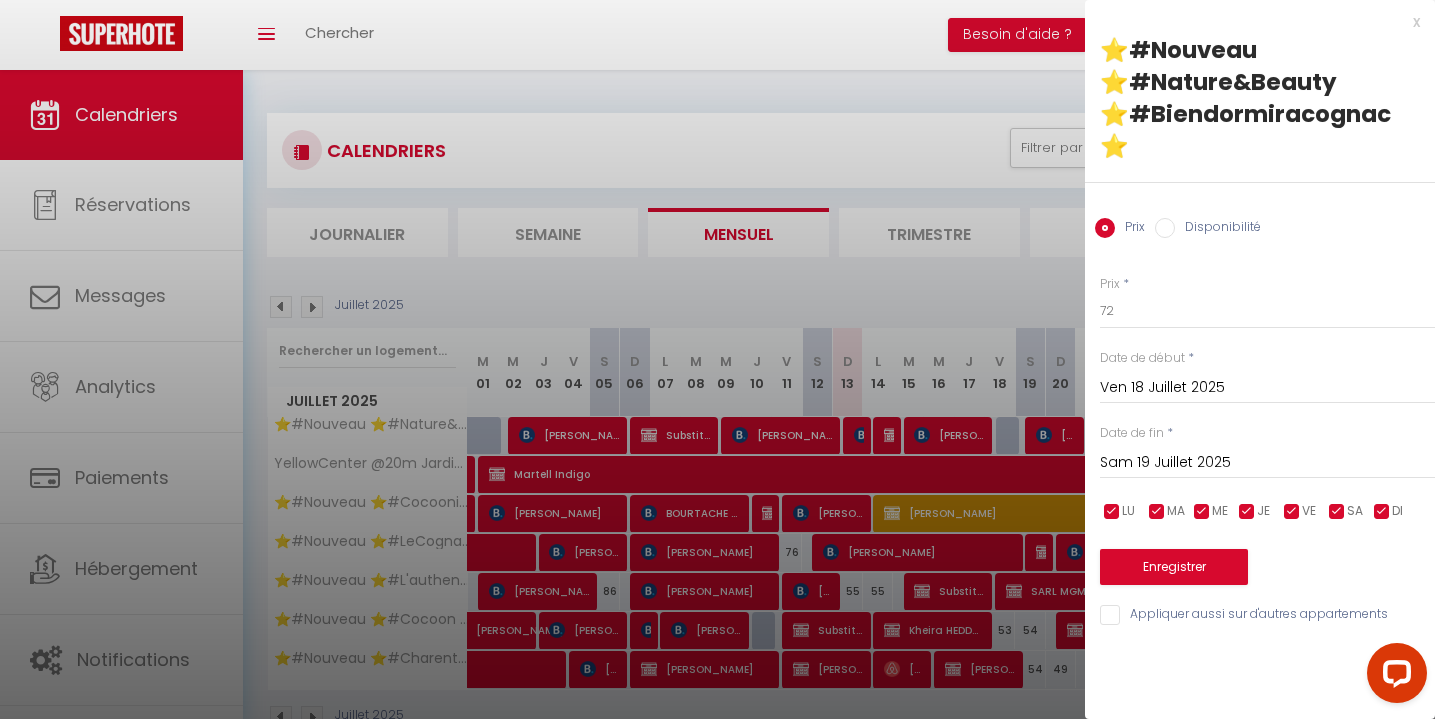 click on "Disponibilité" at bounding box center [1165, 228] 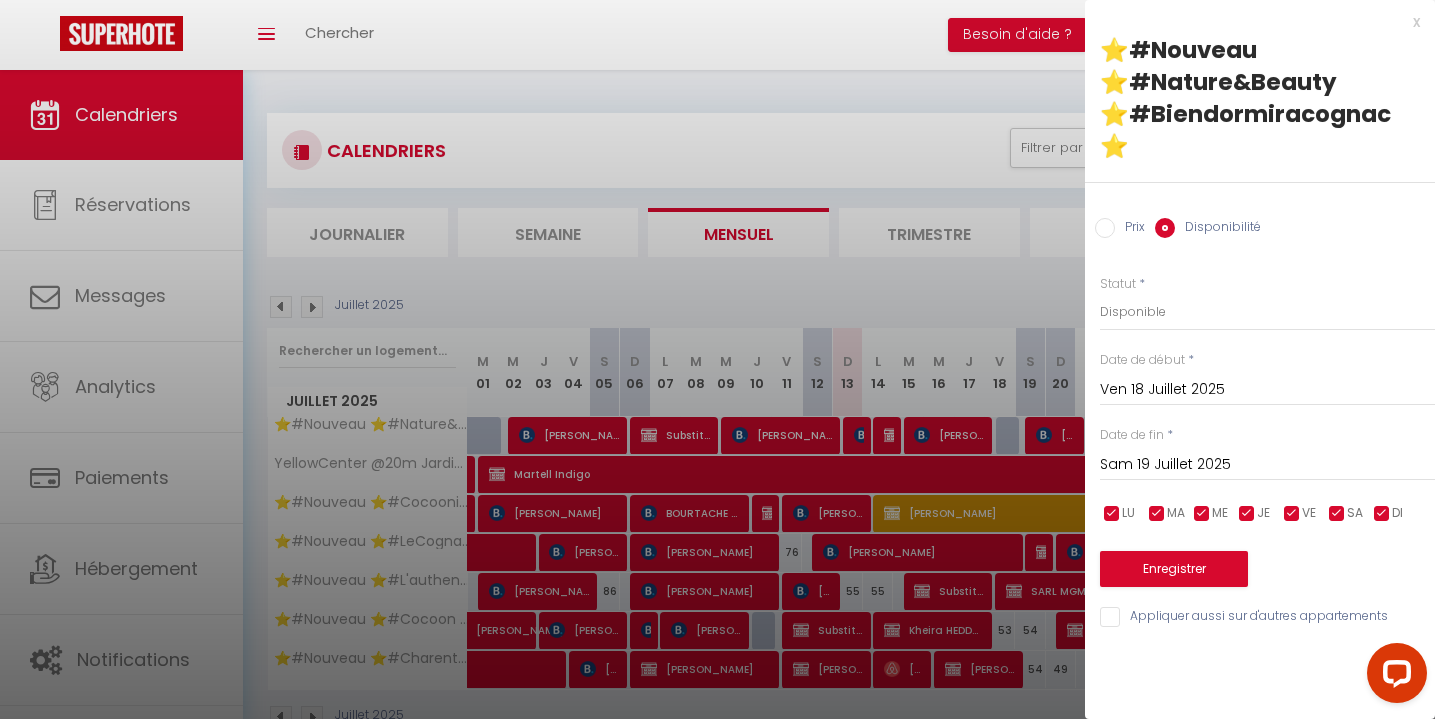 click on "Enregistrer" at bounding box center [1174, 569] 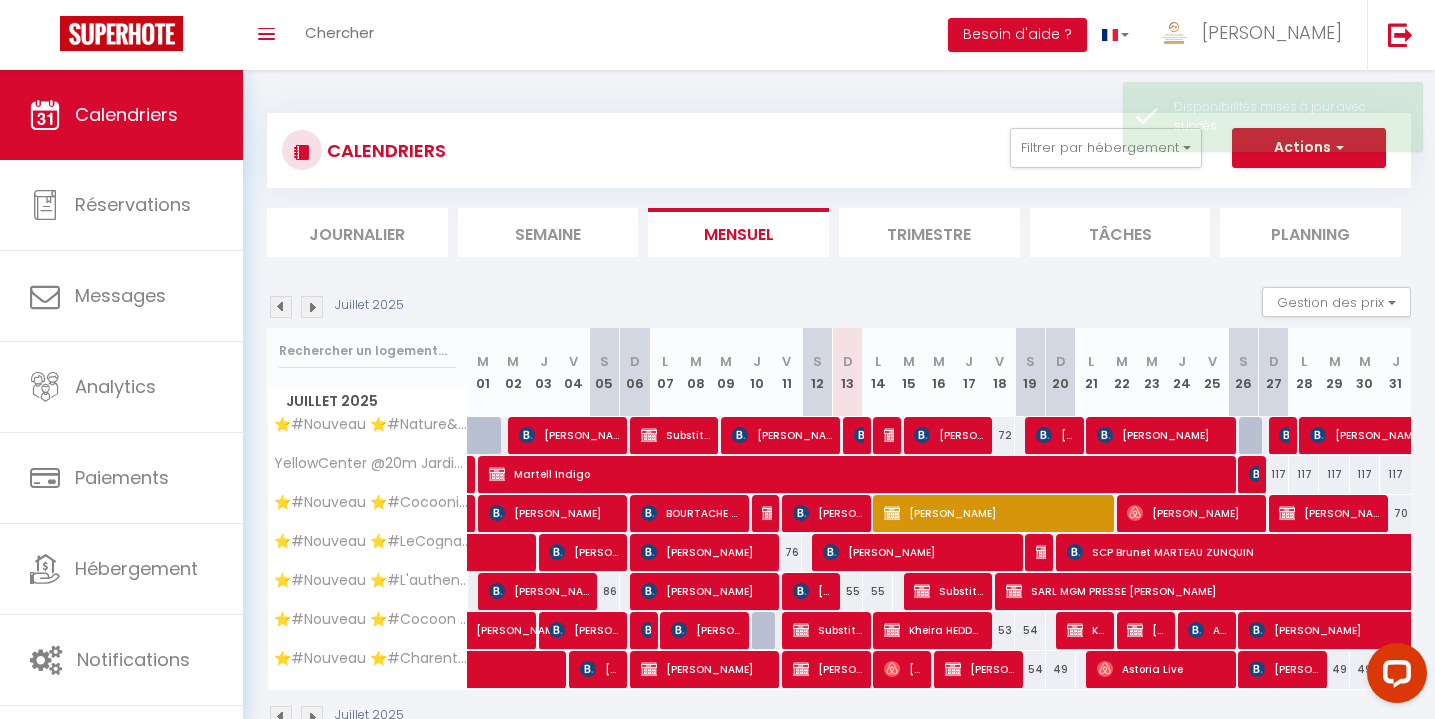 click on "Actions" at bounding box center (1309, 148) 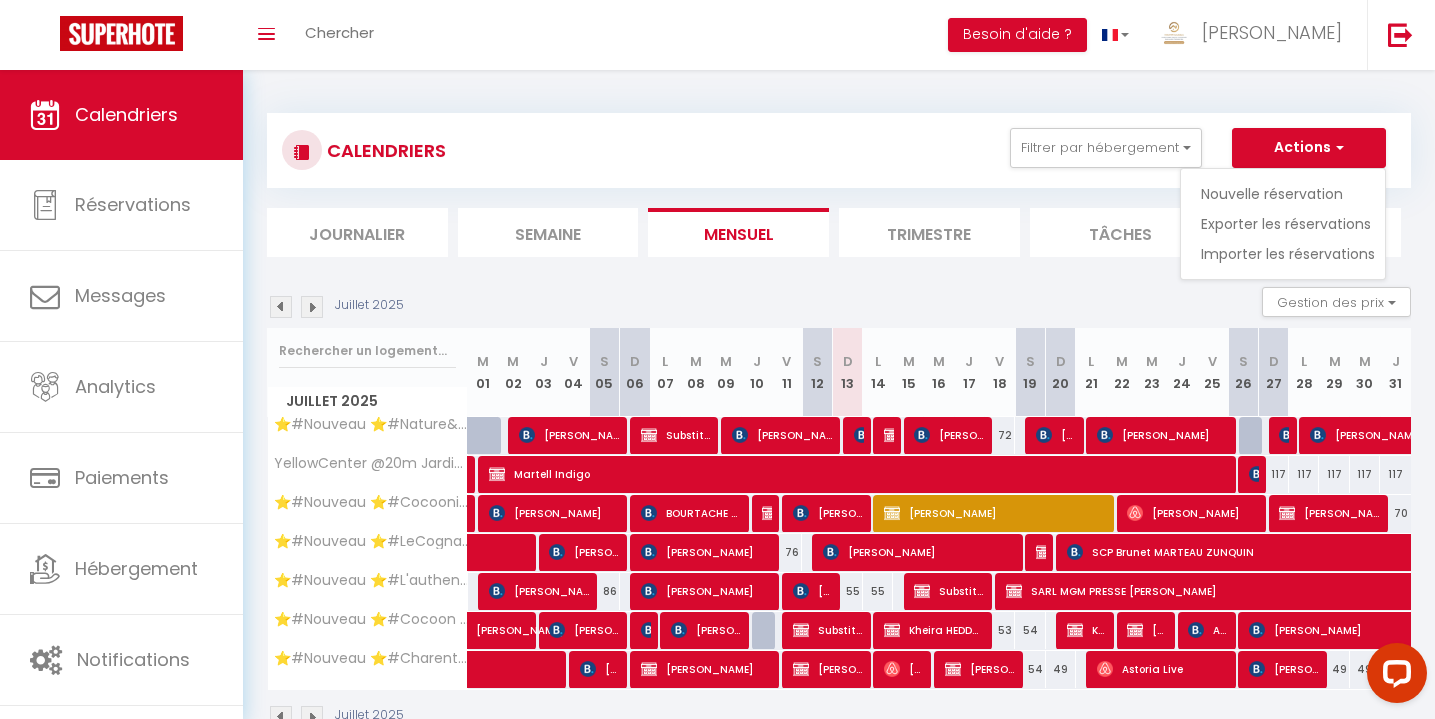 click on "Nouvelle réservation" at bounding box center [1288, 194] 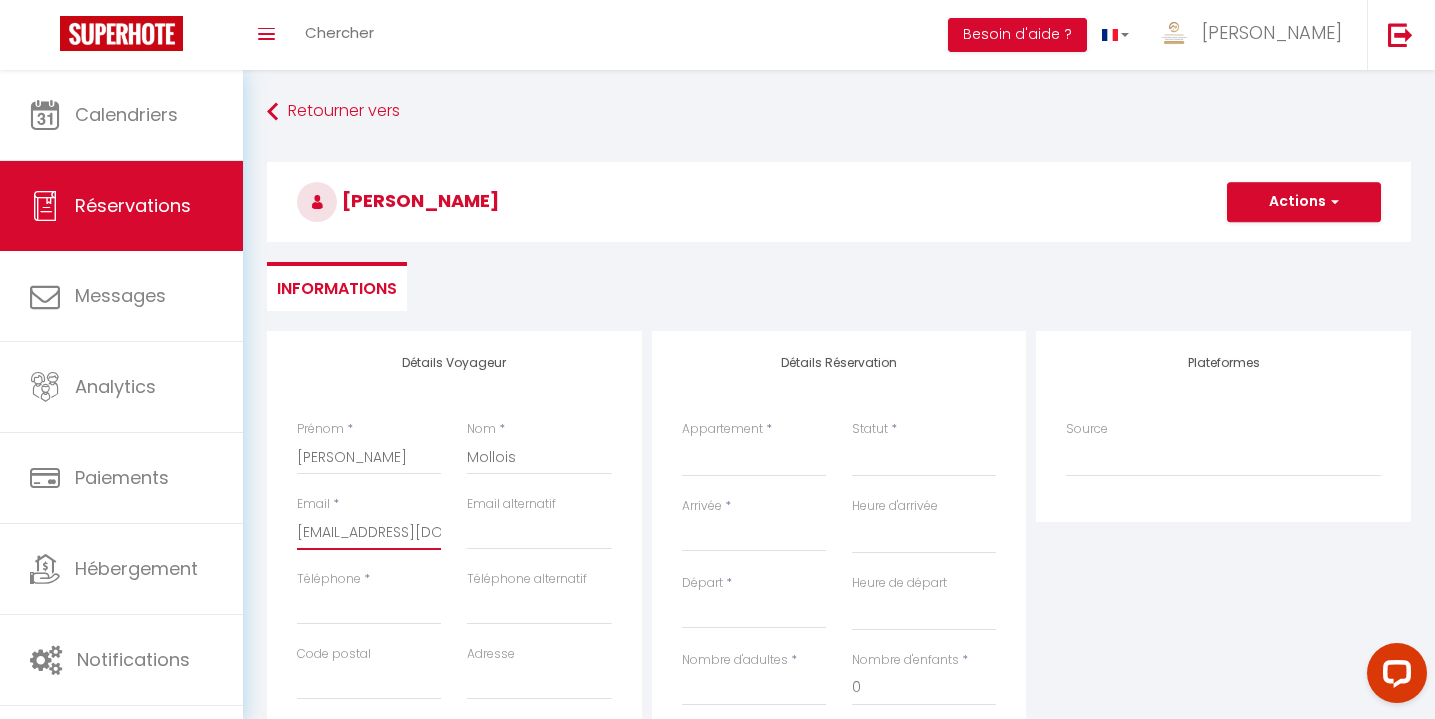 scroll, scrollTop: 189, scrollLeft: 0, axis: vertical 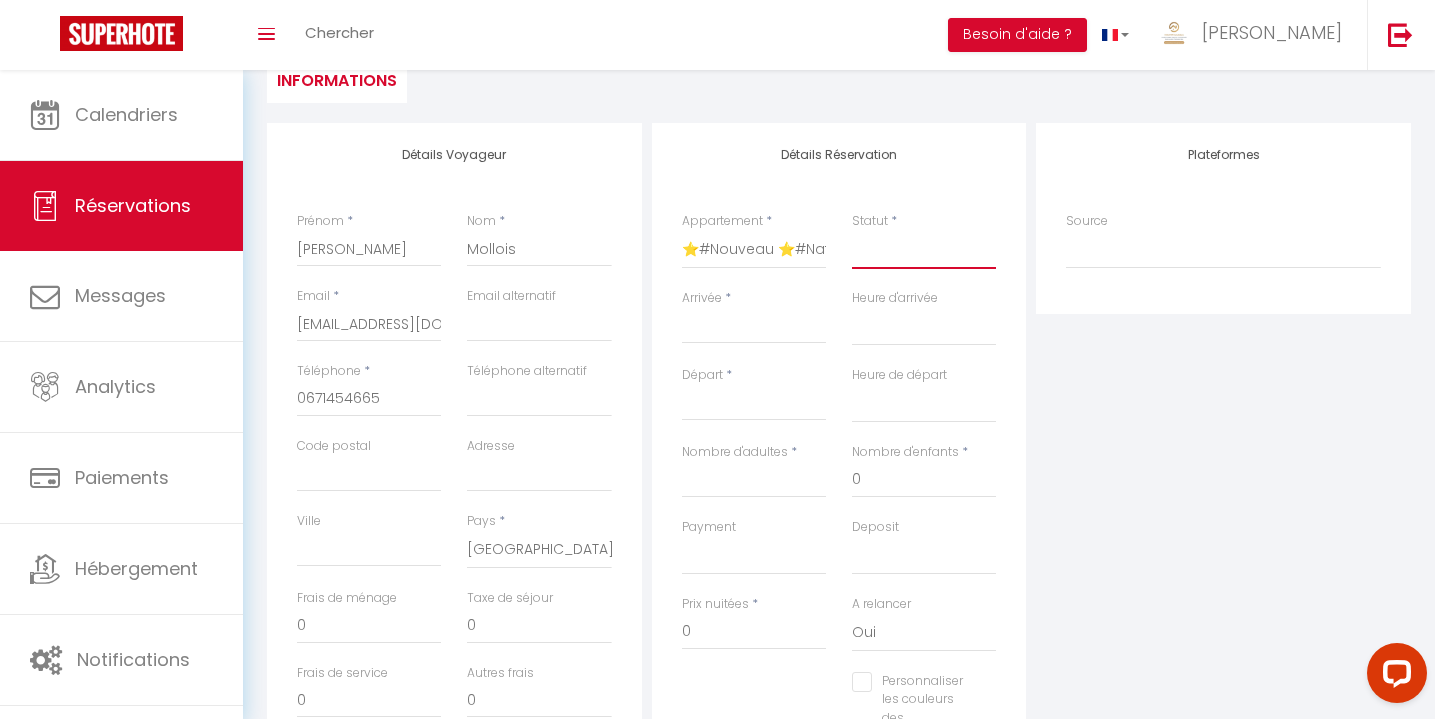 click on "Confirmé Non Confirmé [PERSON_NAME] par le voyageur No Show Request" at bounding box center [924, 250] 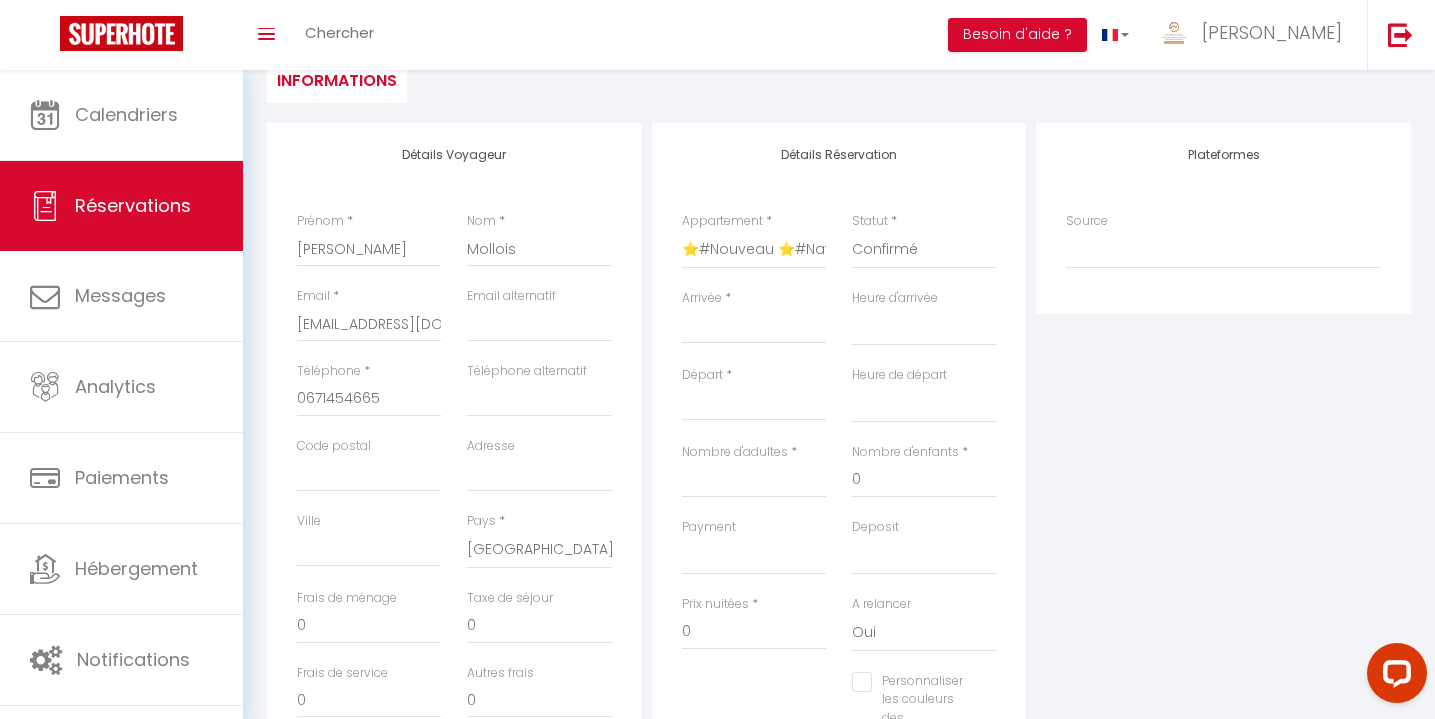 click on "Arrivée" at bounding box center (754, 328) 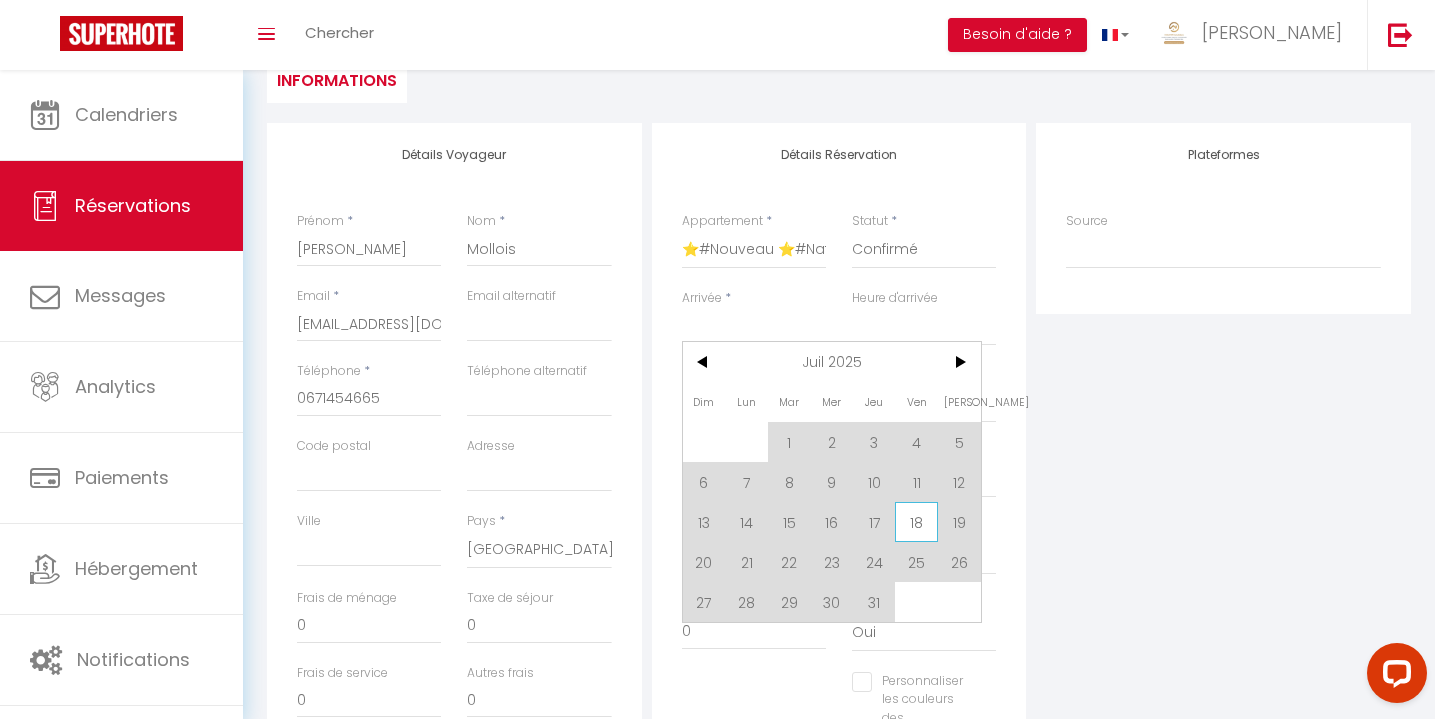 click on "18" at bounding box center [916, 522] 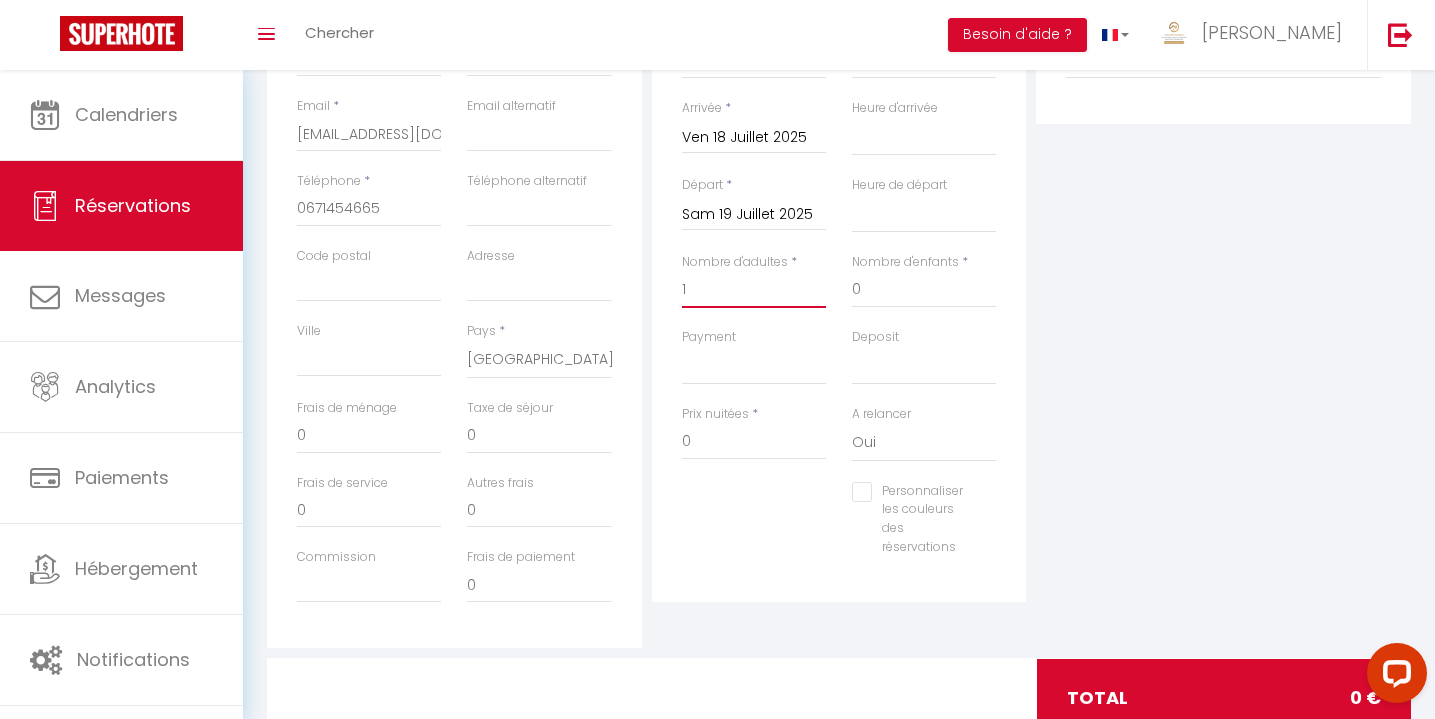 scroll, scrollTop: 332, scrollLeft: 0, axis: vertical 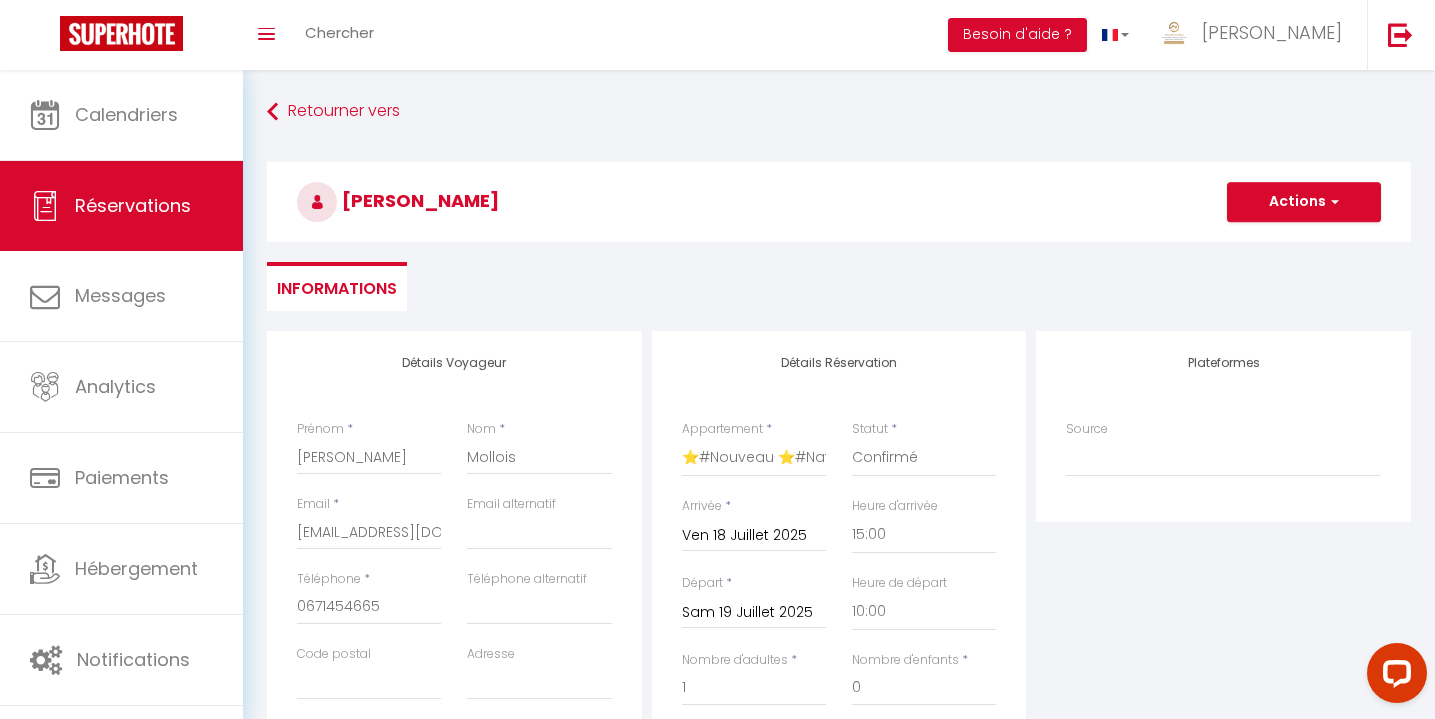 click on "Actions" at bounding box center (1304, 202) 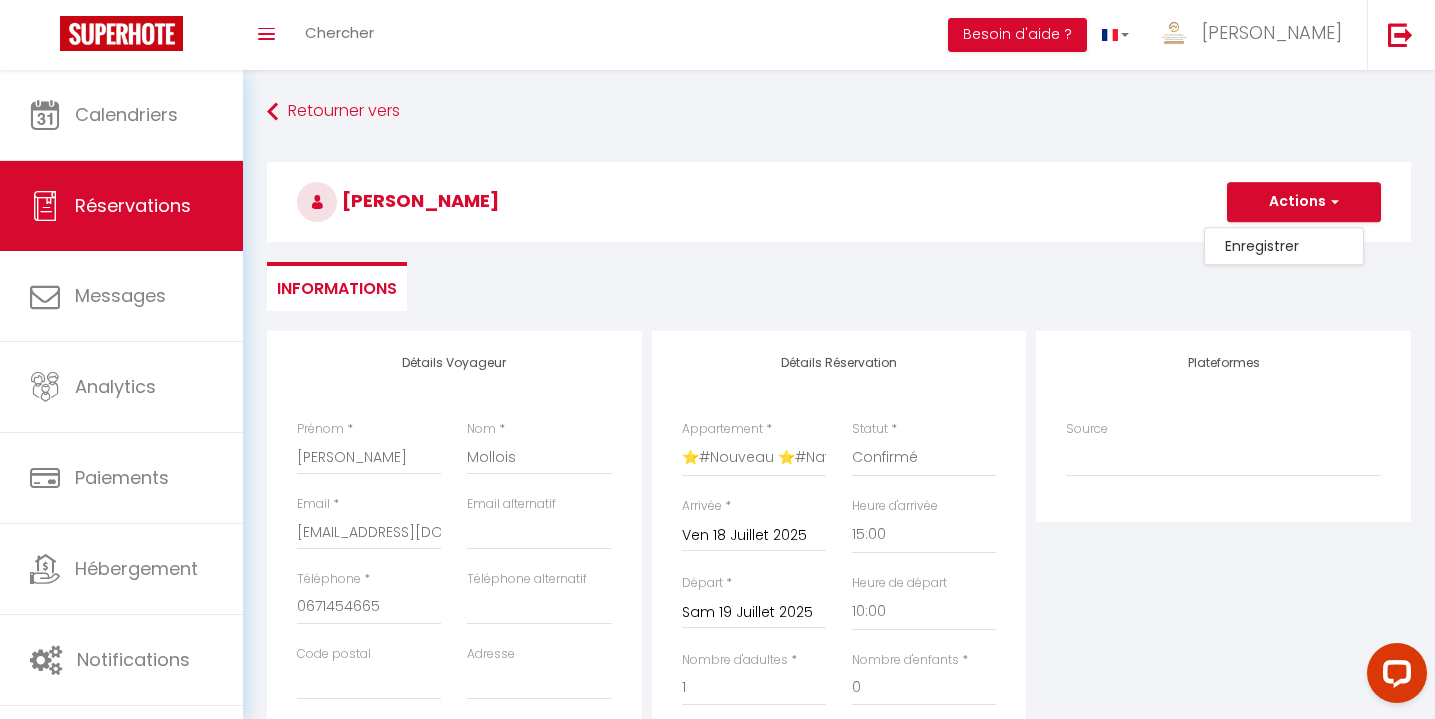 click on "Enregistrer" at bounding box center [1284, 246] 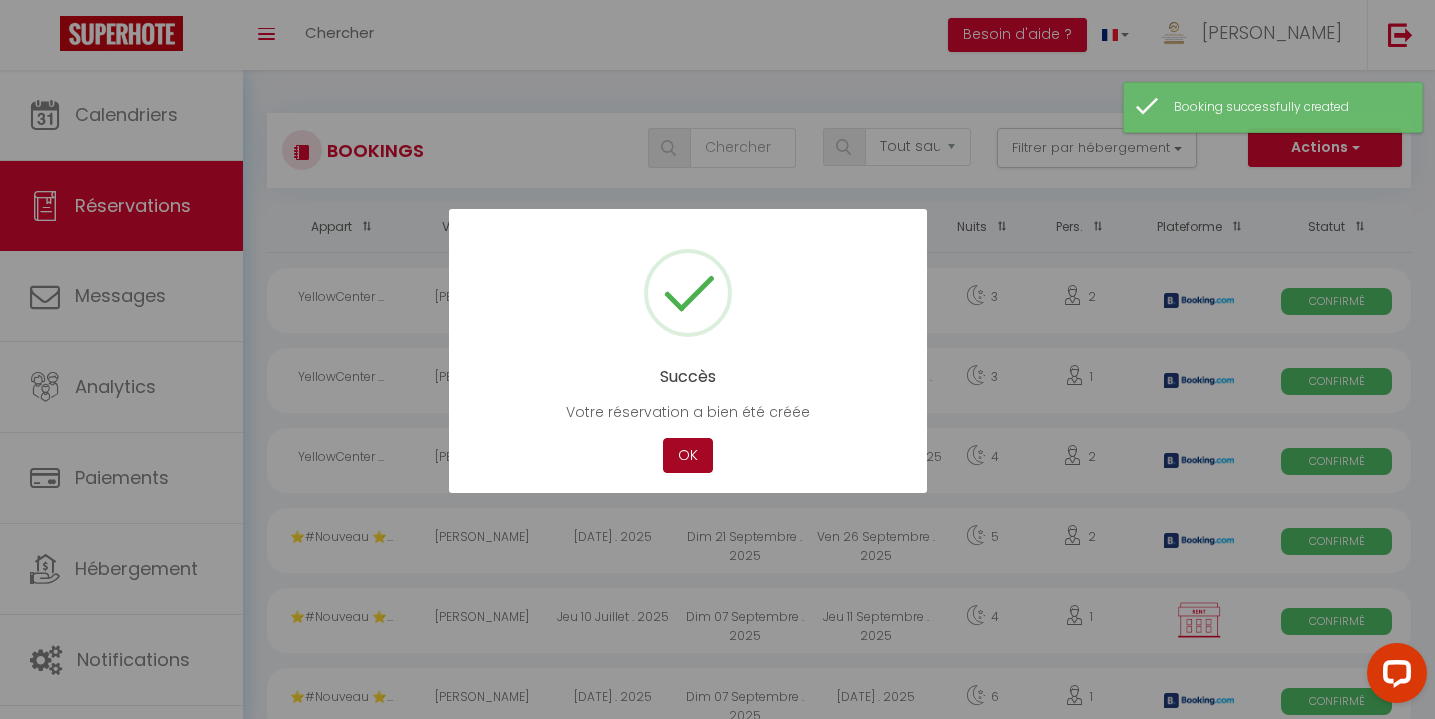 click on "OK" at bounding box center [688, 455] 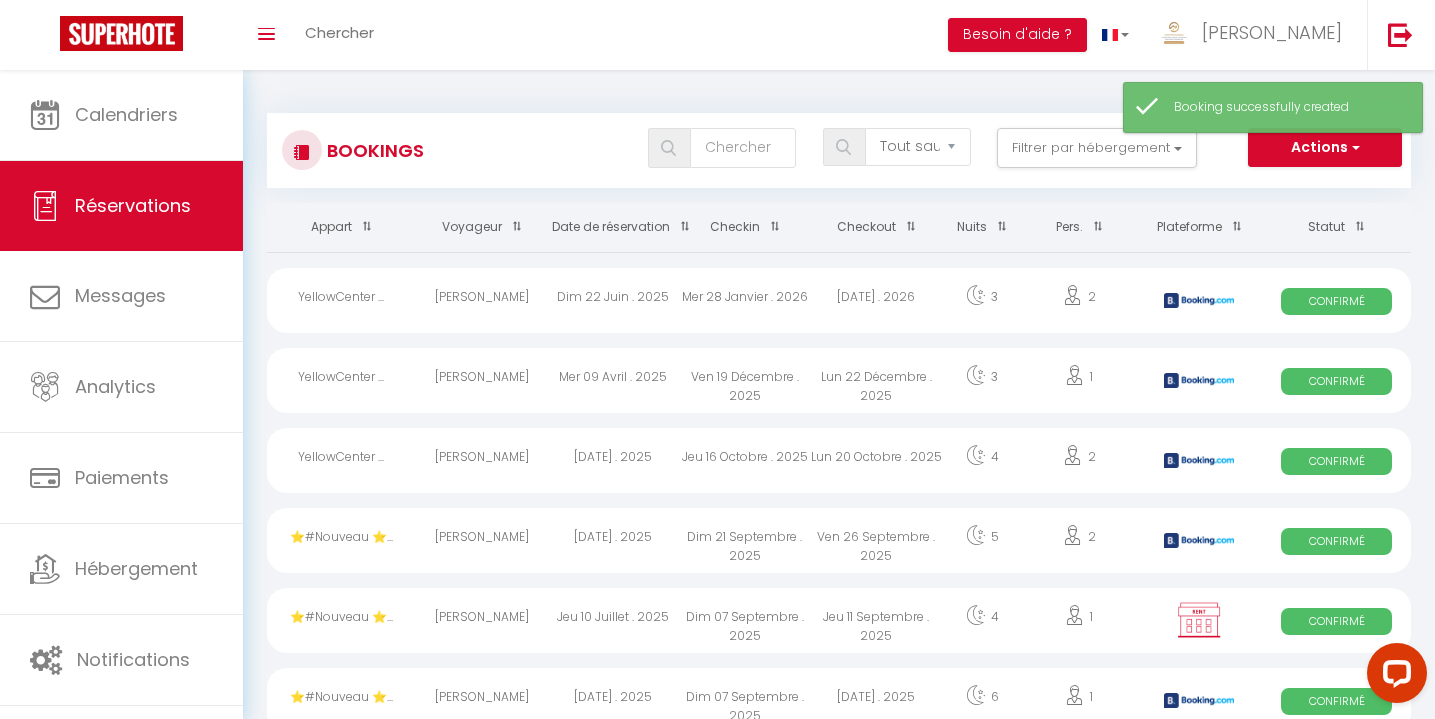 click on "Calendriers" at bounding box center [126, 114] 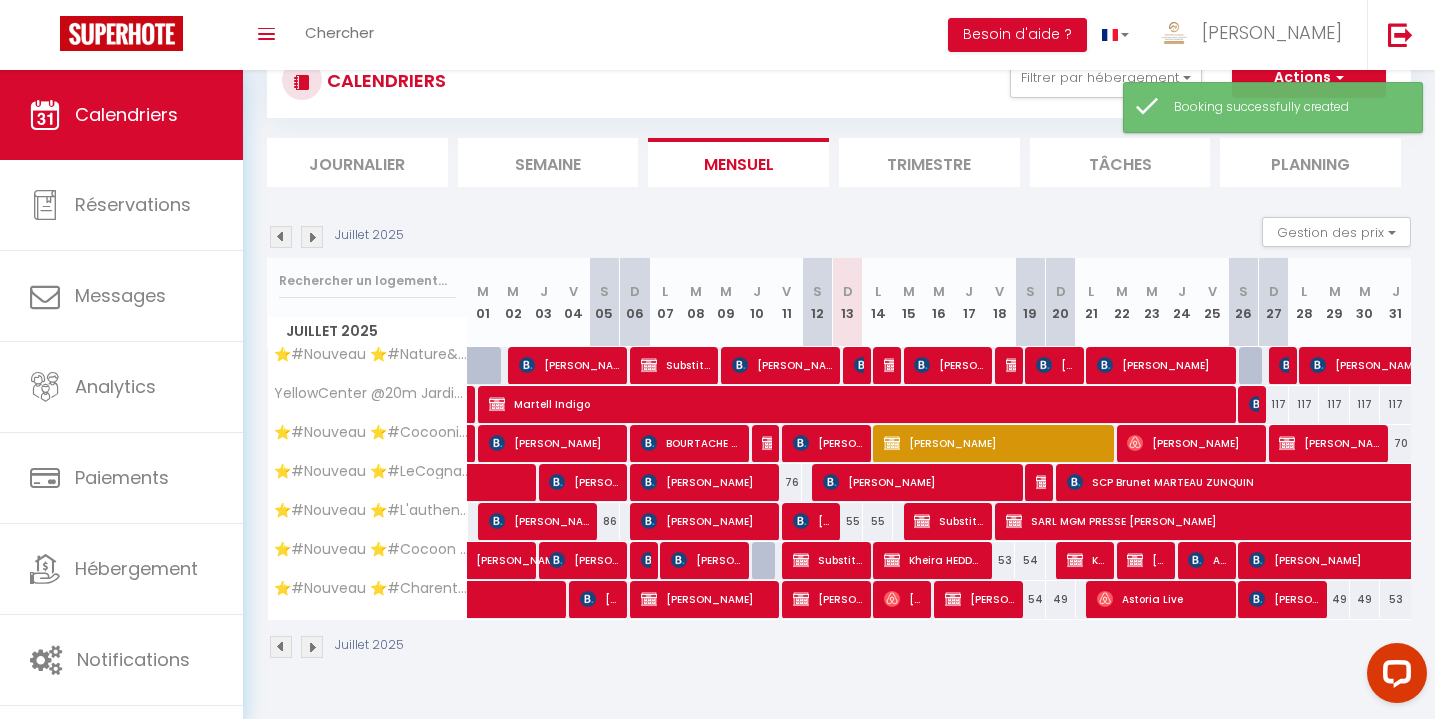 scroll, scrollTop: 70, scrollLeft: 0, axis: vertical 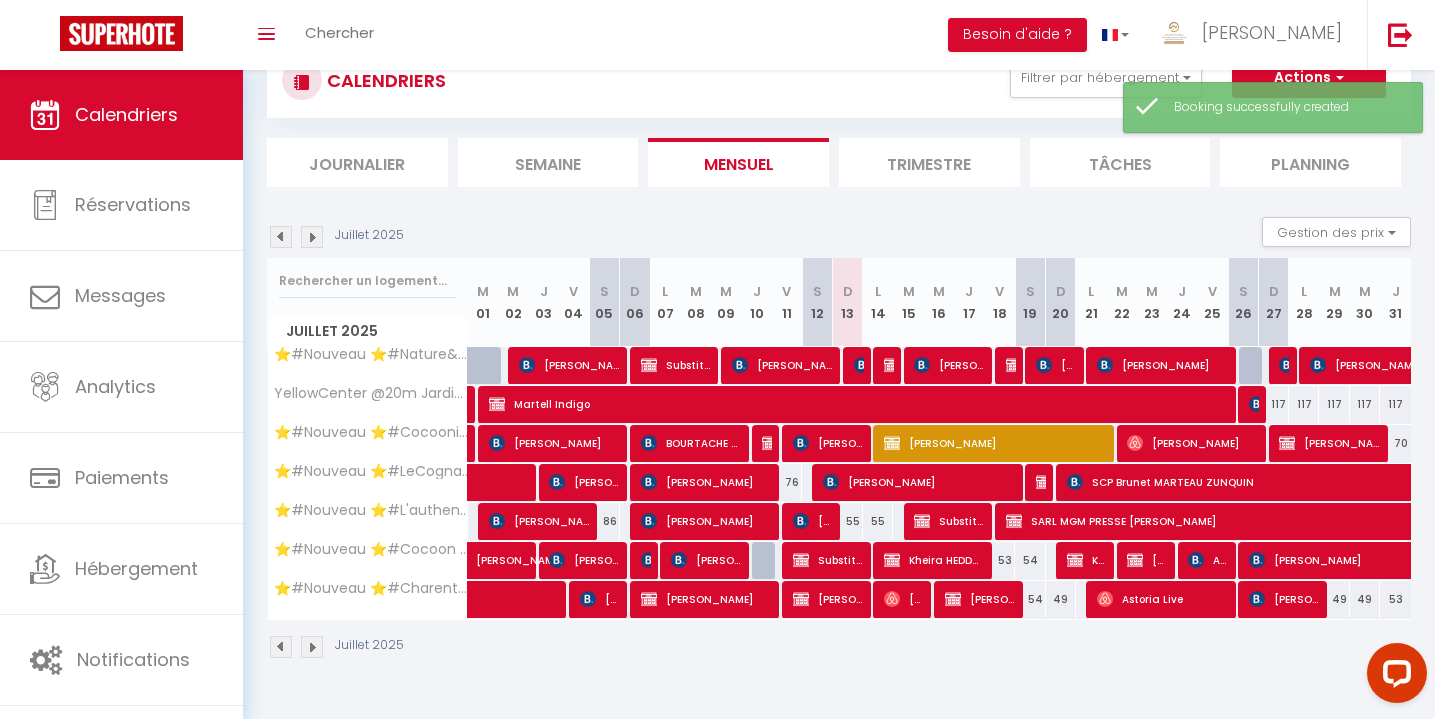 click on "Substitution [PERSON_NAME]" at bounding box center [949, 521] 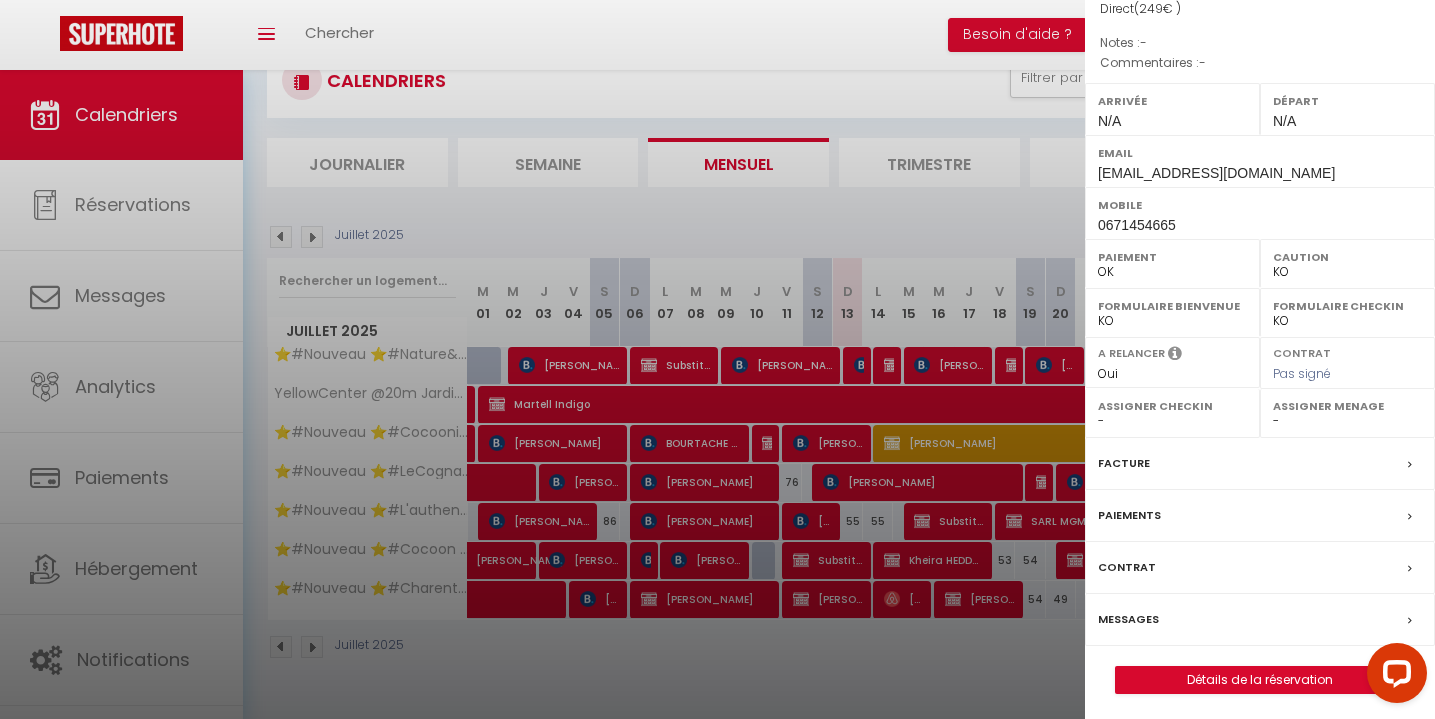 scroll, scrollTop: 291, scrollLeft: 0, axis: vertical 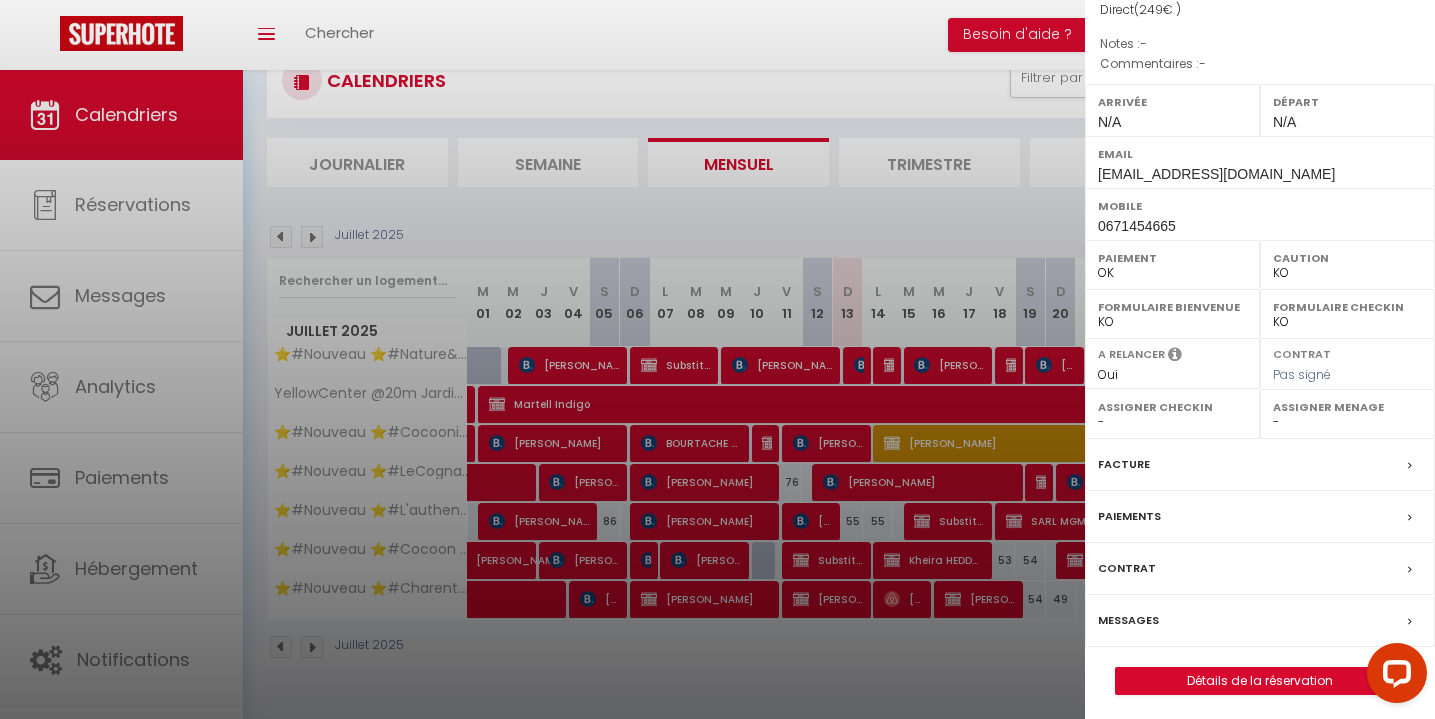 click on "Détails de la réservation" at bounding box center [1260, 681] 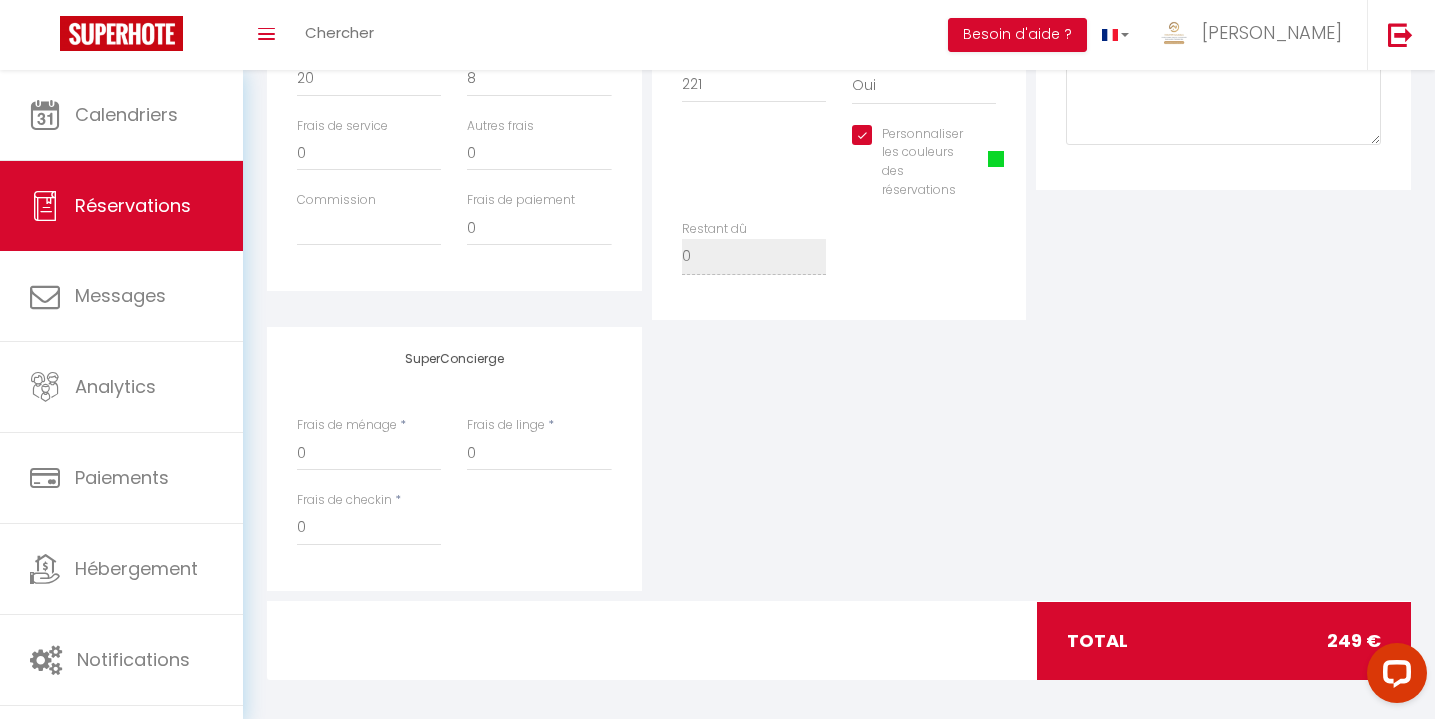 scroll, scrollTop: 754, scrollLeft: 0, axis: vertical 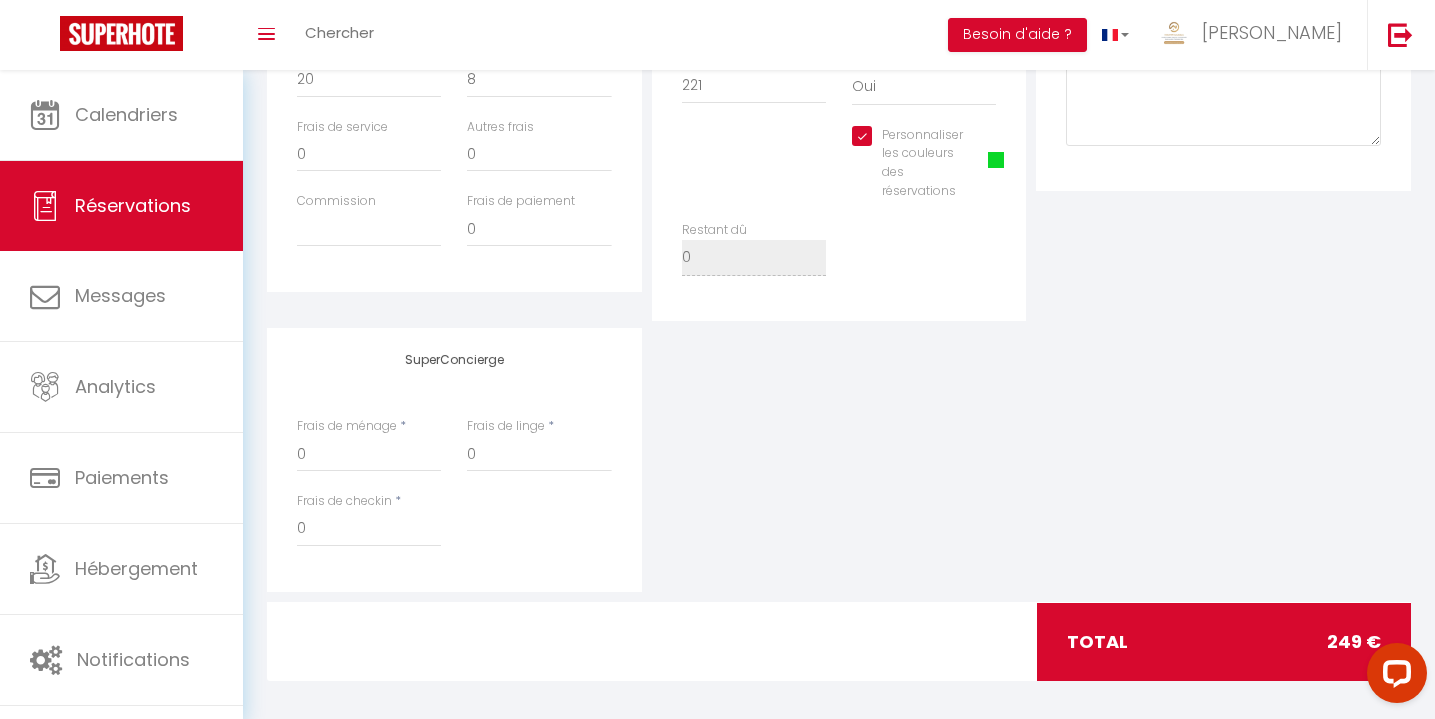 click at bounding box center (996, 160) 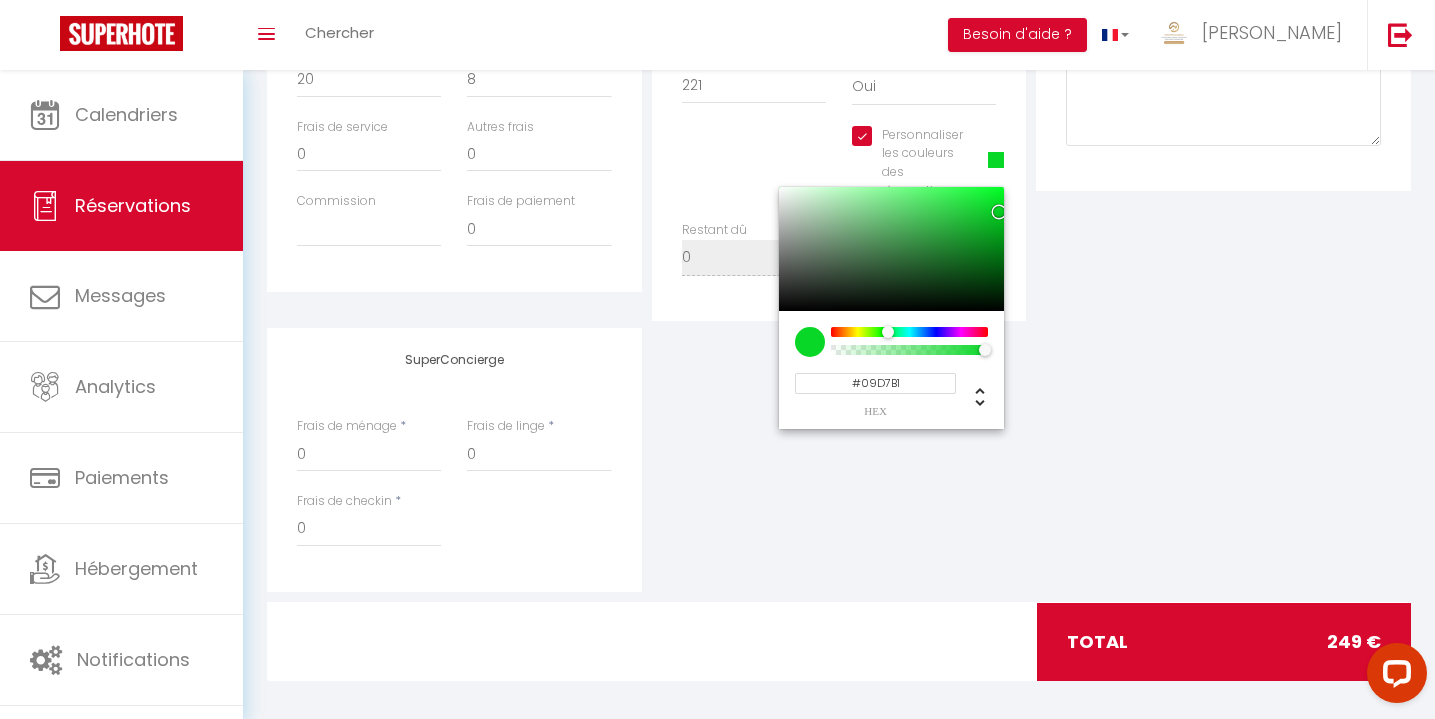 click at bounding box center [909, 332] 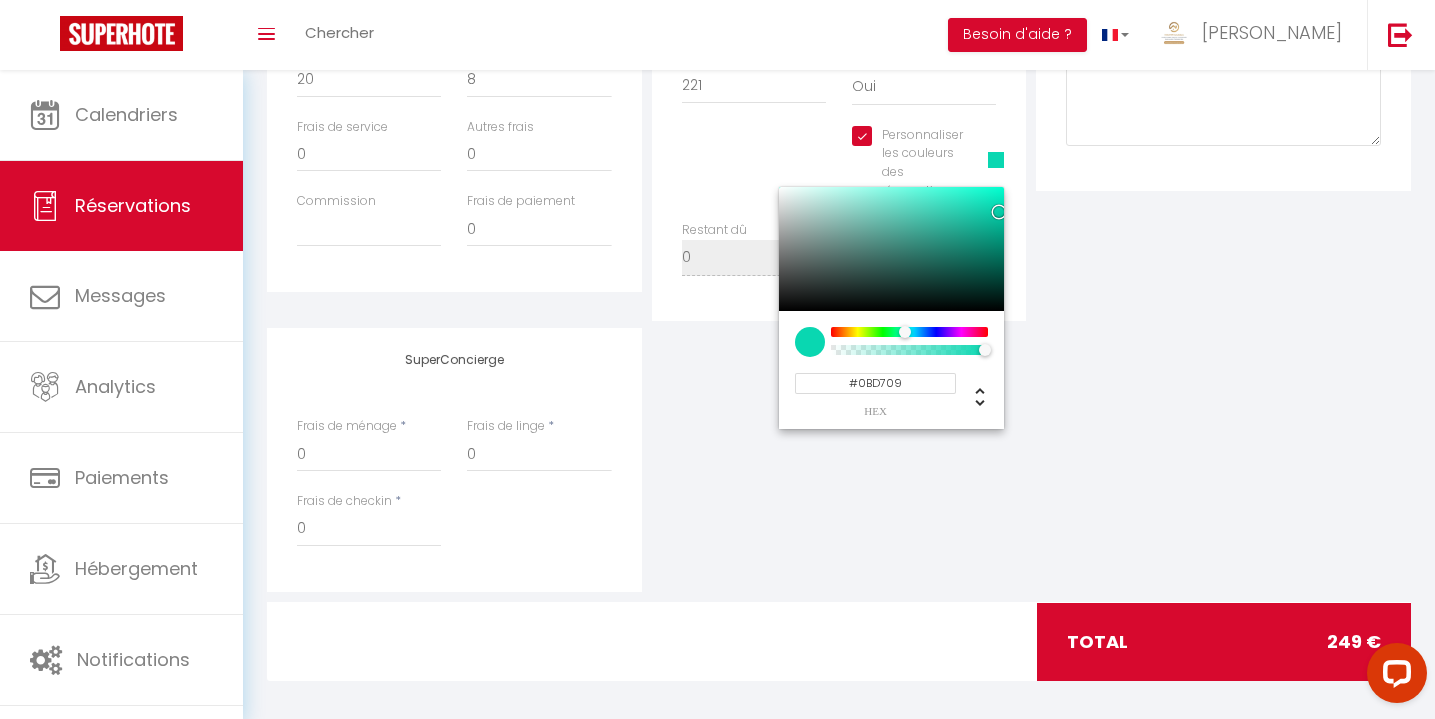 click at bounding box center [909, 332] 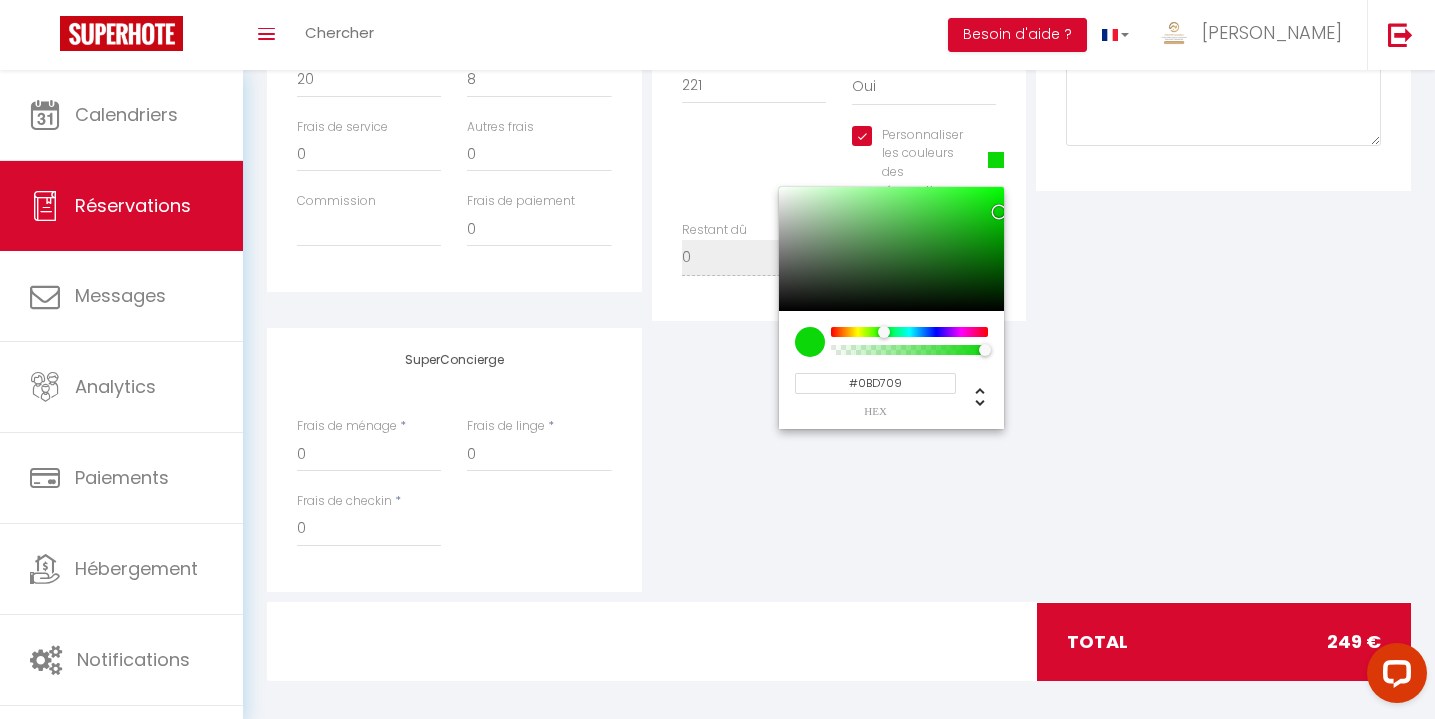 click on "SuperConcierge   Frais de ménage   *   0   Frais de linge   *   0   Frais de checkin   *   0" at bounding box center (839, 460) 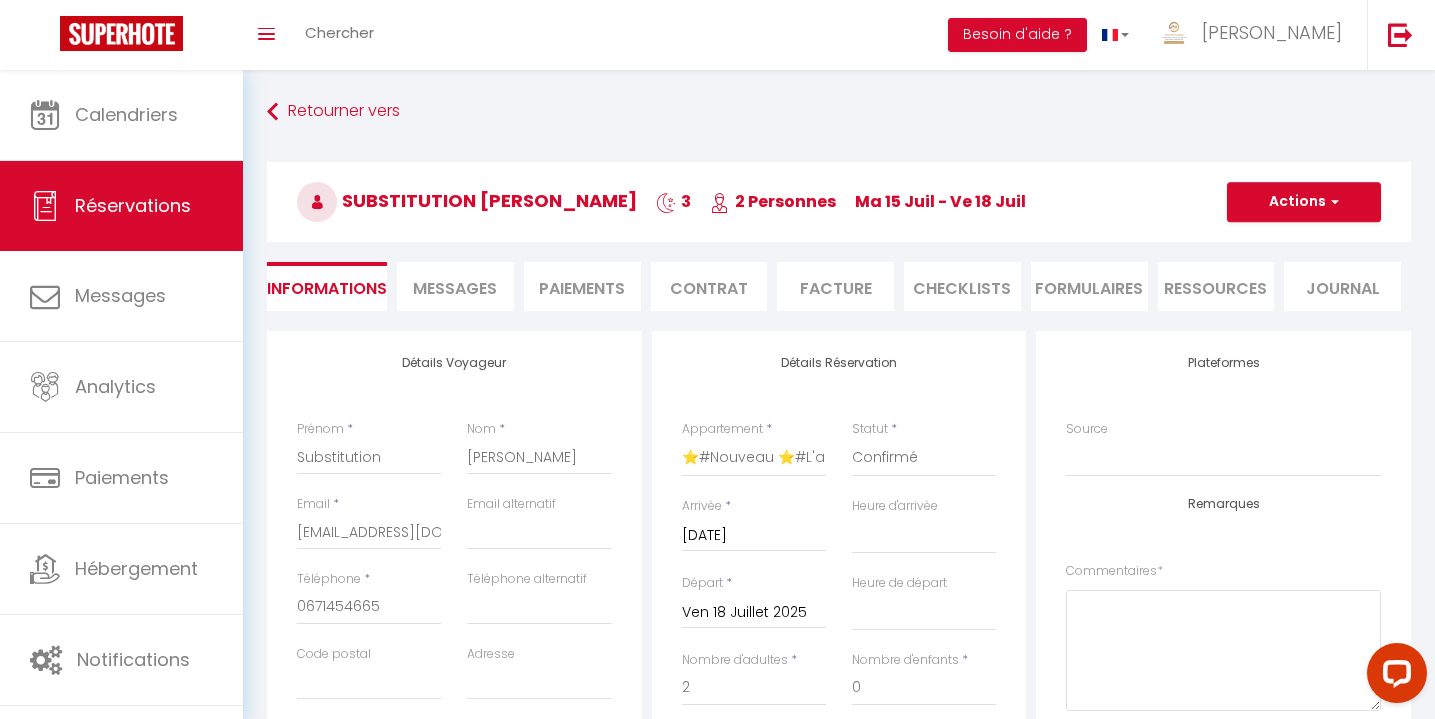 scroll, scrollTop: 0, scrollLeft: 0, axis: both 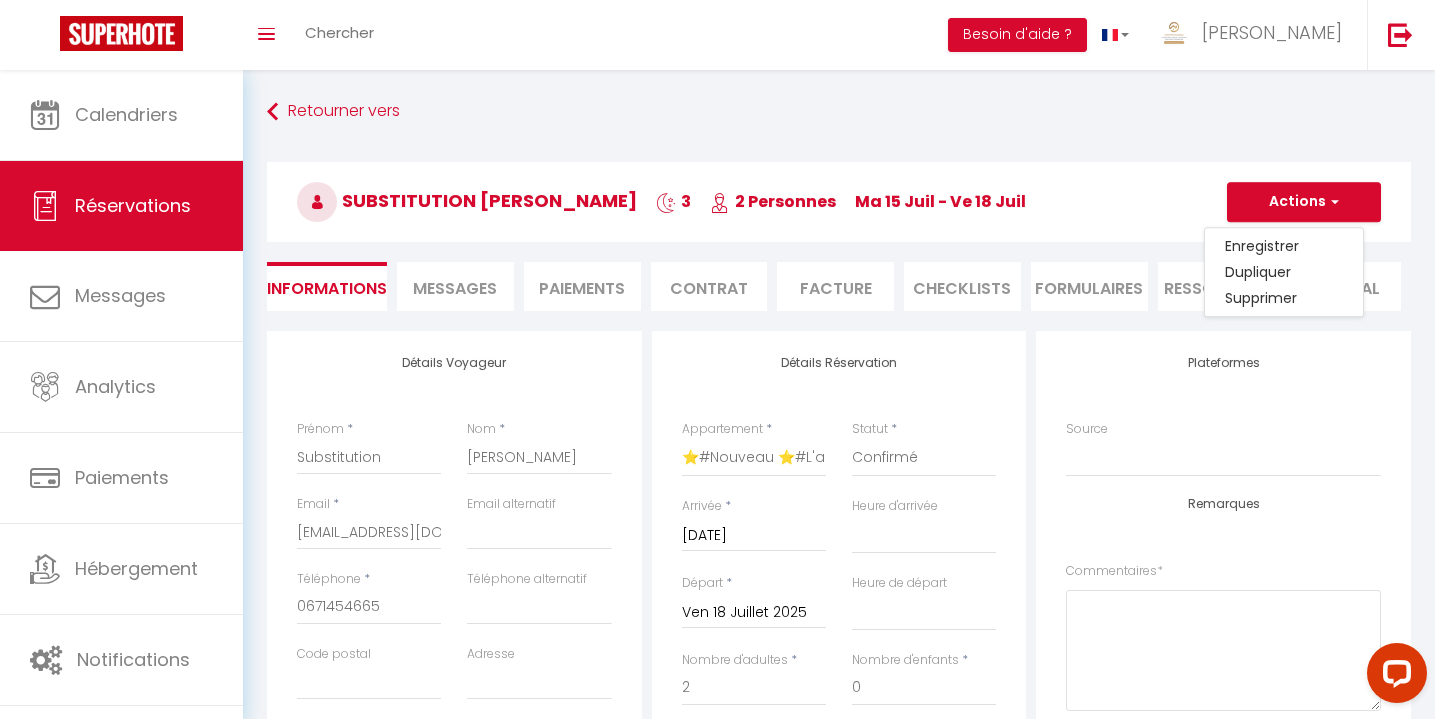click on "Enregistrer" at bounding box center [1284, 246] 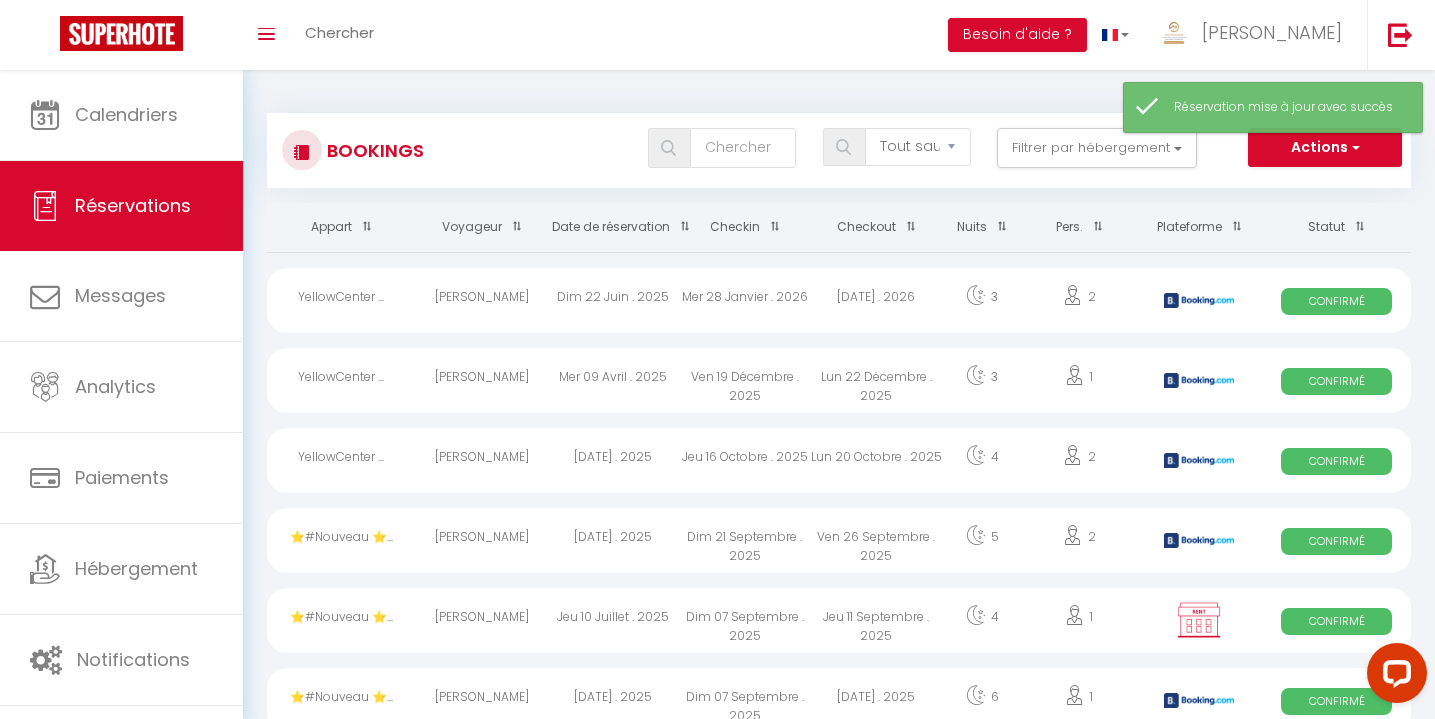 click on "Calendriers" at bounding box center [126, 114] 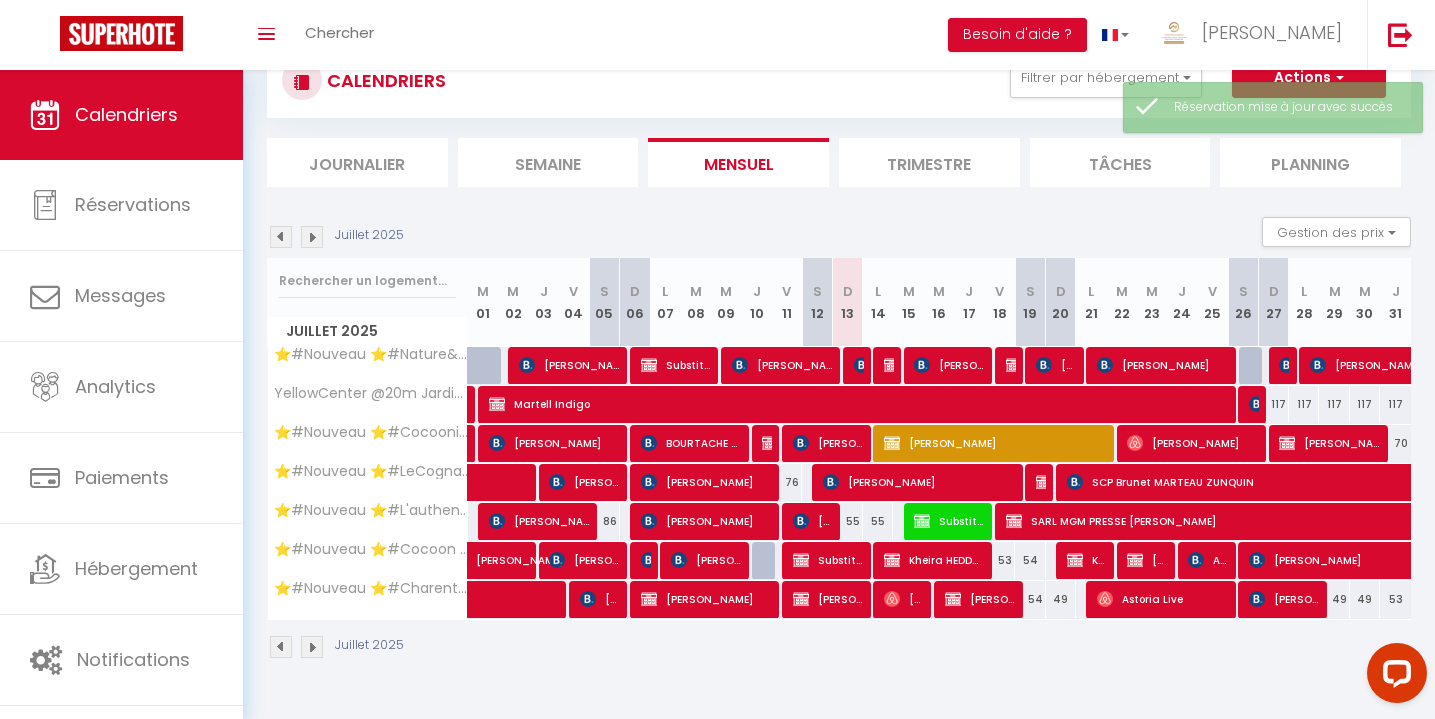 scroll, scrollTop: 70, scrollLeft: 0, axis: vertical 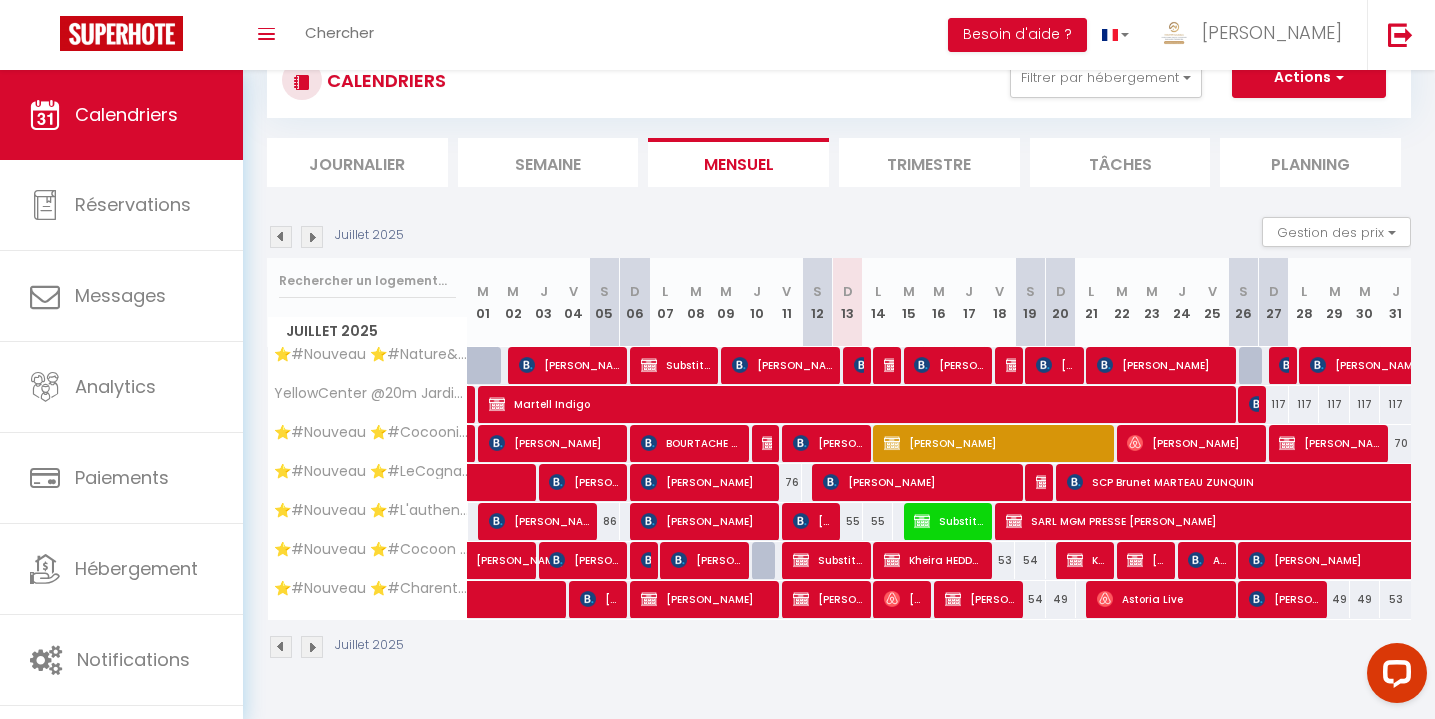 click on "[PERSON_NAME]" at bounding box center (994, 443) 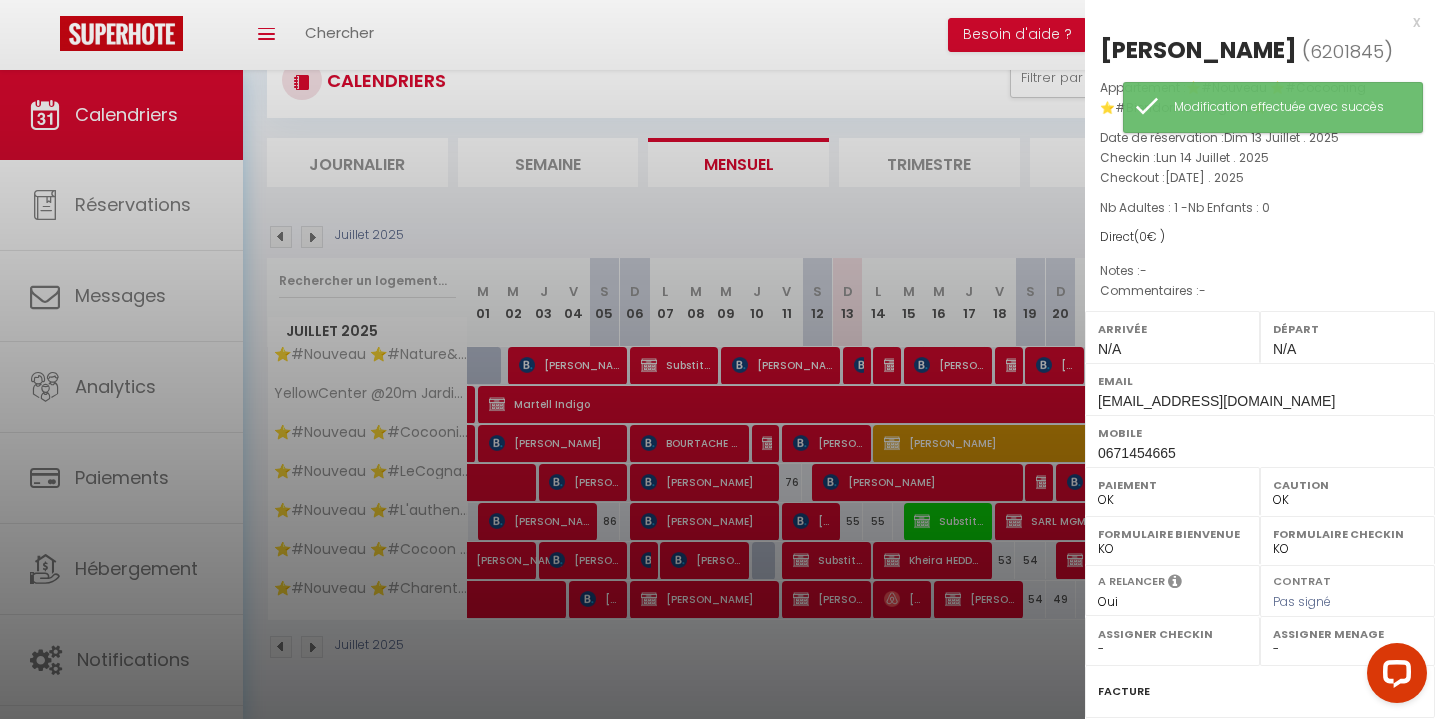 click at bounding box center [717, 359] 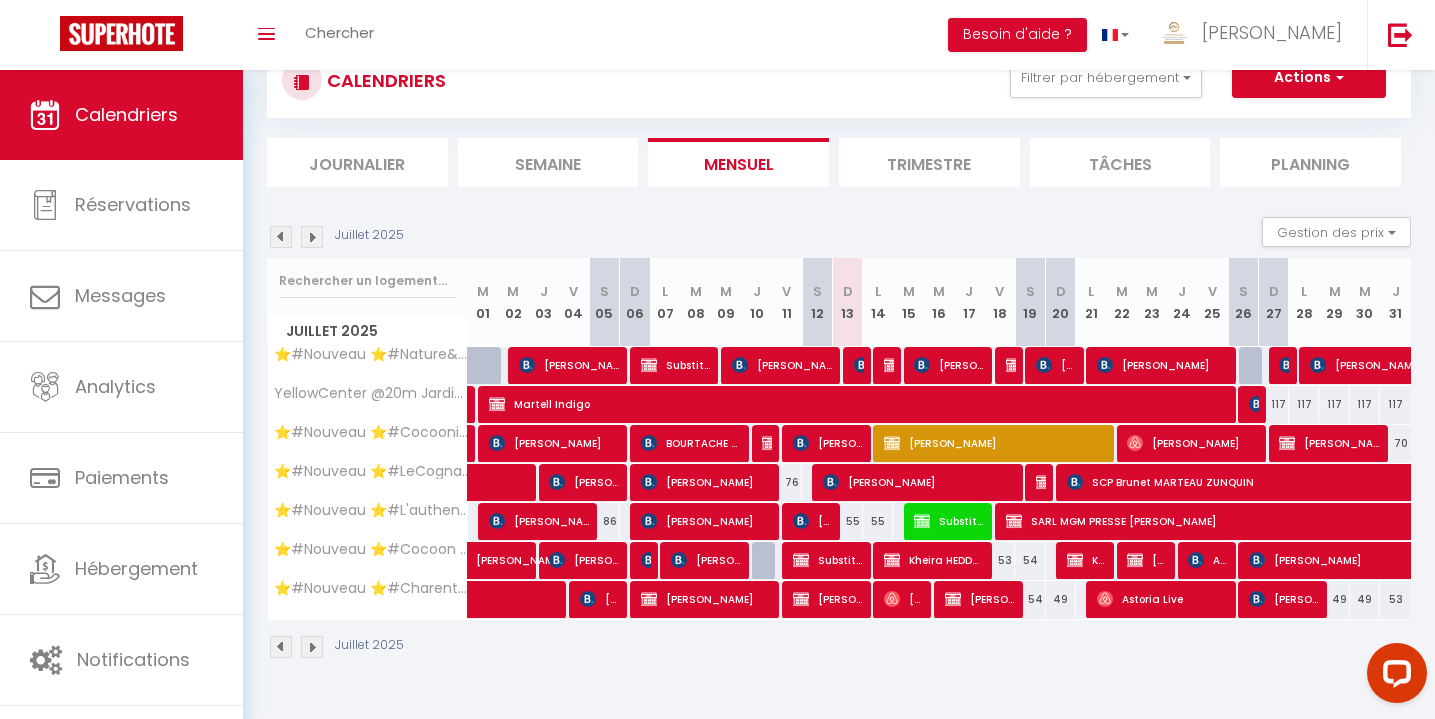 click at bounding box center [1254, 366] 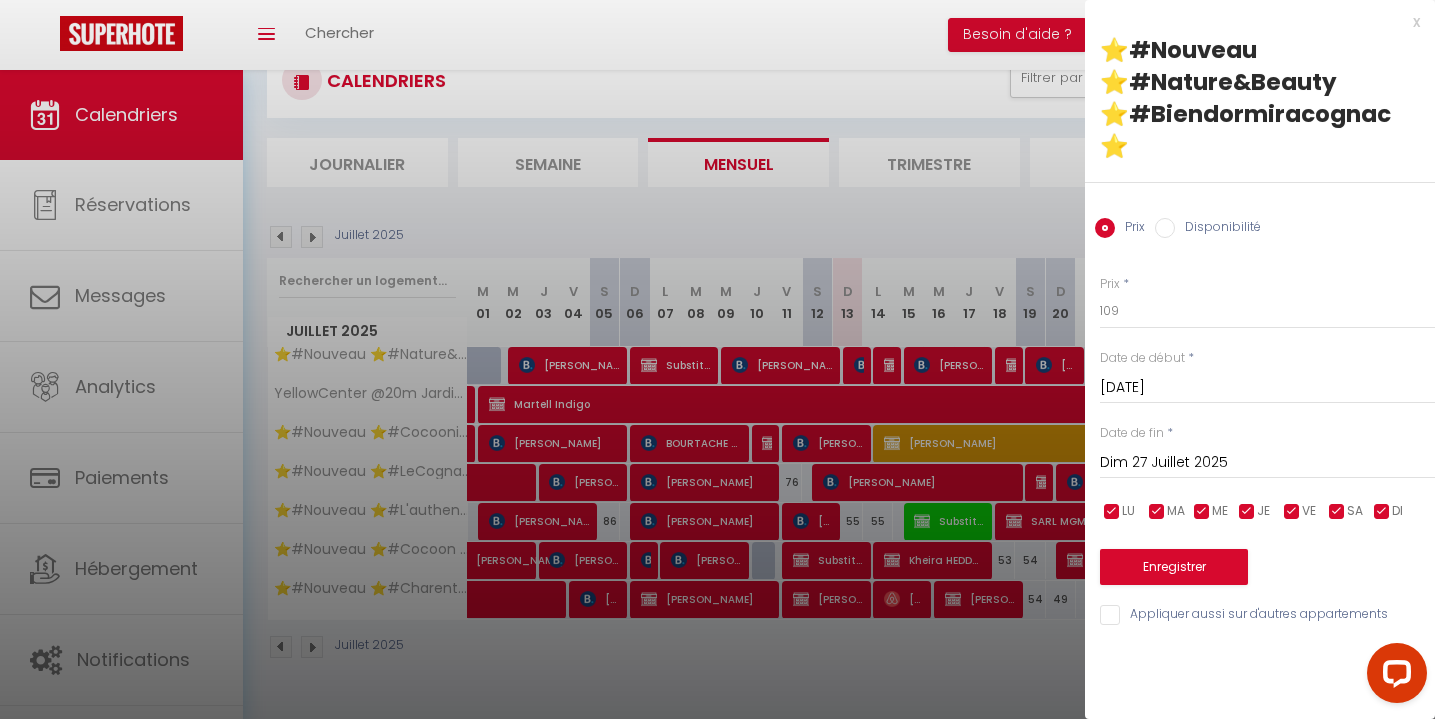 click on "Disponibilité" at bounding box center [1165, 228] 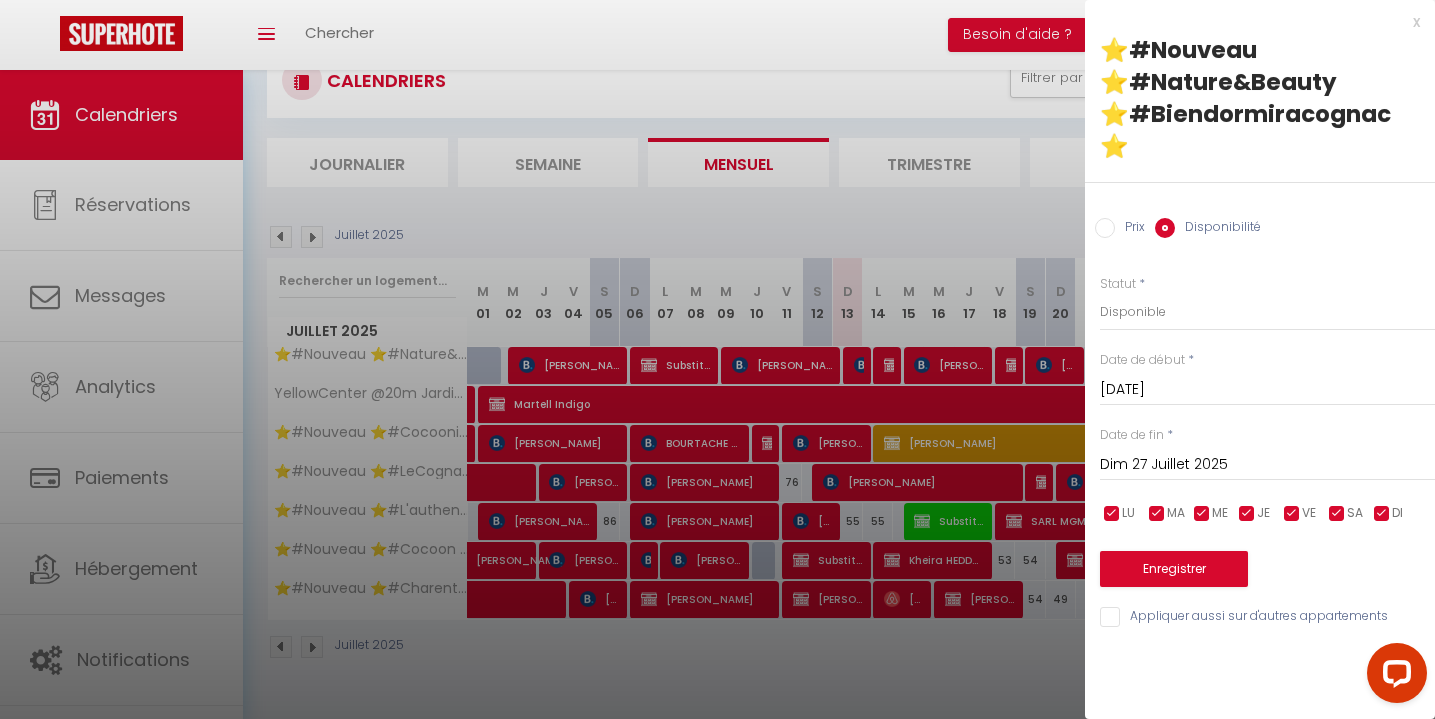 click on "Enregistrer" at bounding box center (1174, 569) 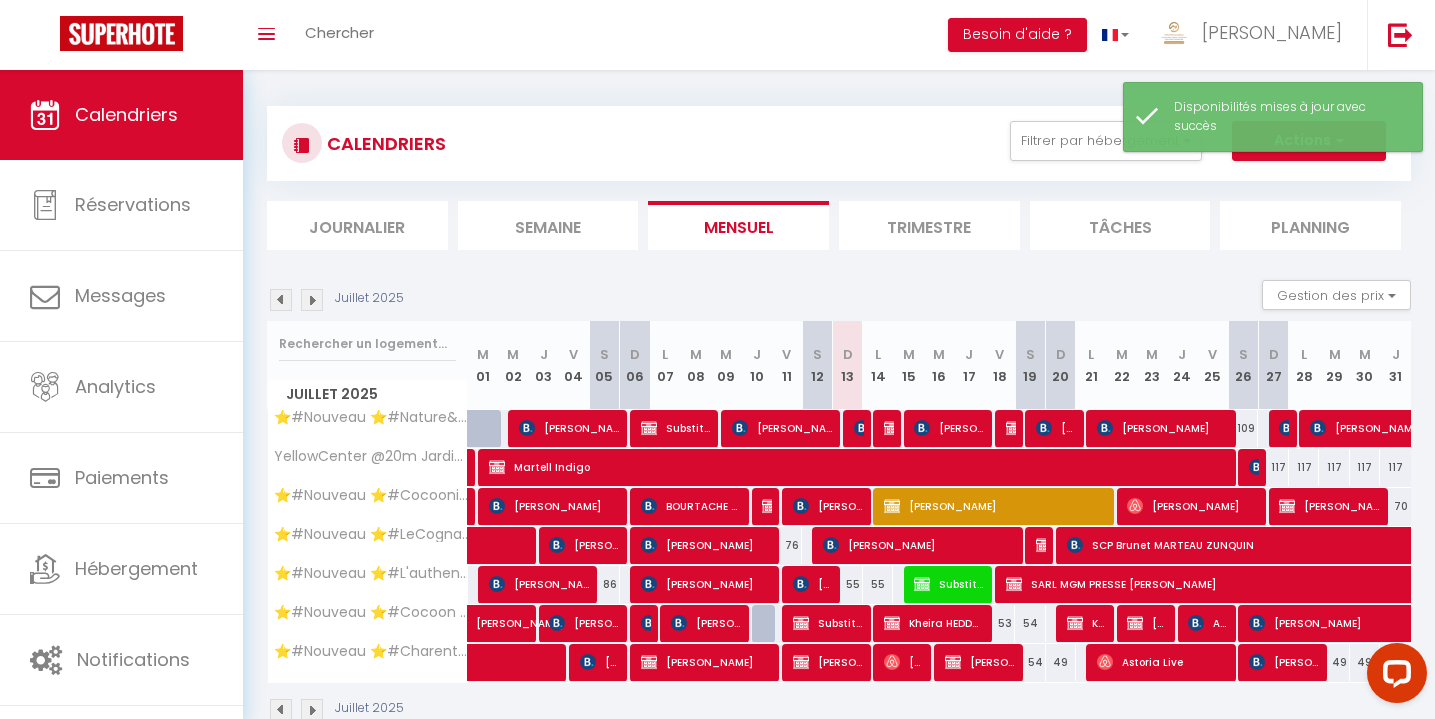 scroll, scrollTop: 0, scrollLeft: 0, axis: both 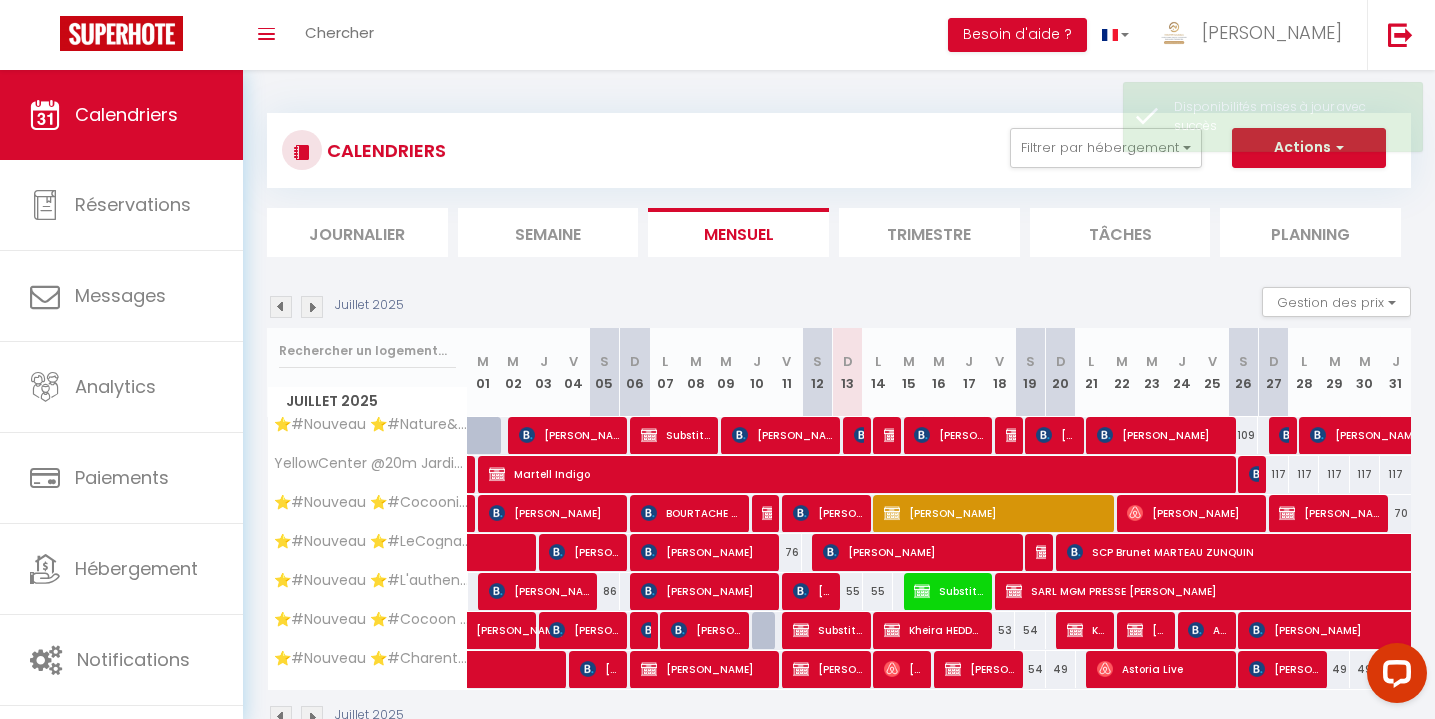 click on "Actions" at bounding box center [1309, 148] 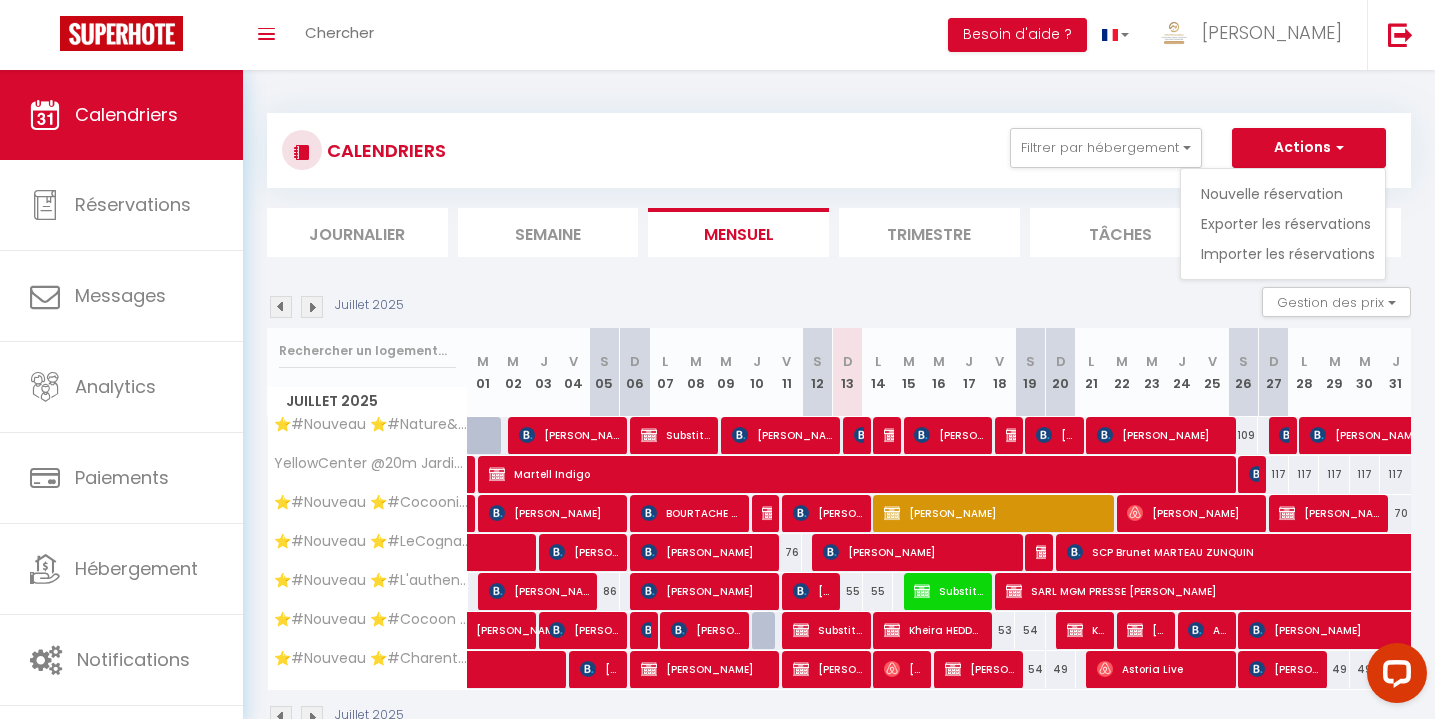 click on "Nouvelle réservation" at bounding box center [1288, 194] 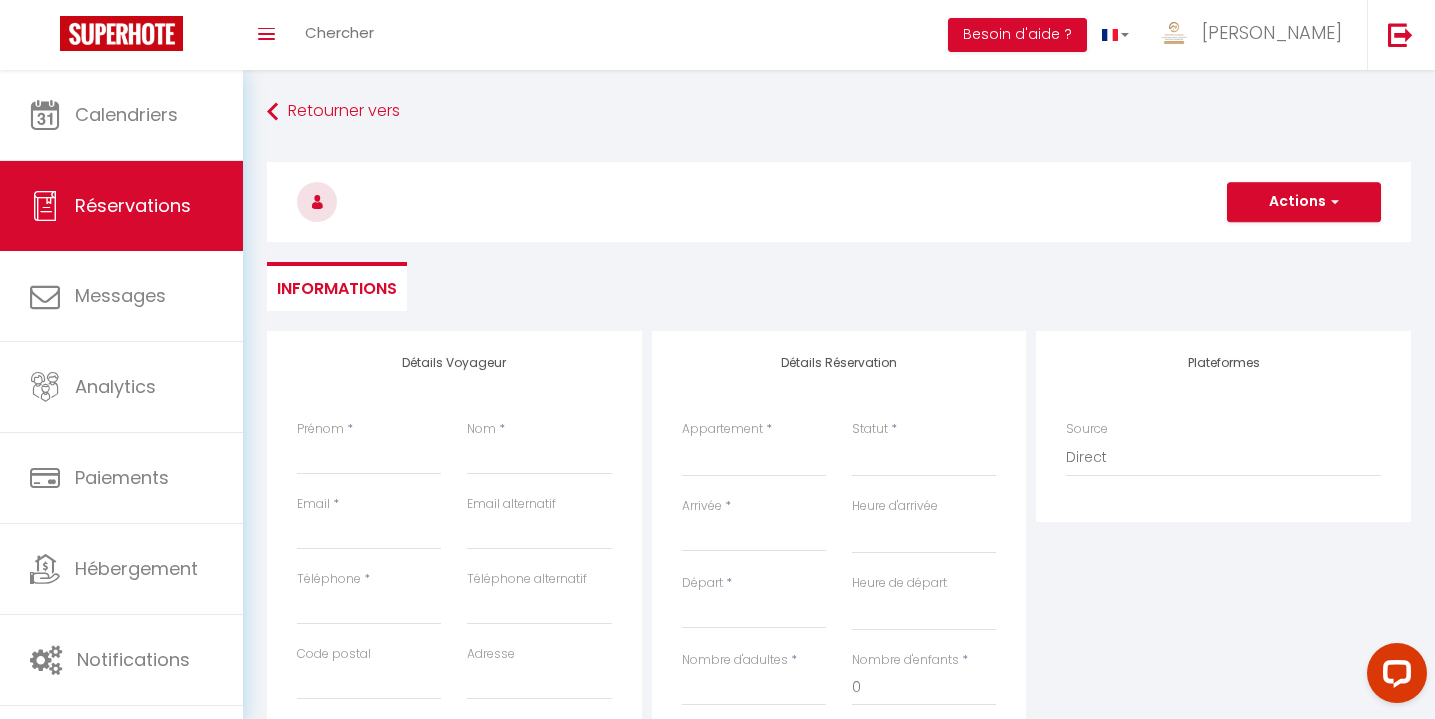 click on "Prénom   *" at bounding box center [369, 457] 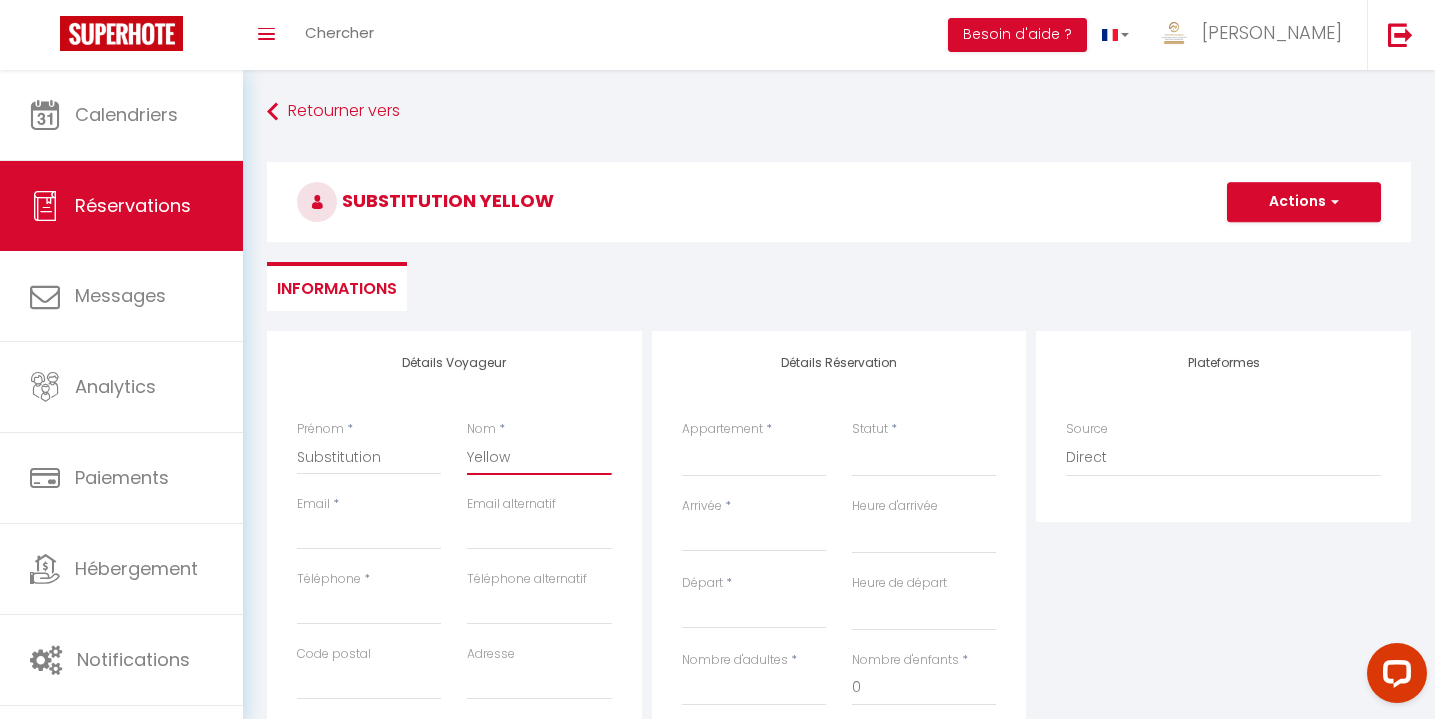 scroll, scrollTop: 114, scrollLeft: 0, axis: vertical 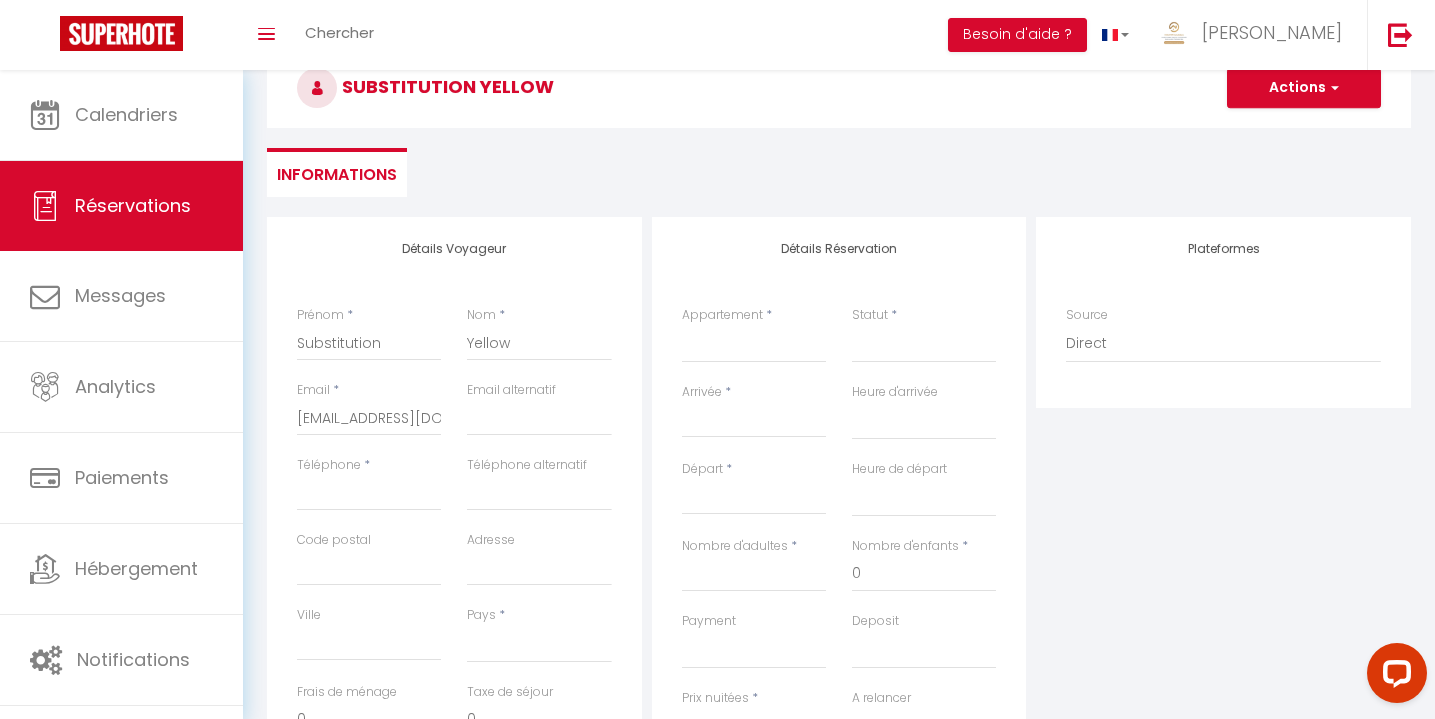 click on "Détails Voyageur" at bounding box center (454, 249) 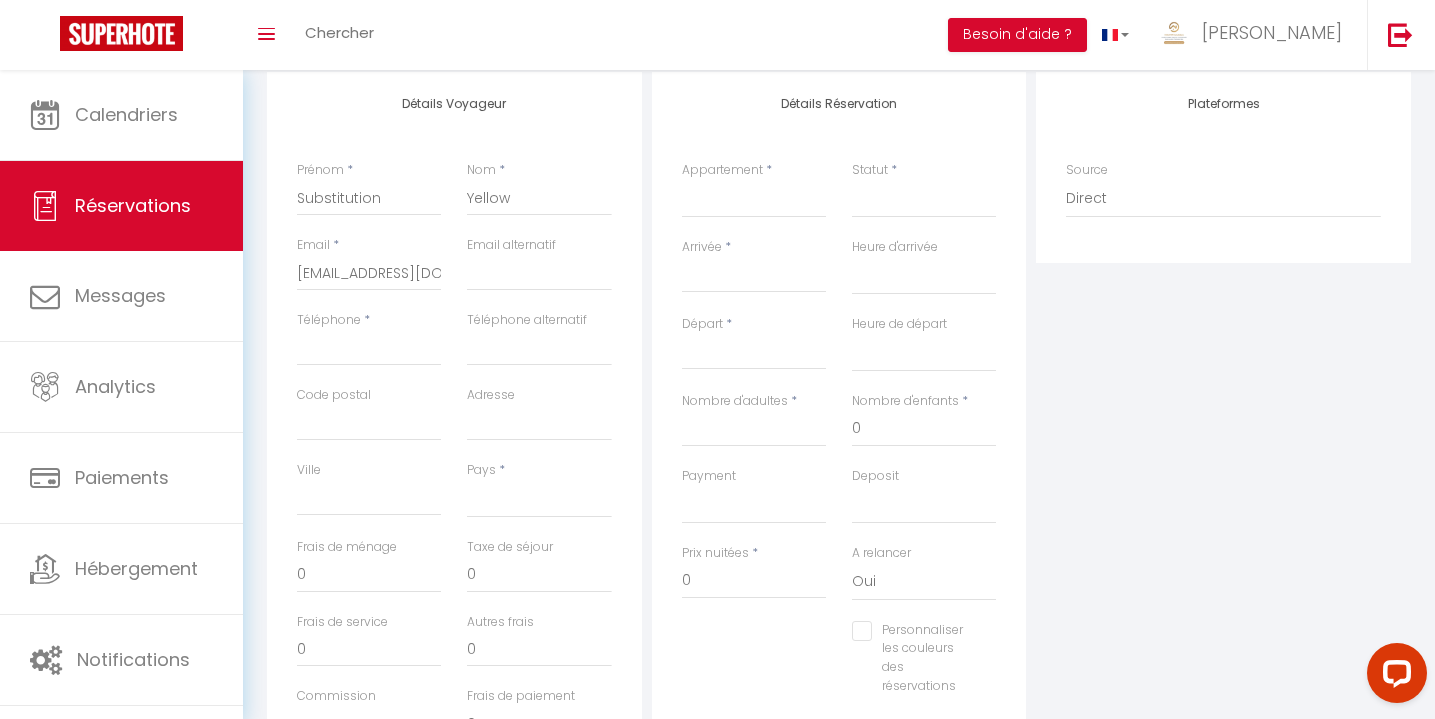 scroll, scrollTop: 282, scrollLeft: 0, axis: vertical 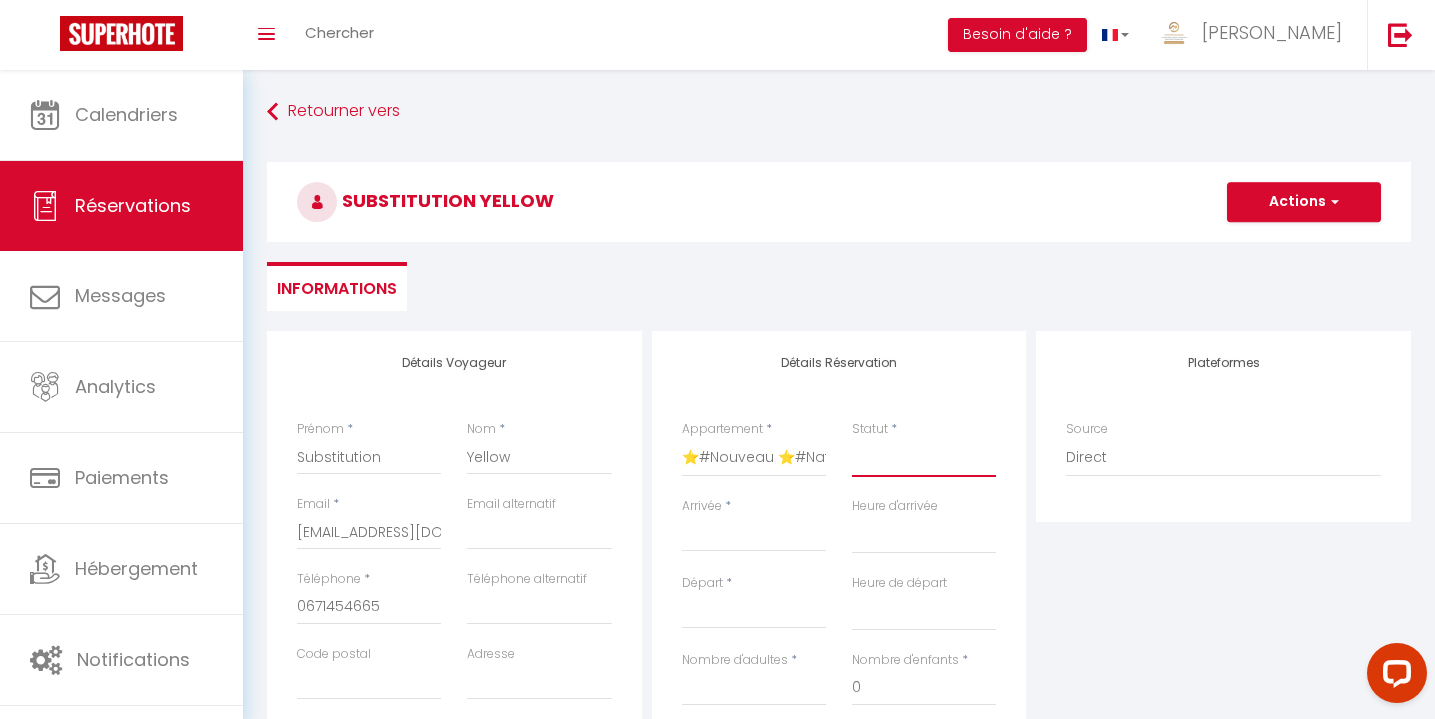 click on "Confirmé Non Confirmé [PERSON_NAME] par le voyageur No Show Request" at bounding box center [924, 458] 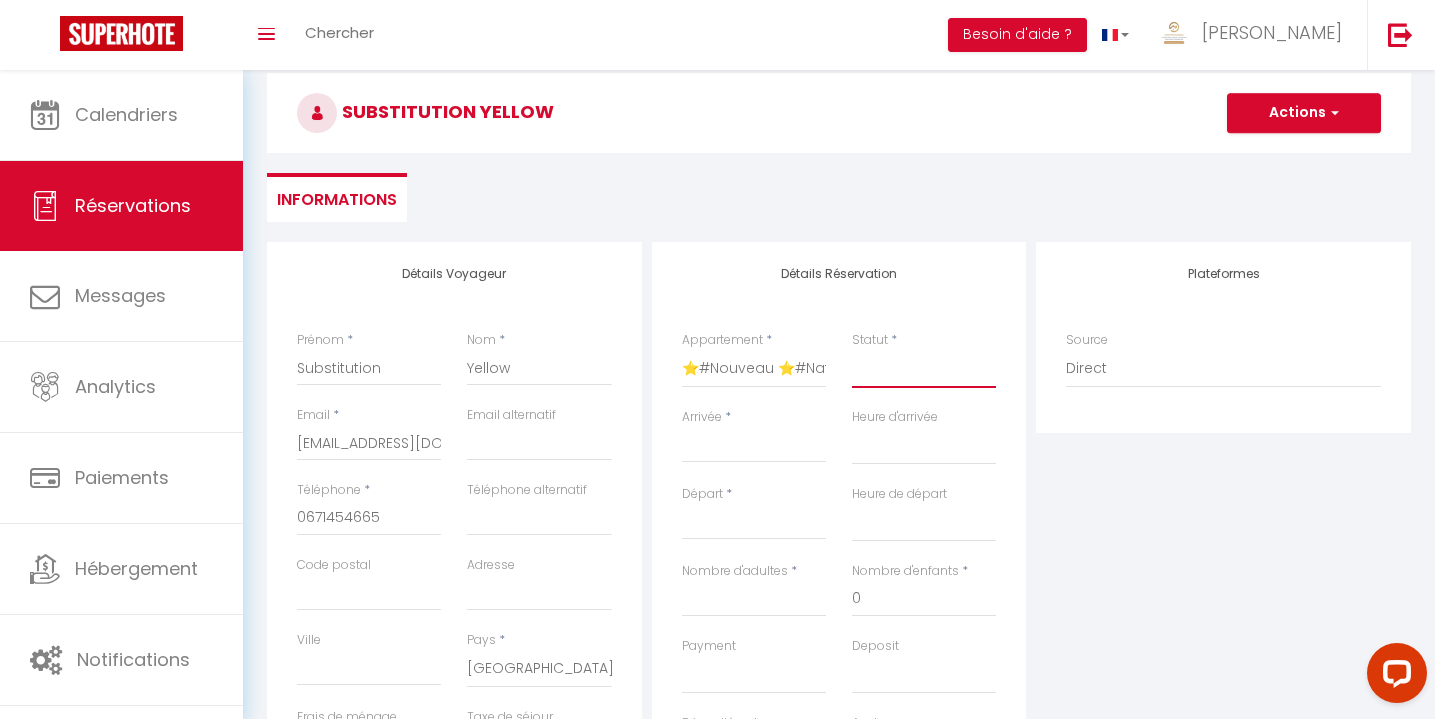 scroll, scrollTop: 90, scrollLeft: 0, axis: vertical 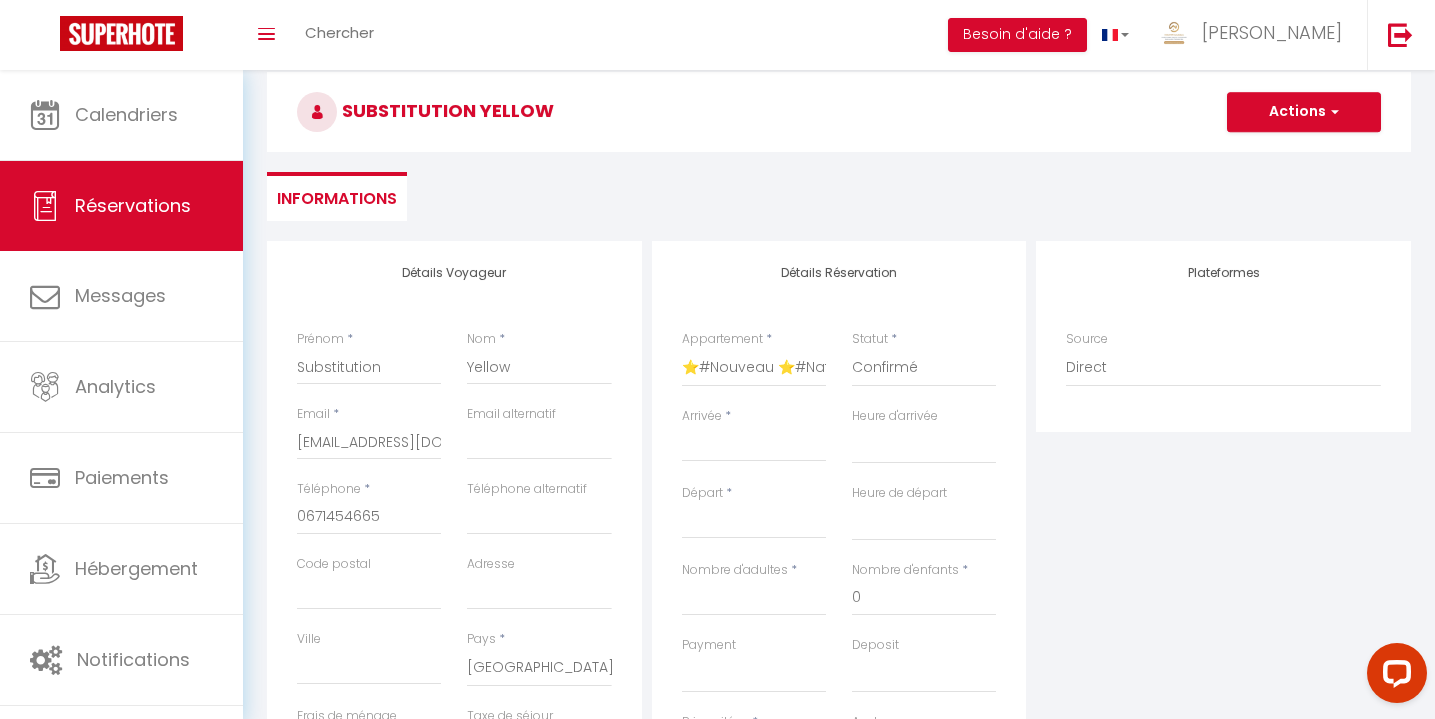 click on "Arrivée" at bounding box center (754, 446) 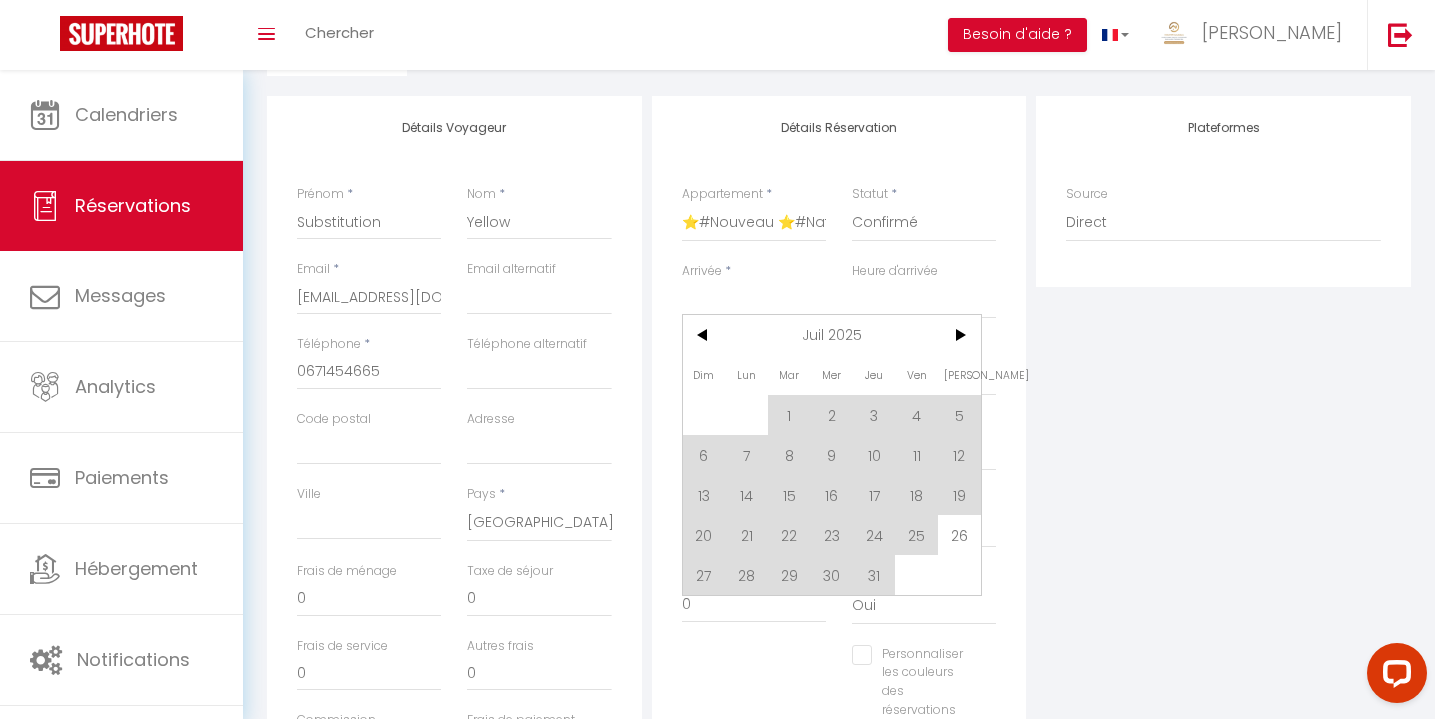 scroll, scrollTop: 256, scrollLeft: 0, axis: vertical 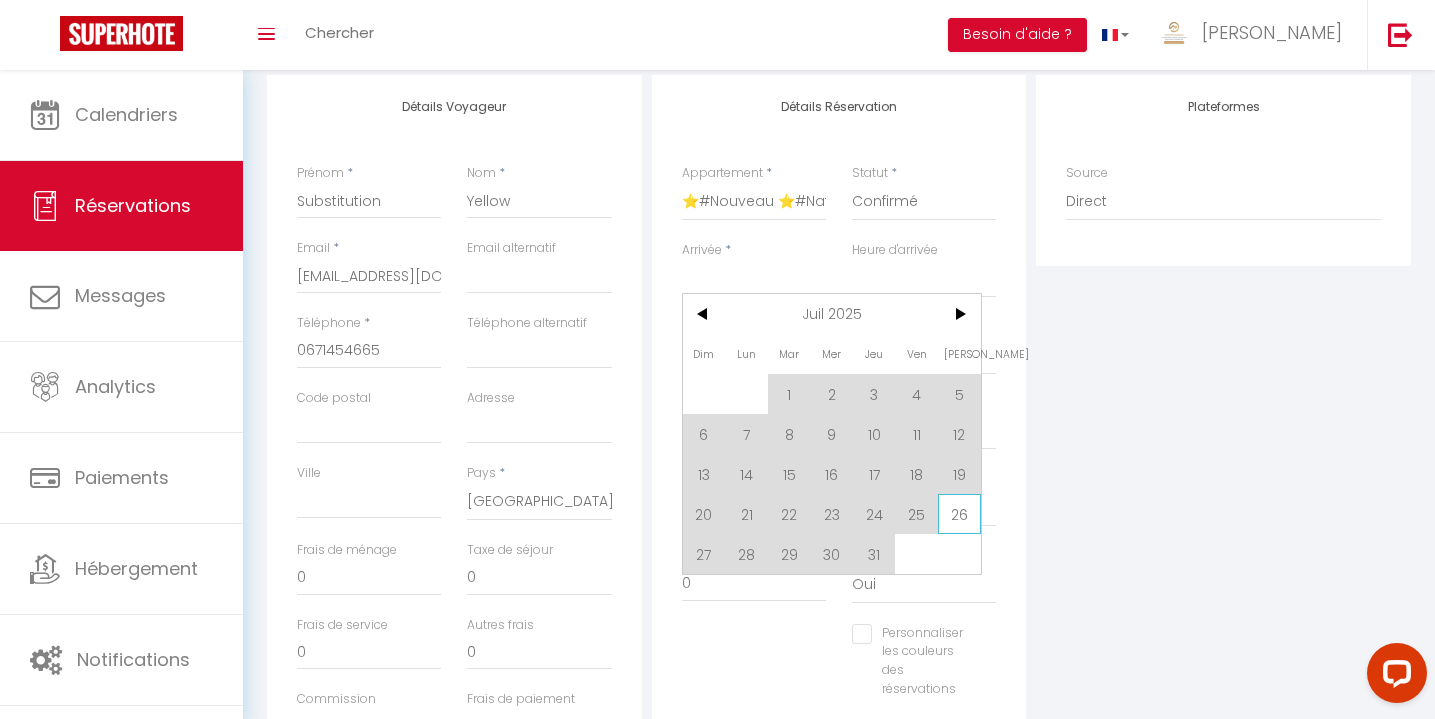 click on "26" at bounding box center (959, 514) 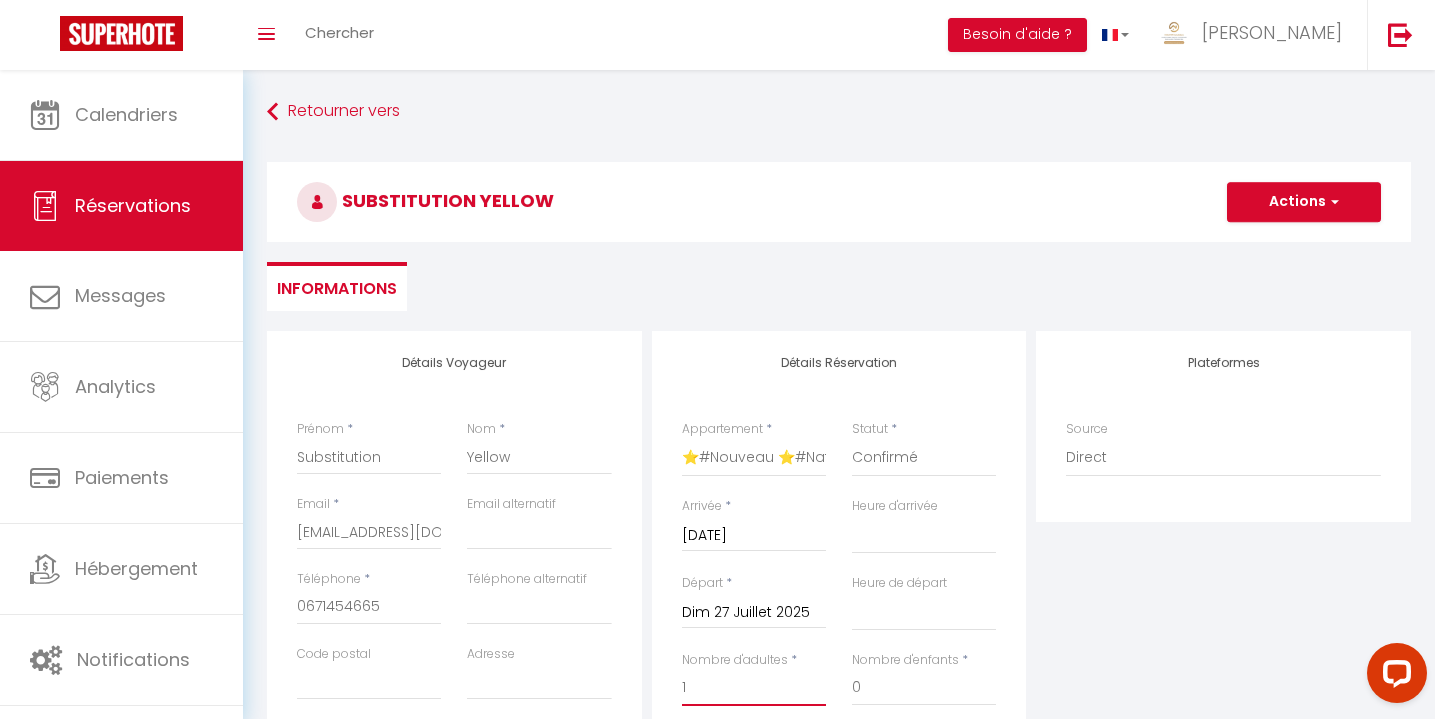 scroll, scrollTop: 0, scrollLeft: 0, axis: both 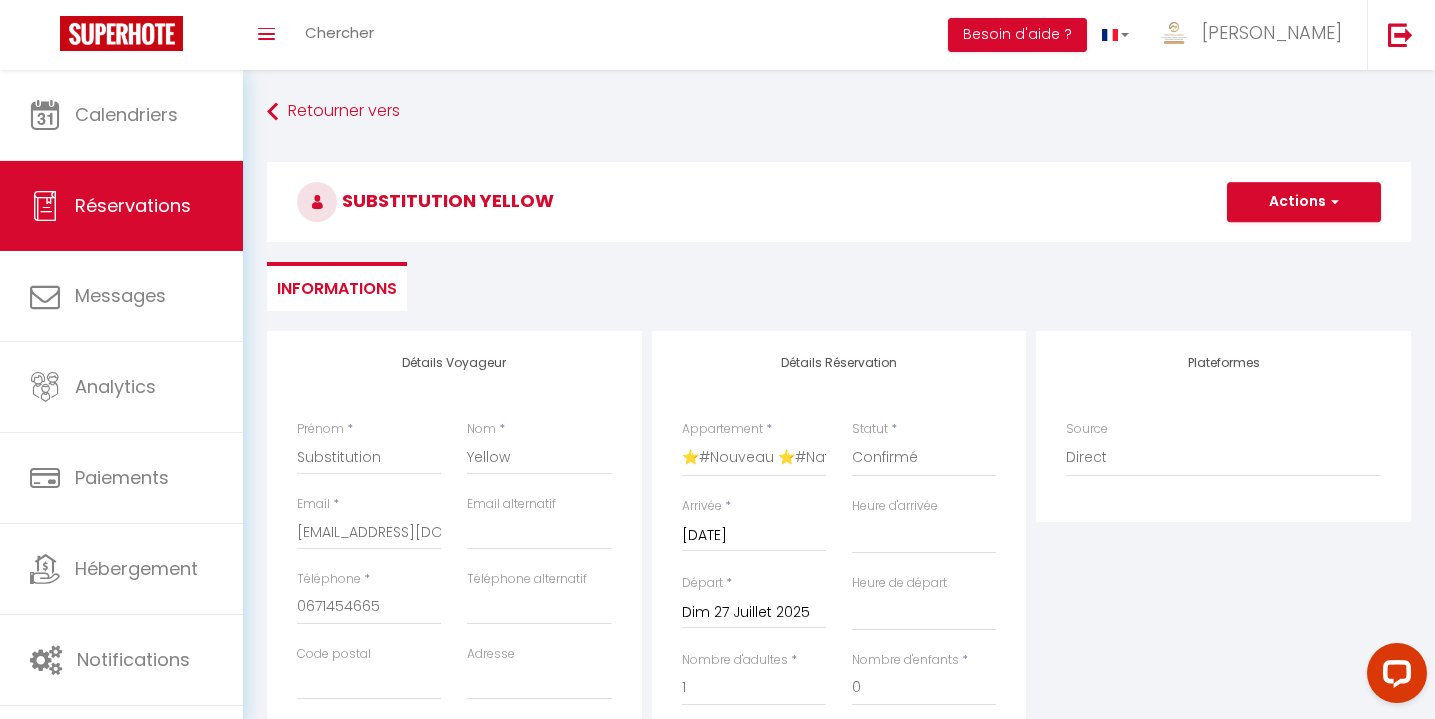 click on "Actions" at bounding box center (1304, 202) 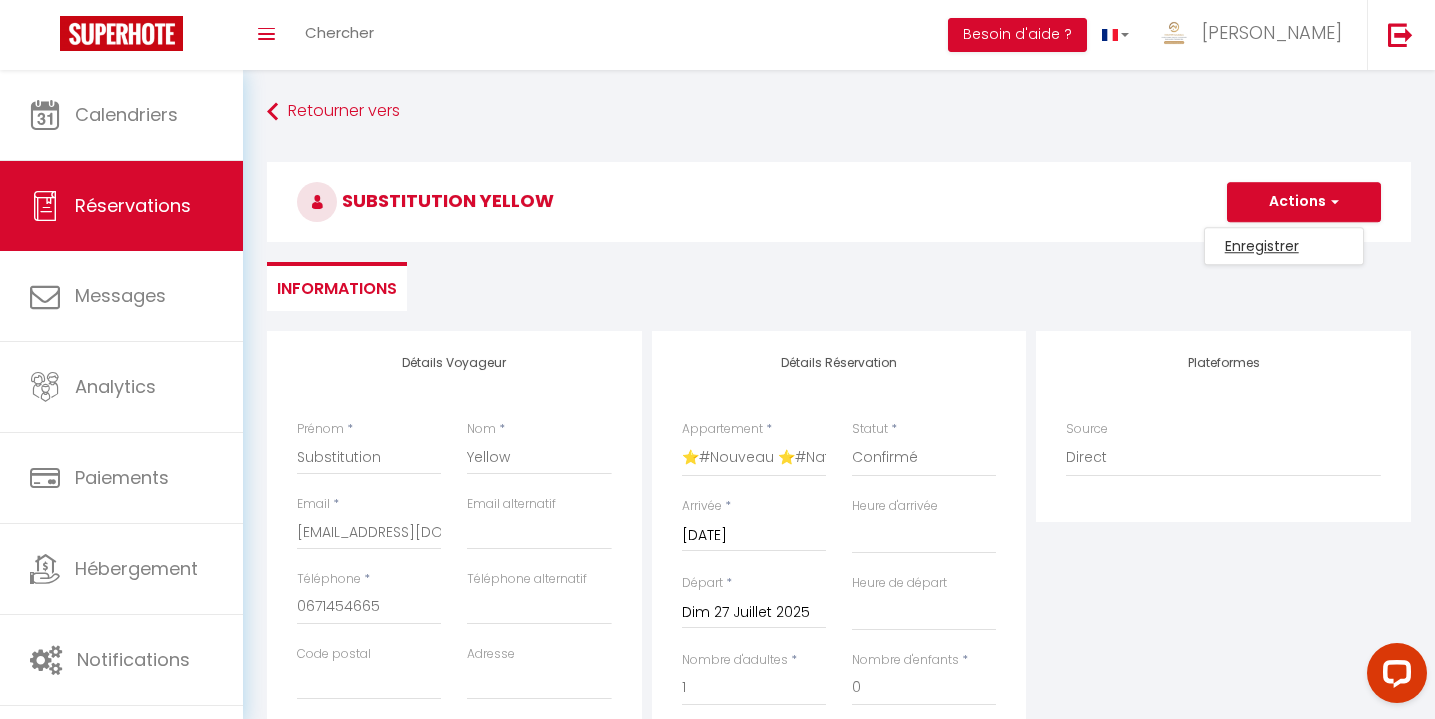 click on "Enregistrer" at bounding box center [1284, 246] 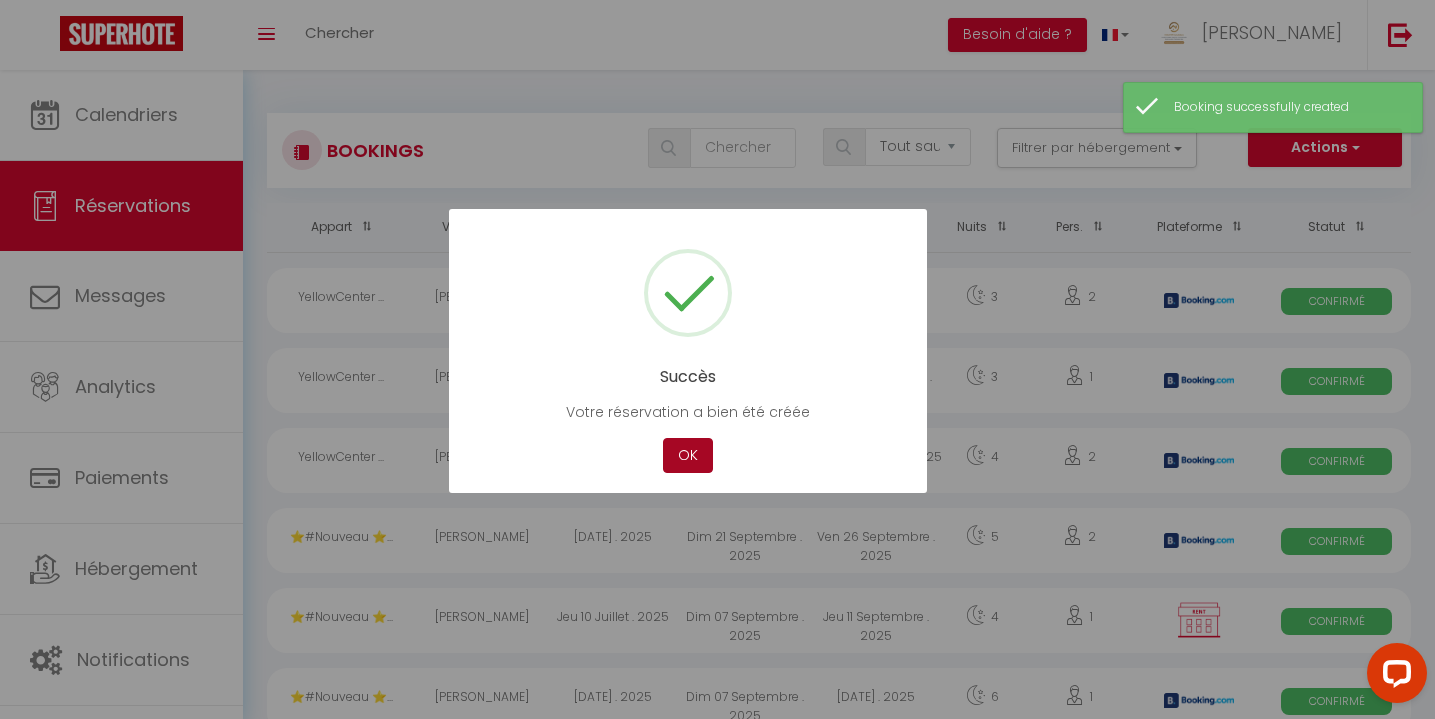 click on "OK" at bounding box center (688, 455) 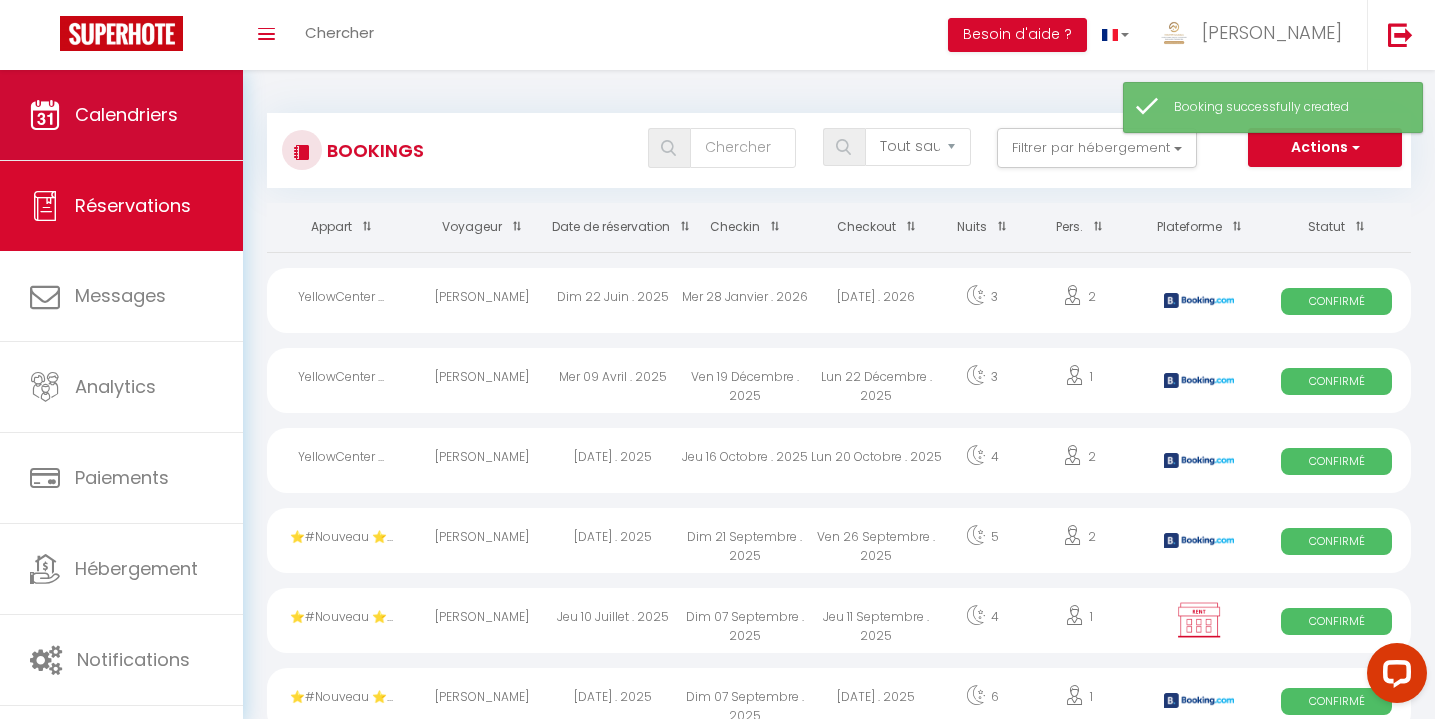 click on "Calendriers" at bounding box center (126, 114) 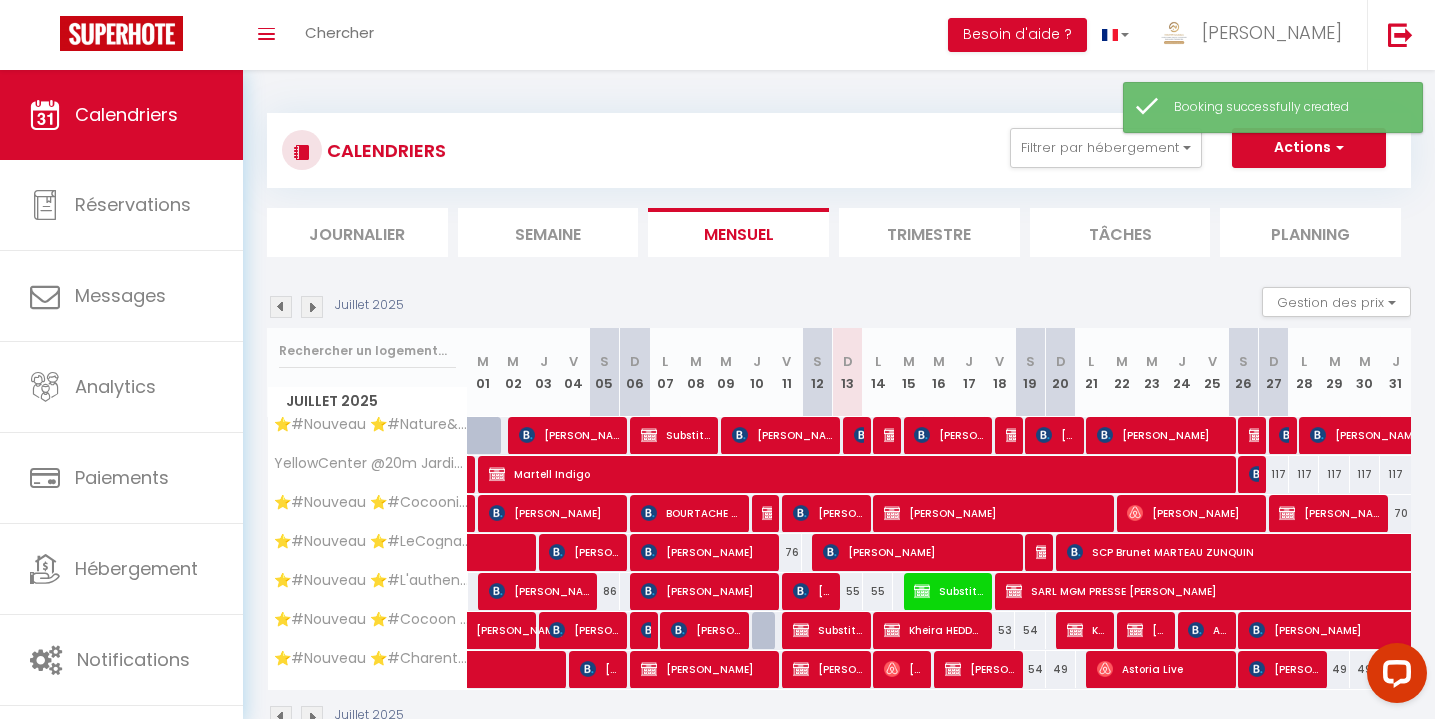 click at bounding box center [1257, 474] 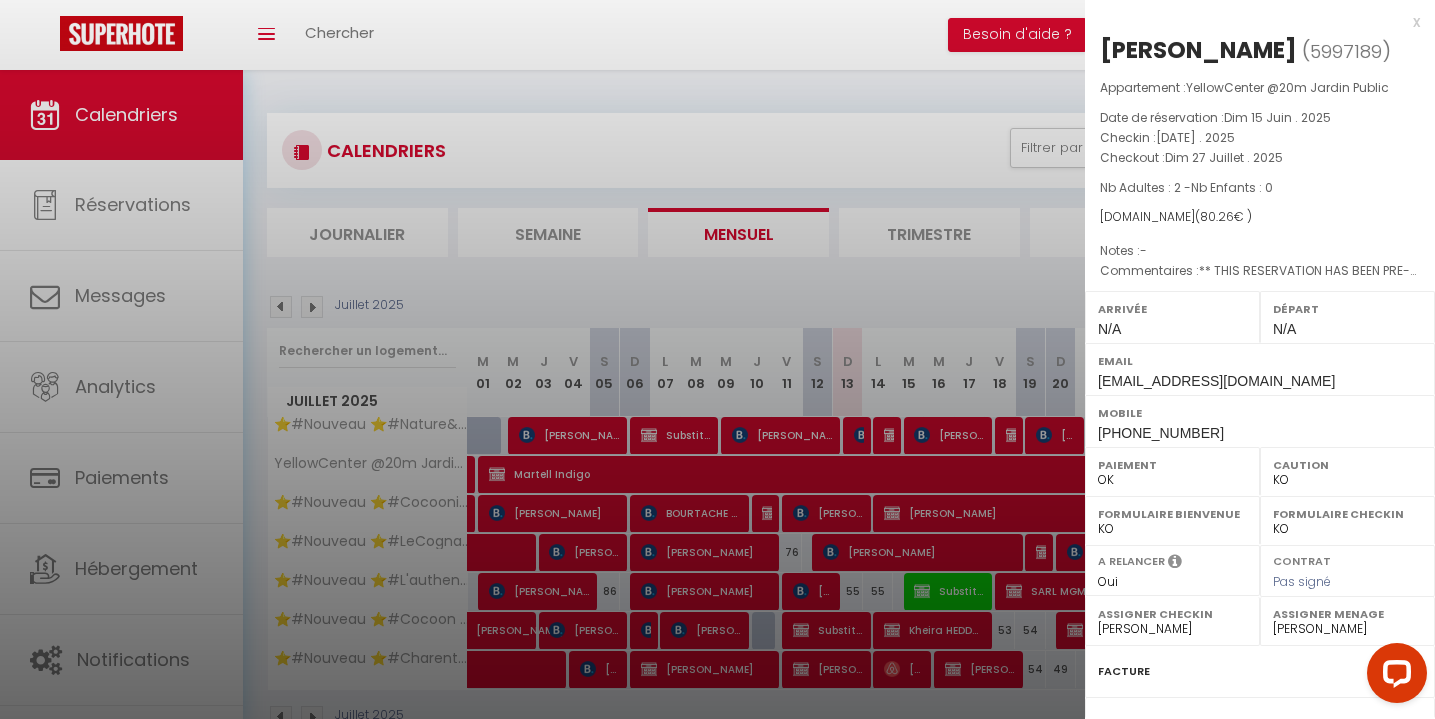 click on "x" at bounding box center [1252, 22] 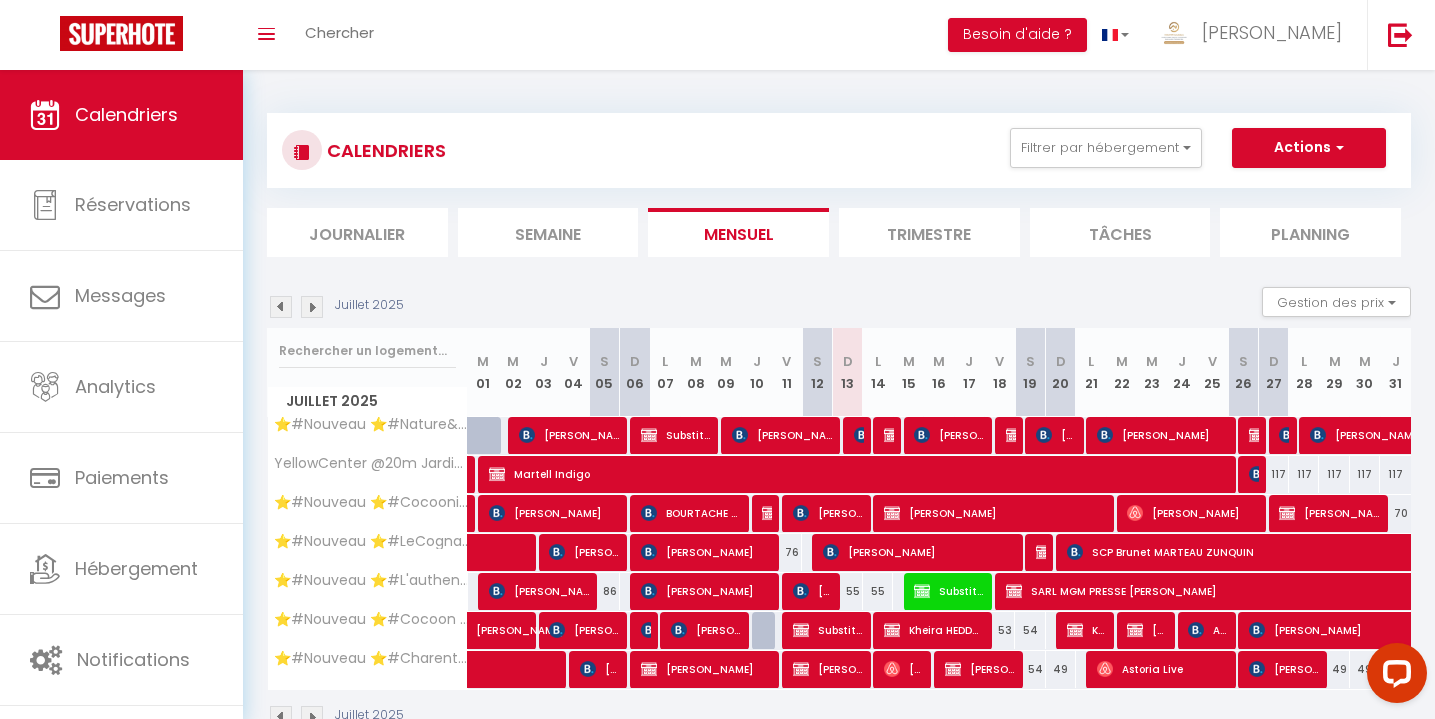 click at bounding box center (1257, 435) 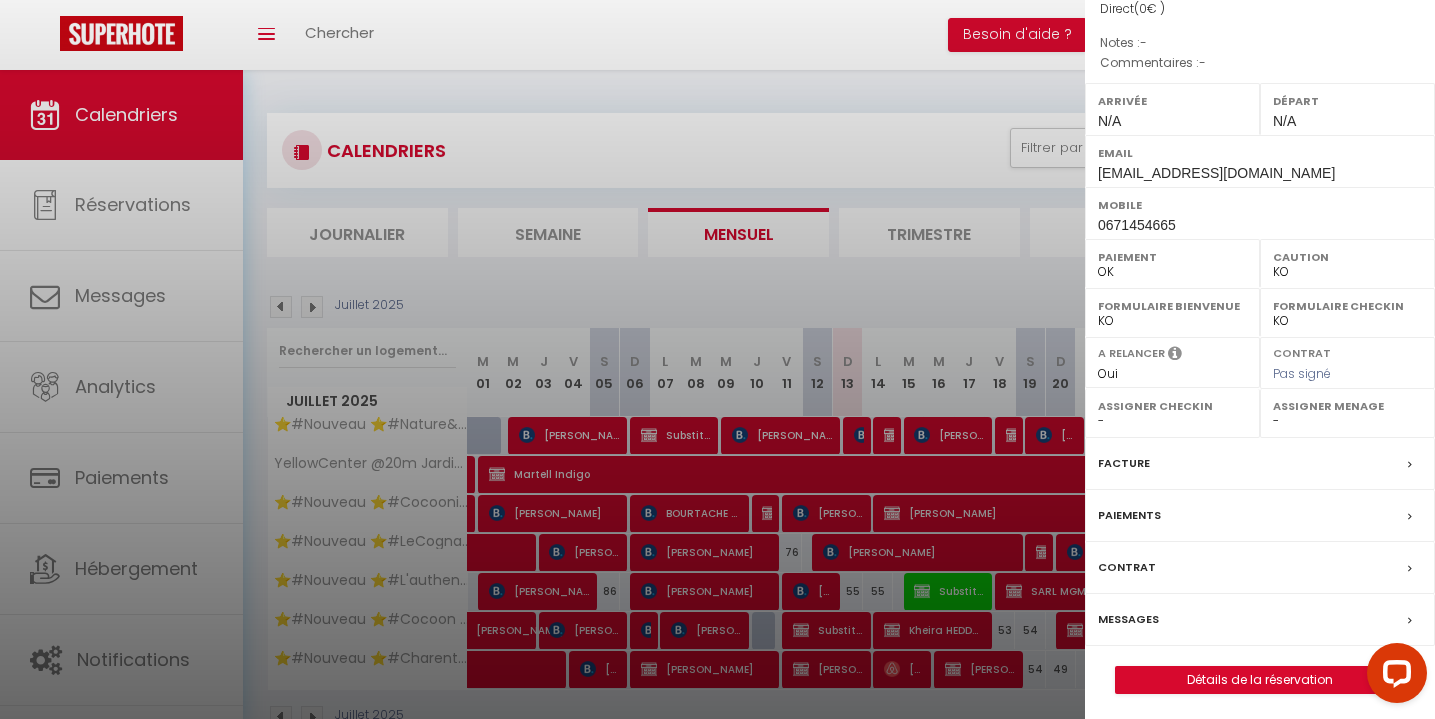 scroll, scrollTop: 259, scrollLeft: 0, axis: vertical 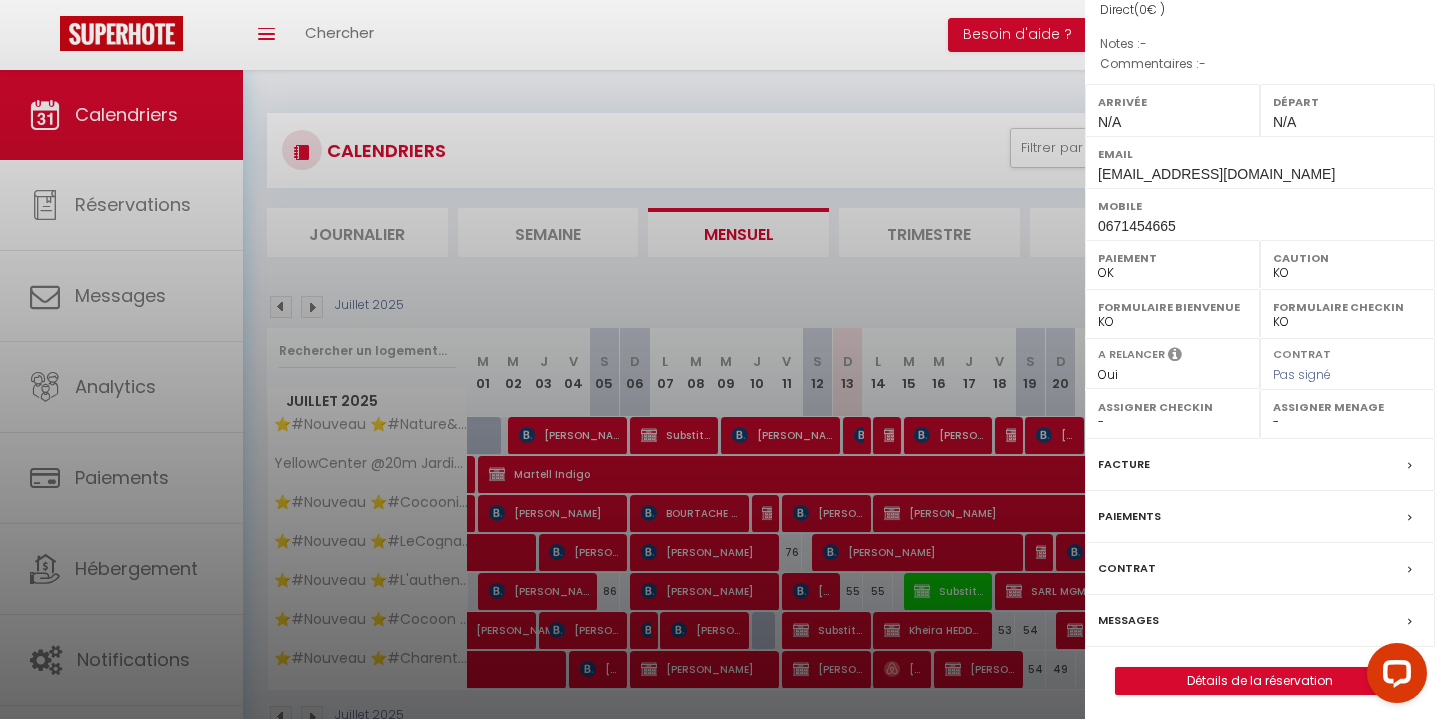 click on "Détails de la réservation" at bounding box center (1260, 681) 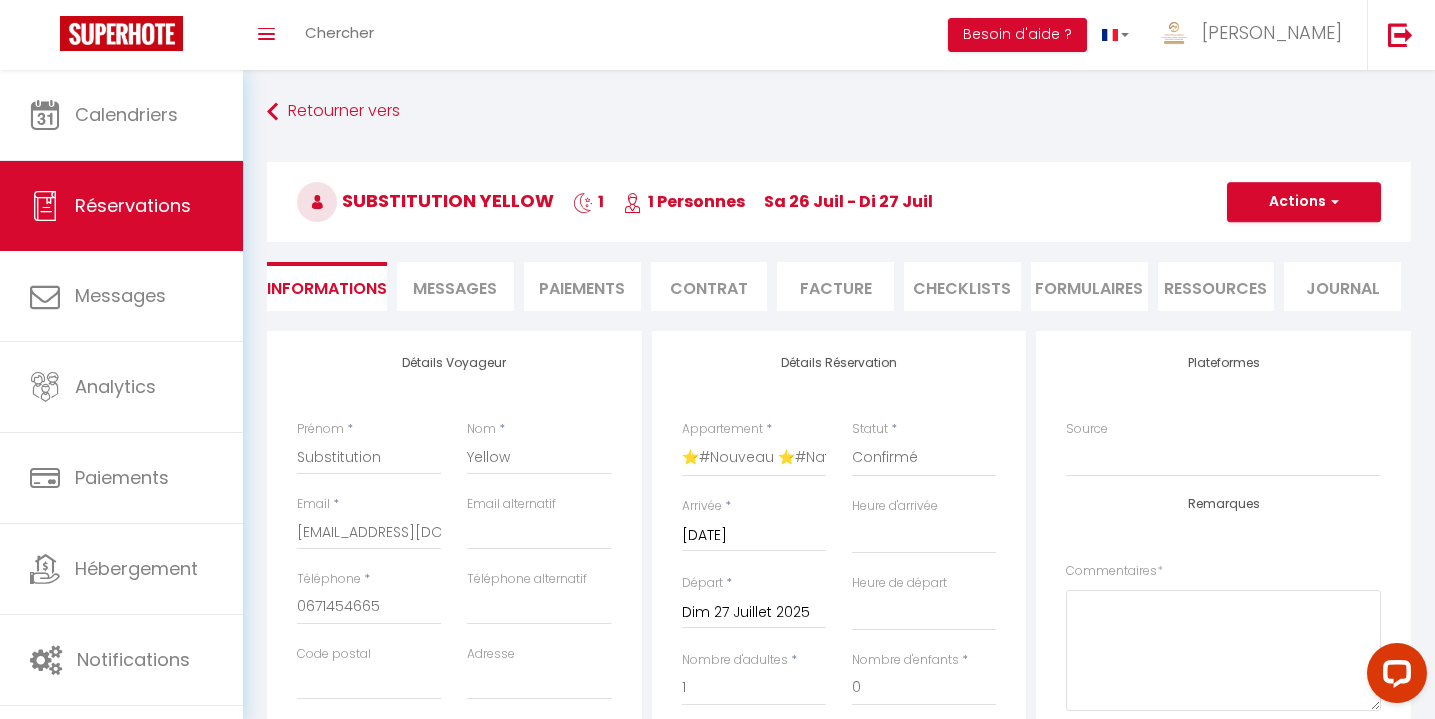 scroll, scrollTop: 154, scrollLeft: 0, axis: vertical 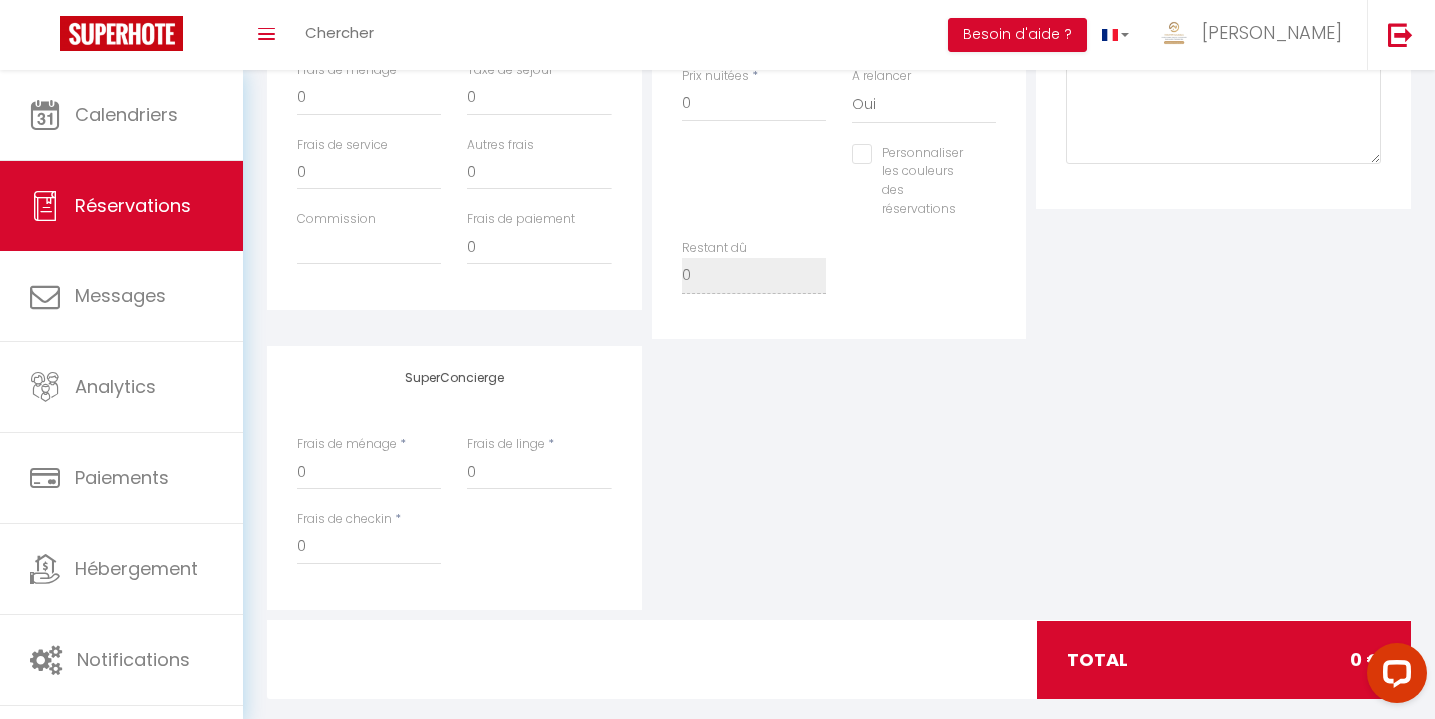 click on "Personnaliser les couleurs des réservations" at bounding box center (911, 154) 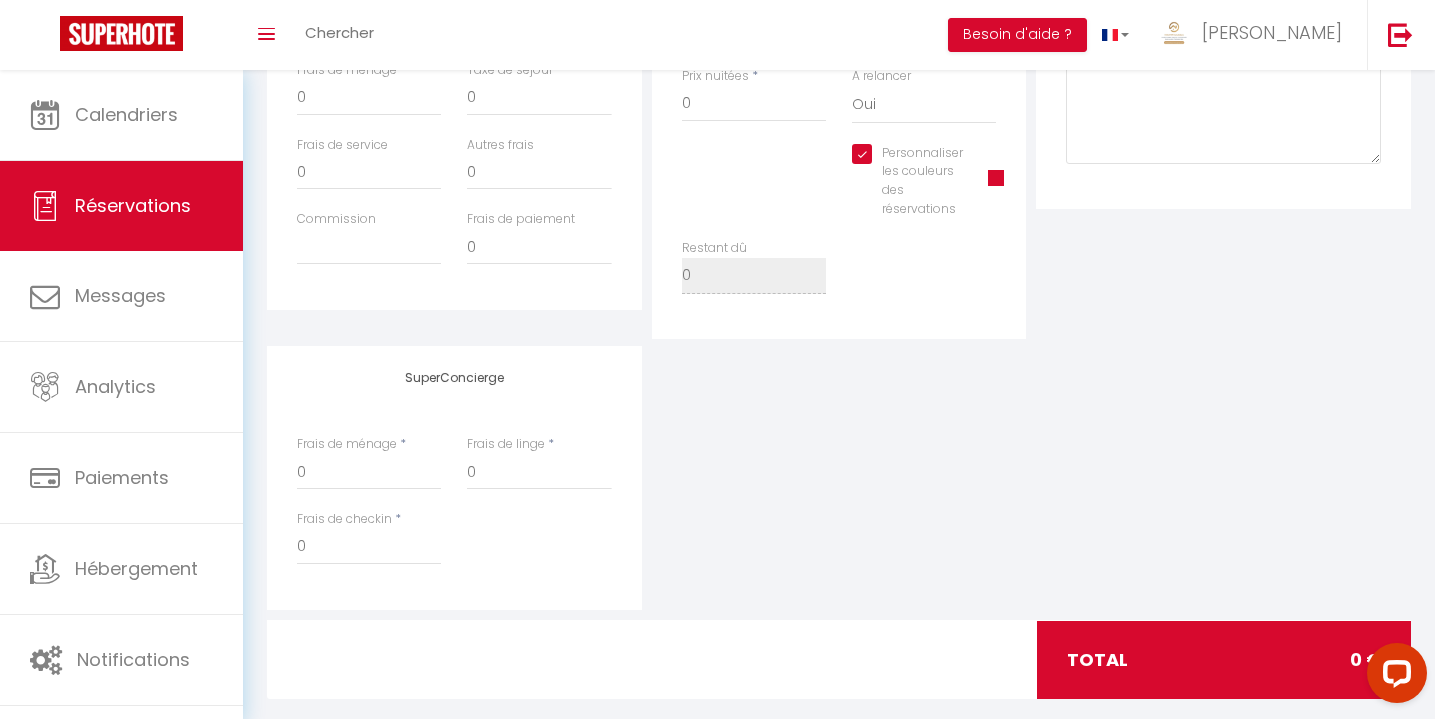 click at bounding box center (996, 178) 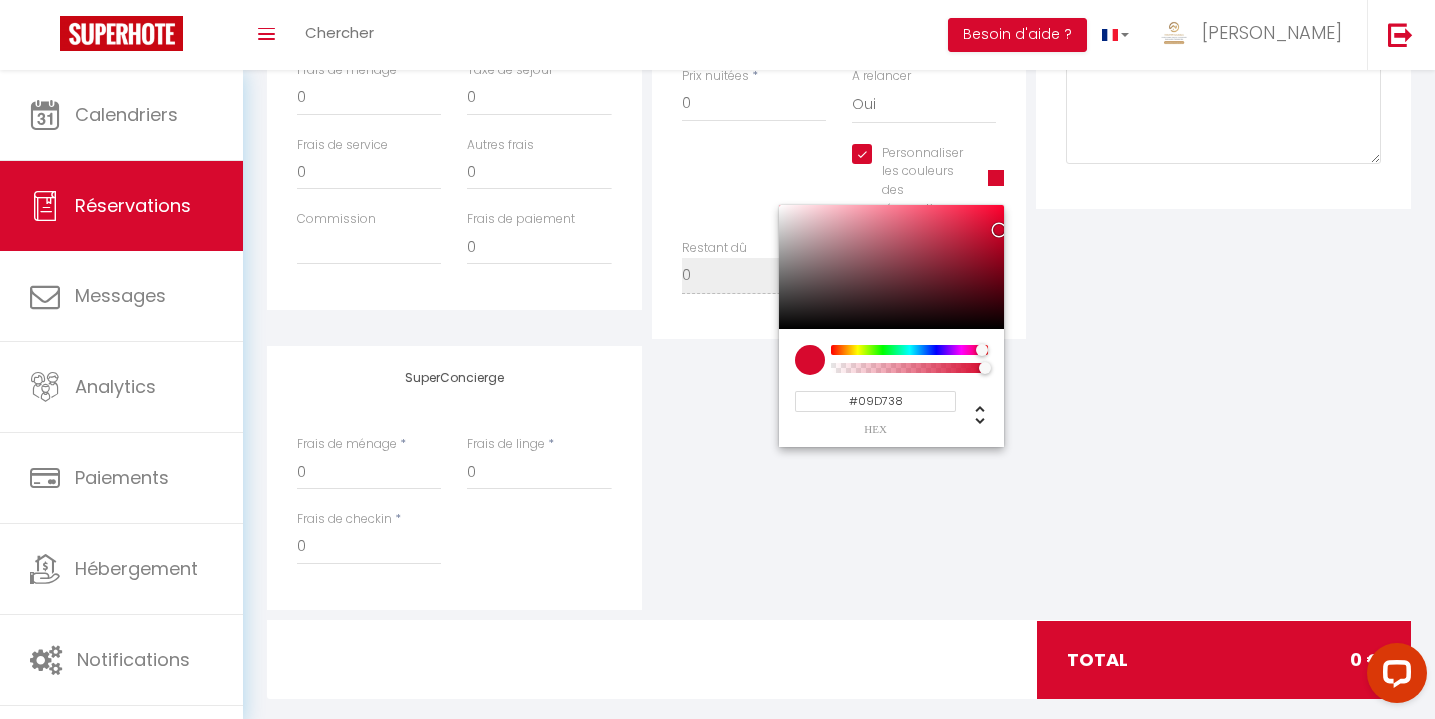 click at bounding box center (909, 350) 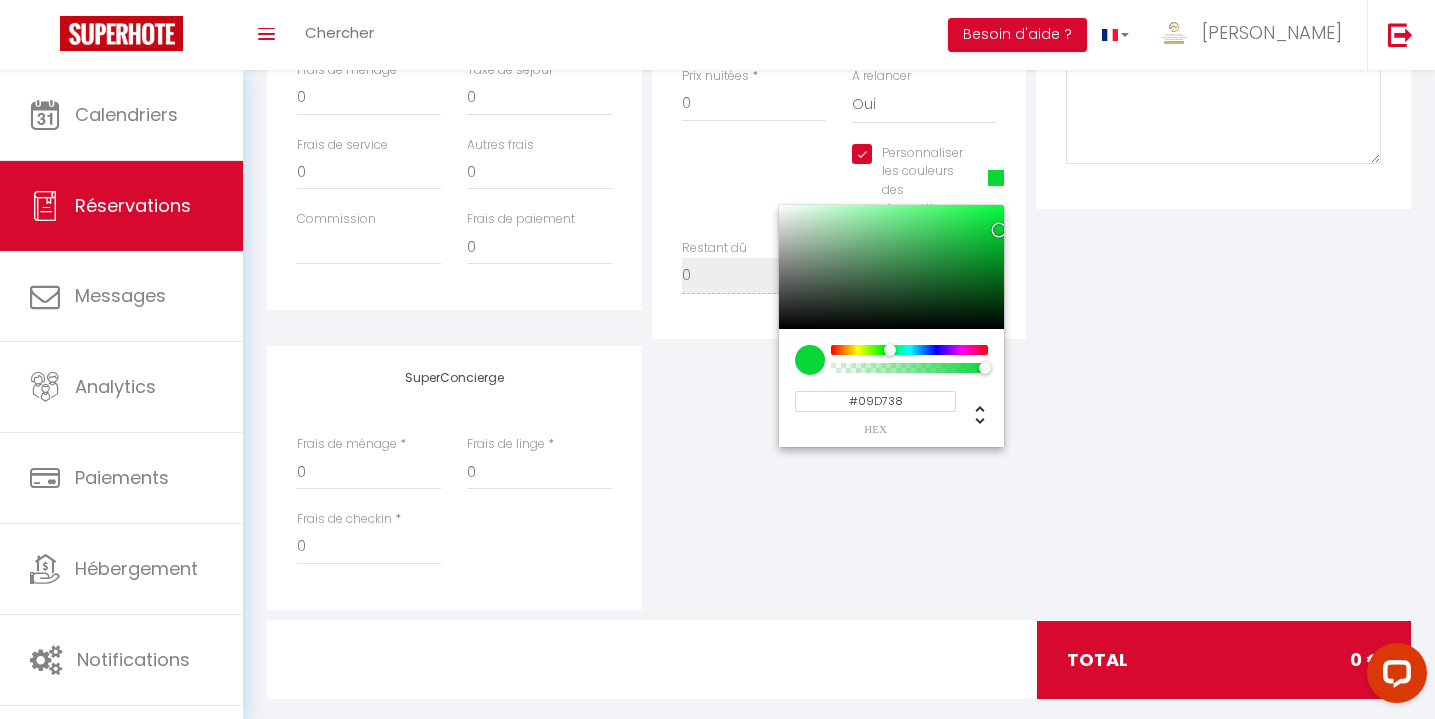 click on "Personnaliser les couleurs des réservations     #09D738                       #09D738   hex       9   r     215   g     56   b     1   a     134   h     92%   s     44%   l     1   a" at bounding box center (839, 191) 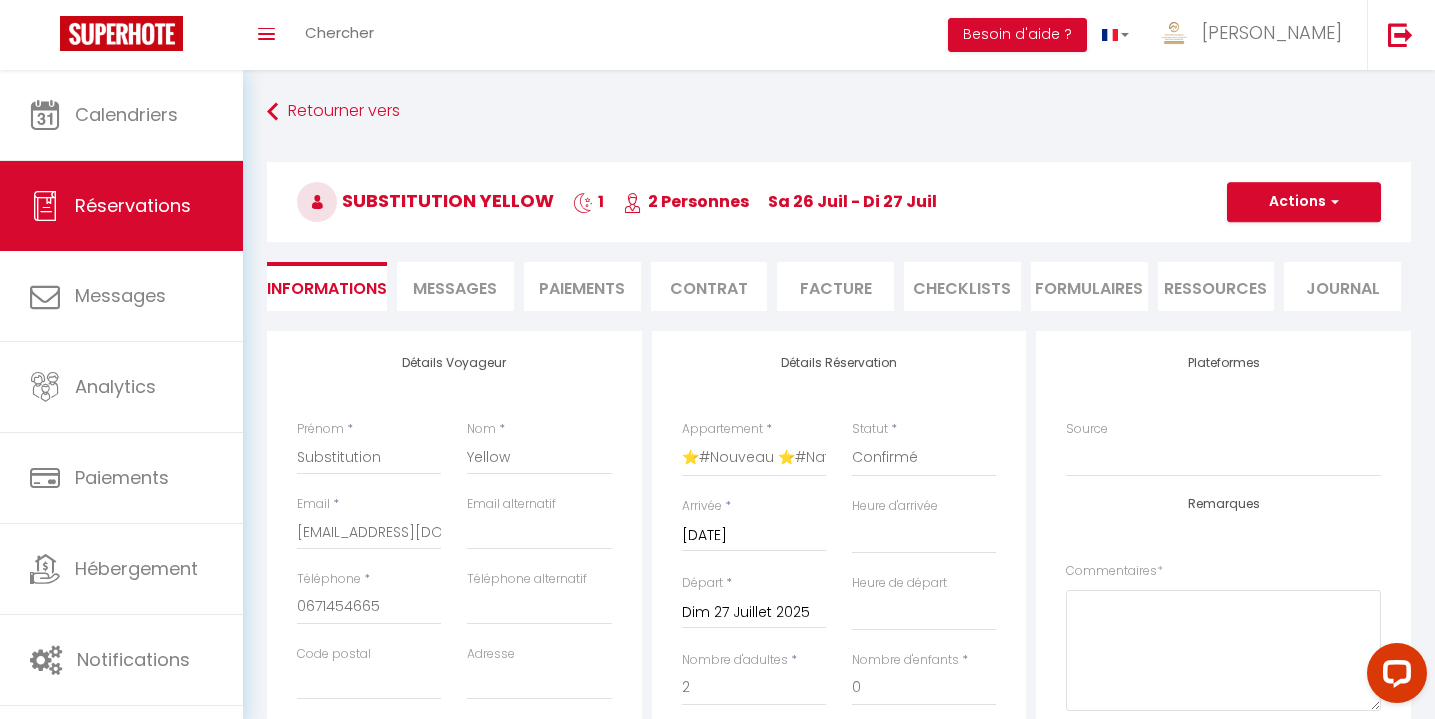 scroll, scrollTop: 0, scrollLeft: 0, axis: both 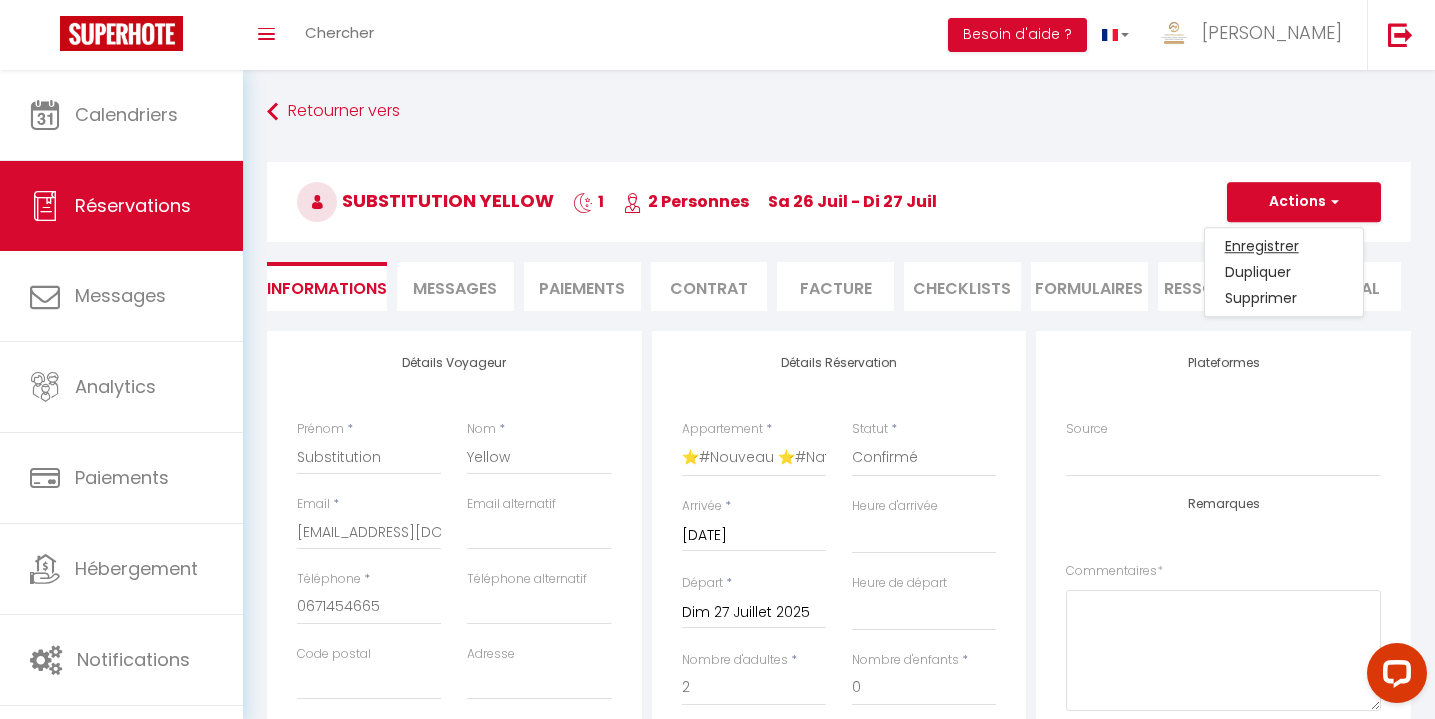 click on "Enregistrer" at bounding box center (1284, 246) 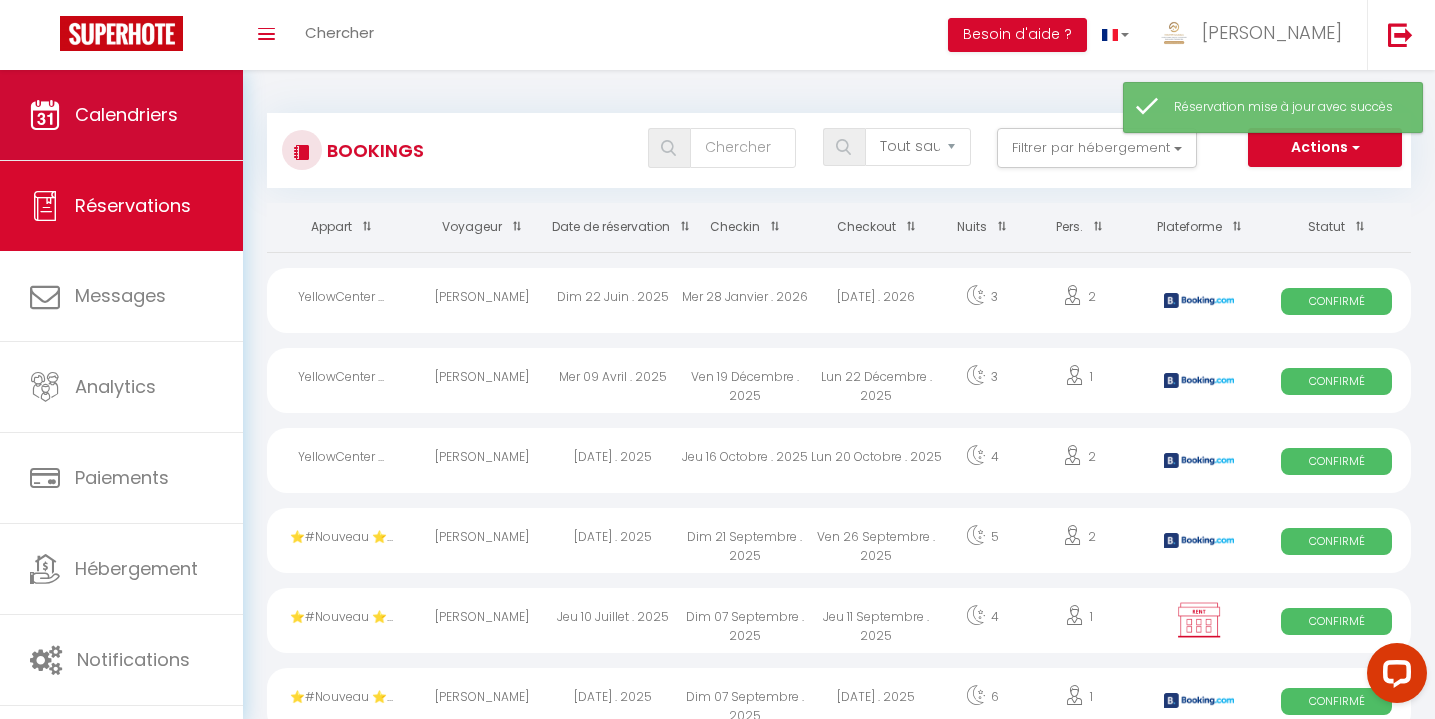 click on "Calendriers" at bounding box center (121, 115) 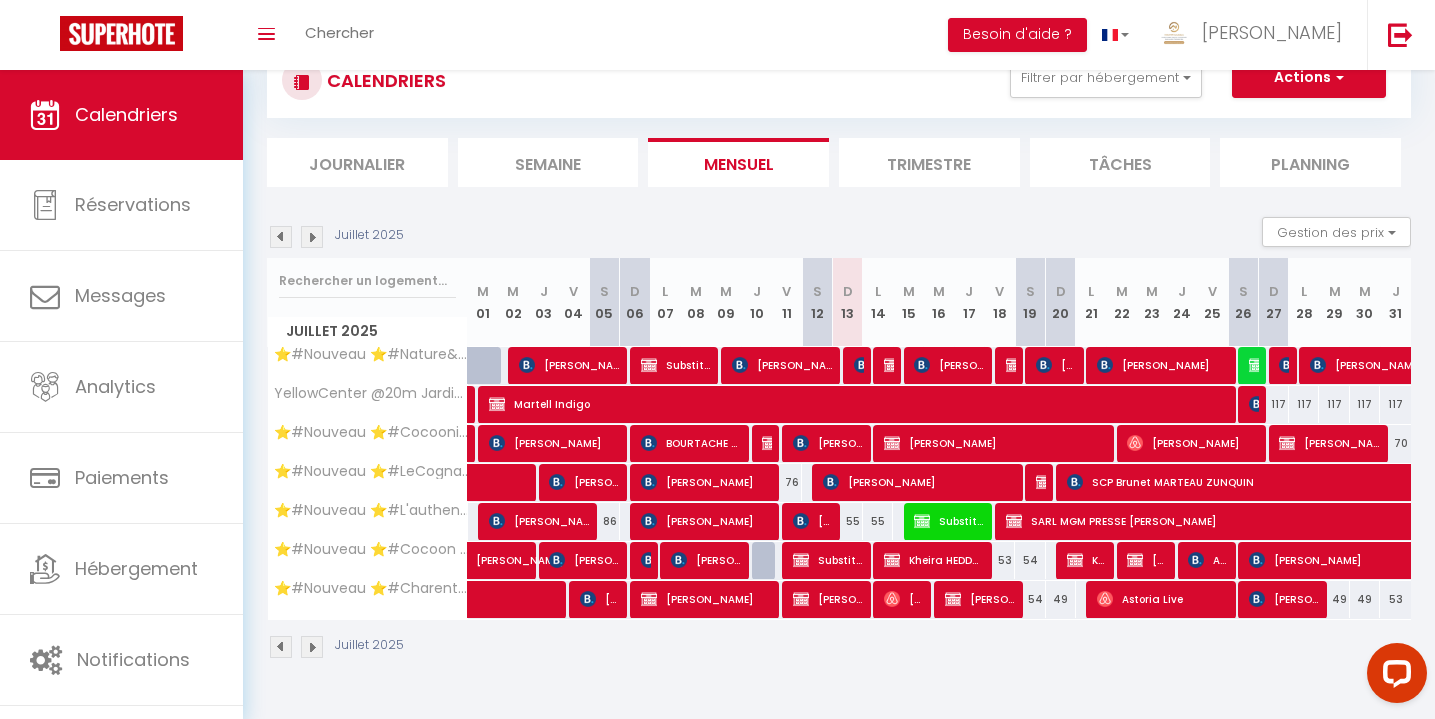 scroll, scrollTop: 70, scrollLeft: 0, axis: vertical 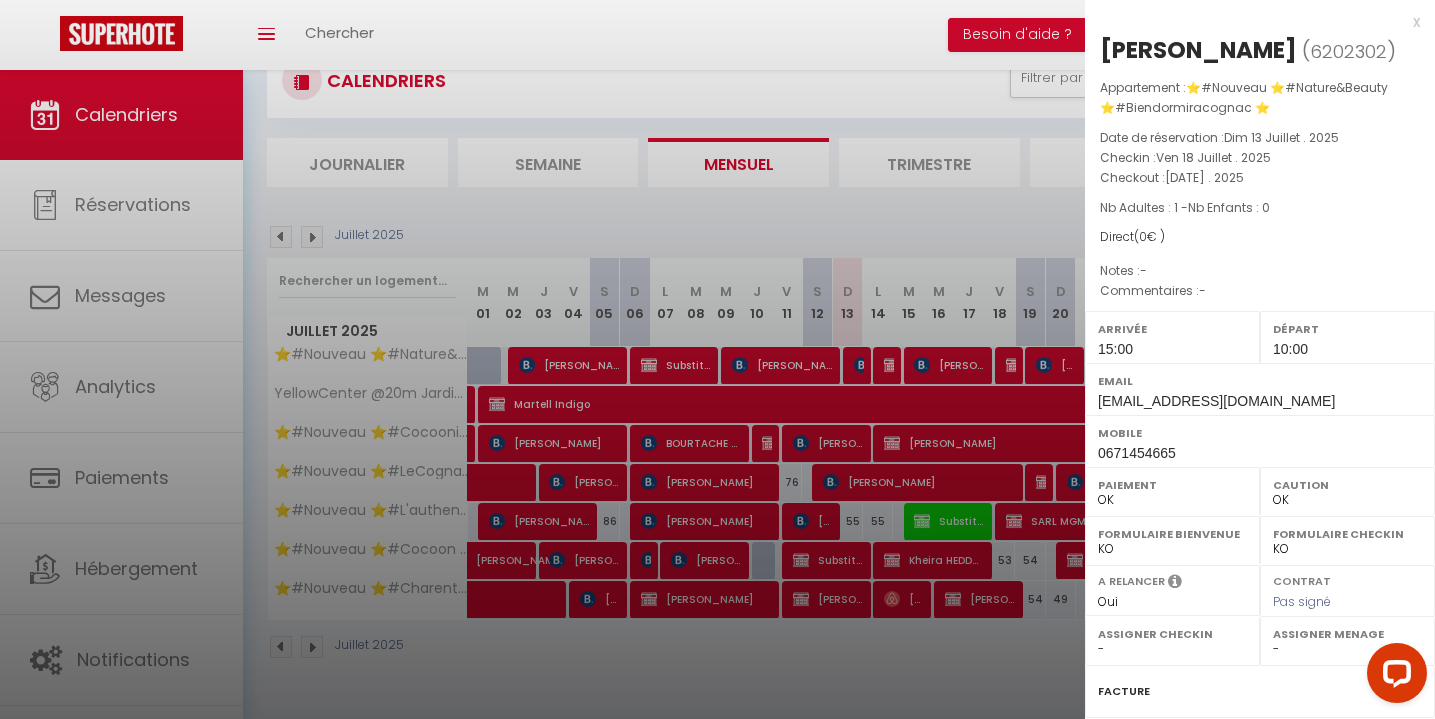 click on "x" at bounding box center (1252, 22) 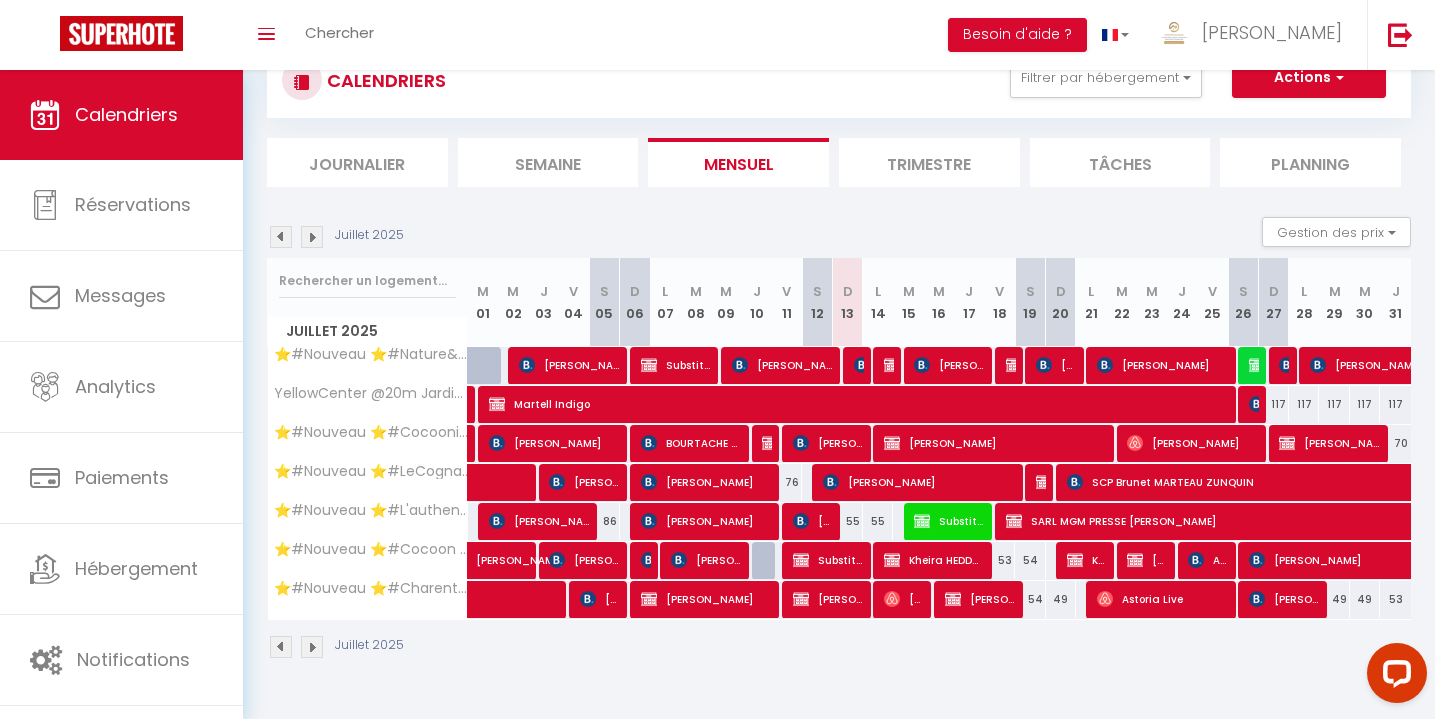 scroll, scrollTop: 70, scrollLeft: 0, axis: vertical 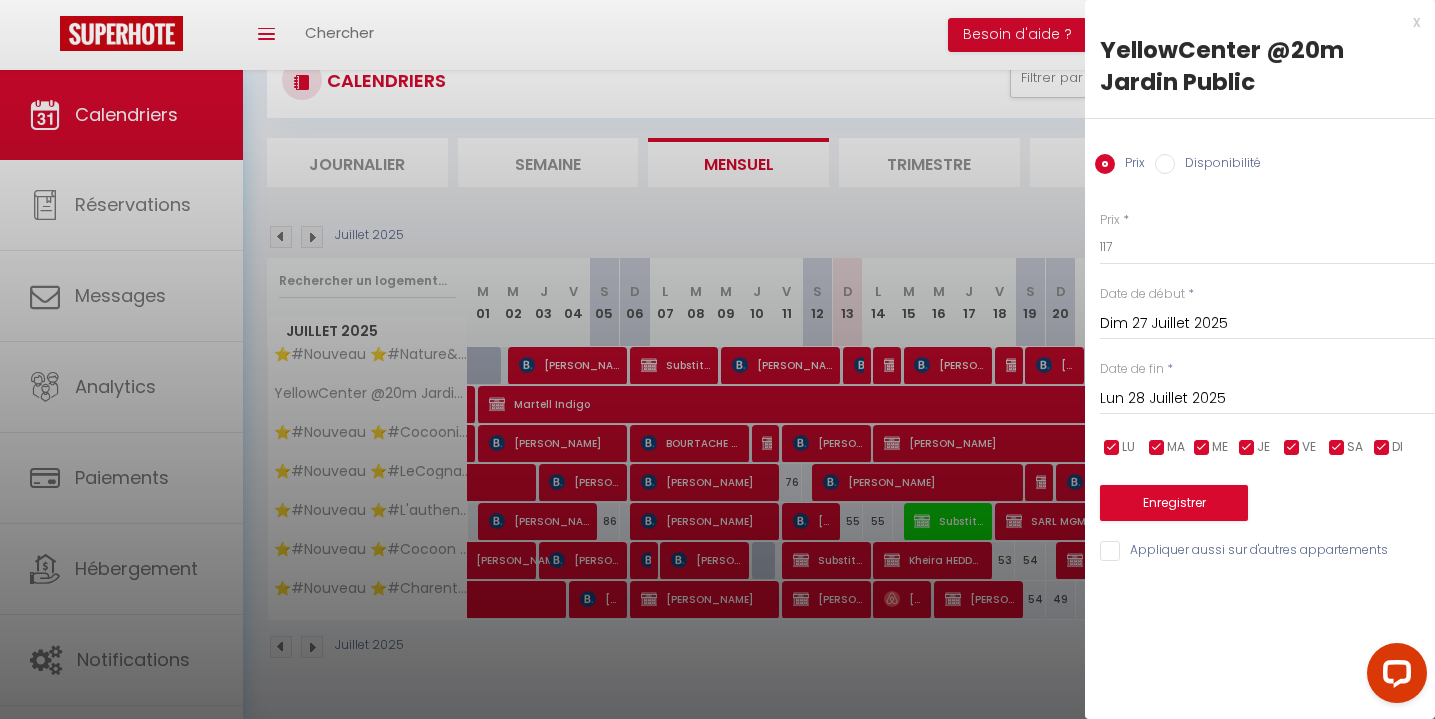click at bounding box center (717, 359) 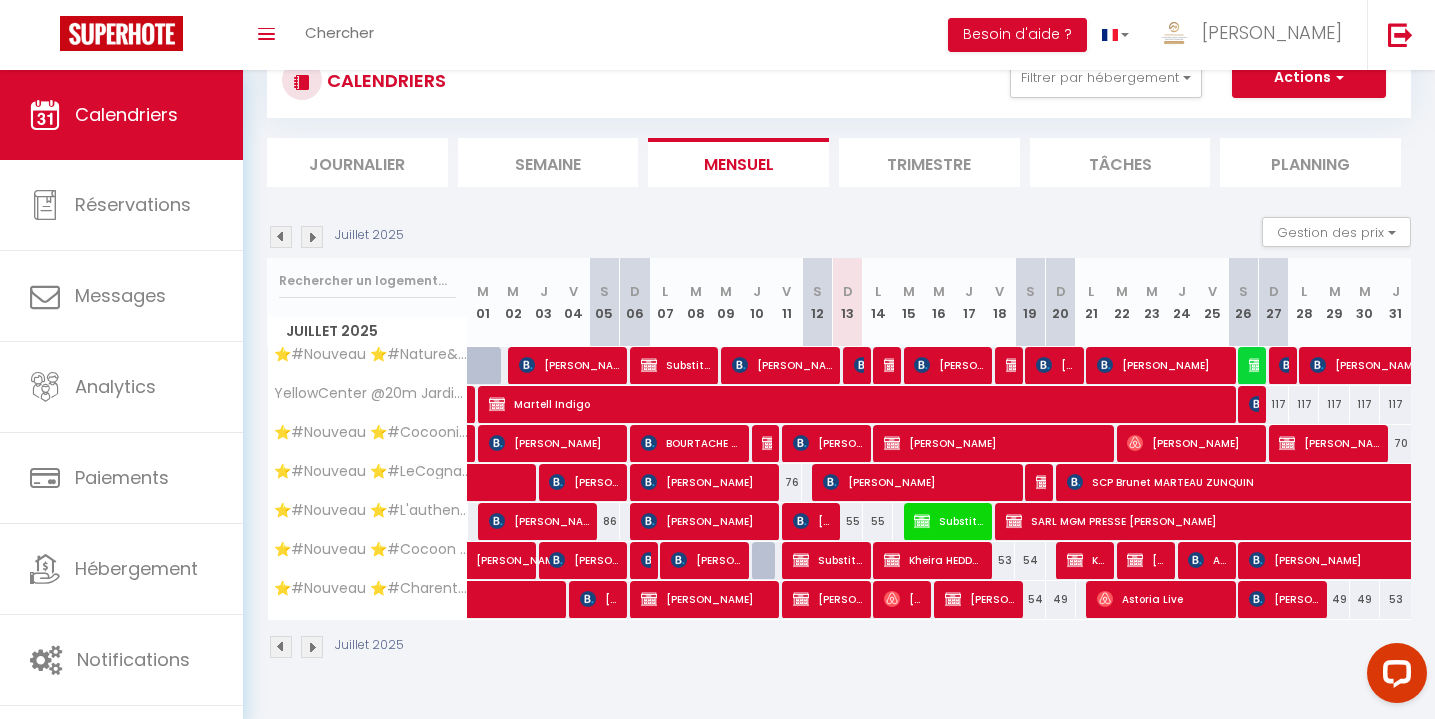 click on "Actions" at bounding box center [1309, 78] 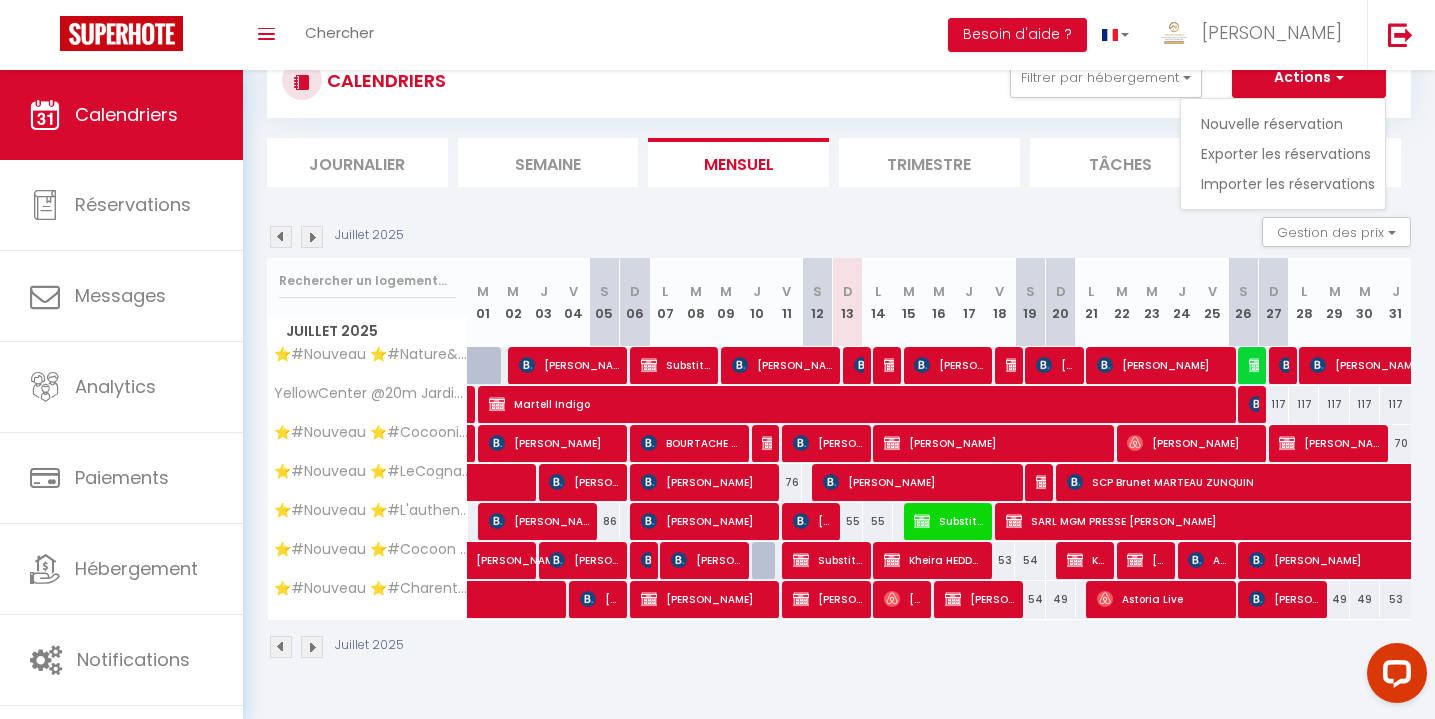 click on "Nouvelle réservation" at bounding box center [1288, 124] 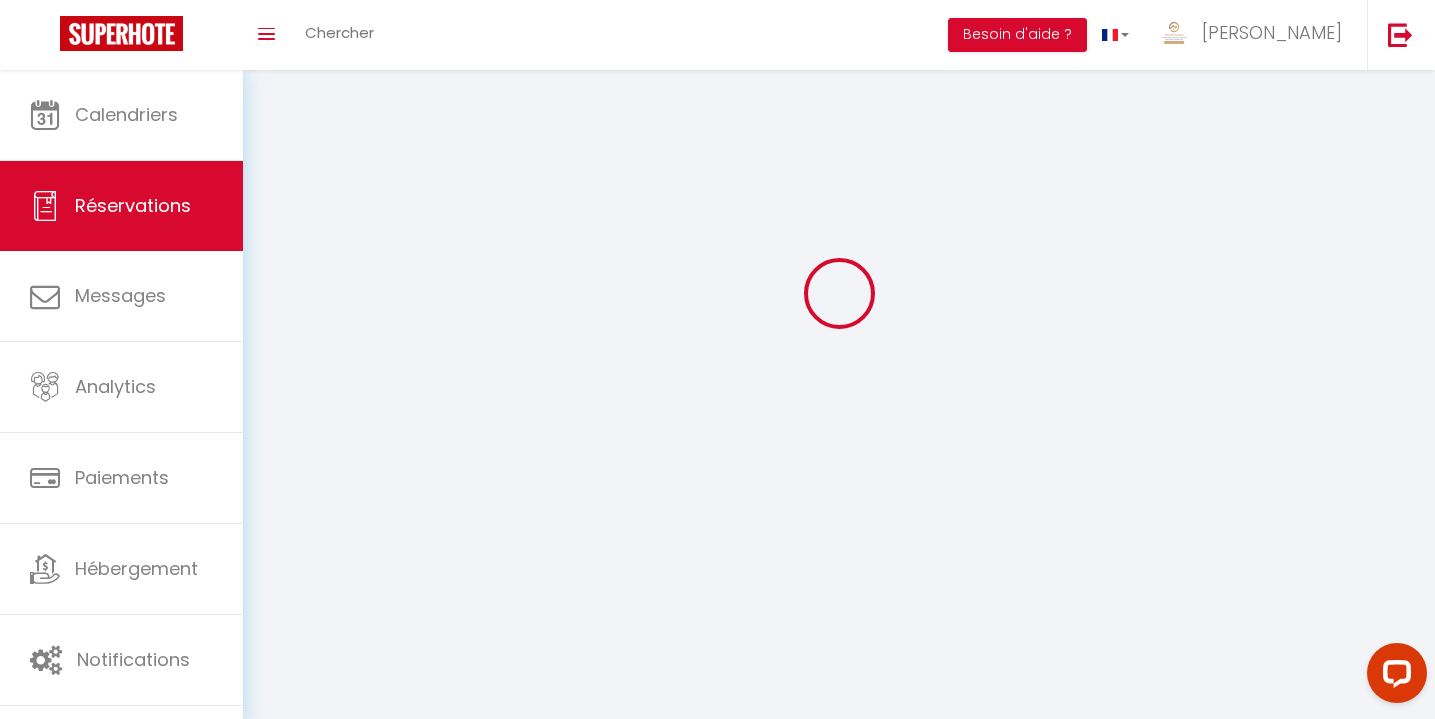scroll, scrollTop: 0, scrollLeft: 0, axis: both 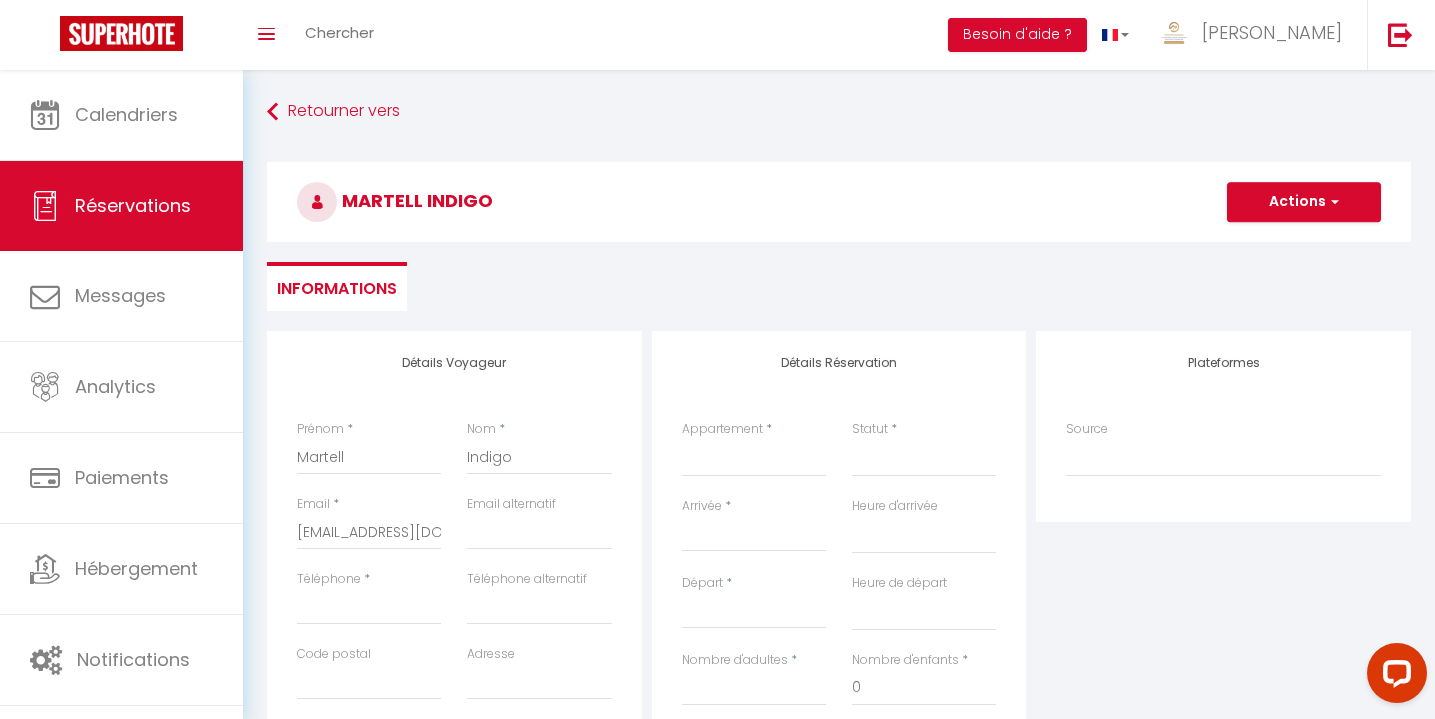 click on "Détails Voyageur   Prénom   *   [PERSON_NAME]   Nom   *   Indigo   Email   *   [EMAIL_ADDRESS][DOMAIN_NAME]   Email alternatif       Téléphone   *     Téléphone alternatif     Code postal     Adresse     [GEOGRAPHIC_DATA]   *   [GEOGRAPHIC_DATA]
[GEOGRAPHIC_DATA]
[GEOGRAPHIC_DATA]
[GEOGRAPHIC_DATA]
[GEOGRAPHIC_DATA]
[US_STATE]
[GEOGRAPHIC_DATA]
[GEOGRAPHIC_DATA]
[GEOGRAPHIC_DATA]
[GEOGRAPHIC_DATA]
[GEOGRAPHIC_DATA]
[GEOGRAPHIC_DATA]
[GEOGRAPHIC_DATA]
[GEOGRAPHIC_DATA]
[GEOGRAPHIC_DATA]
[GEOGRAPHIC_DATA]
[GEOGRAPHIC_DATA]
[GEOGRAPHIC_DATA]
[GEOGRAPHIC_DATA]" at bounding box center (454, 688) 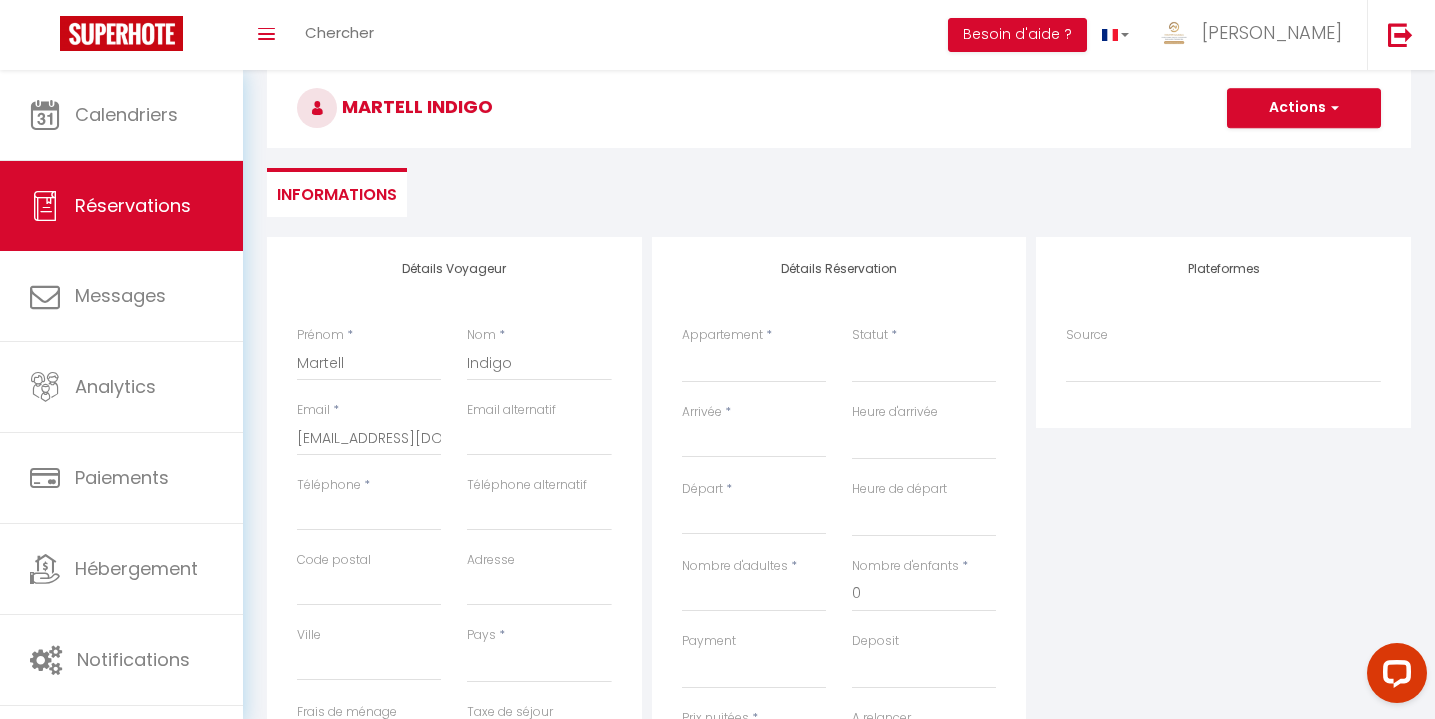 scroll, scrollTop: 265, scrollLeft: 0, axis: vertical 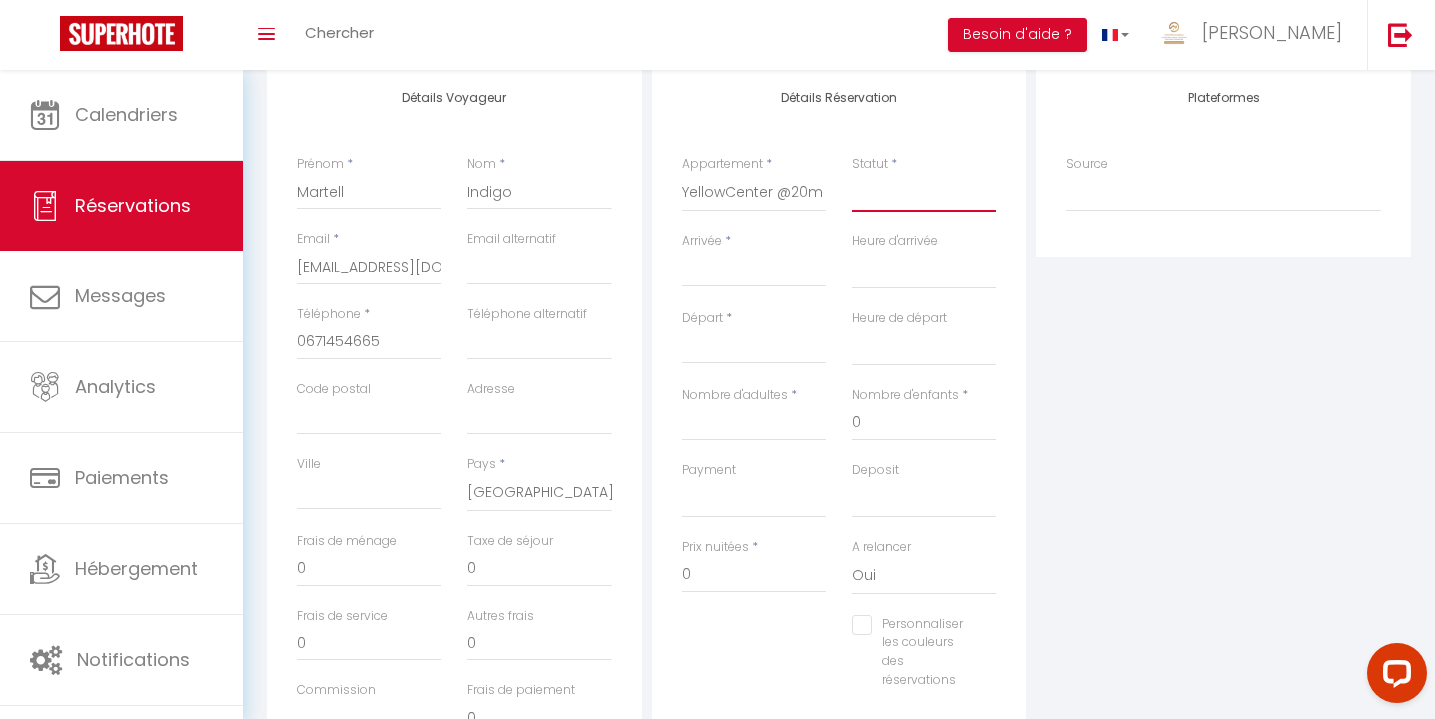 click on "Confirmé Non Confirmé [PERSON_NAME] par le voyageur No Show Request" at bounding box center (924, 193) 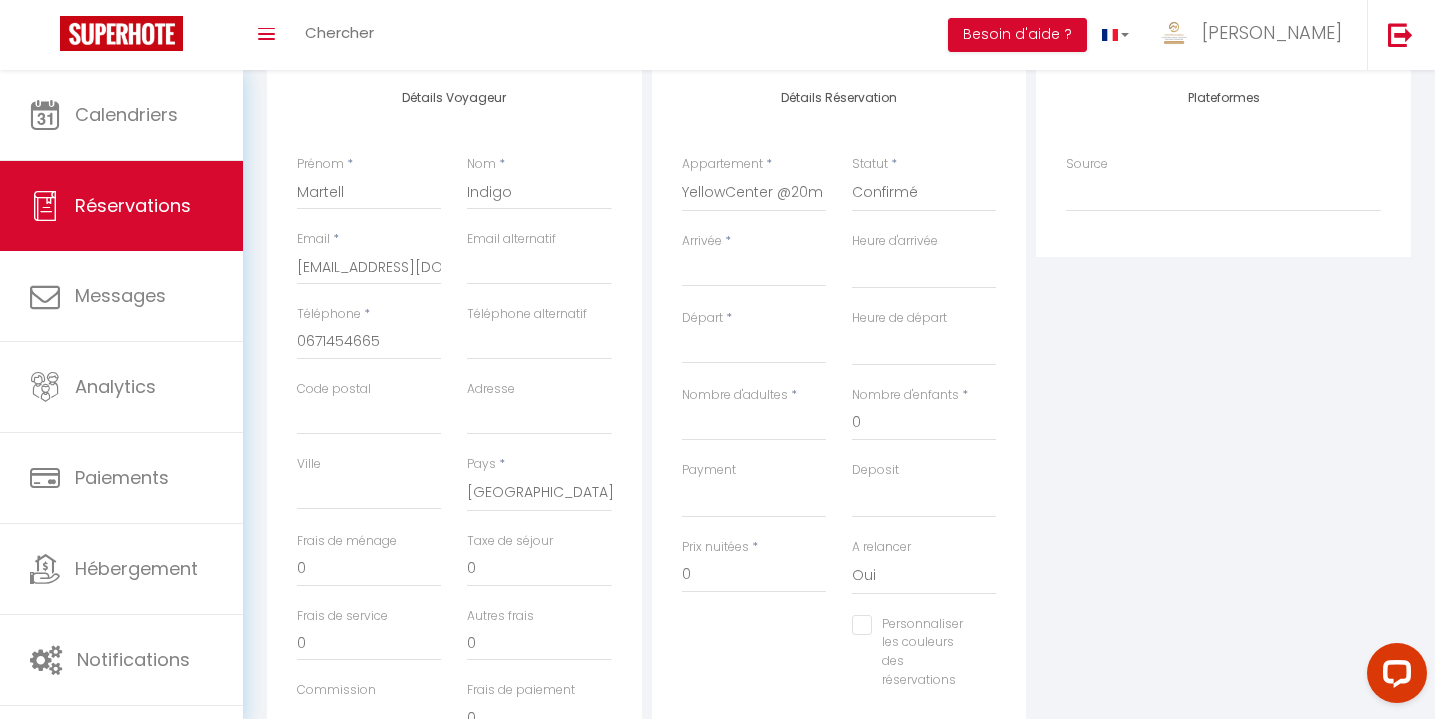 click on "Arrivée" at bounding box center [754, 271] 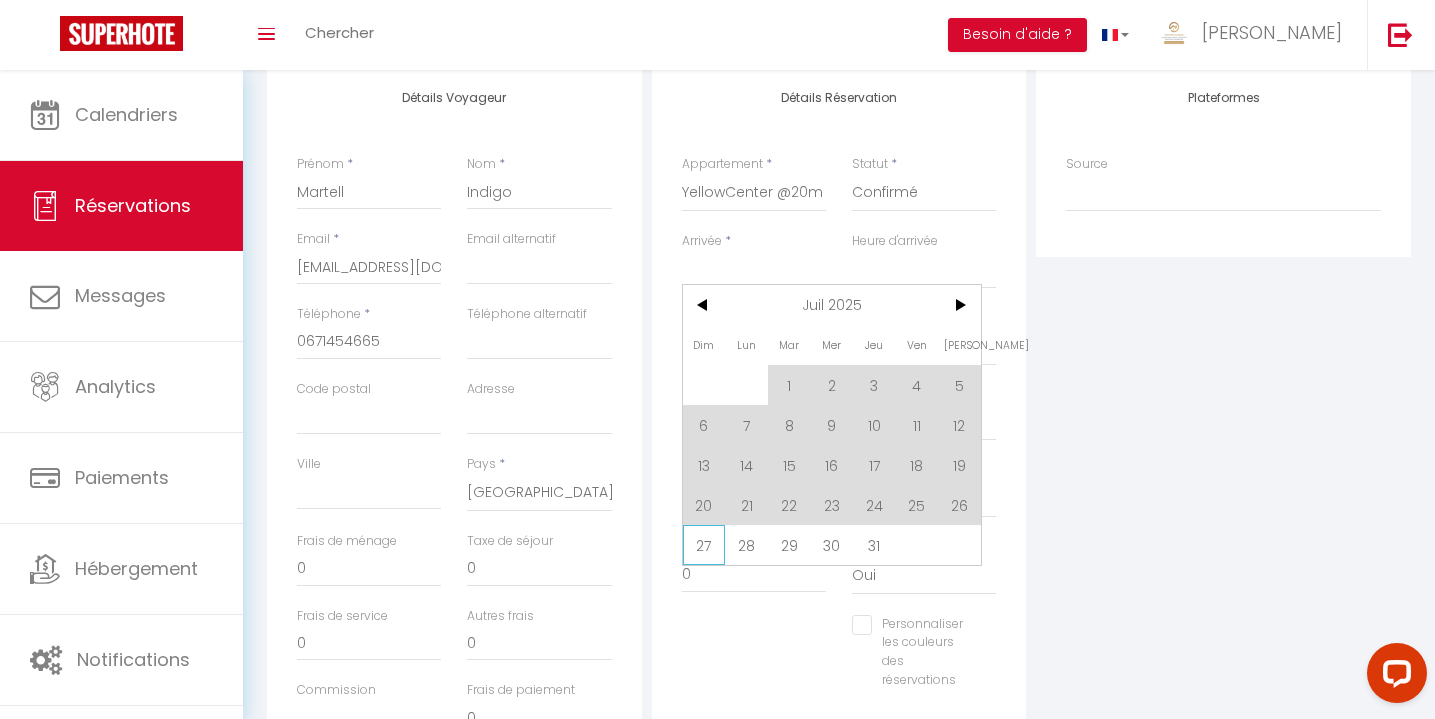click on "27" at bounding box center [704, 545] 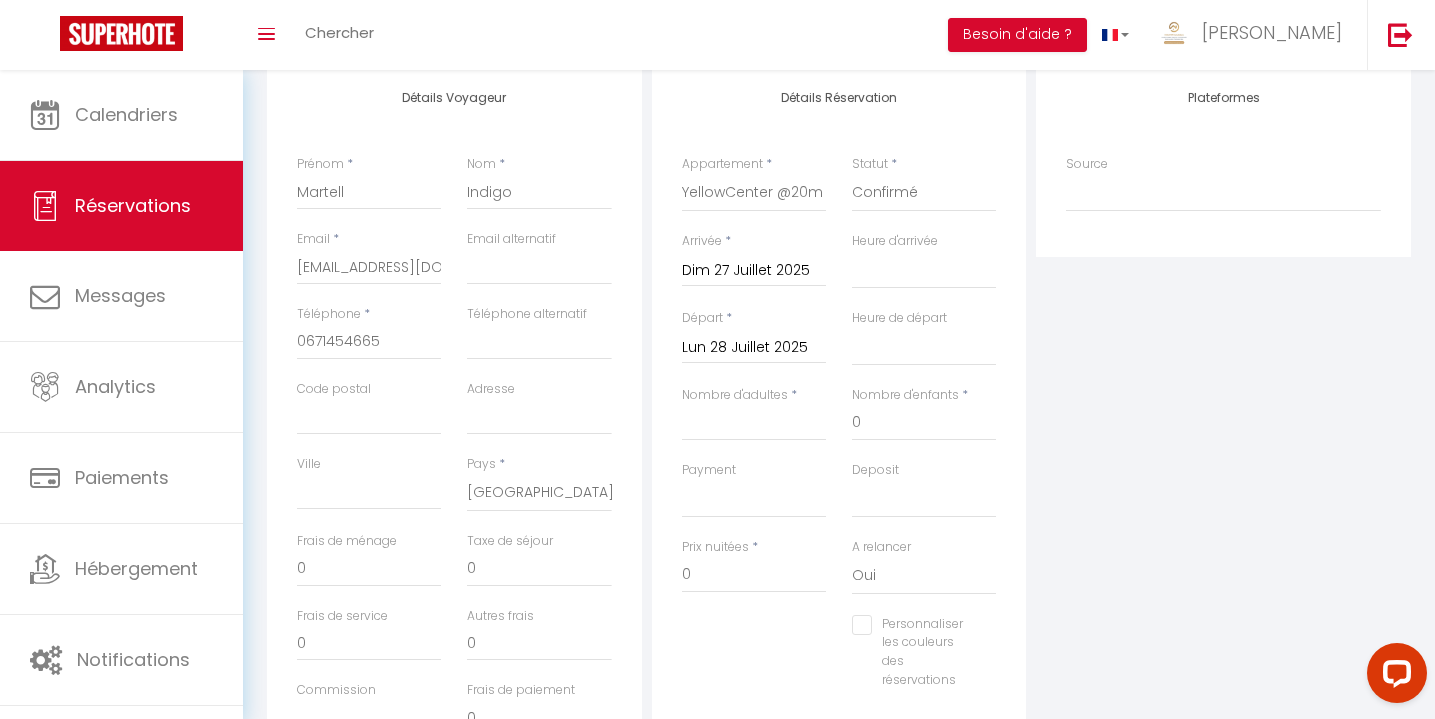 click on "Lun 28 Juillet 2025" at bounding box center [754, 348] 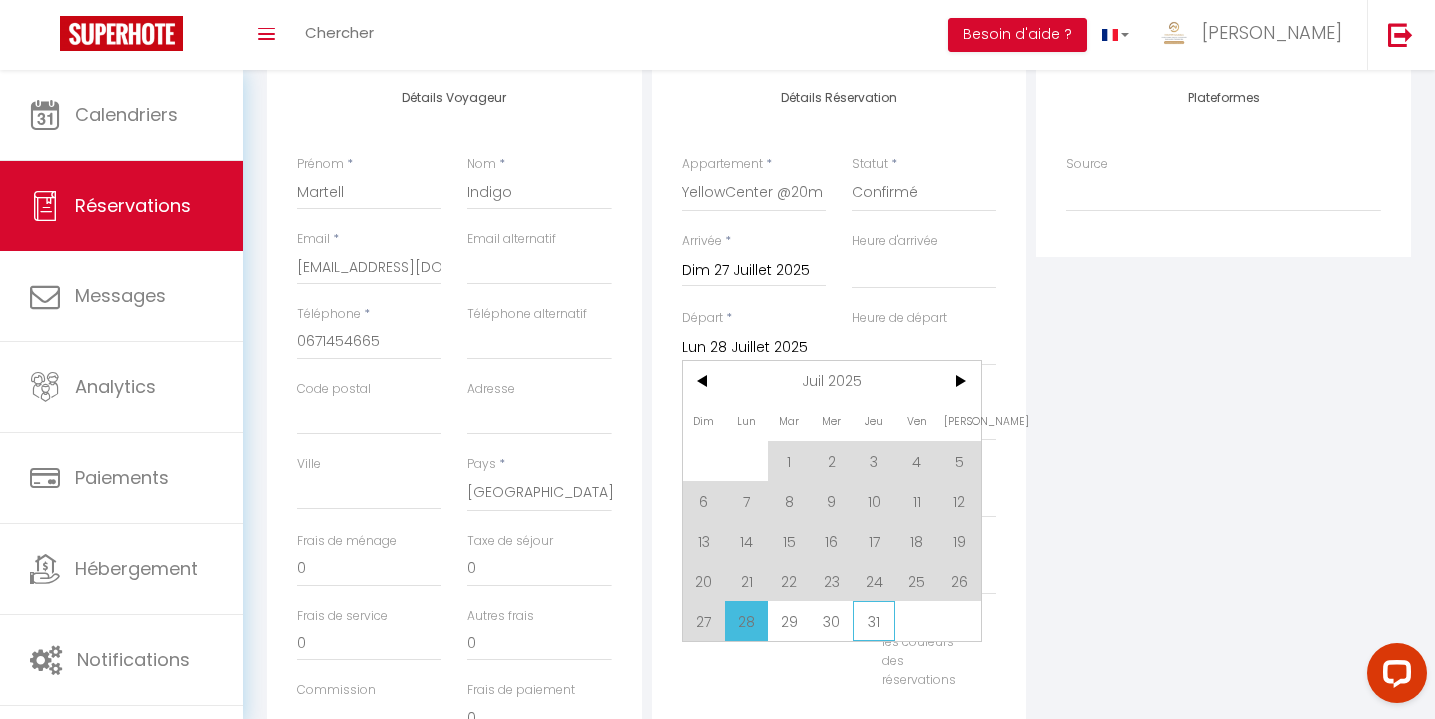 click on "31" at bounding box center [874, 621] 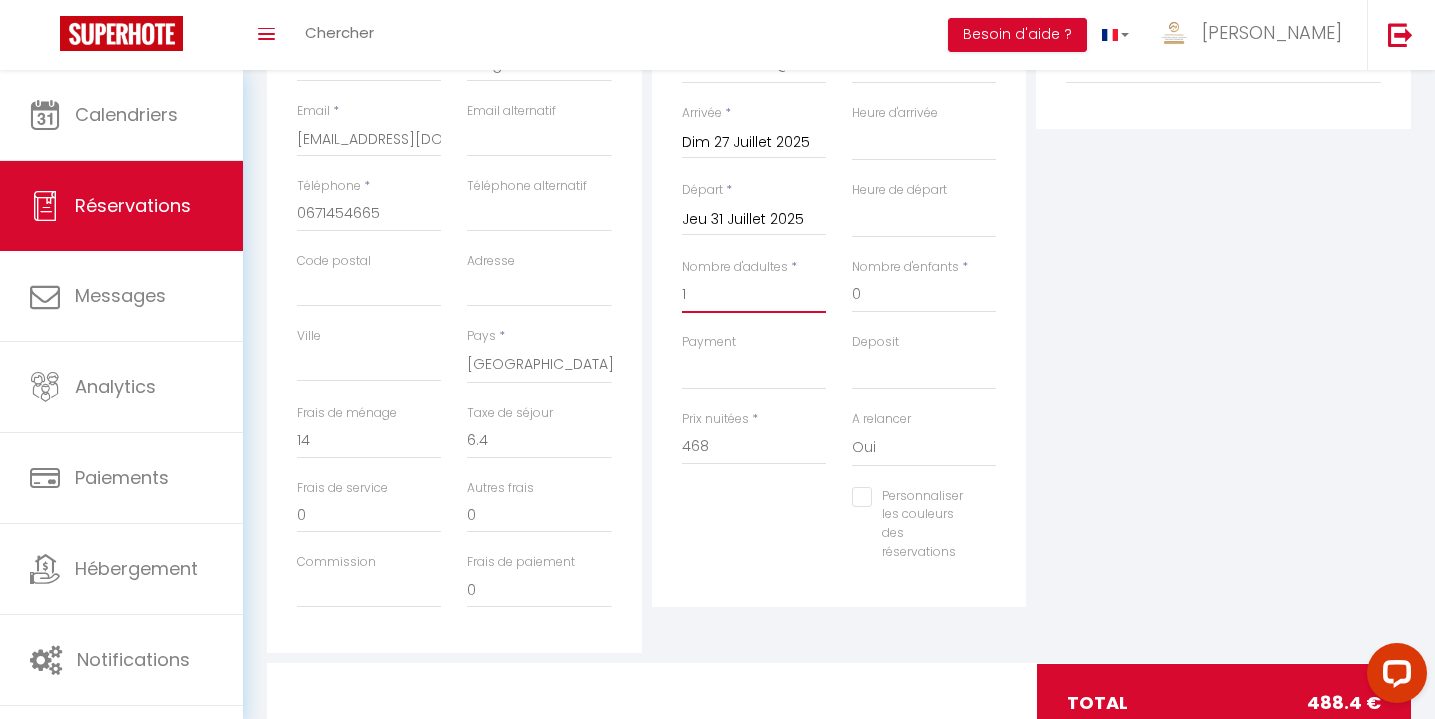 scroll, scrollTop: 430, scrollLeft: 0, axis: vertical 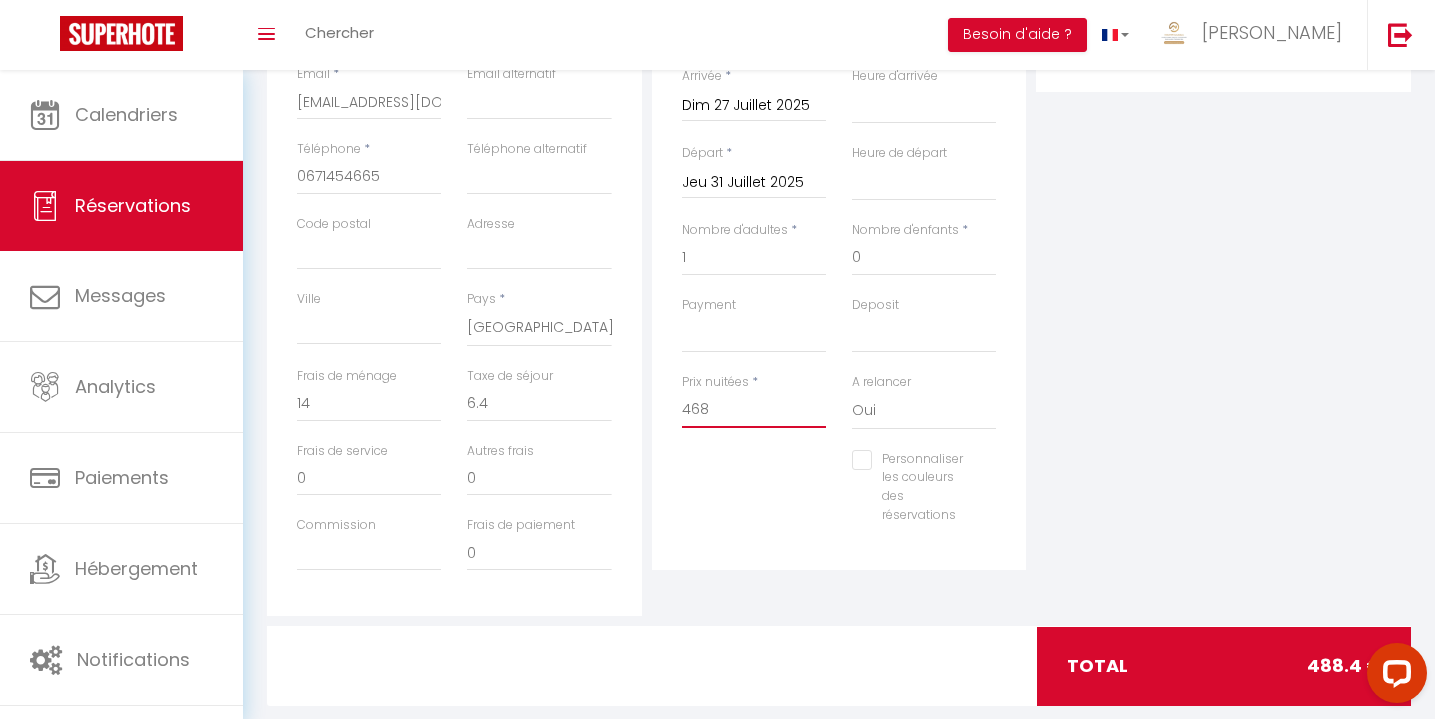 click on "468" at bounding box center (754, 410) 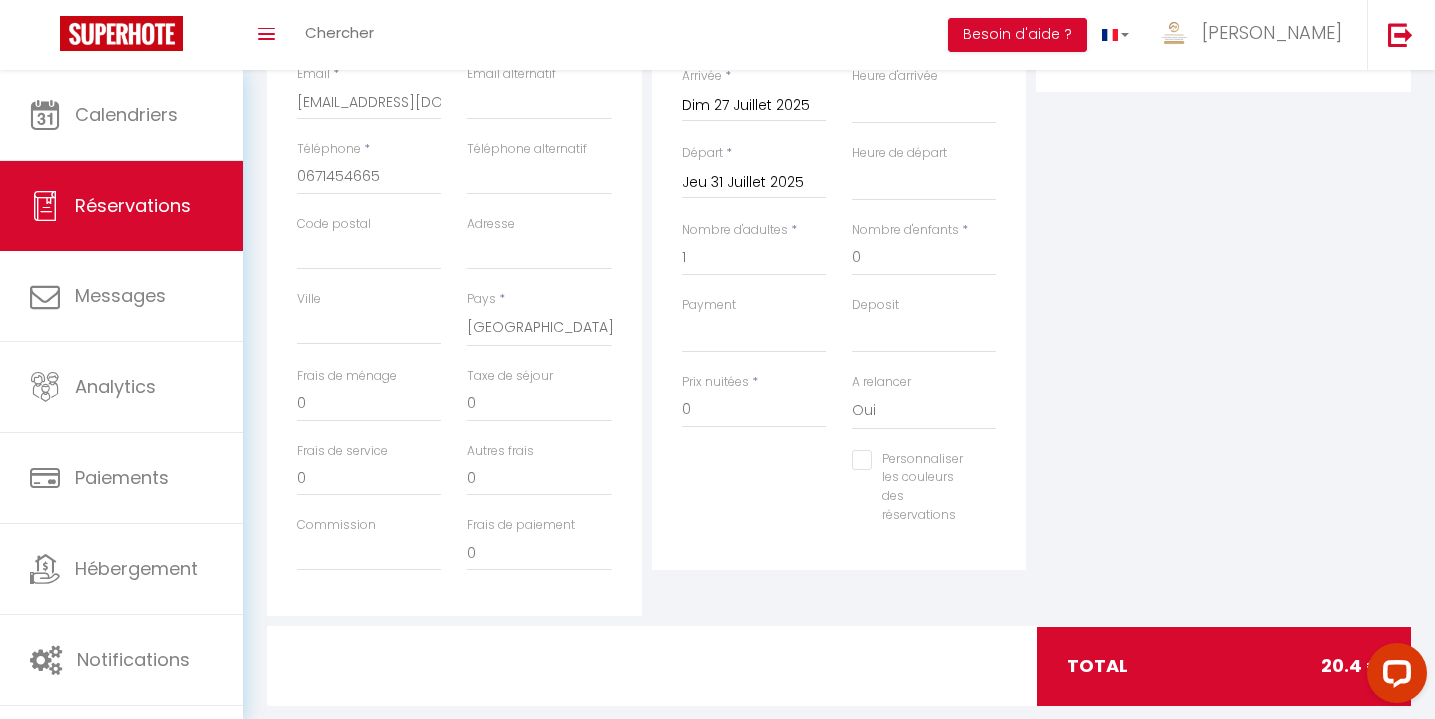 click at bounding box center (839, 666) 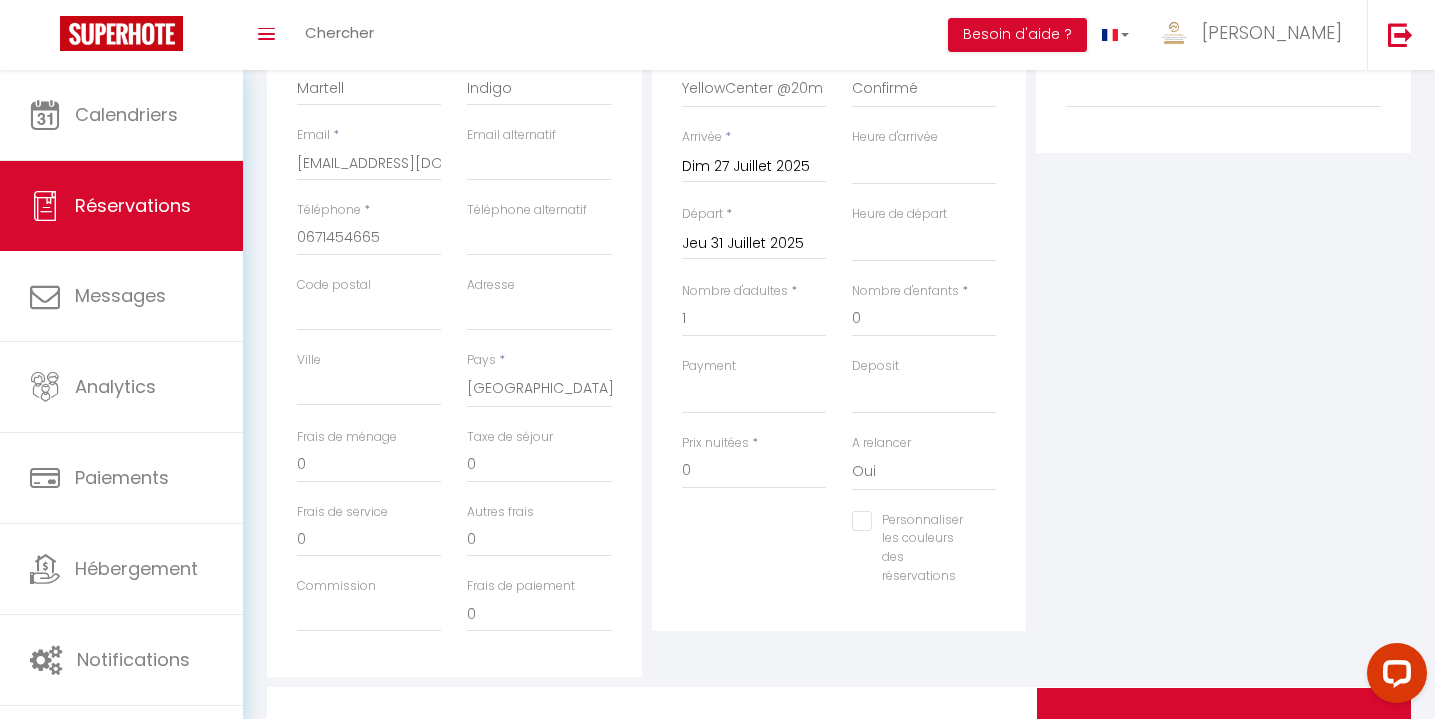 scroll, scrollTop: 356, scrollLeft: 0, axis: vertical 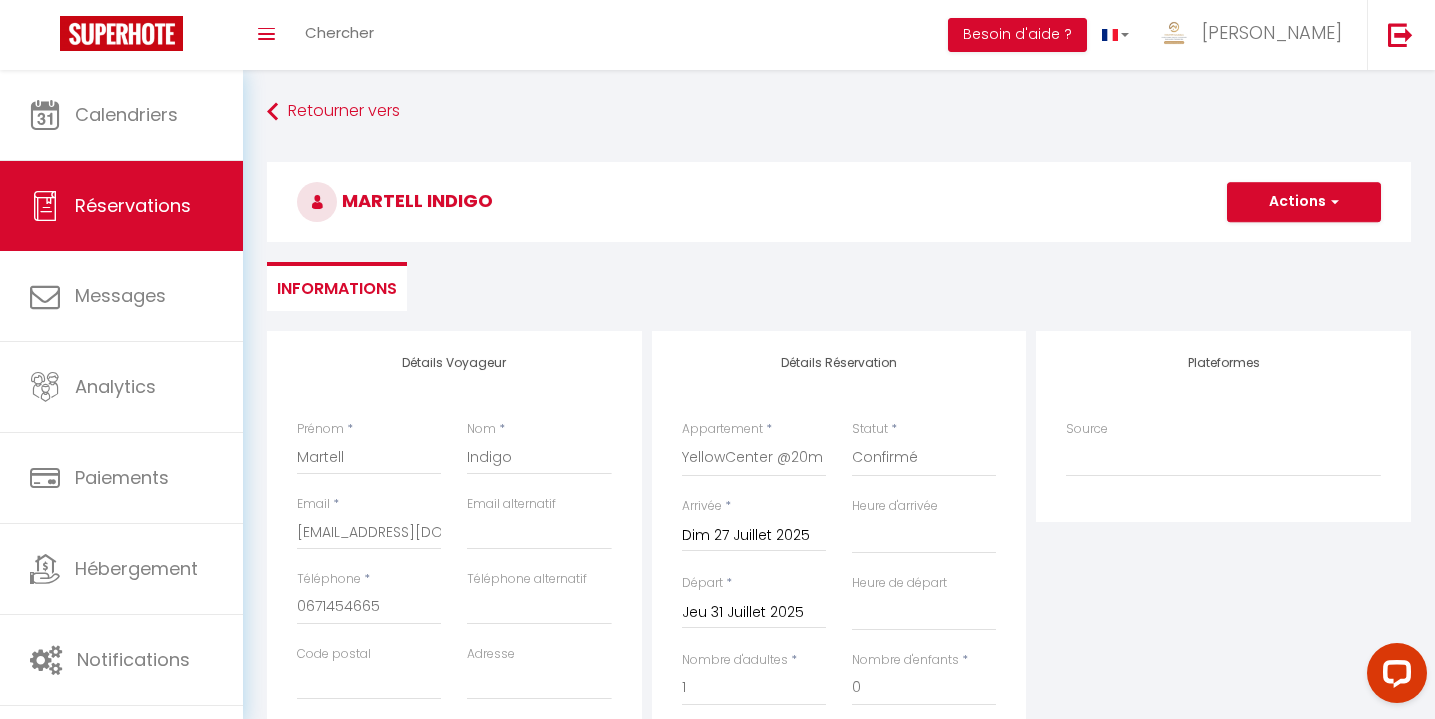 click on "Actions" at bounding box center (1304, 202) 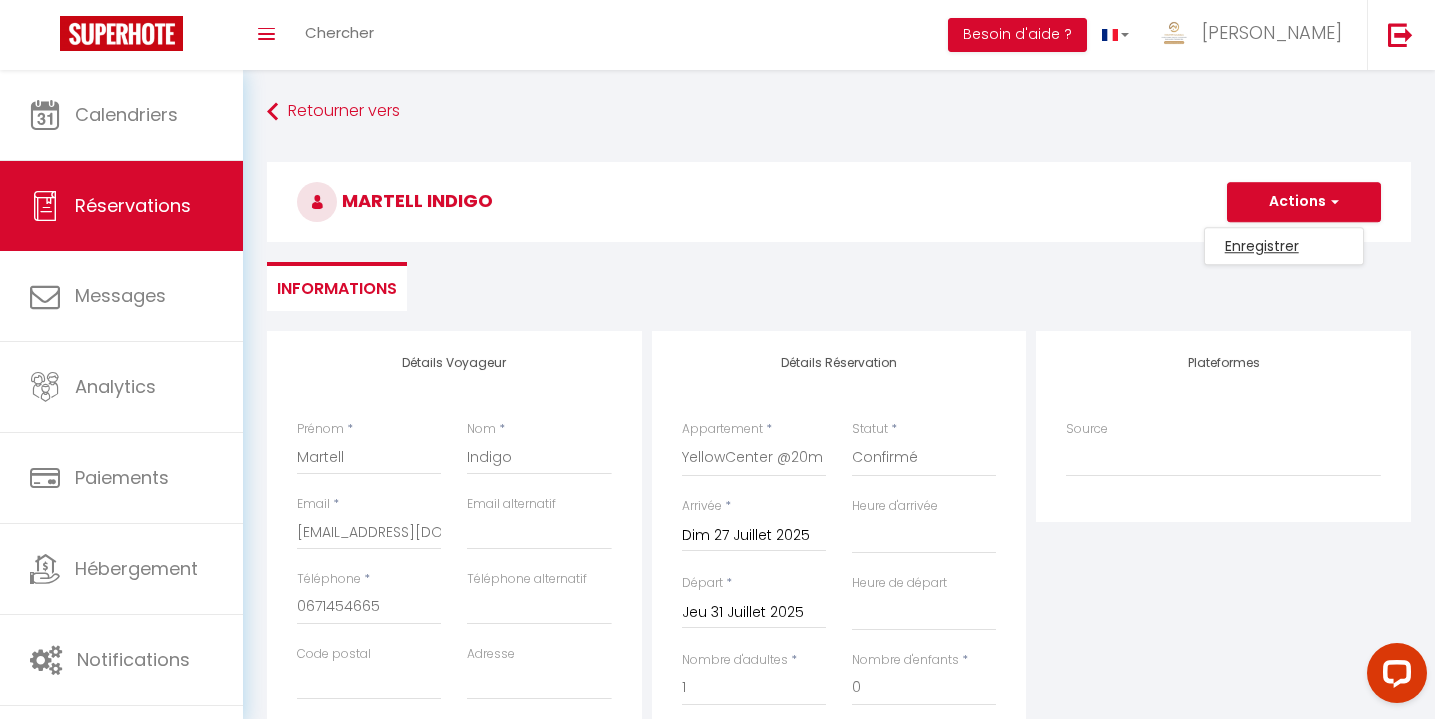 click on "Enregistrer" at bounding box center [1284, 246] 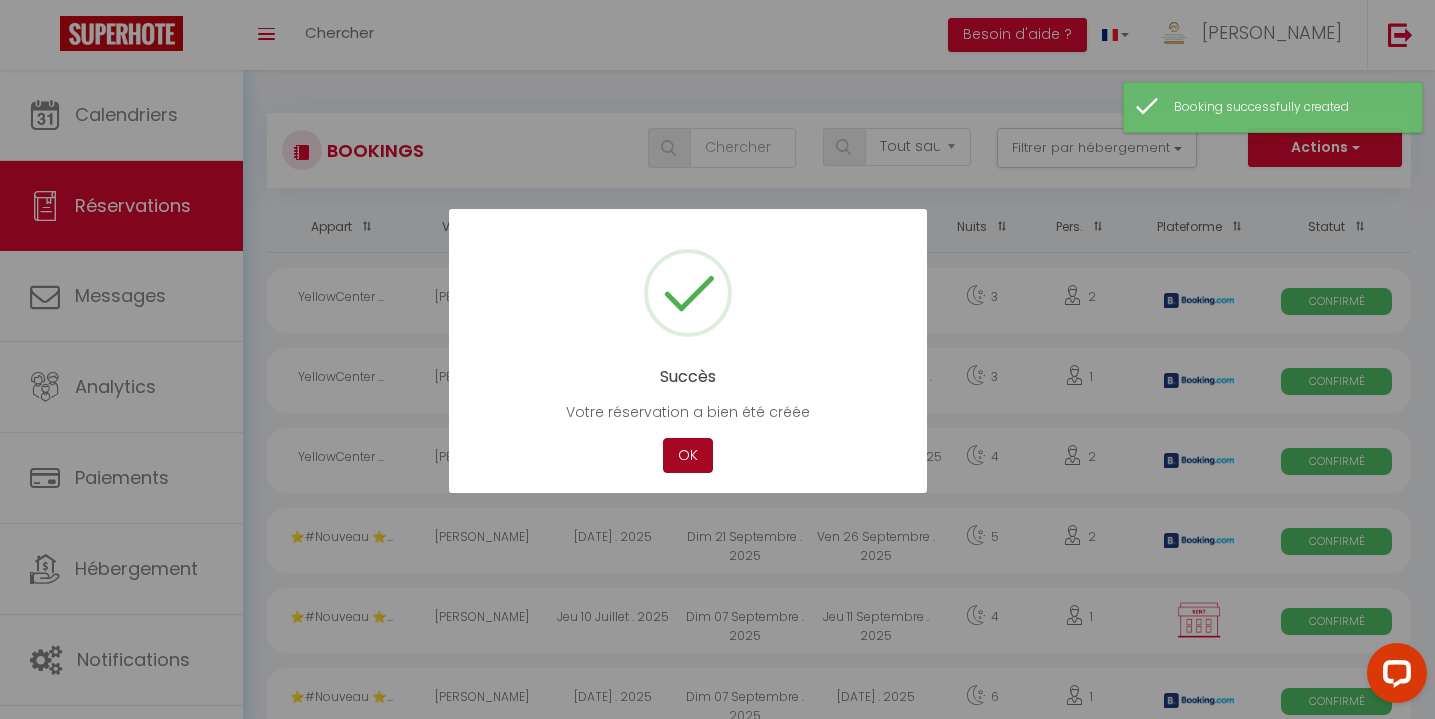 click on "OK" at bounding box center (688, 455) 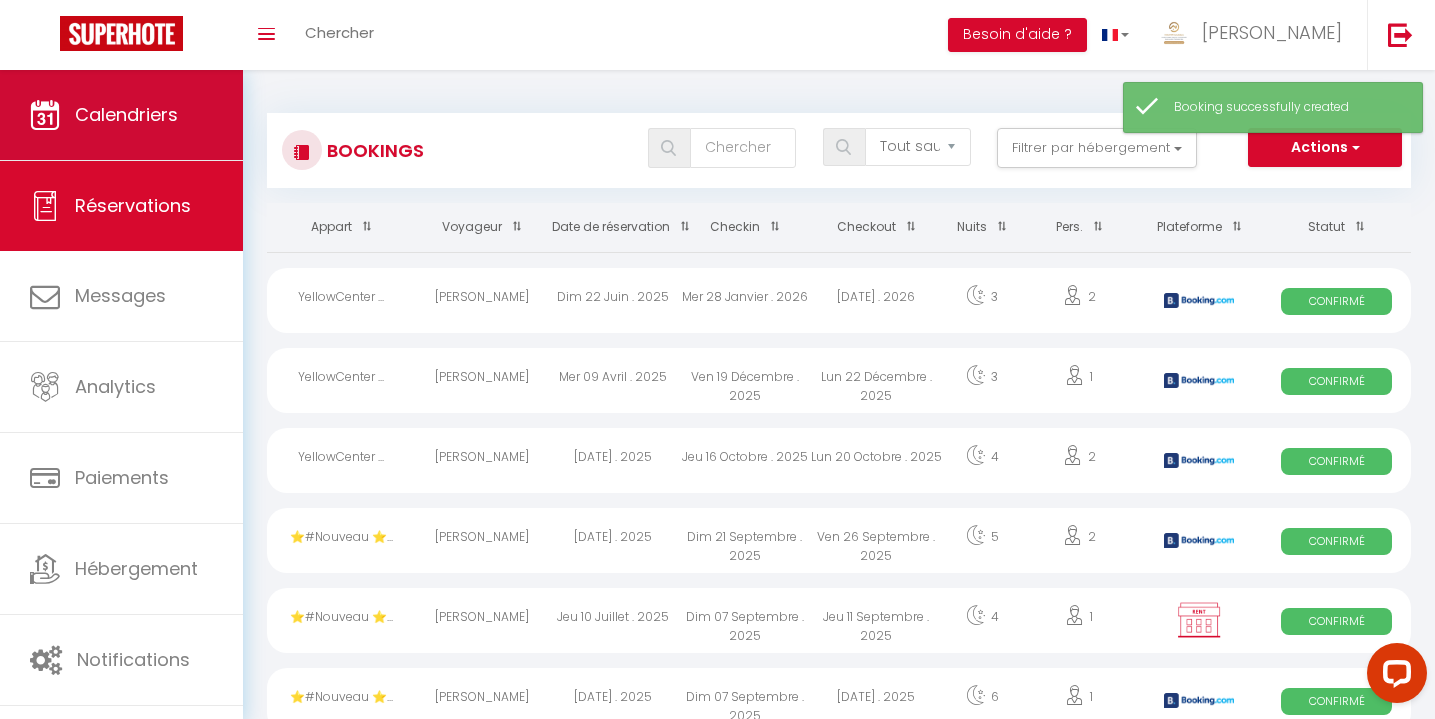 click on "Calendriers" at bounding box center [121, 115] 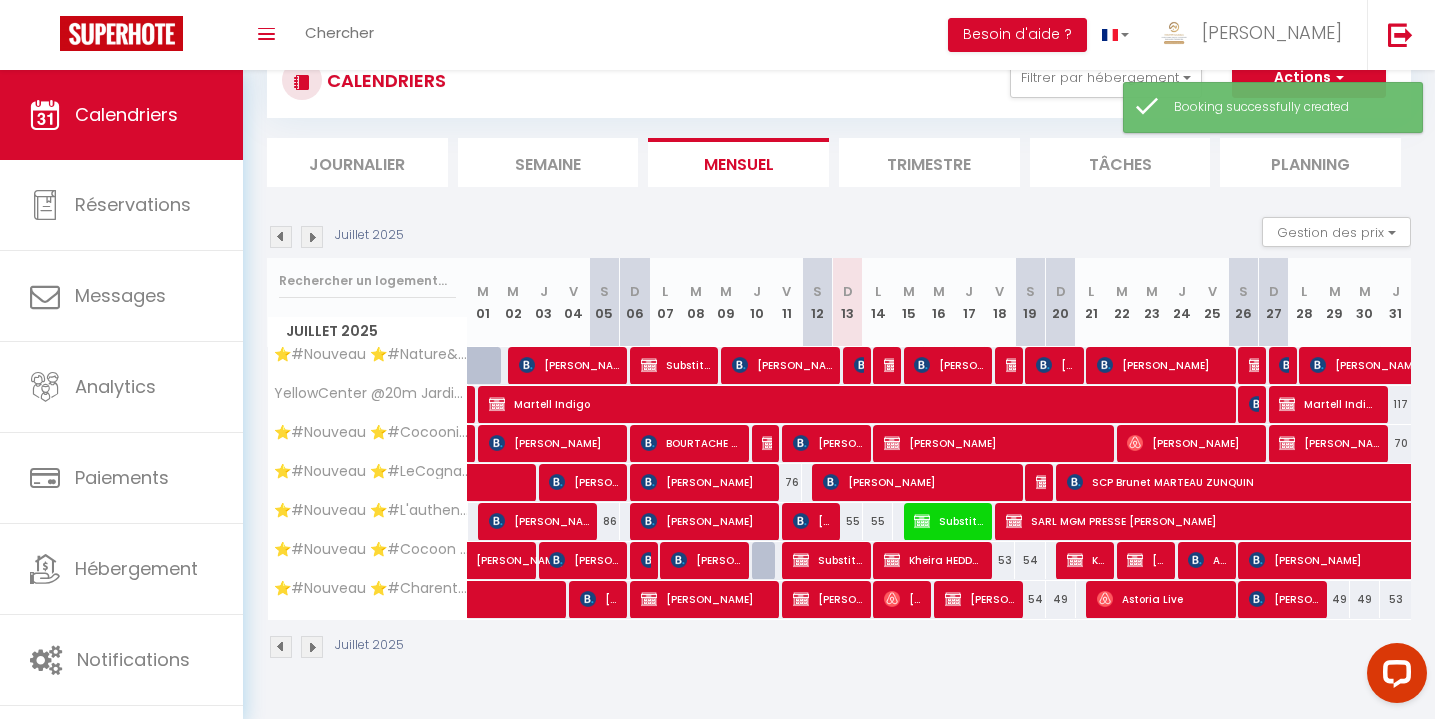 scroll, scrollTop: 70, scrollLeft: 0, axis: vertical 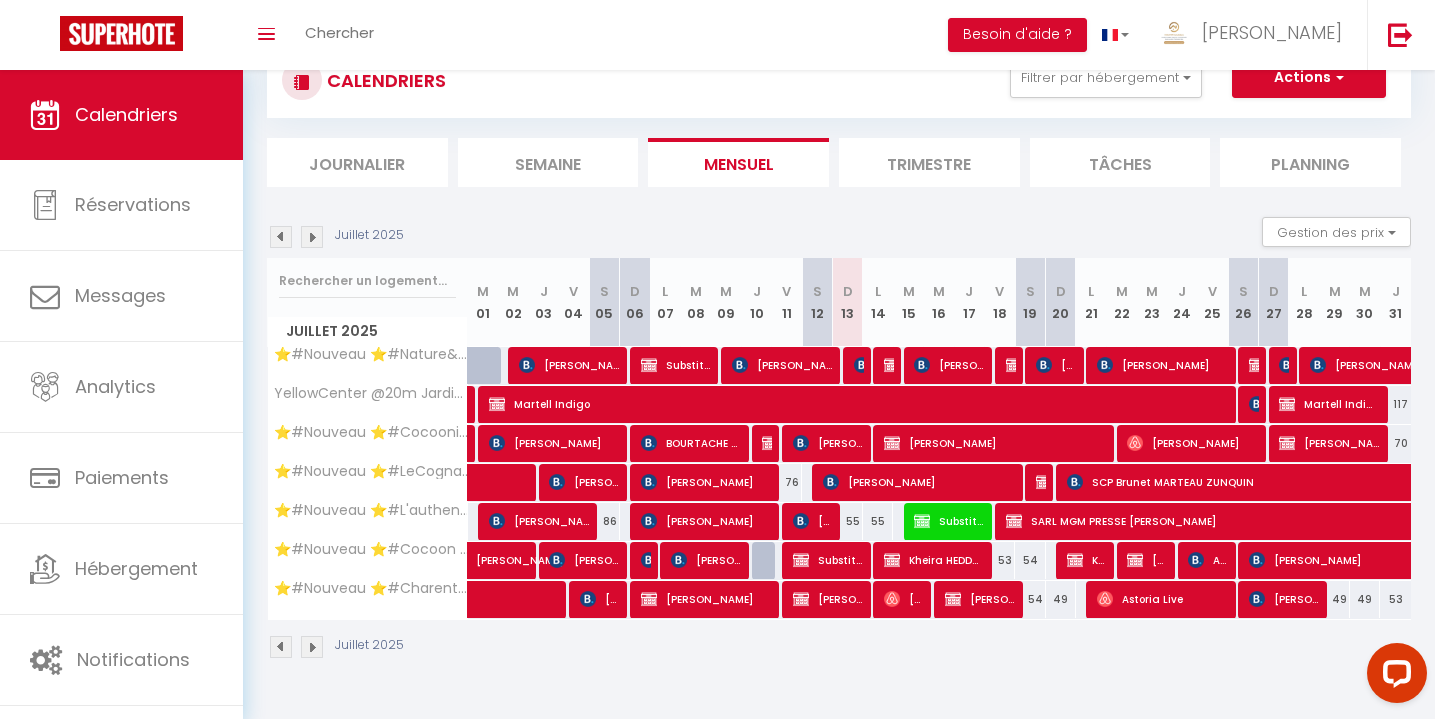click at bounding box center [1044, 482] 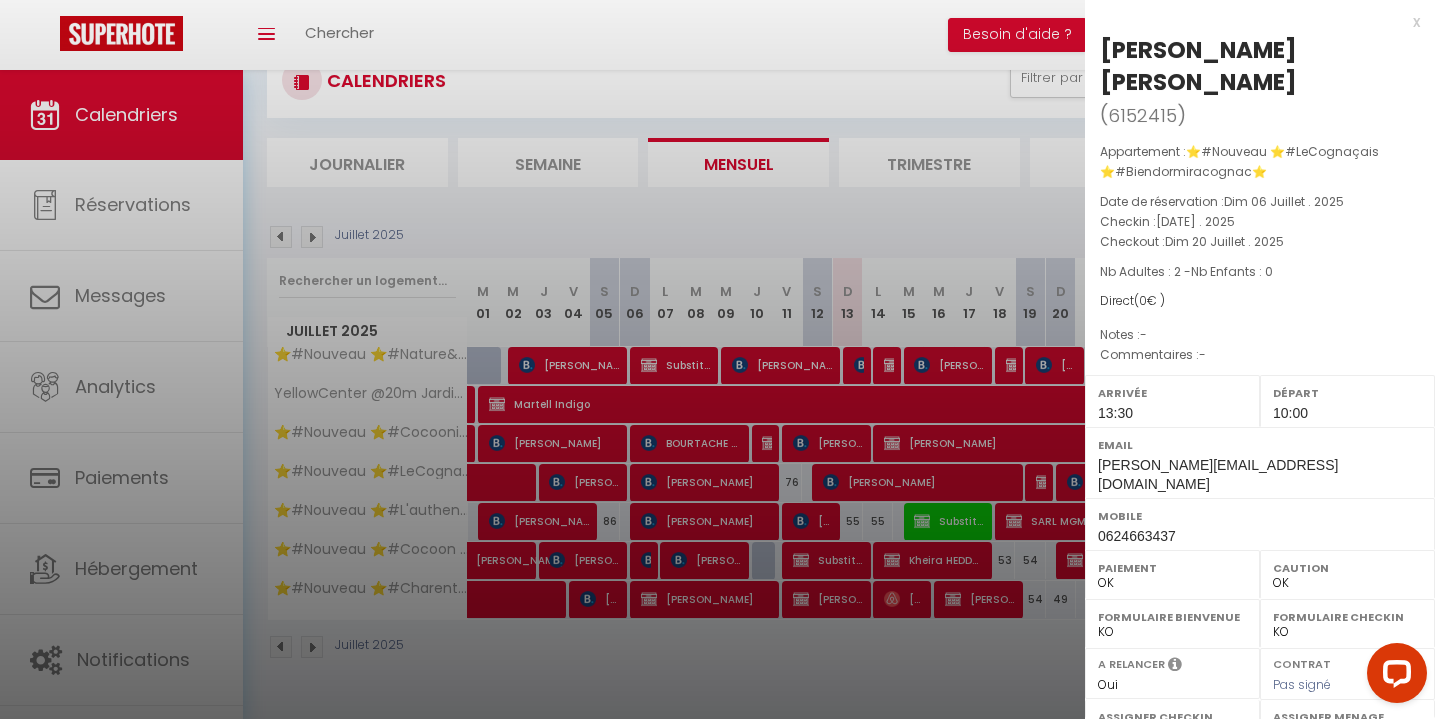 click on "x" at bounding box center (1252, 22) 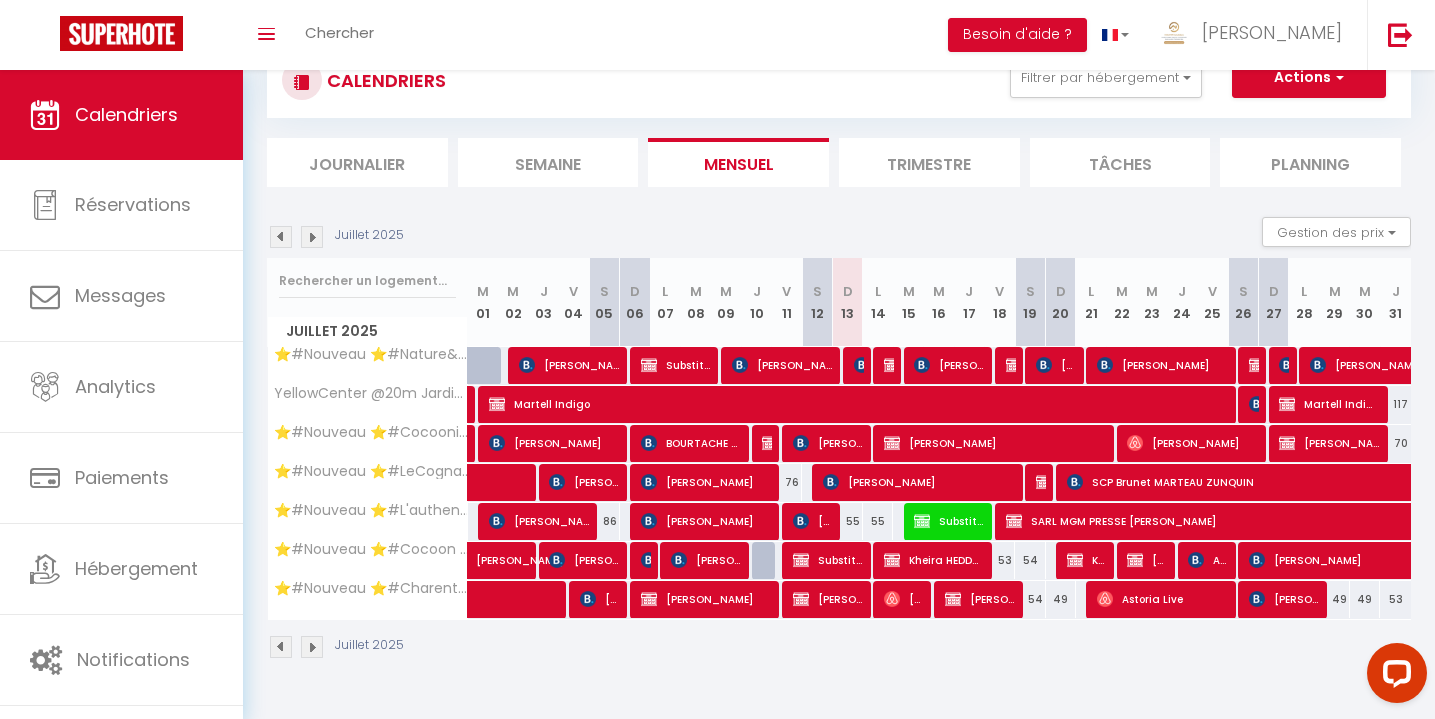scroll, scrollTop: 70, scrollLeft: 0, axis: vertical 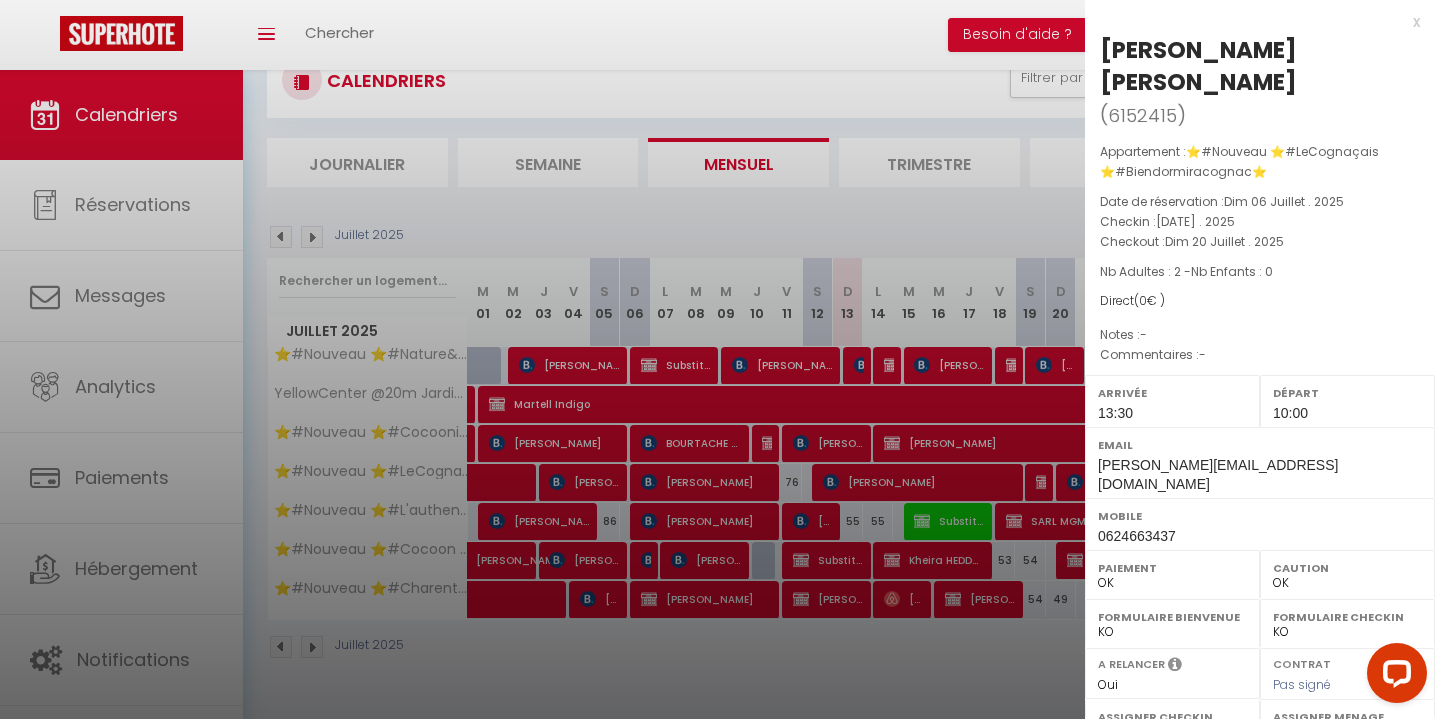 click on "x" at bounding box center (1252, 22) 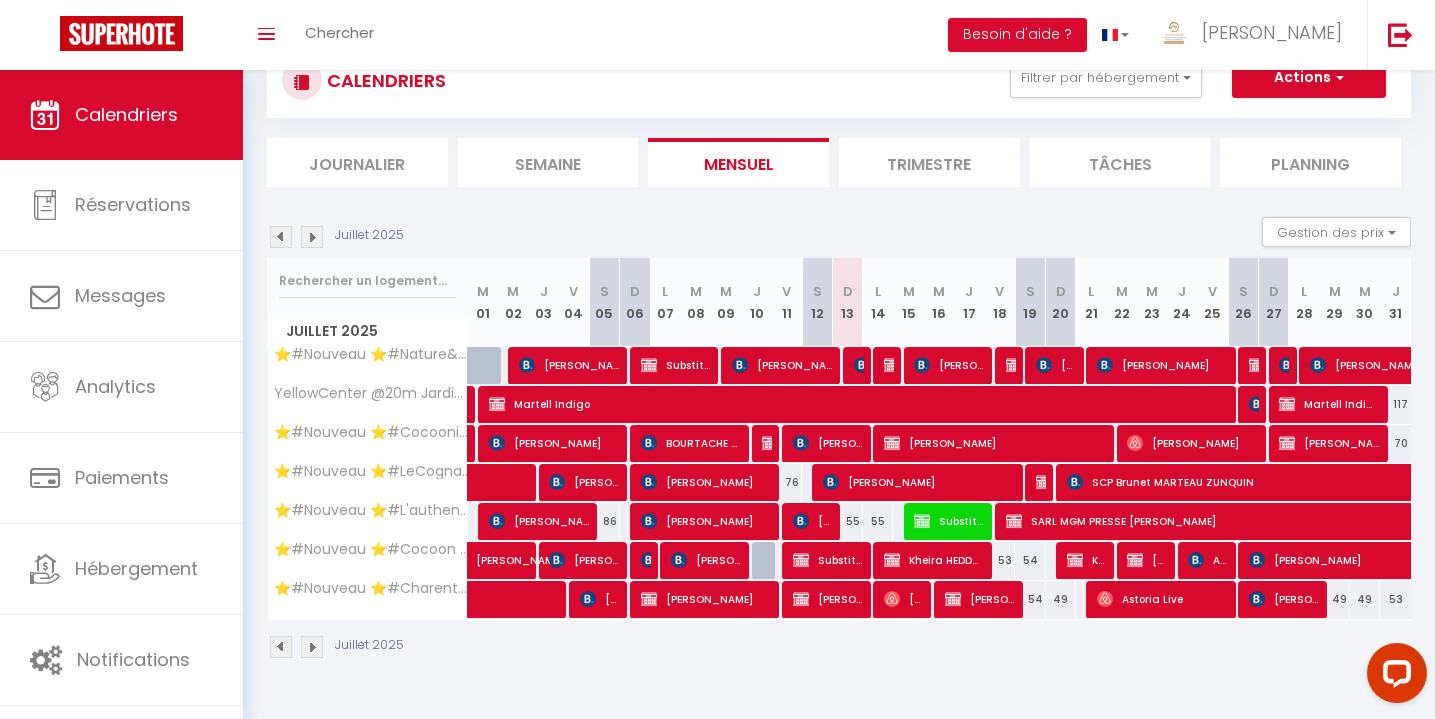 click on "Juillet 2025" at bounding box center (839, 649) 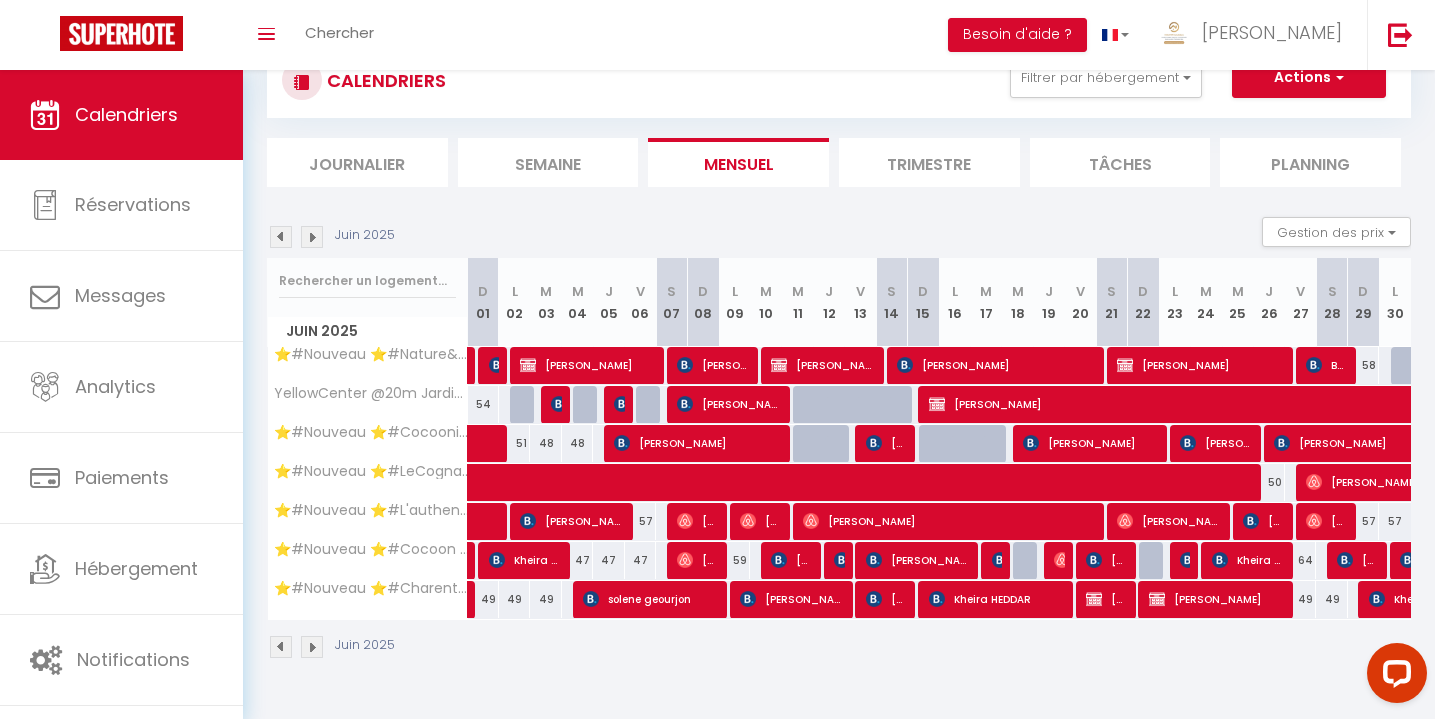 click at bounding box center [312, 237] 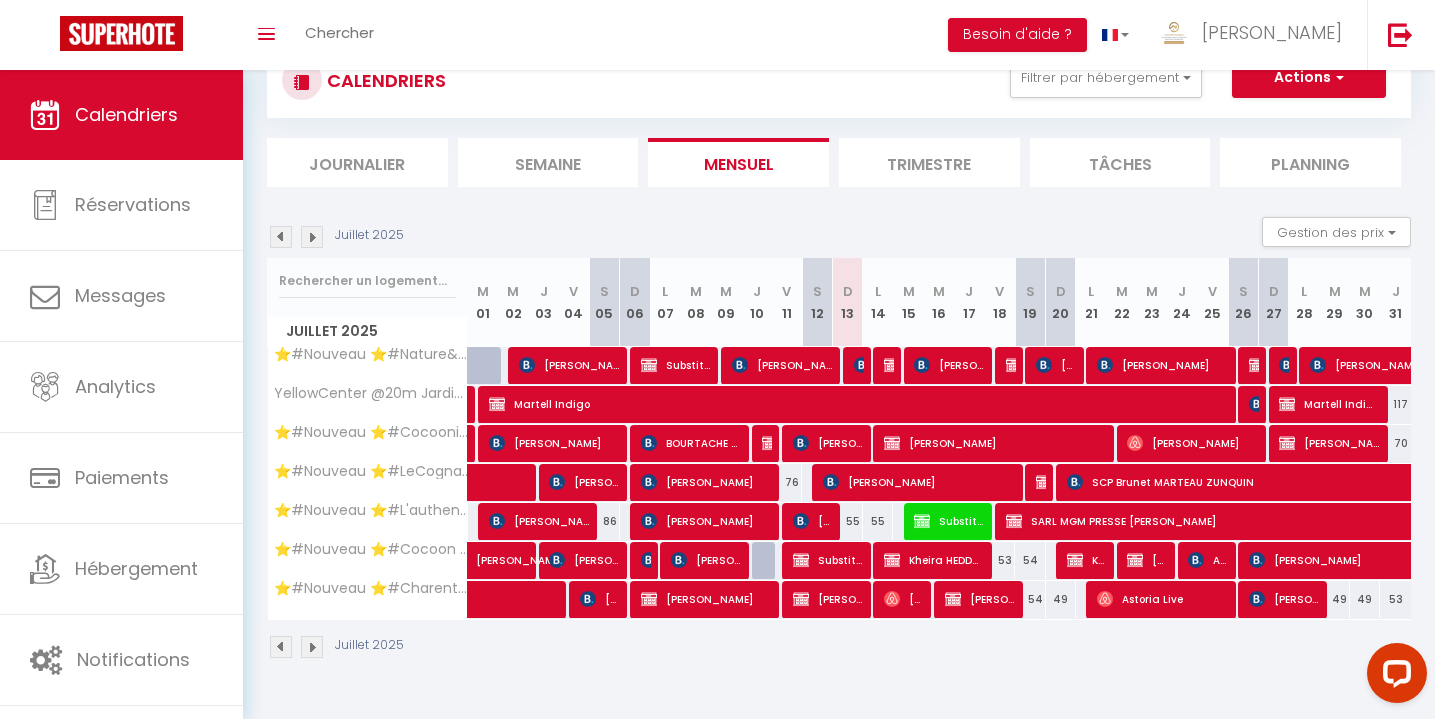 click at bounding box center (312, 237) 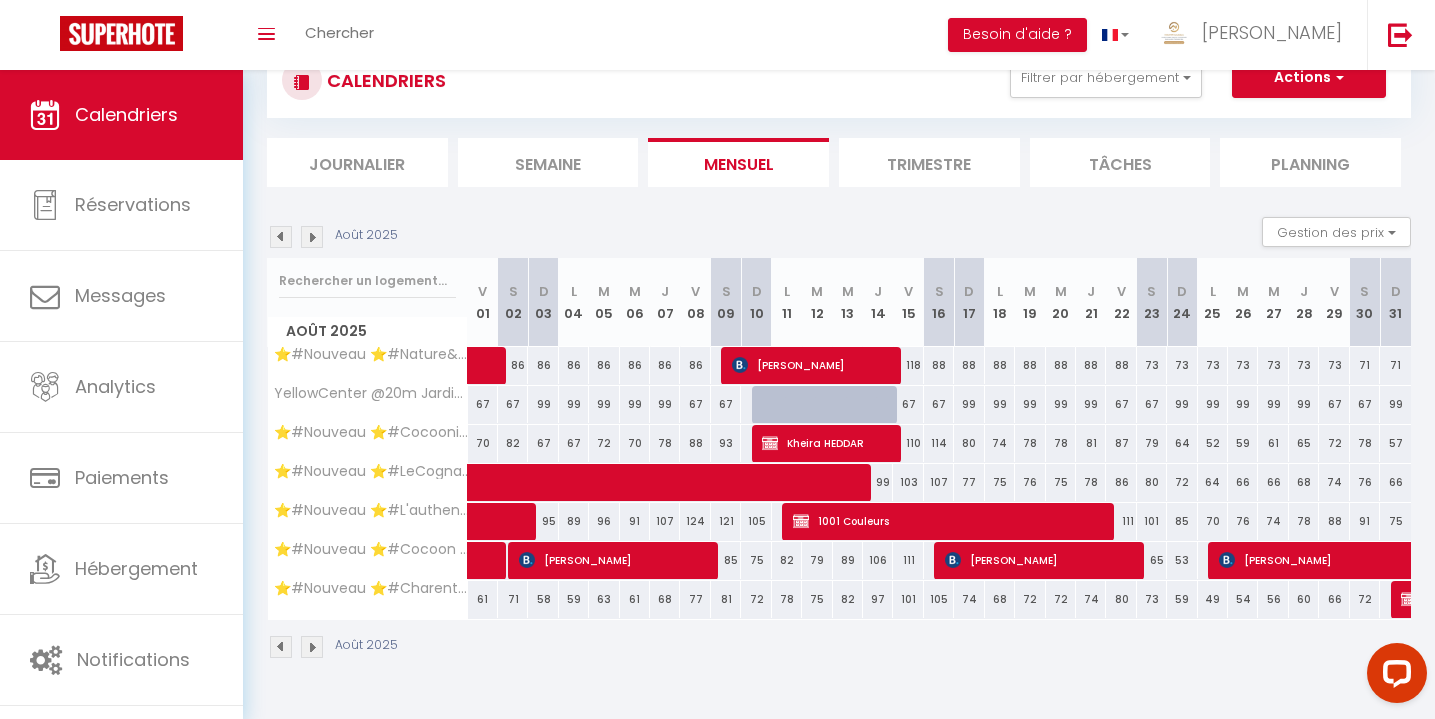 click at bounding box center (281, 237) 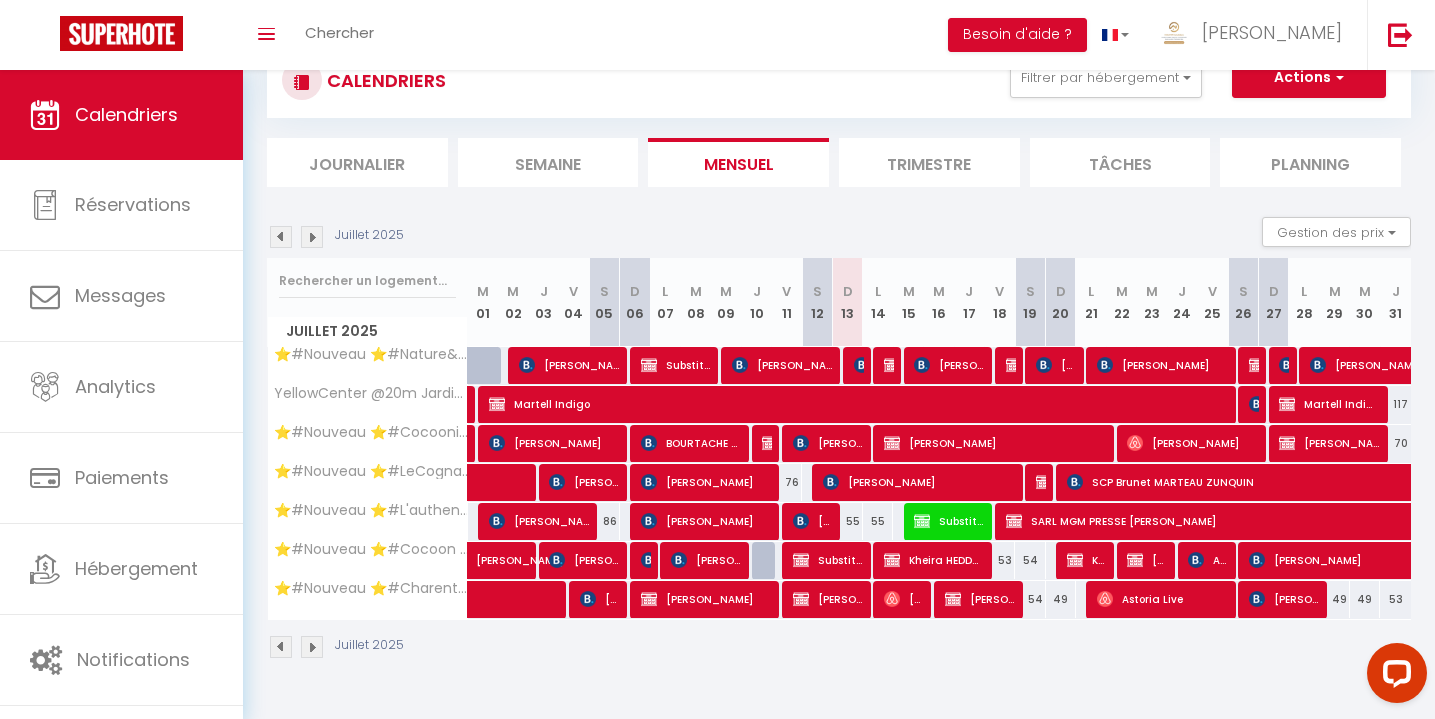 click on "Substitution Rachid" at bounding box center (676, 365) 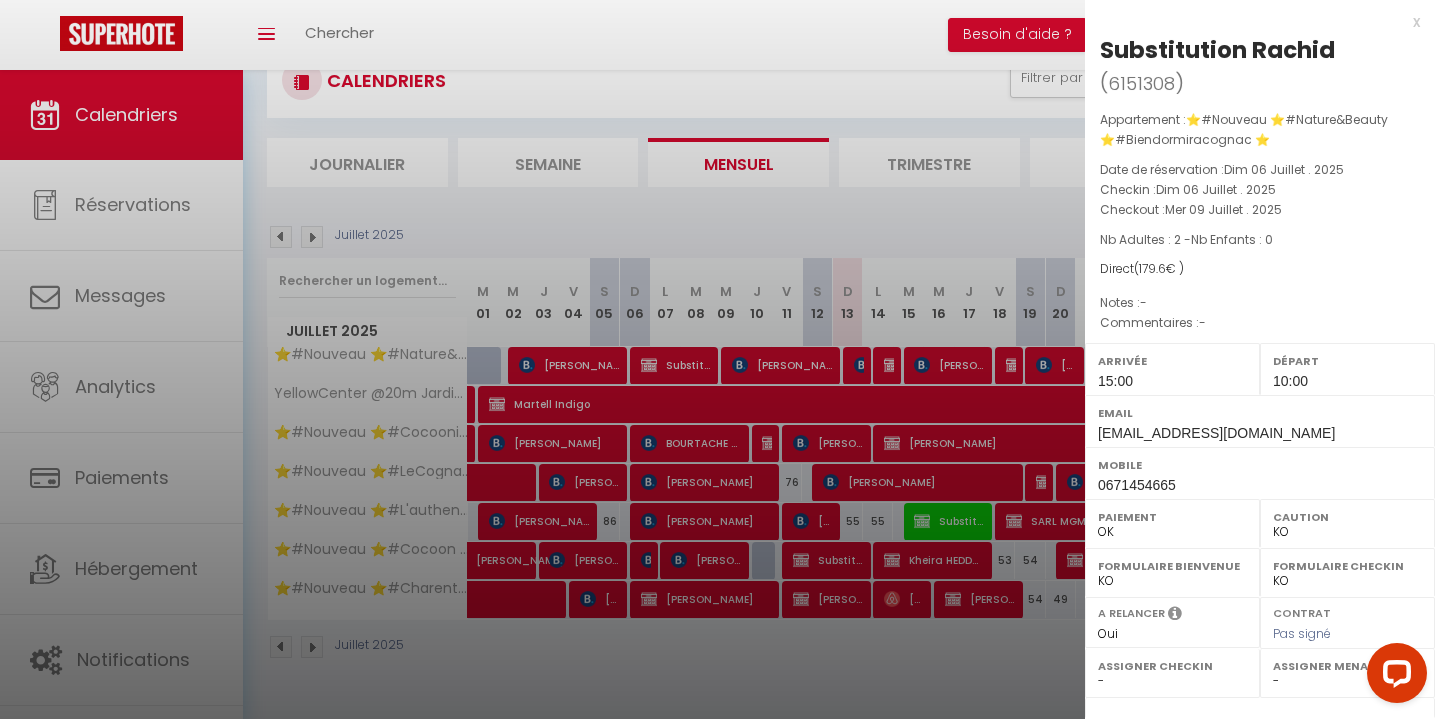 click at bounding box center [717, 359] 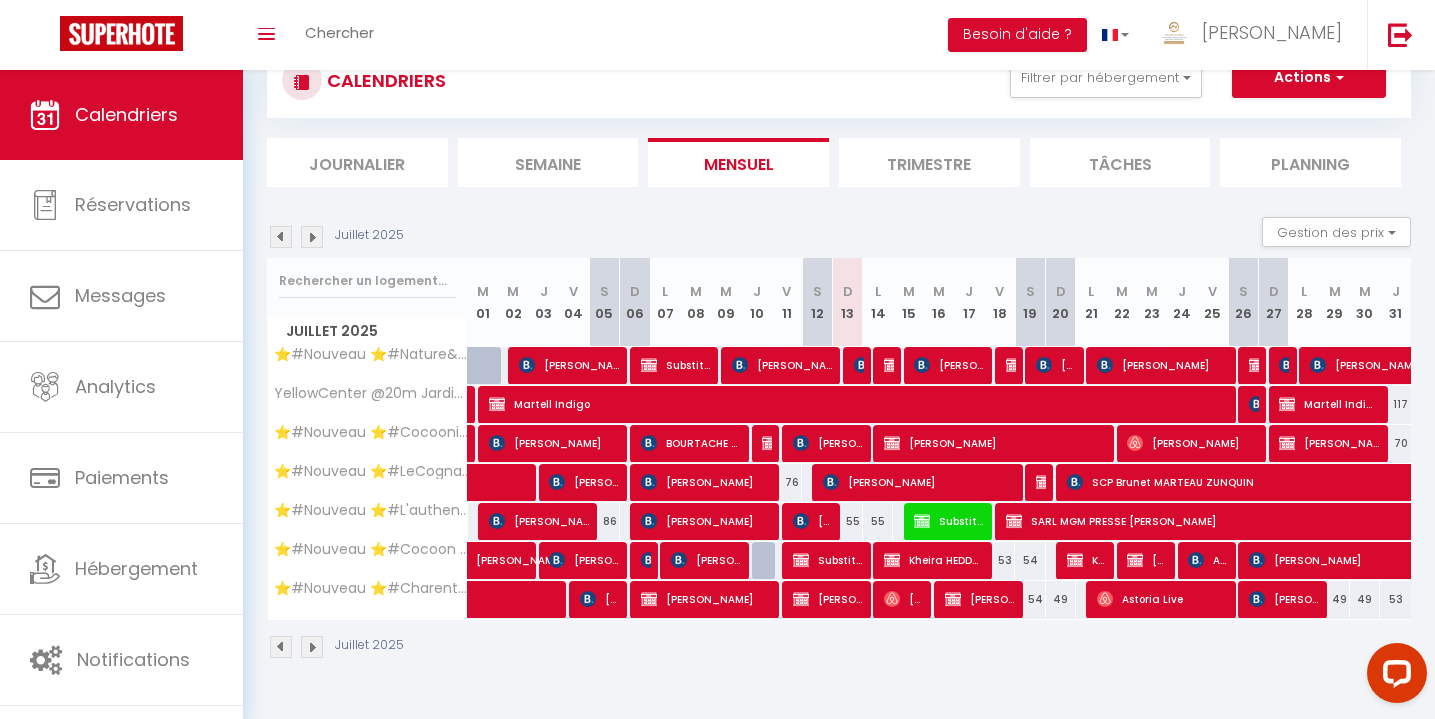 click at bounding box center (312, 237) 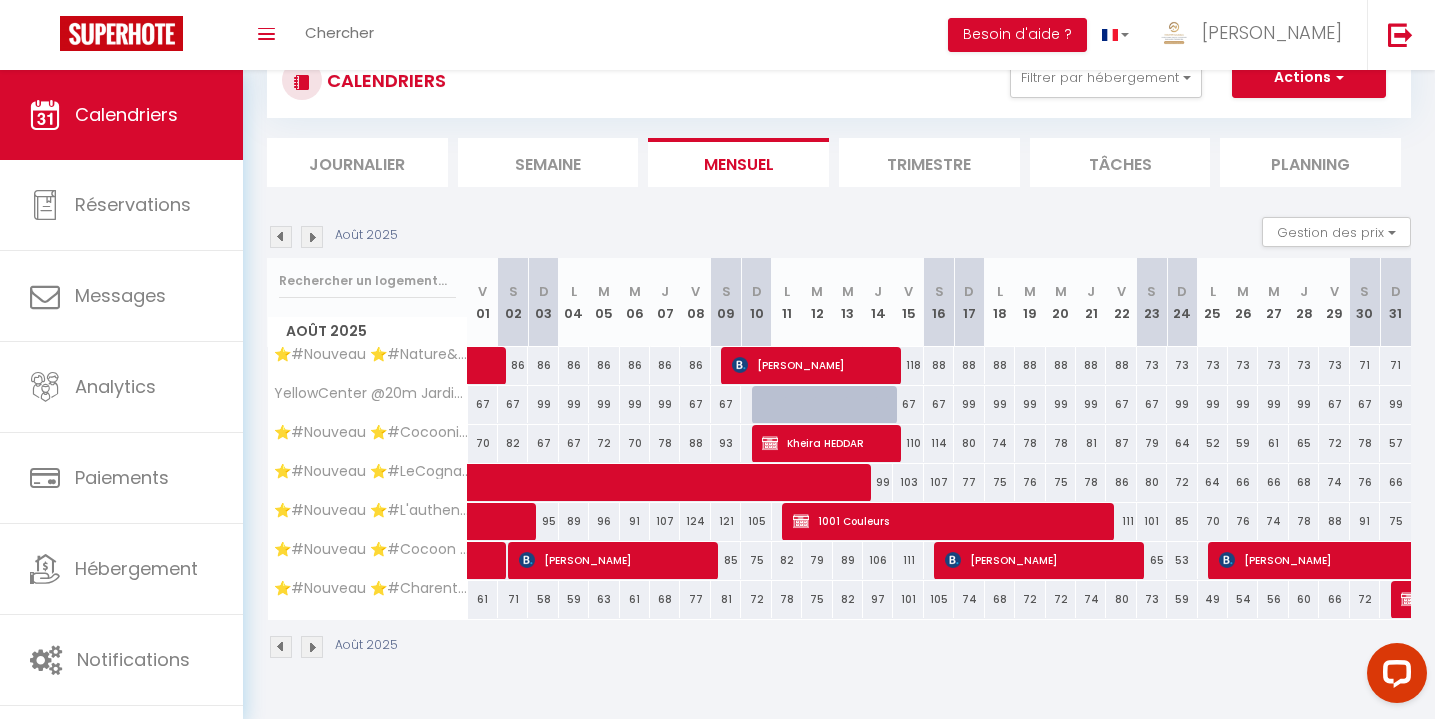 click at bounding box center (281, 237) 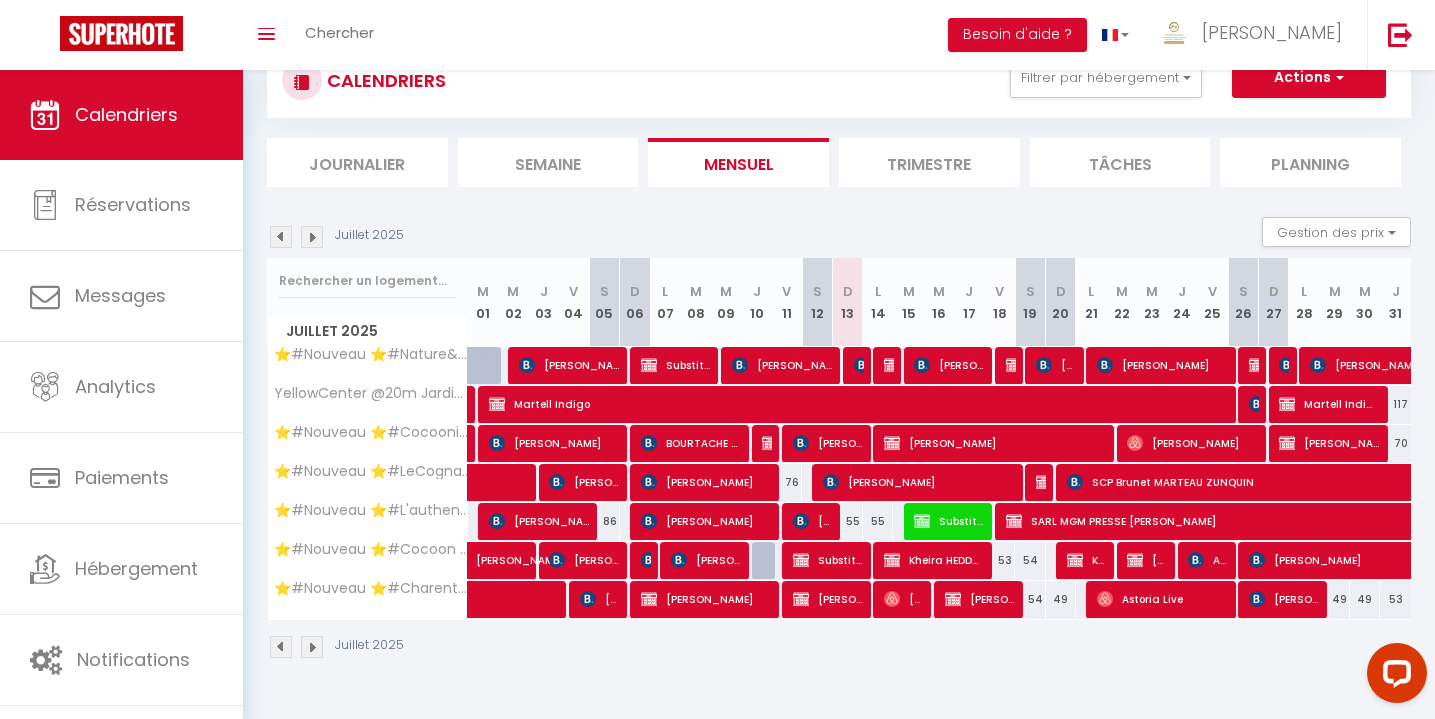 click on "Juillet 2025
Gestion des prix
Nb Nuits minimum   Règles   Disponibilité" at bounding box center [839, 237] 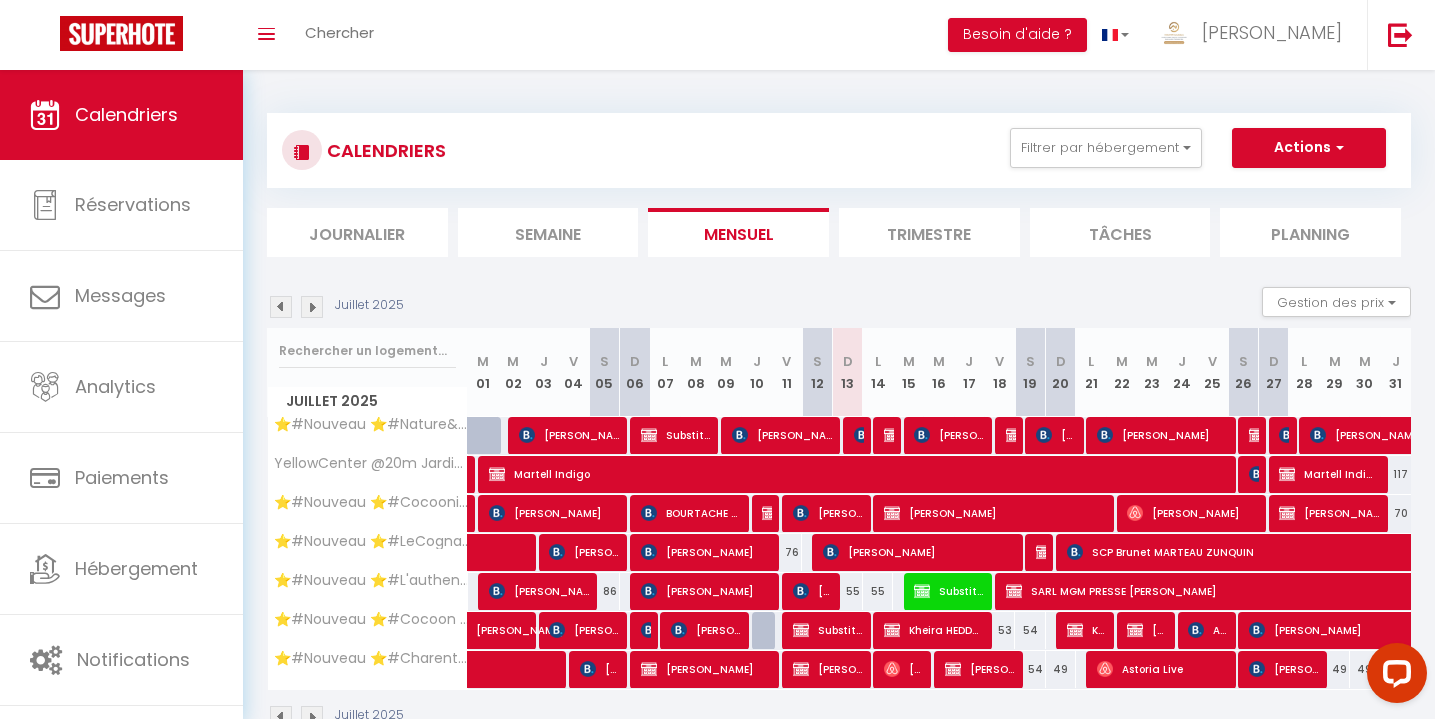 click on "Actions" at bounding box center (1309, 148) 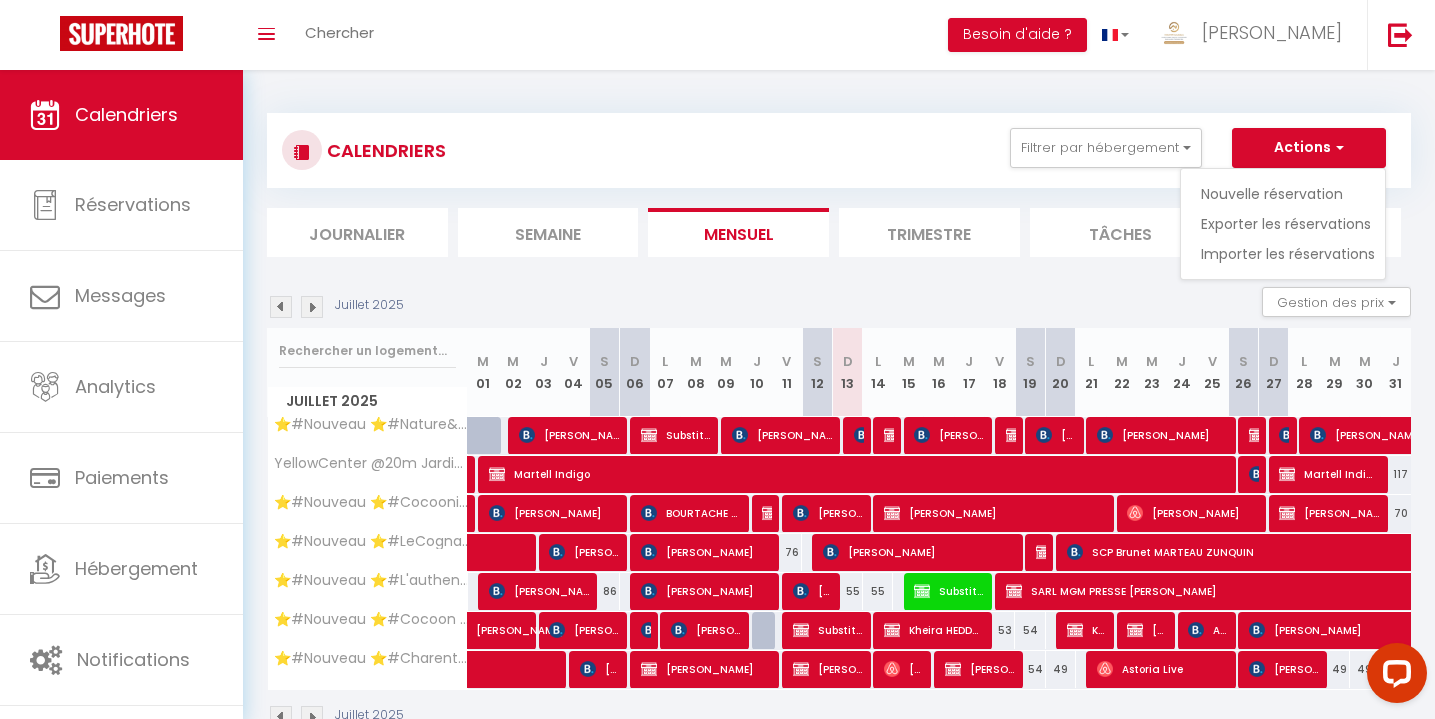 click on "Exporter les réservations" at bounding box center (1288, 224) 